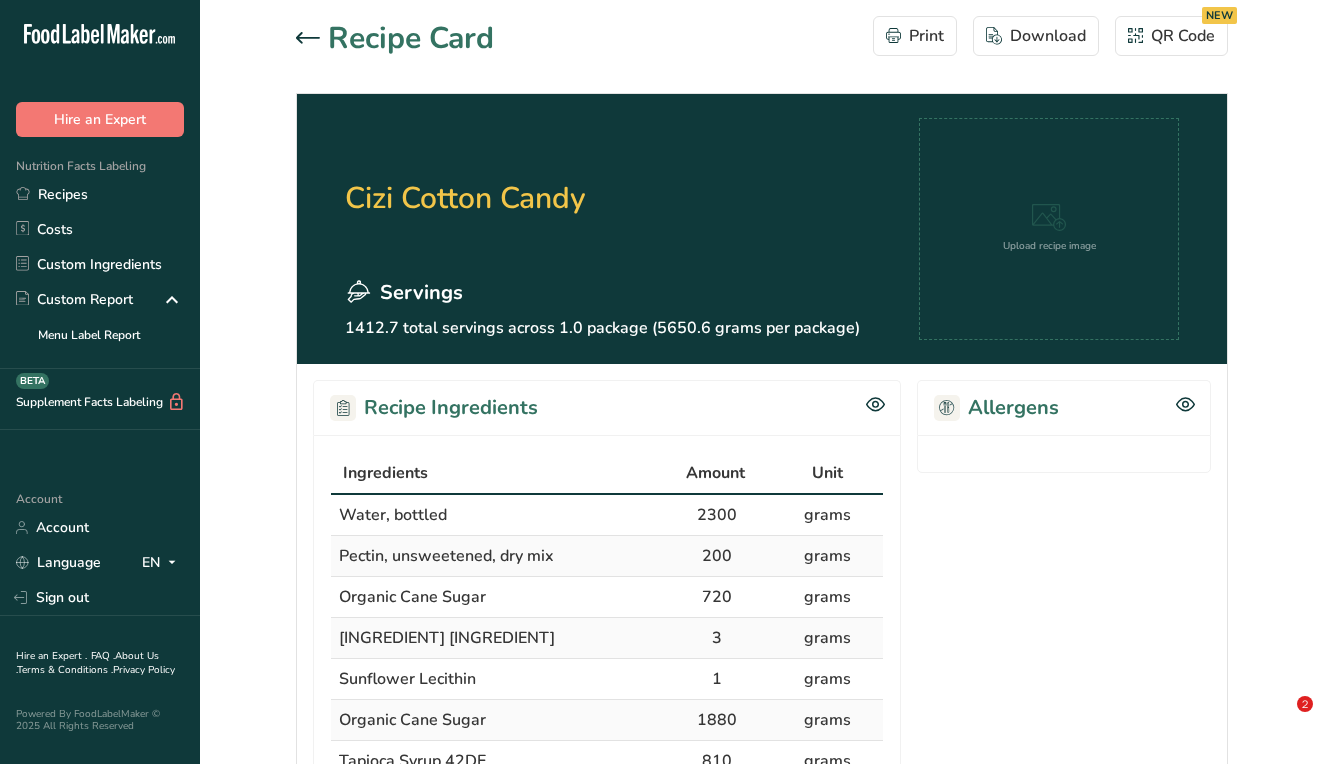 scroll, scrollTop: 0, scrollLeft: 0, axis: both 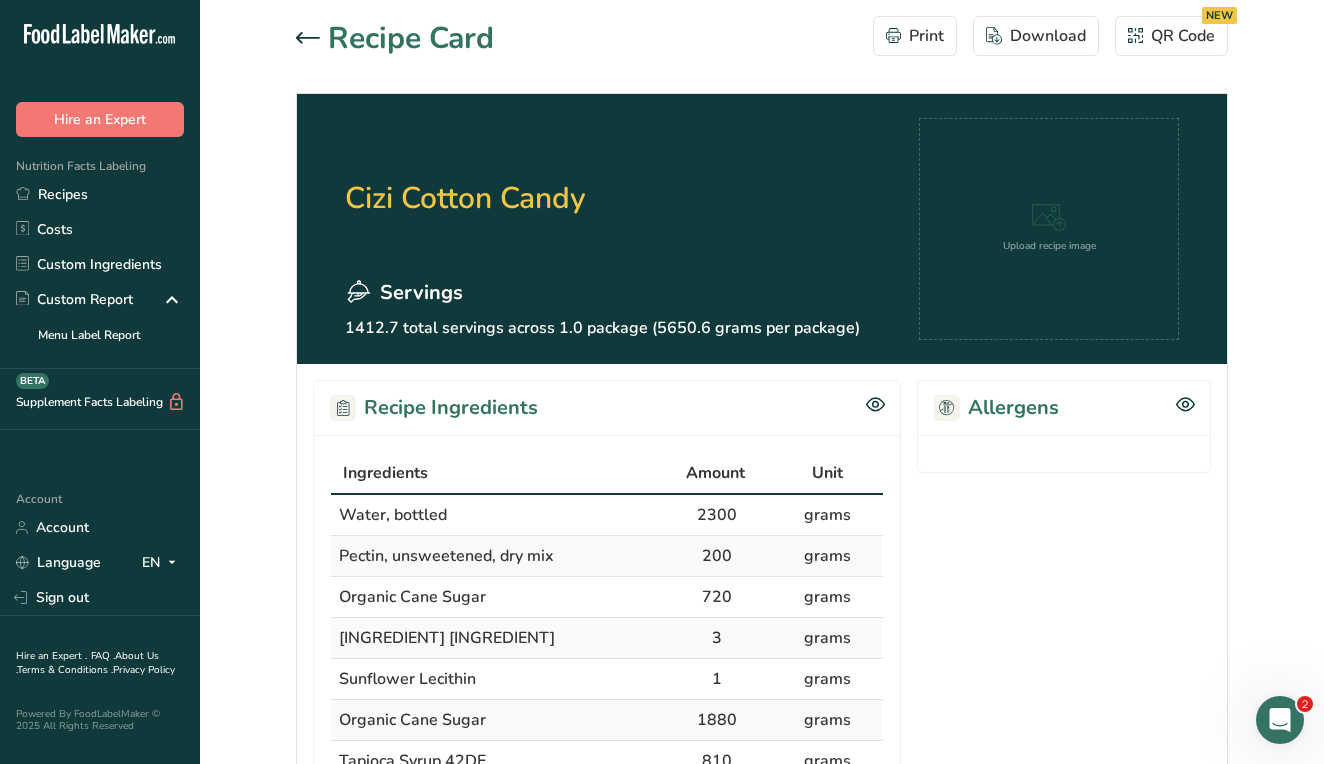 click on "Recipes" at bounding box center (100, 194) 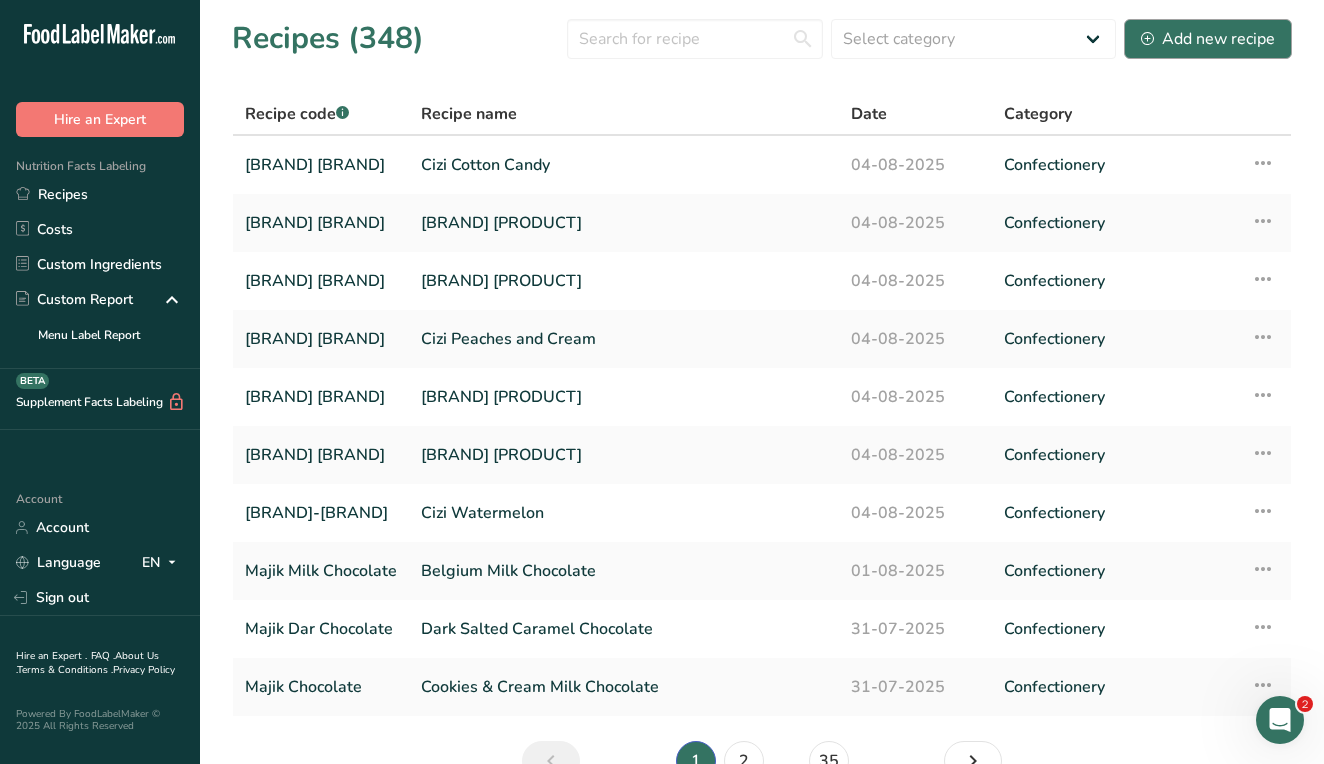 click on "Add new recipe" at bounding box center (1208, 39) 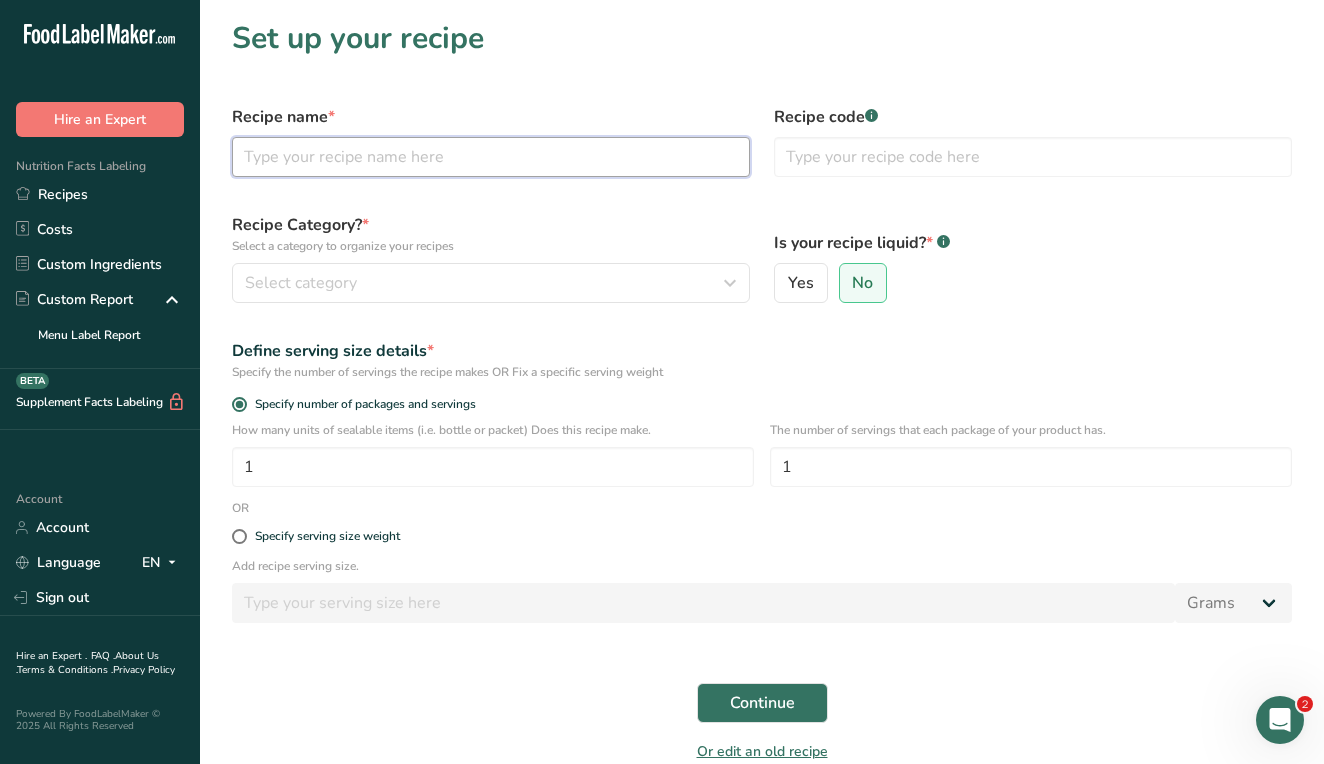 click at bounding box center [491, 157] 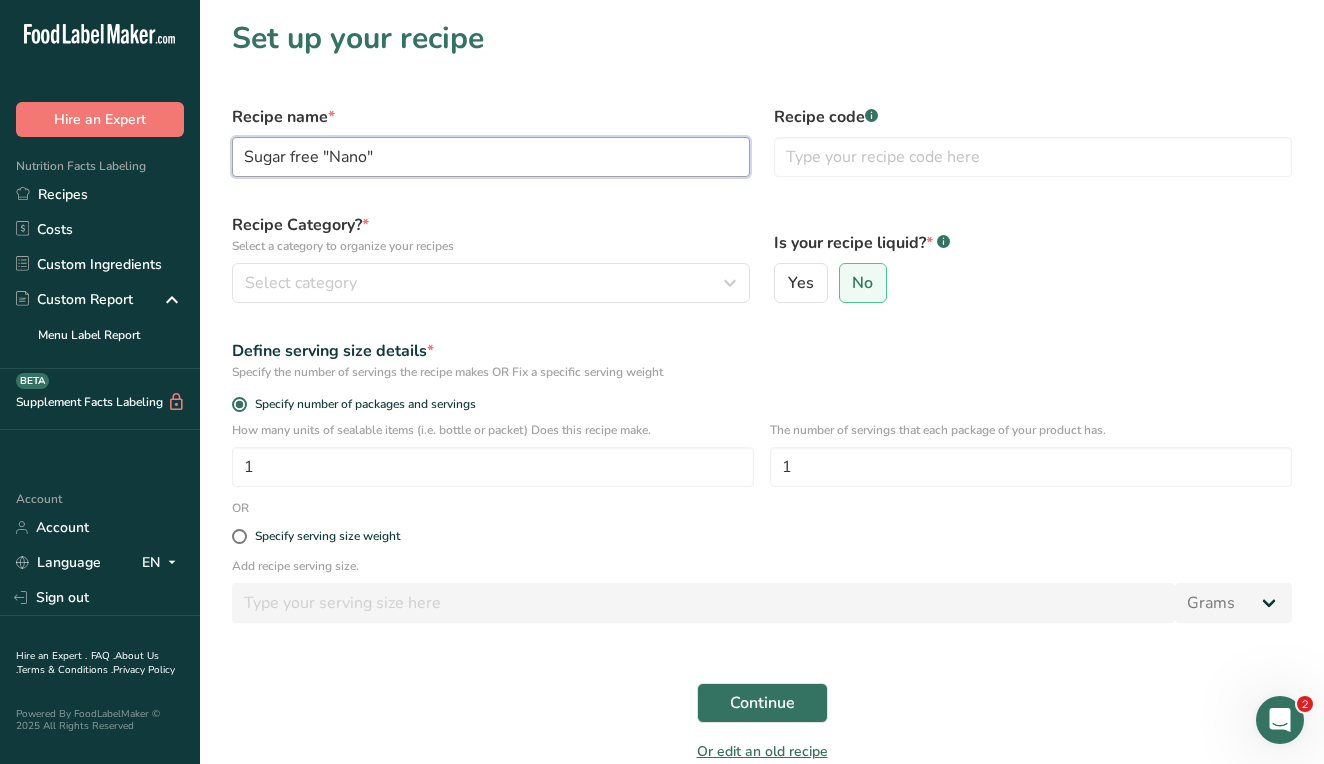 type on "Sugar free "Nano"" 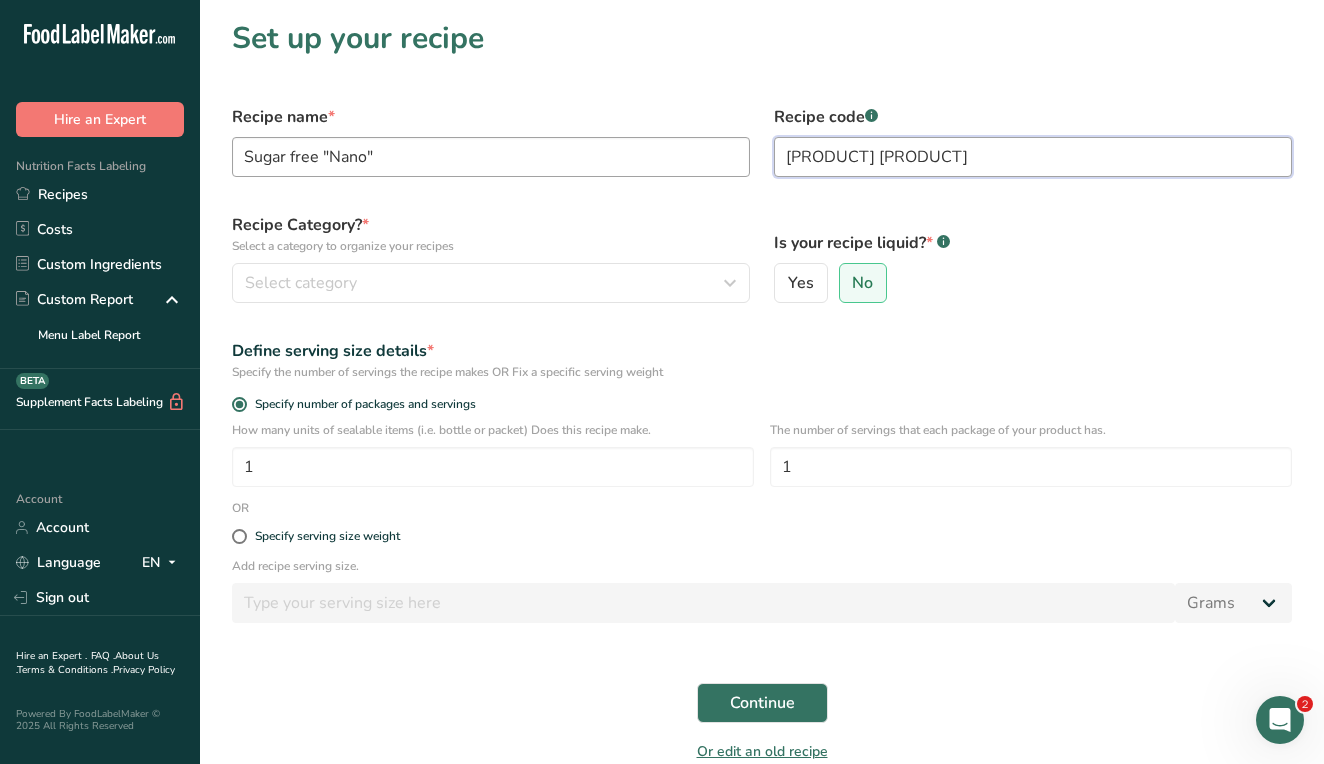 type on "[PRODUCT] [PRODUCT]" 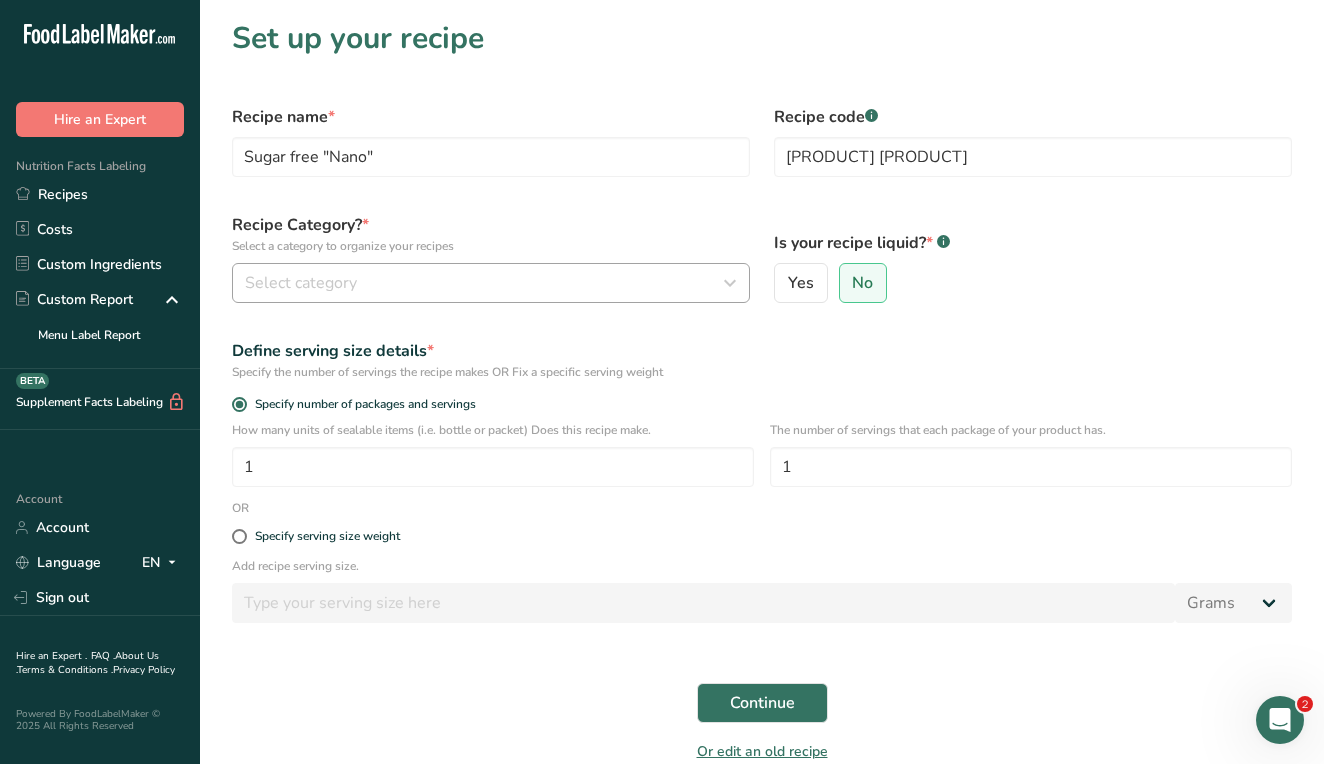 click on "Select category" at bounding box center [485, 283] 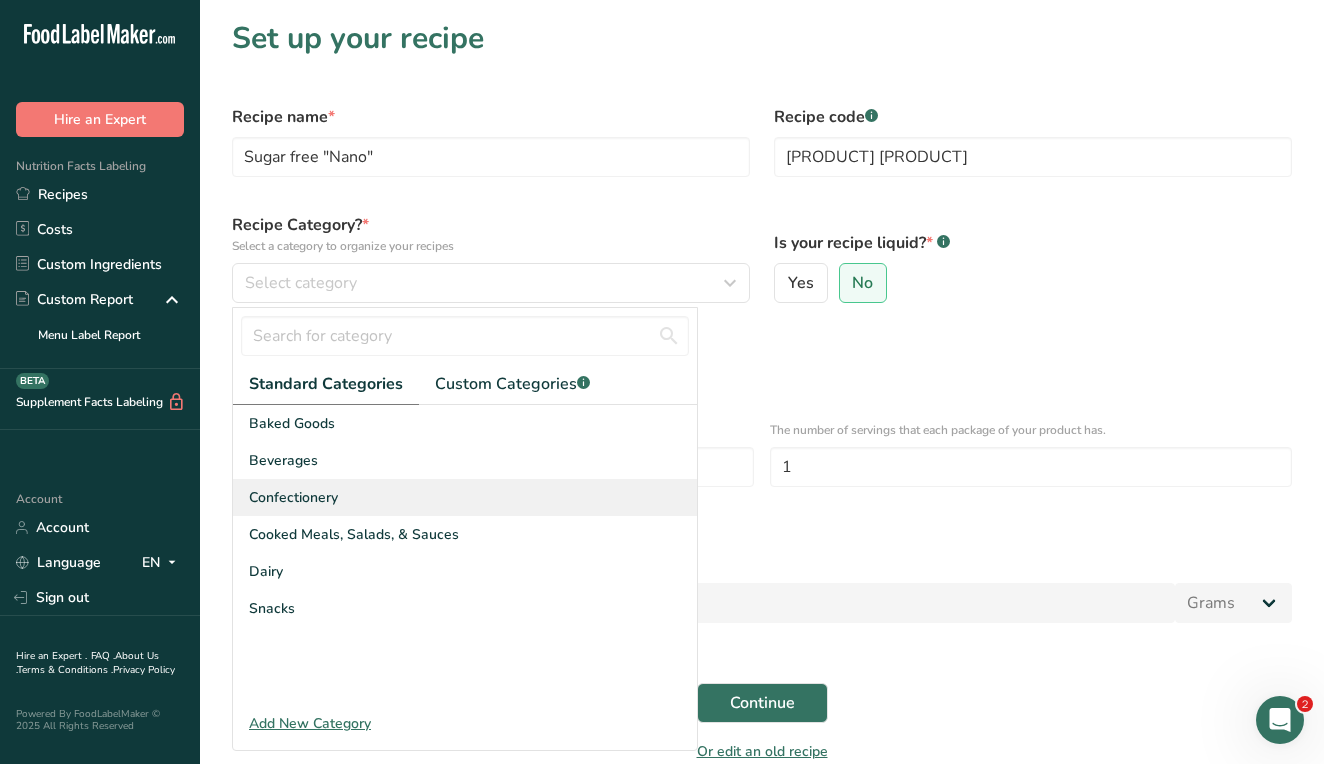 click on "Confectionery" at bounding box center (465, 497) 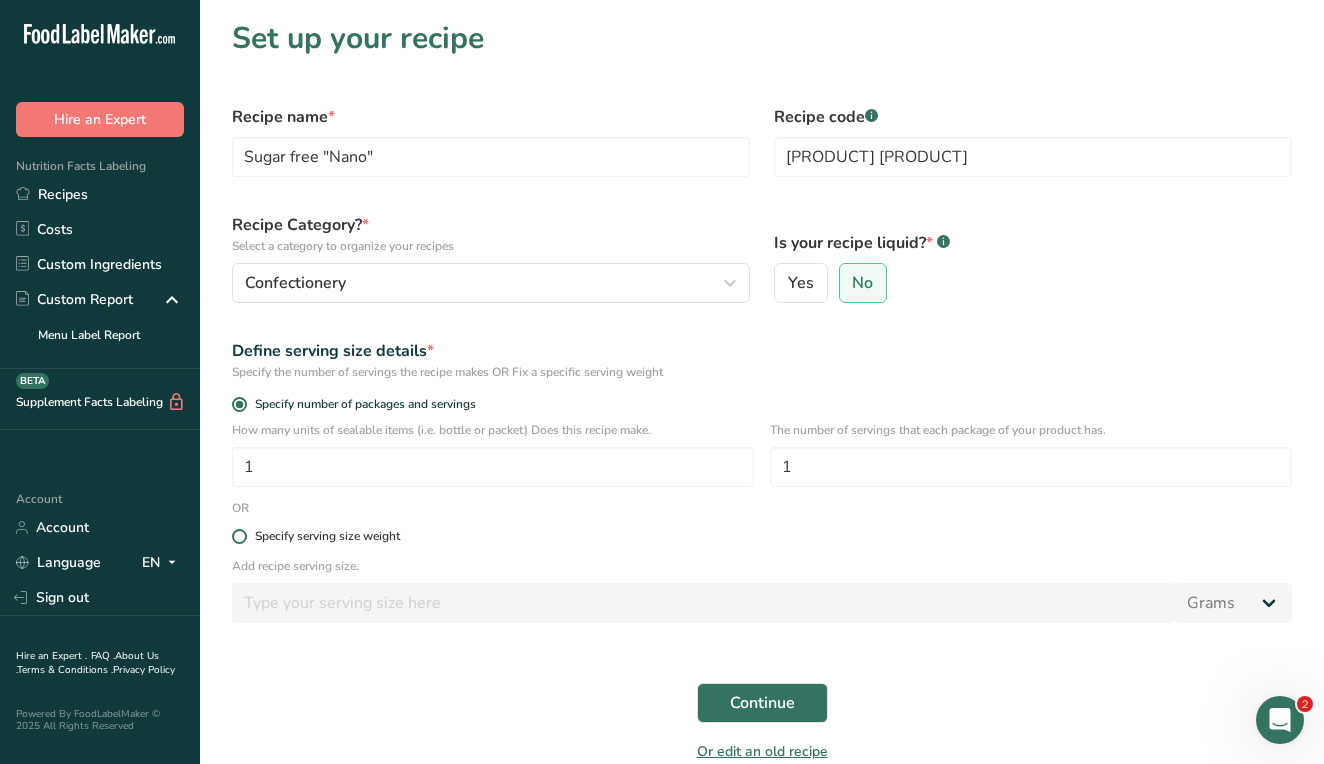 click on "Specify serving size weight" at bounding box center [327, 536] 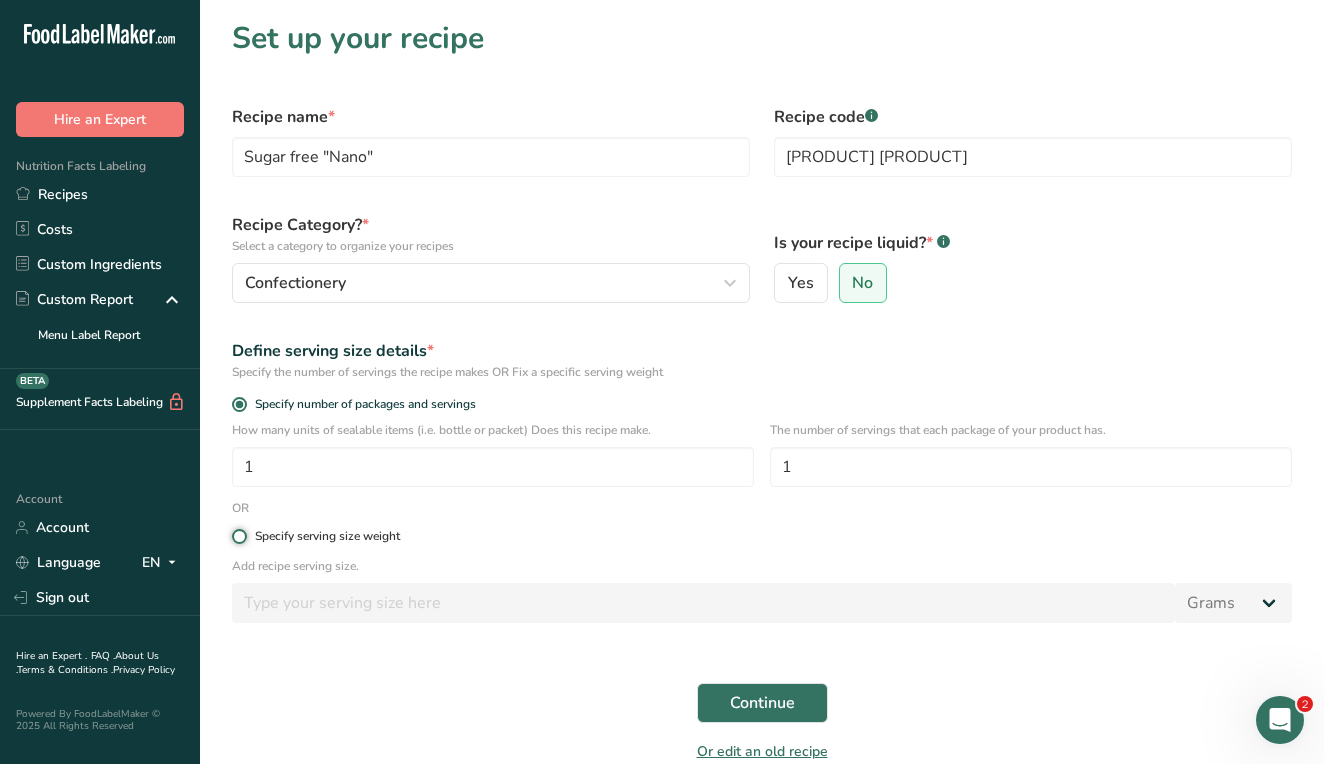 click on "Specify serving size weight" at bounding box center (238, 536) 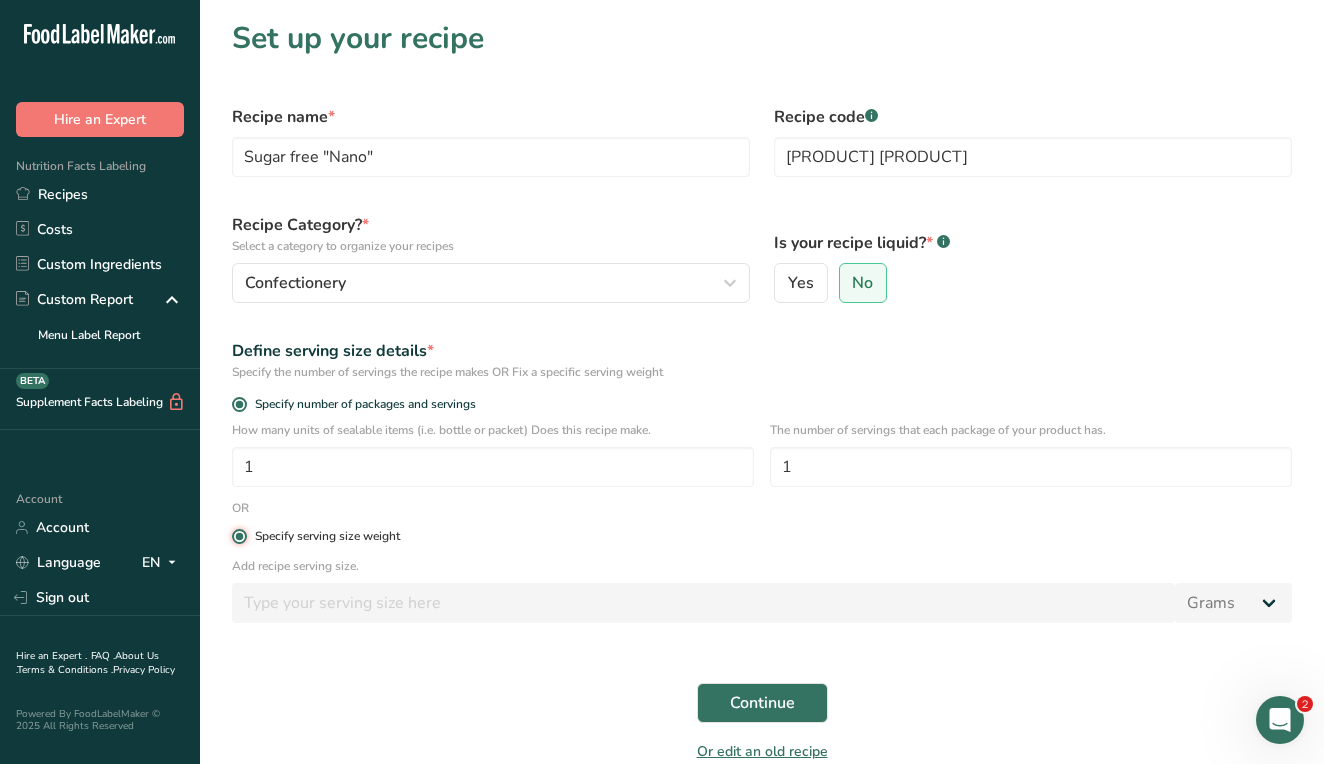 radio on "false" 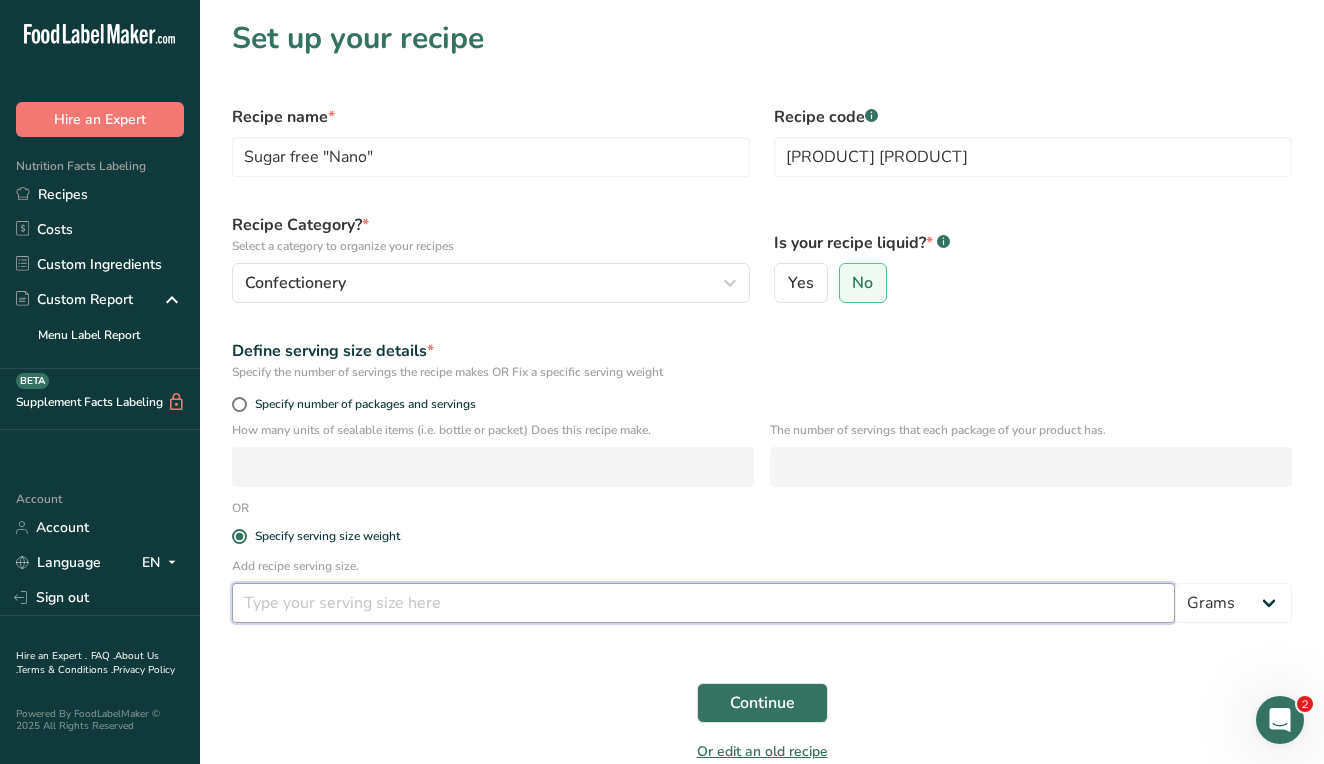 click at bounding box center (703, 603) 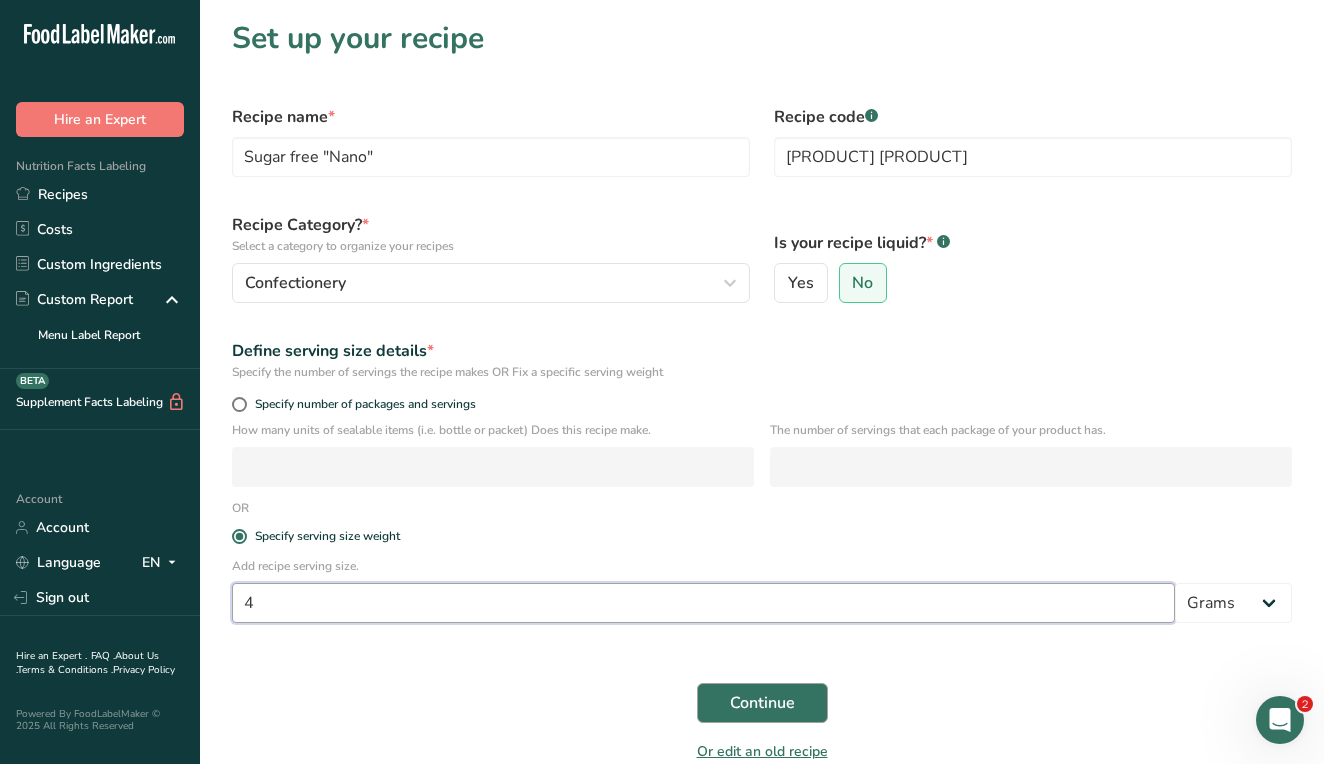 type on "4" 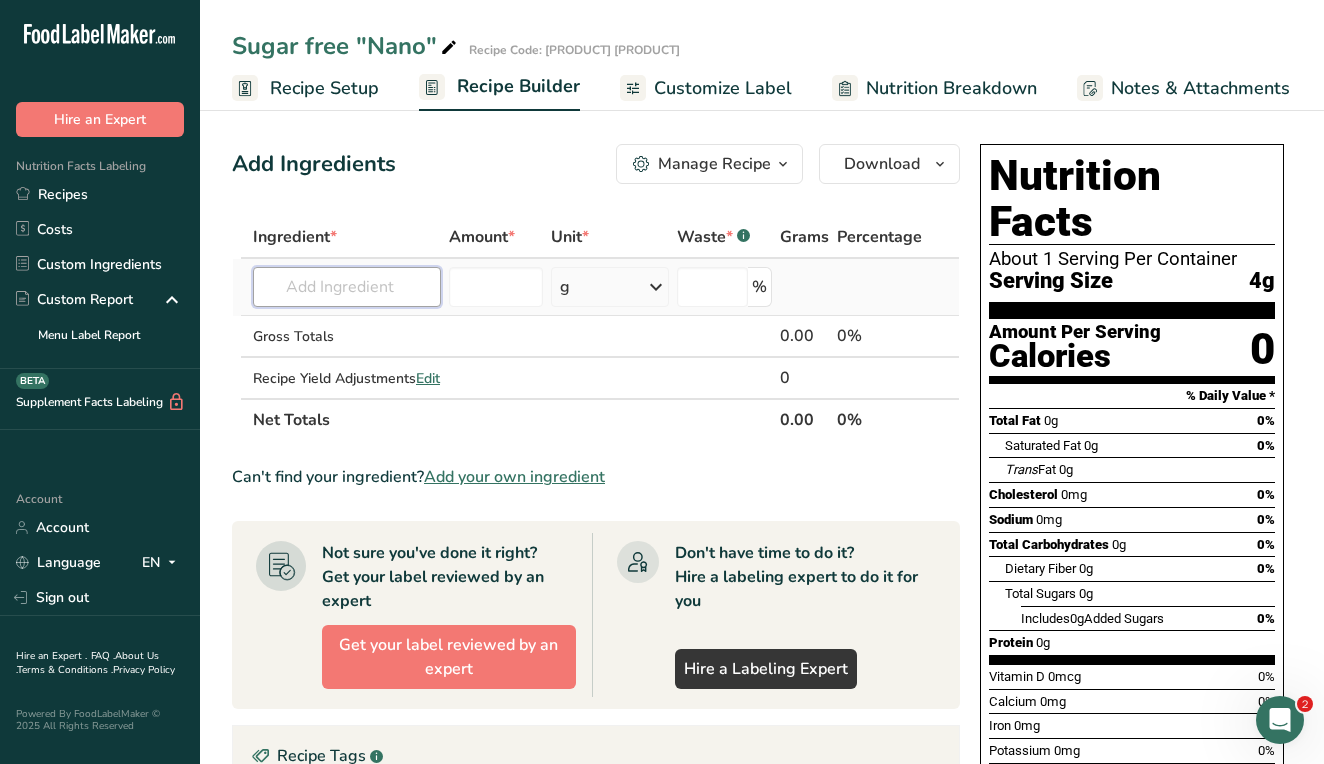 click at bounding box center (347, 287) 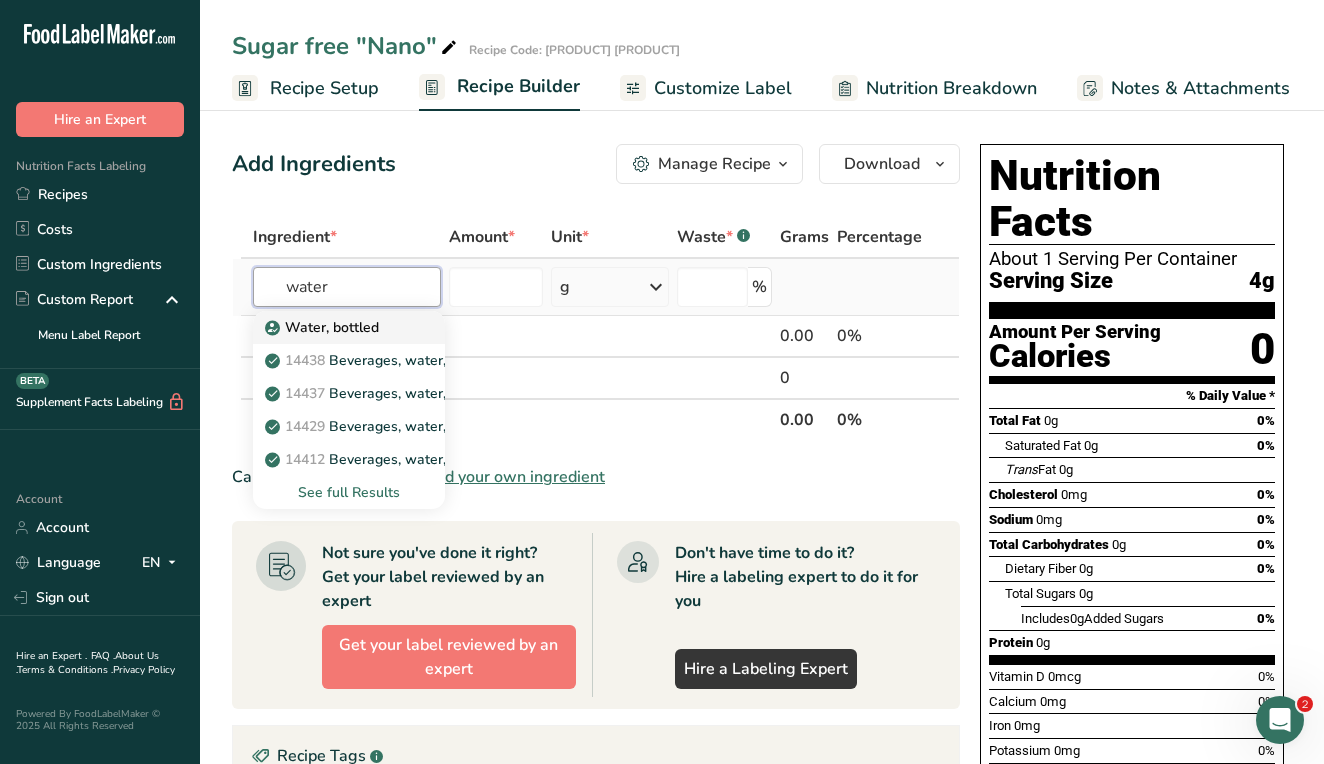 type on "water" 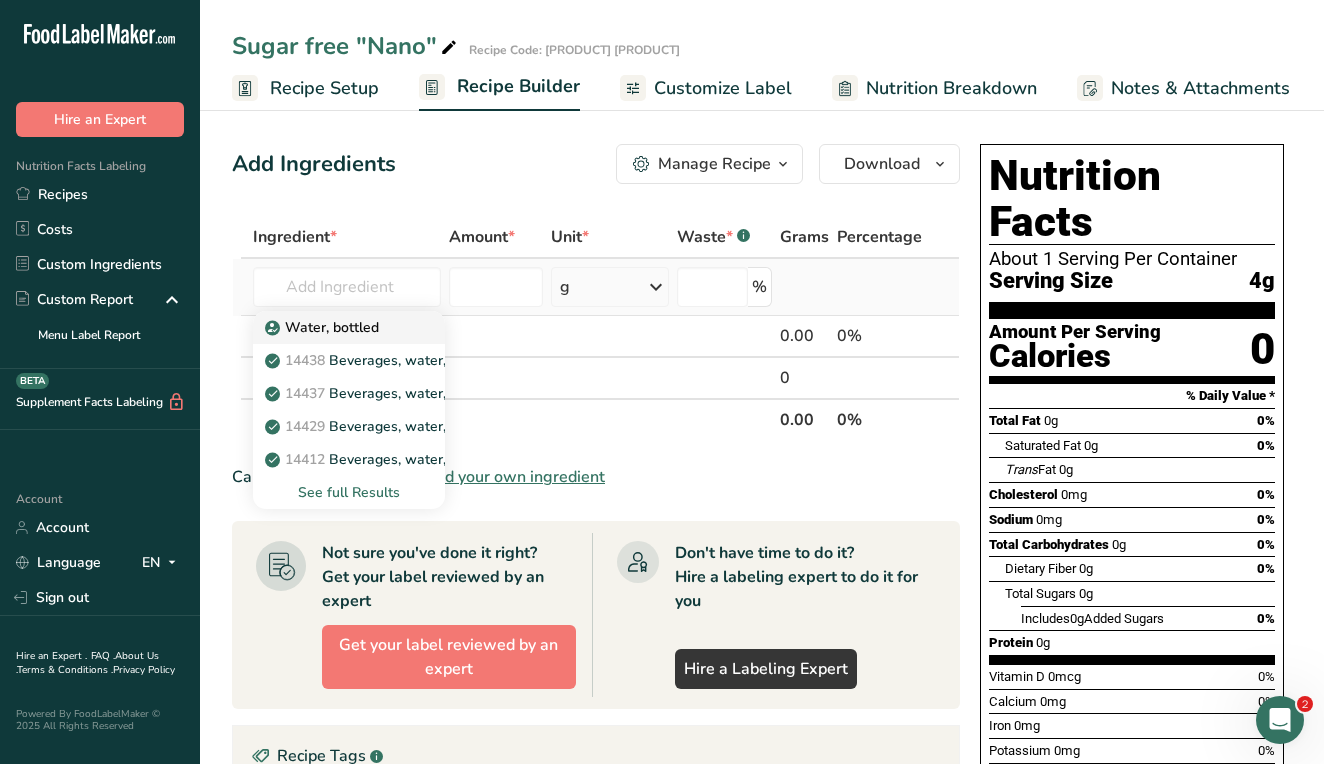 click on "Water, bottled" at bounding box center (324, 327) 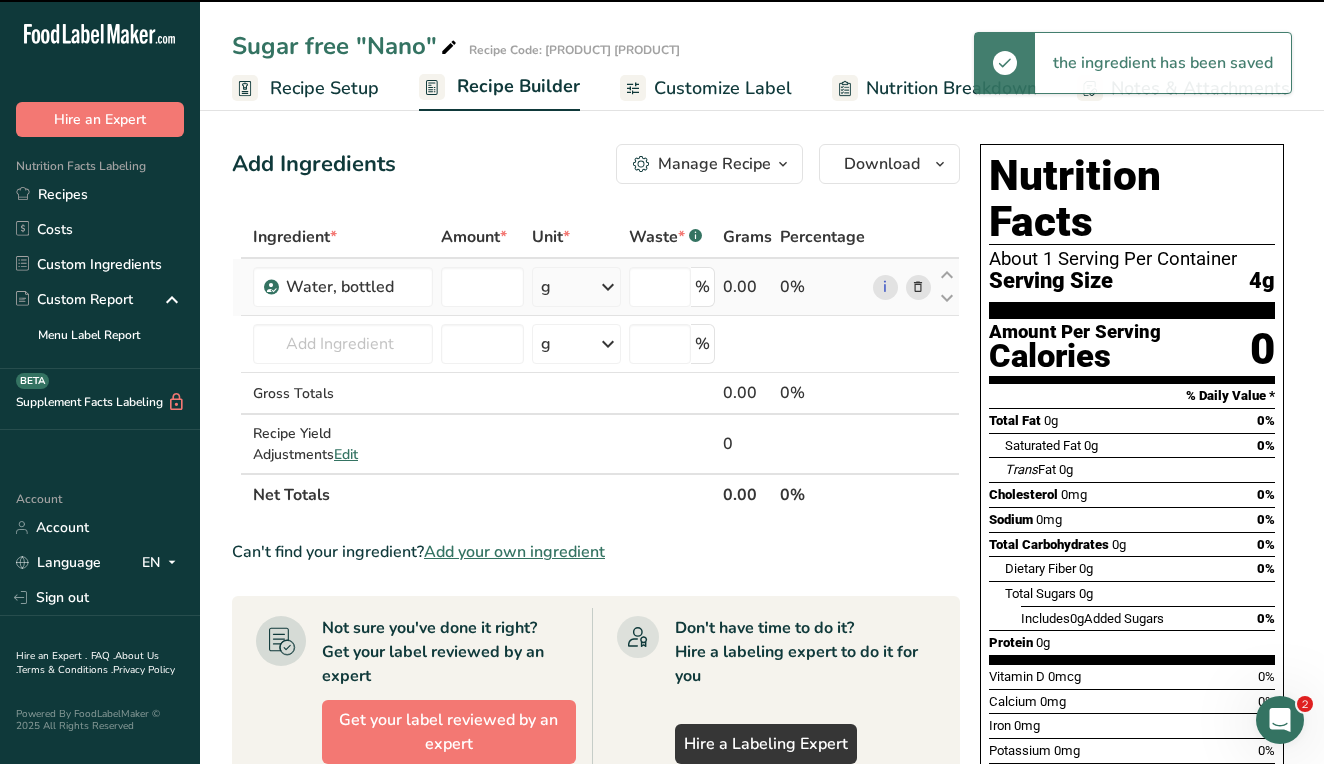 type on "0" 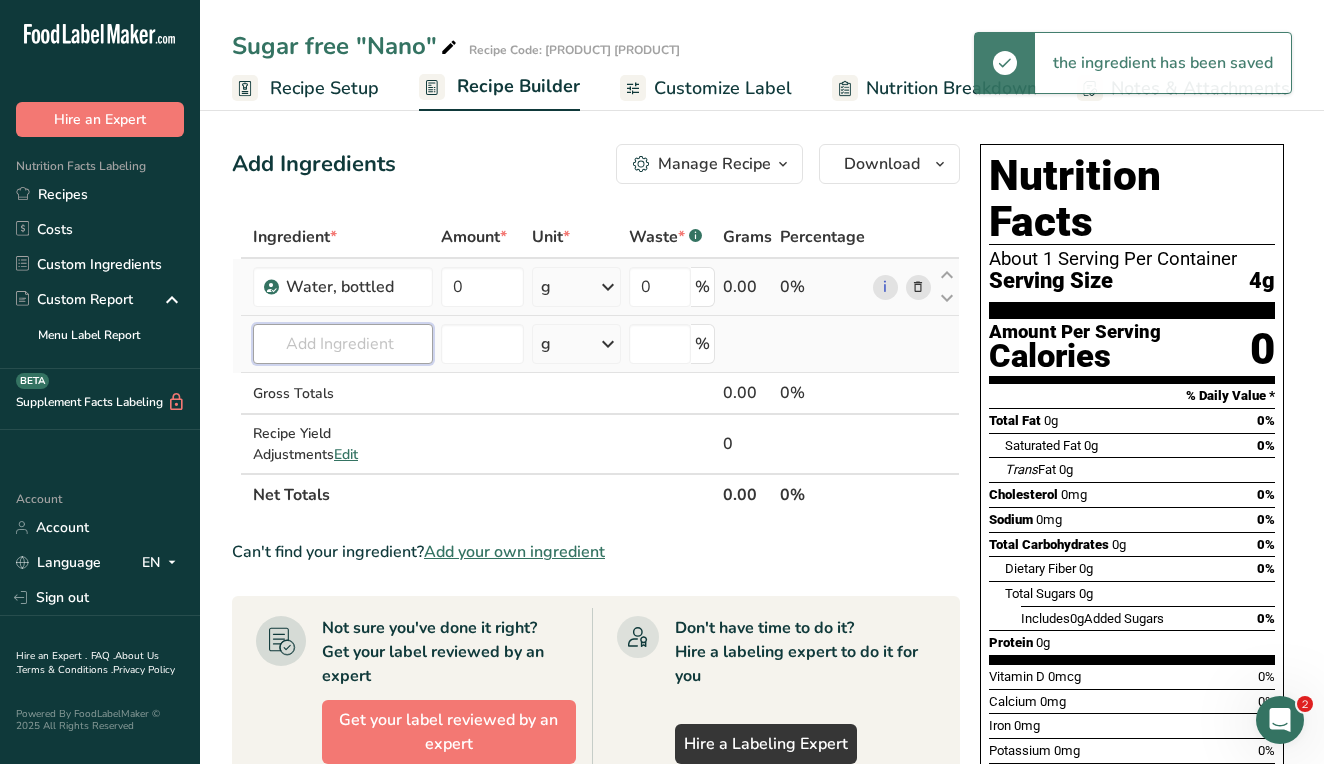 click at bounding box center [343, 344] 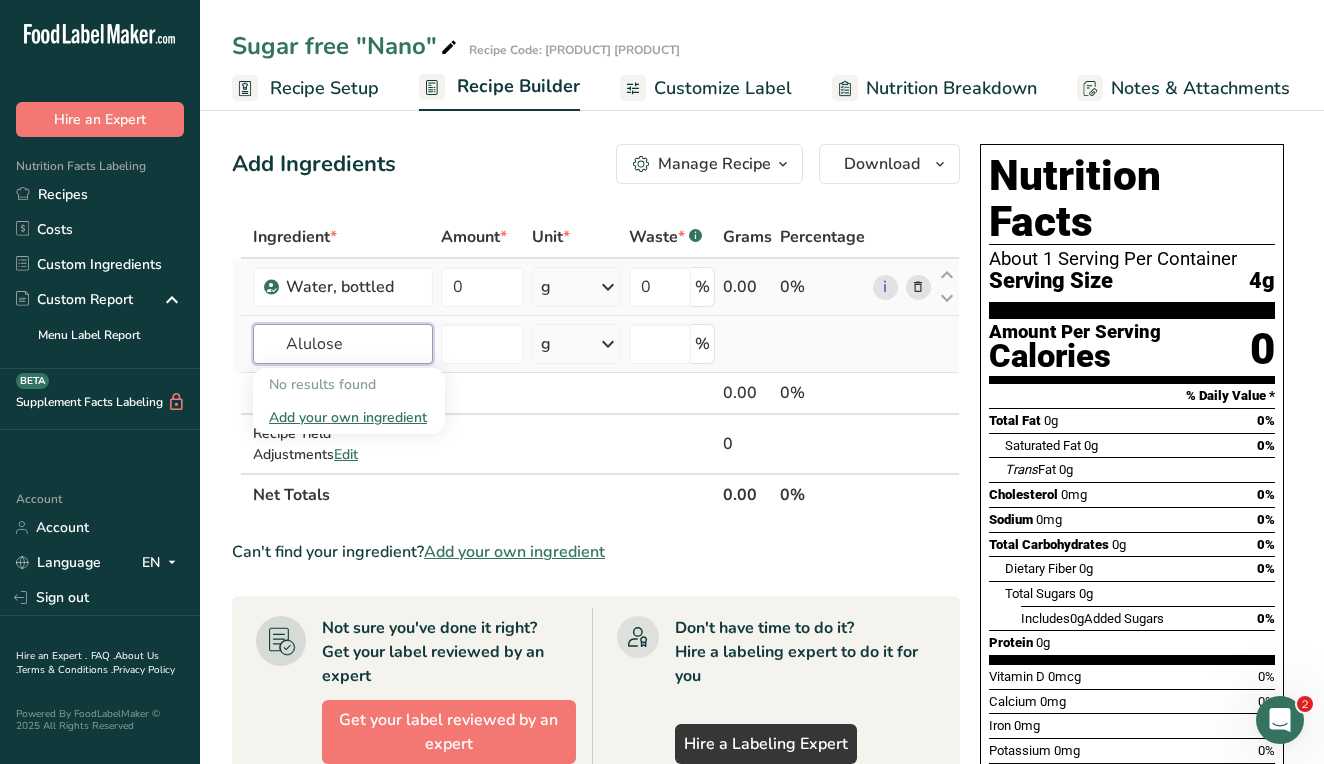 type on "Alulose" 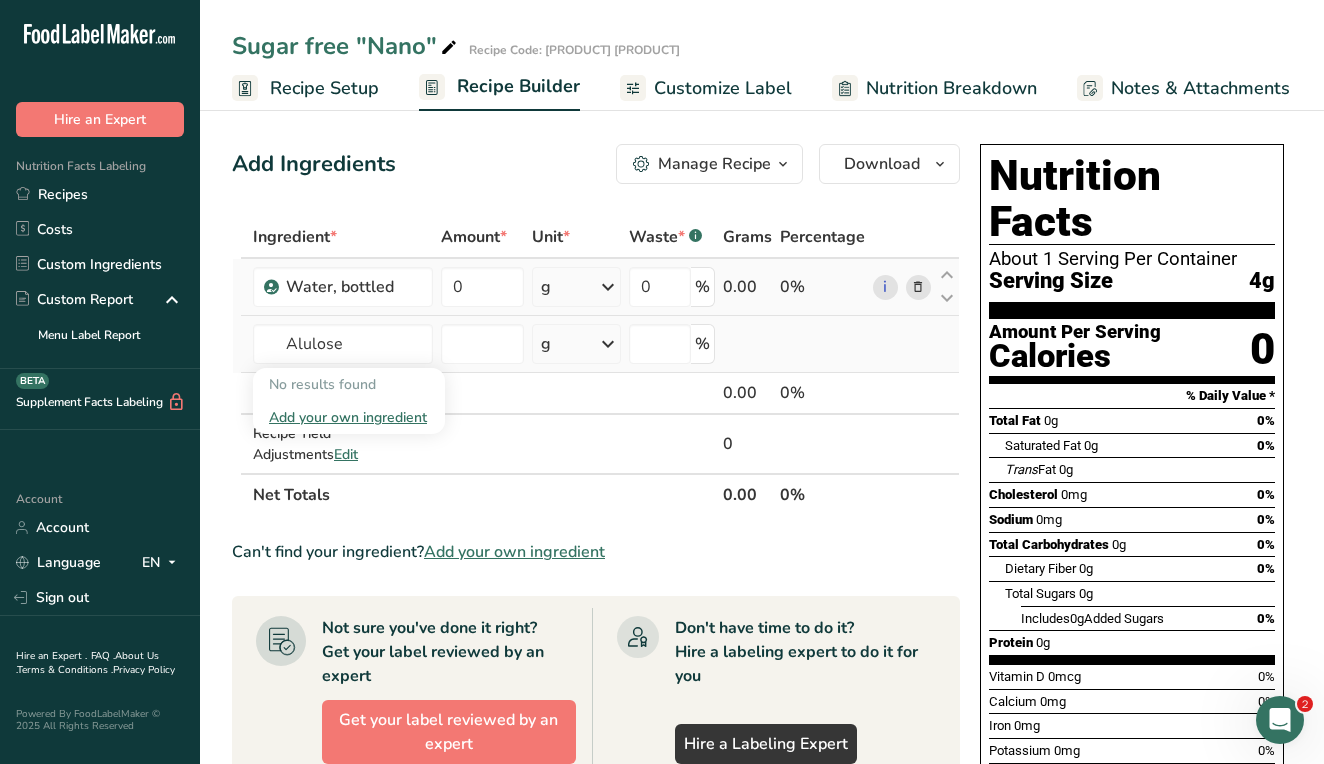 type 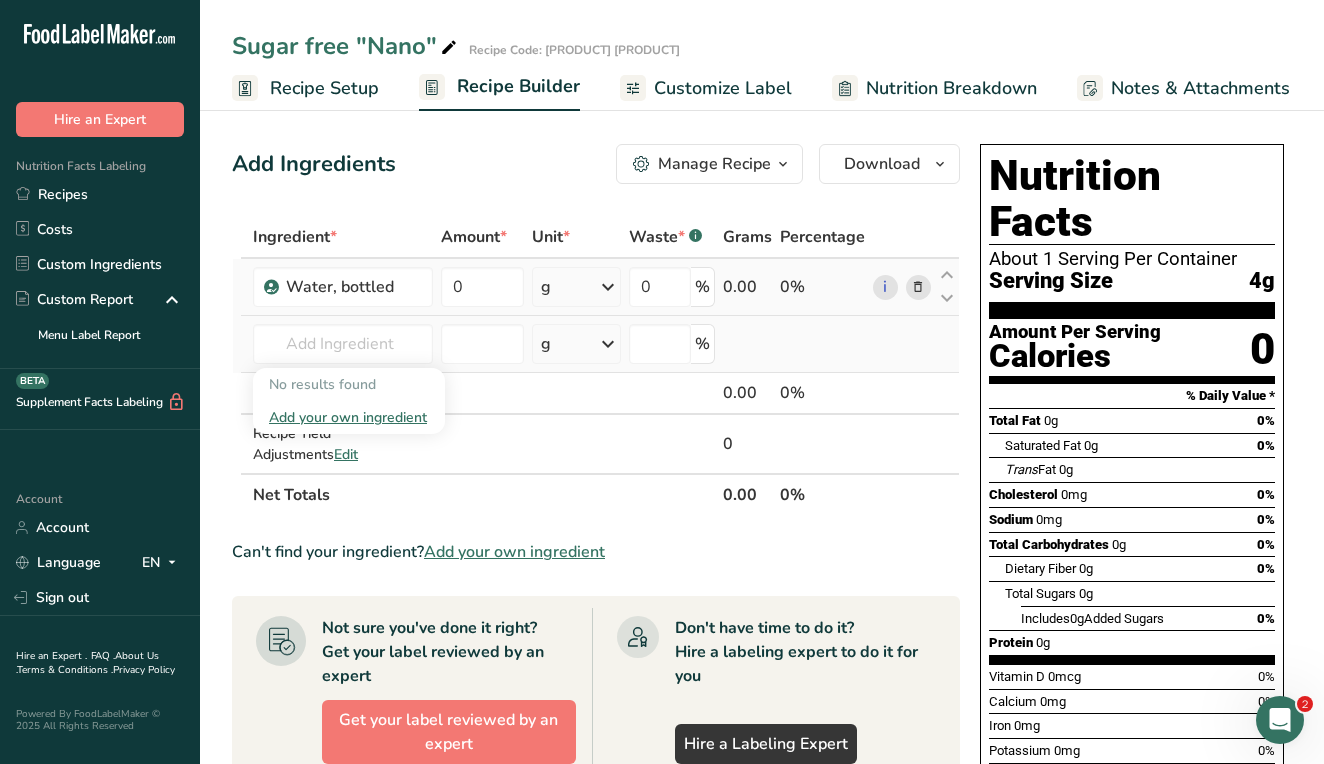 click on "Add your own ingredient" at bounding box center [349, 417] 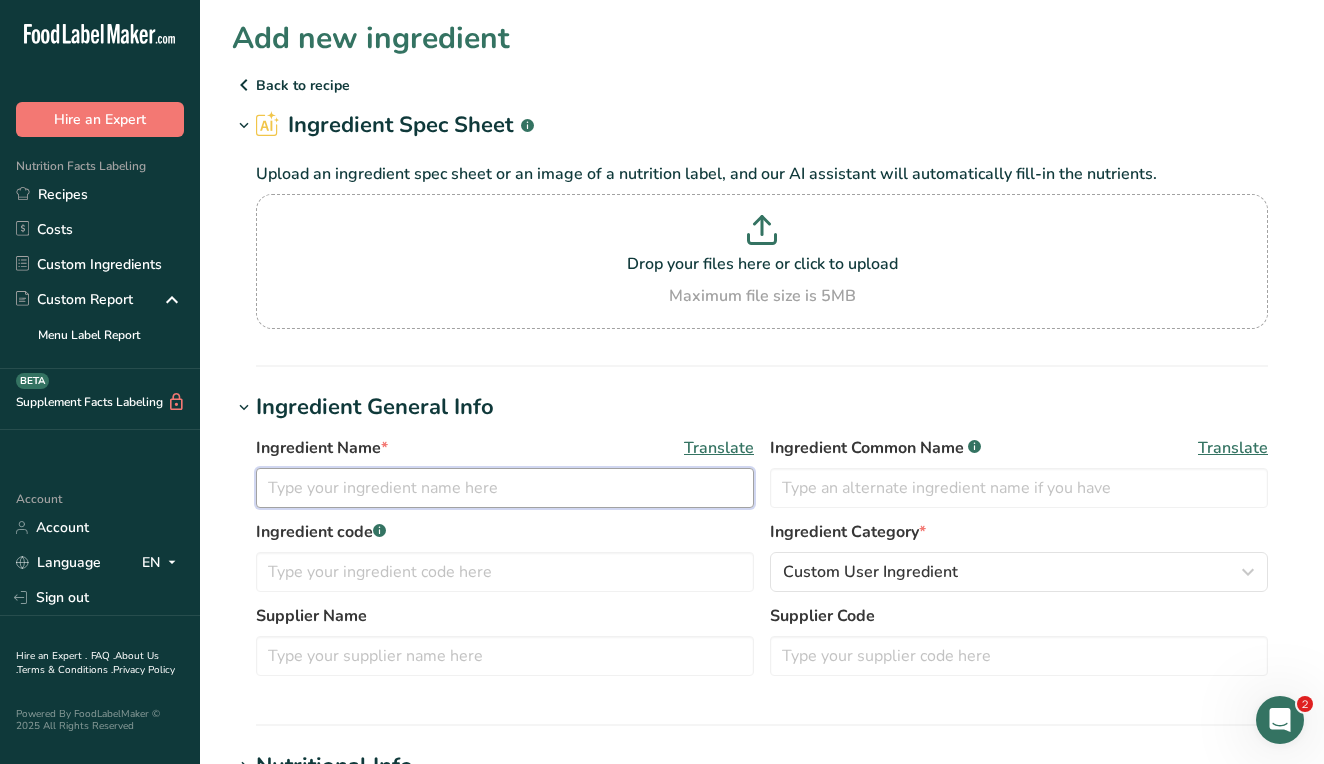 click at bounding box center (505, 488) 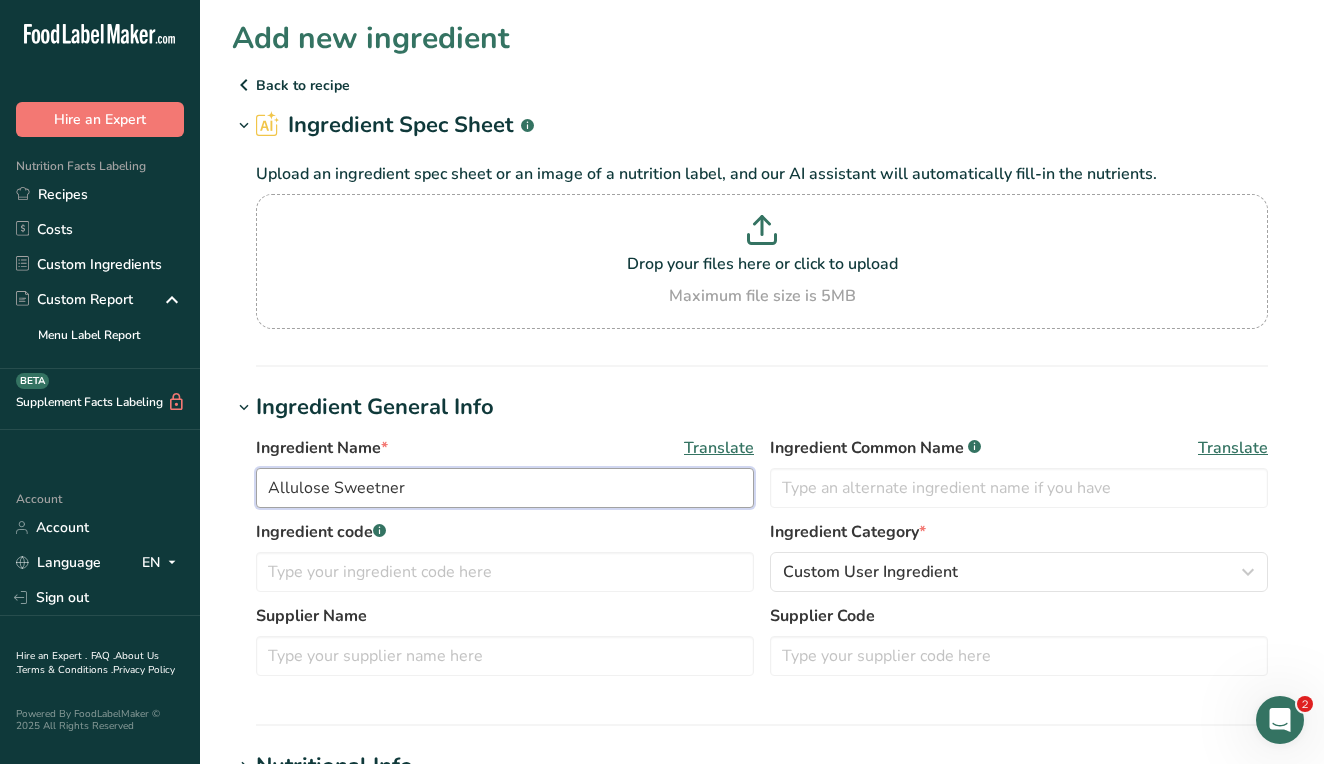 type on "Allulose Sweetner" 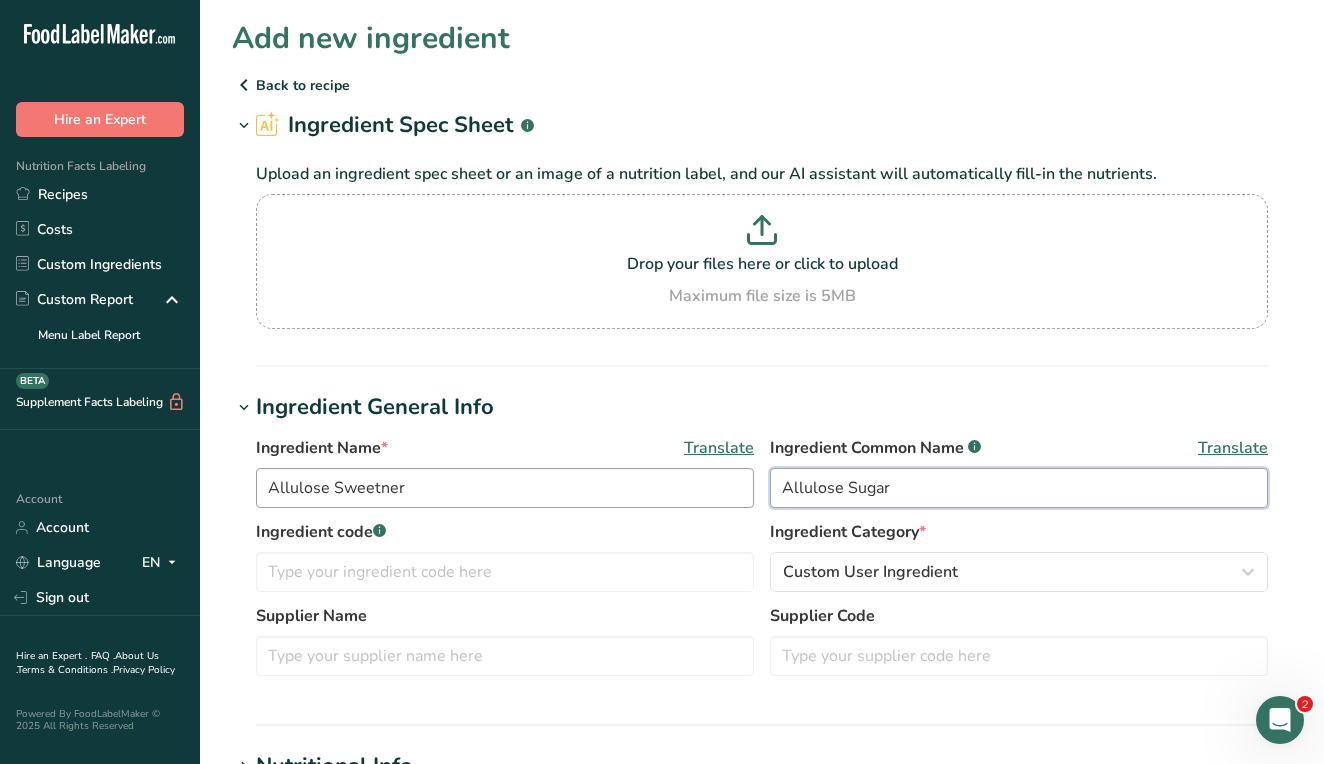 type on "Allulose Sugar" 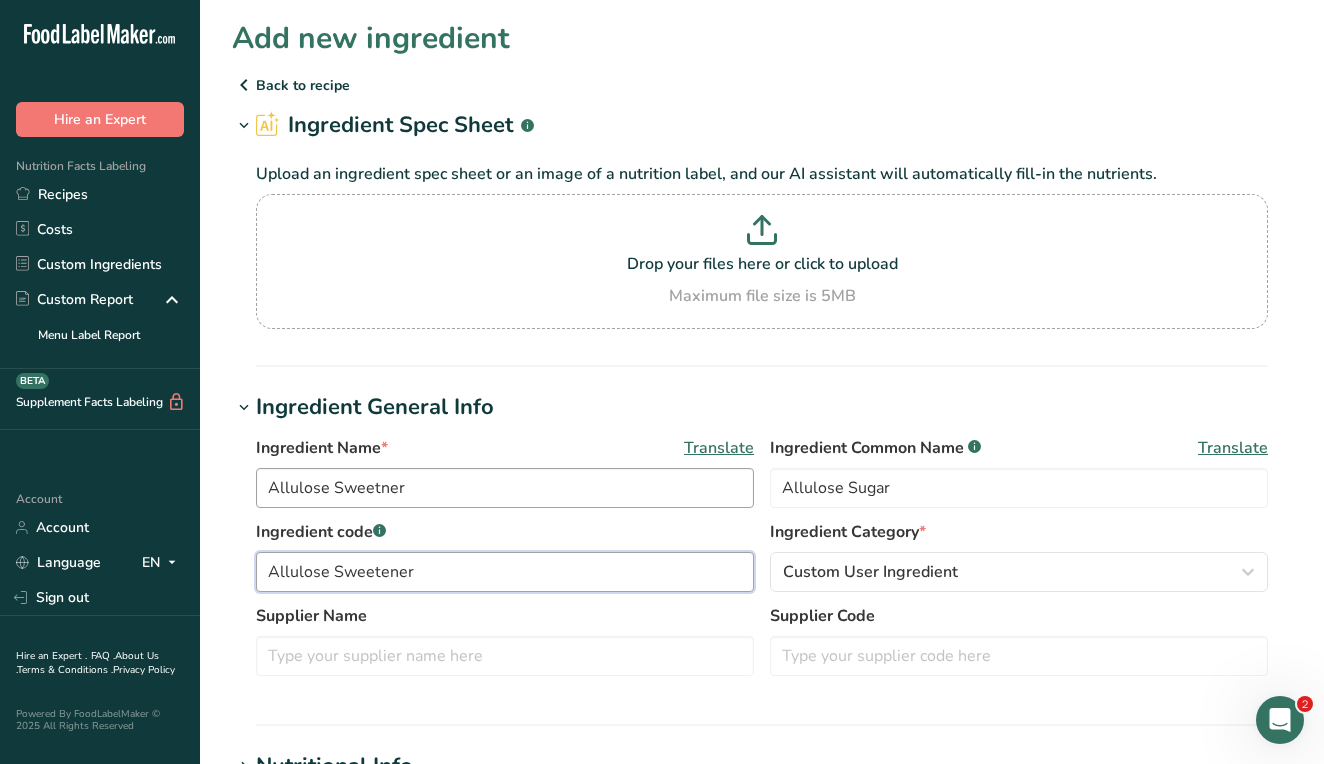 type on "Allulose Sweetener" 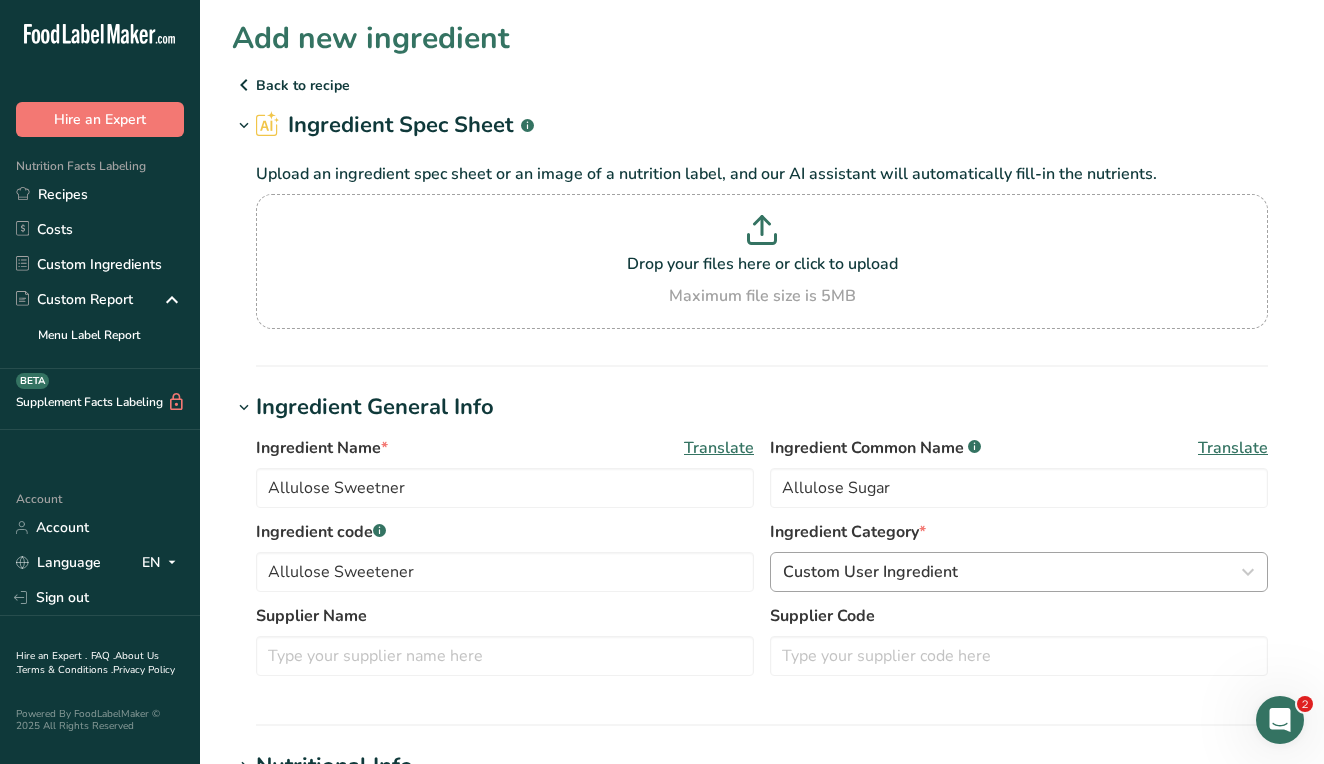 click on "Custom User Ingredient" at bounding box center [870, 572] 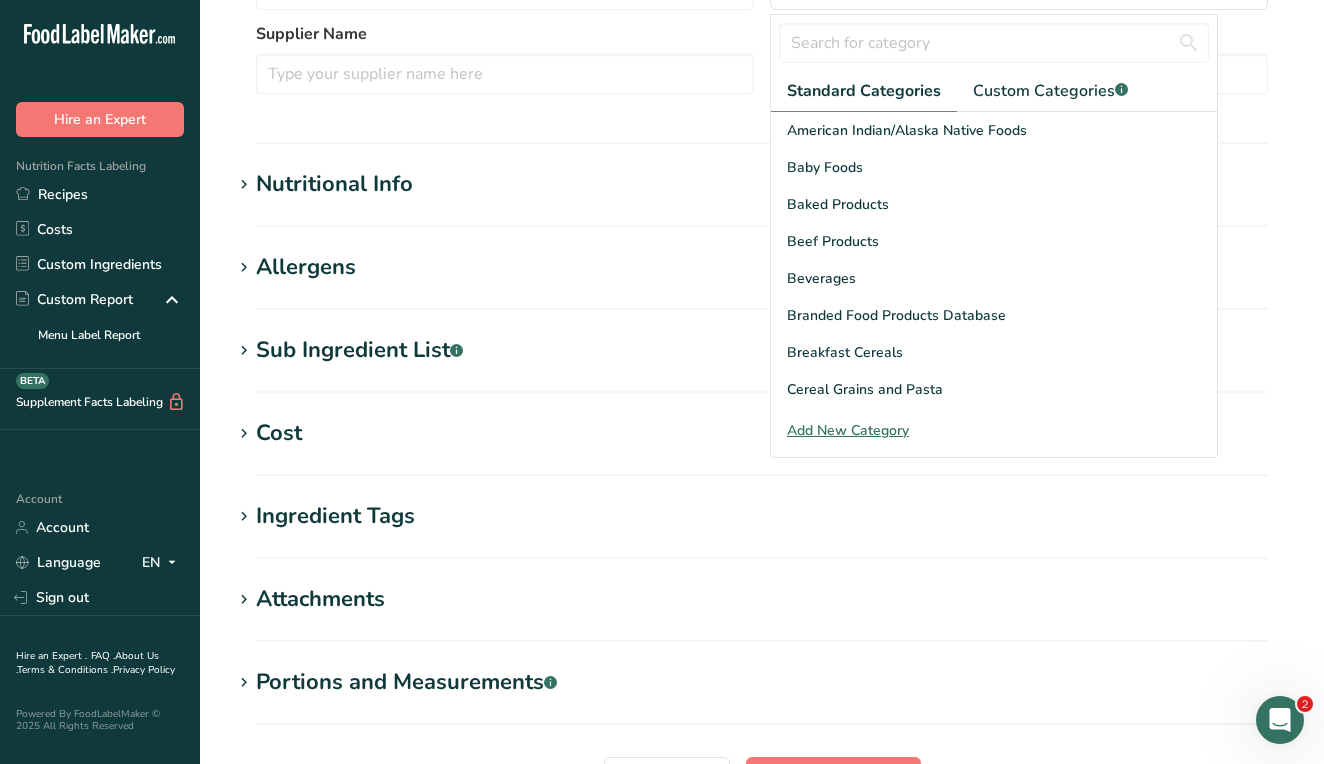 scroll, scrollTop: 584, scrollLeft: 0, axis: vertical 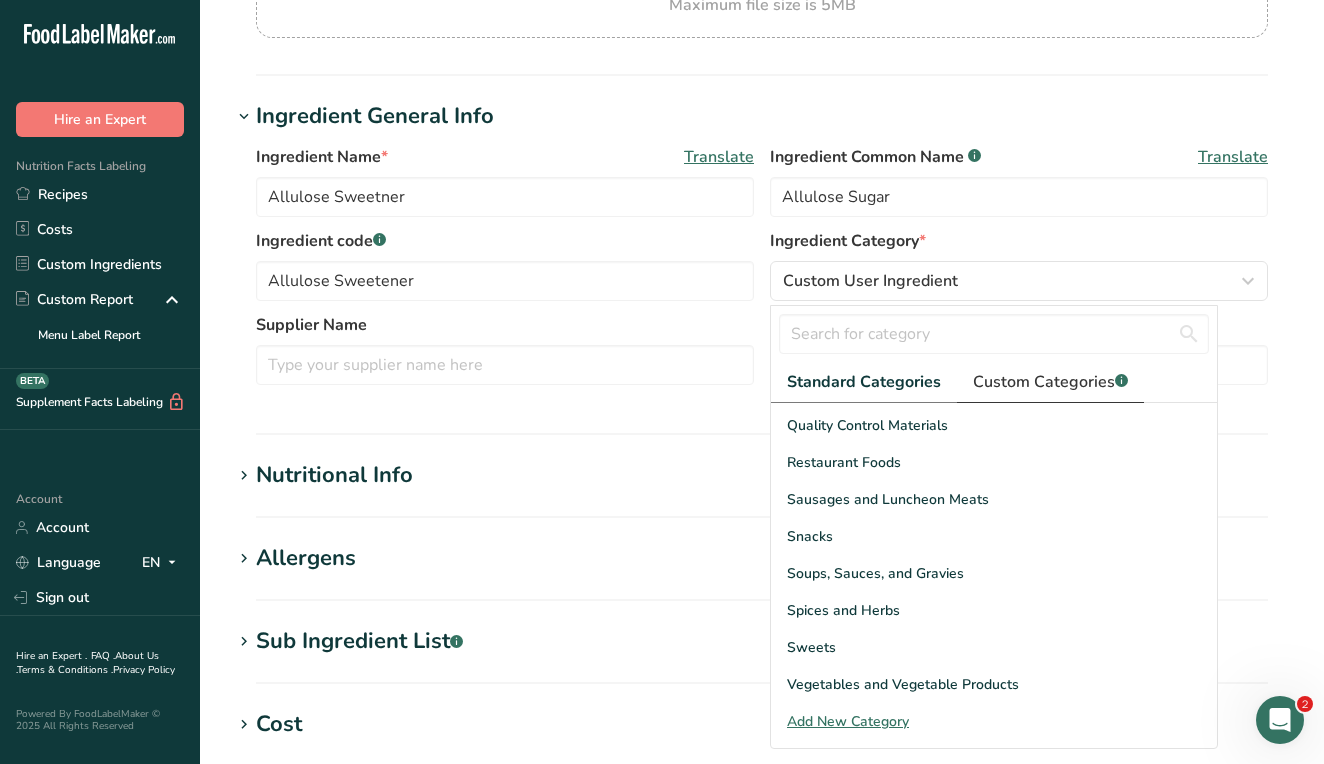 click on "Custom Categories
.a-a{fill:#347362;}.b-a{fill:#fff;}" at bounding box center [1050, 382] 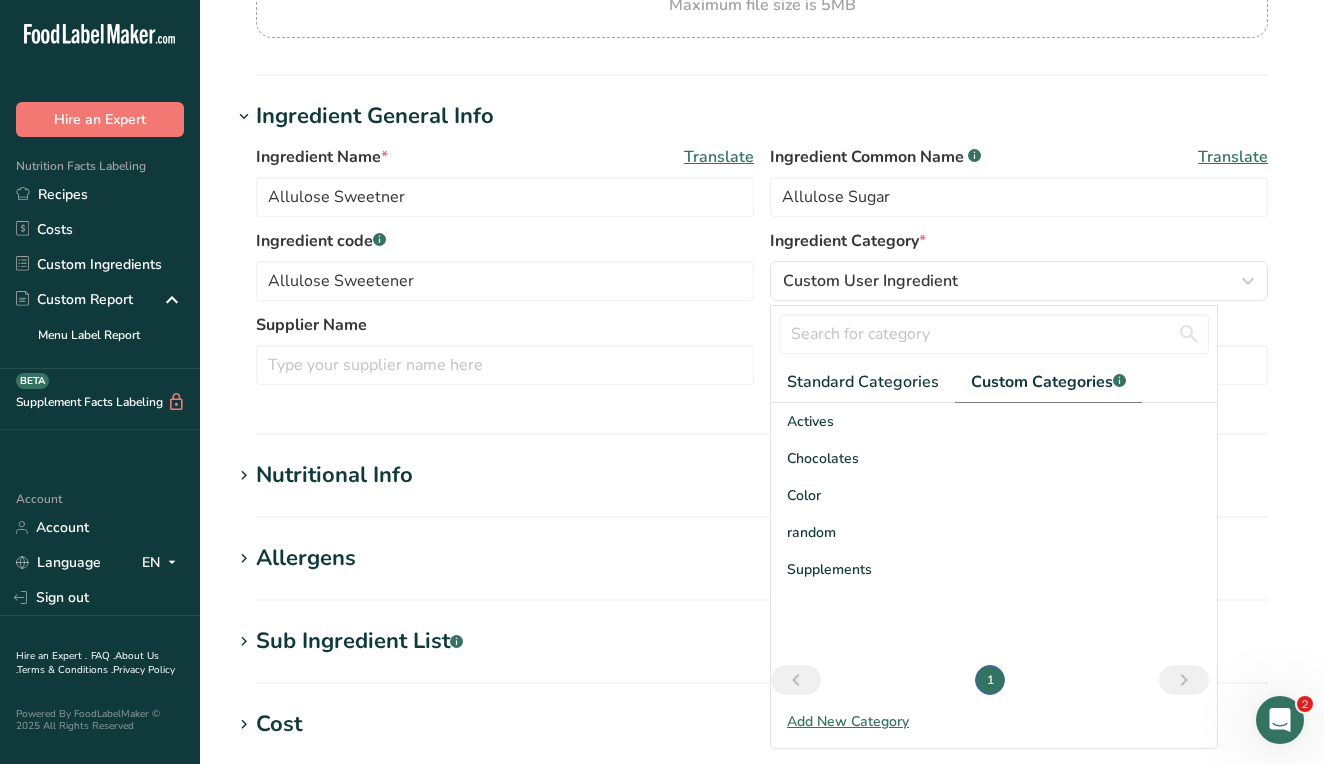 click on "Add New Category" at bounding box center [994, 721] 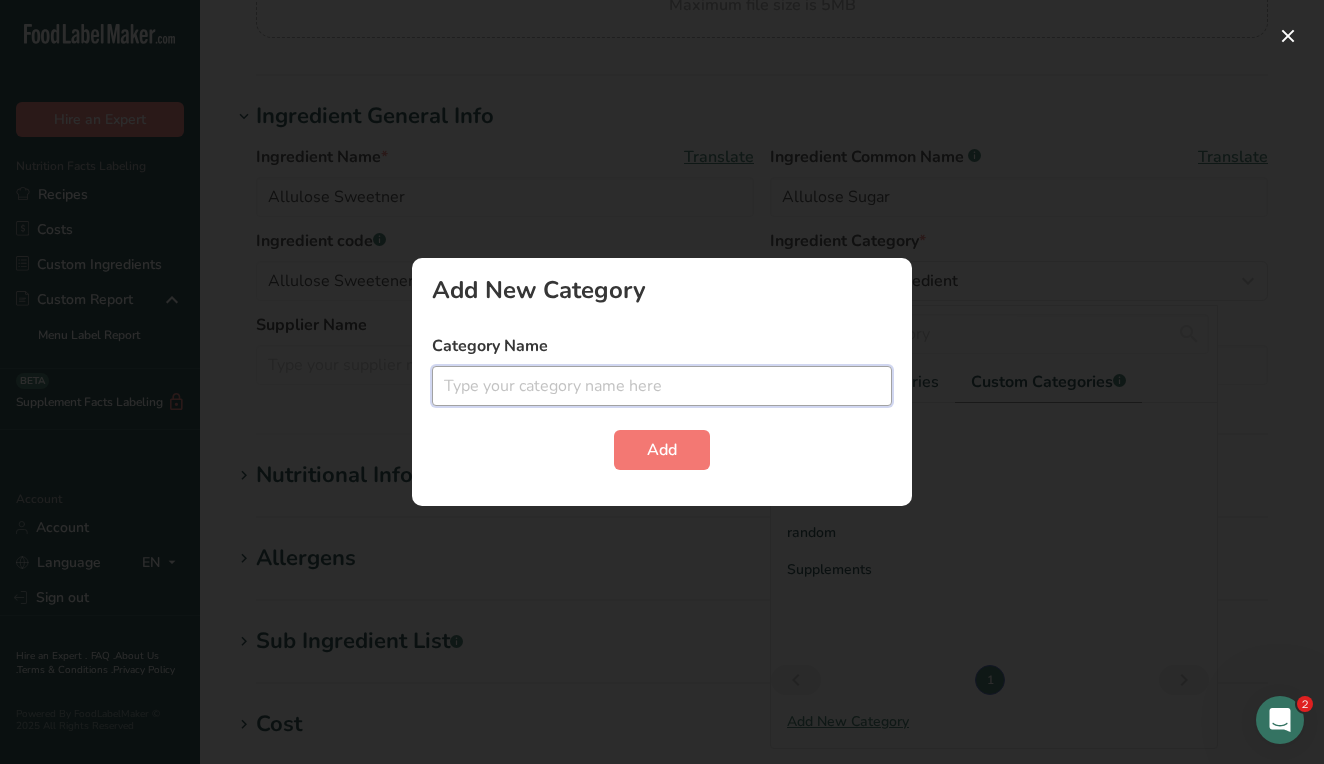 click at bounding box center [662, 386] 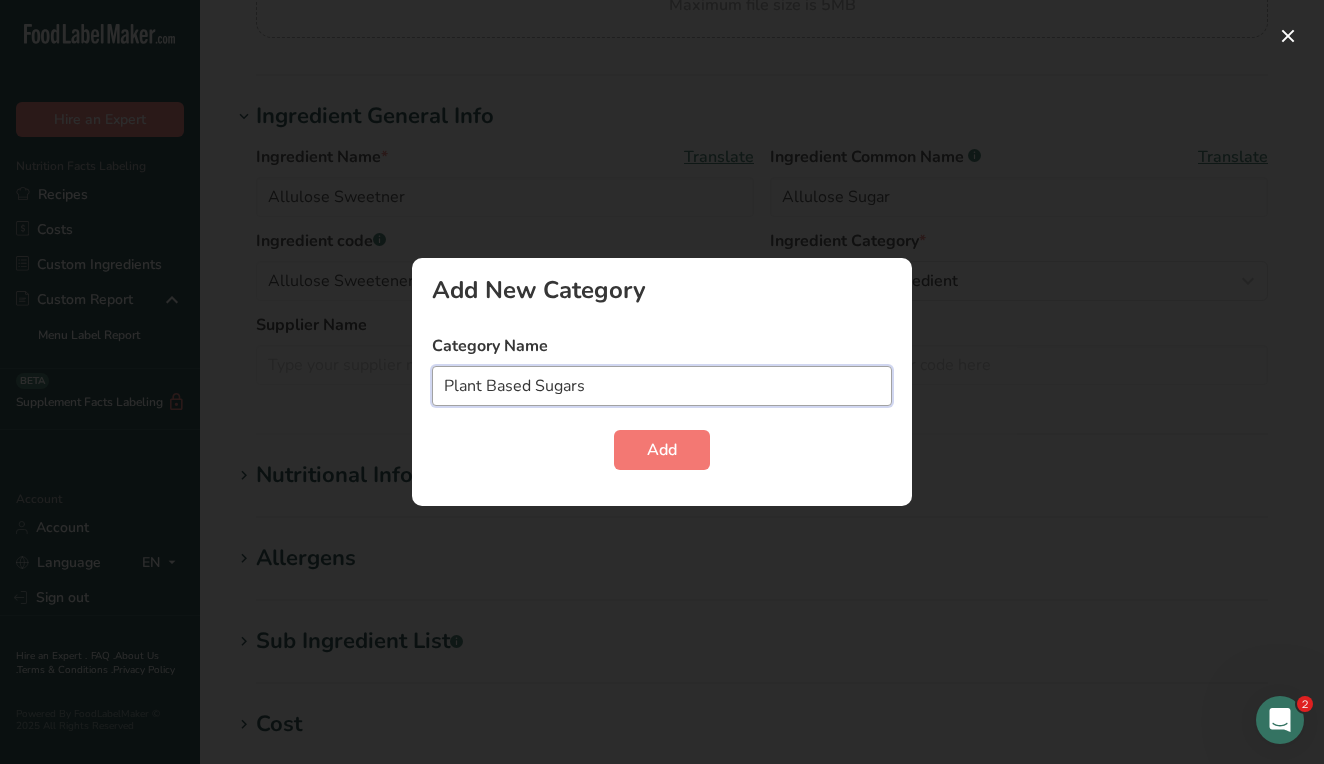 type on "Plant Based Sugars" 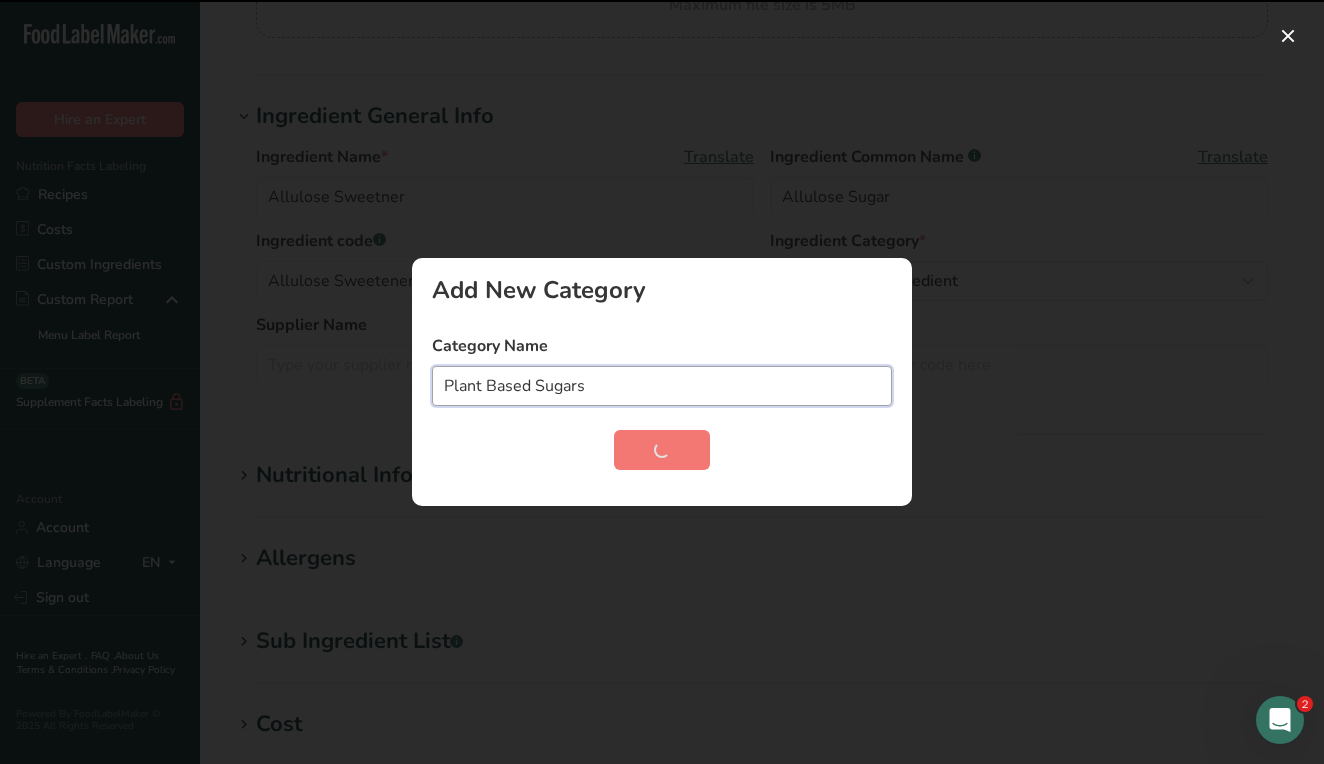 type 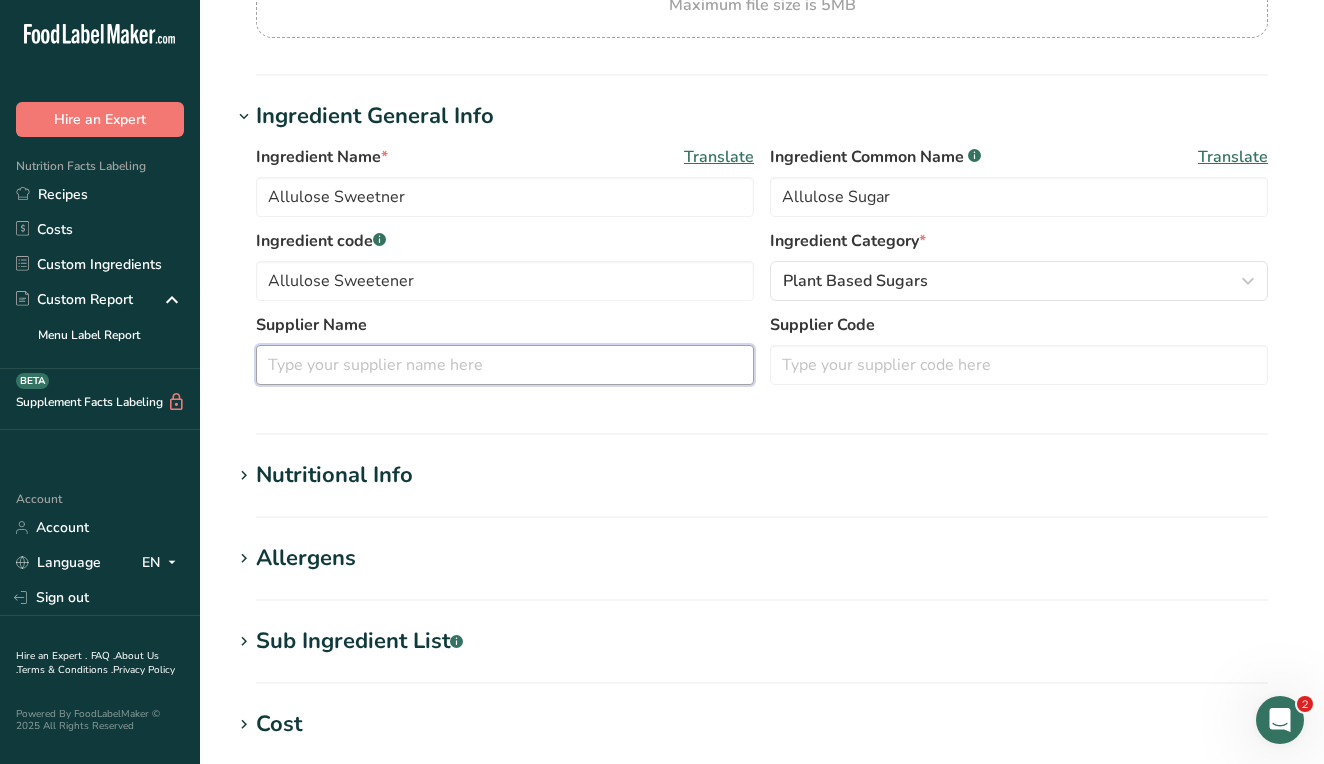 click at bounding box center (505, 365) 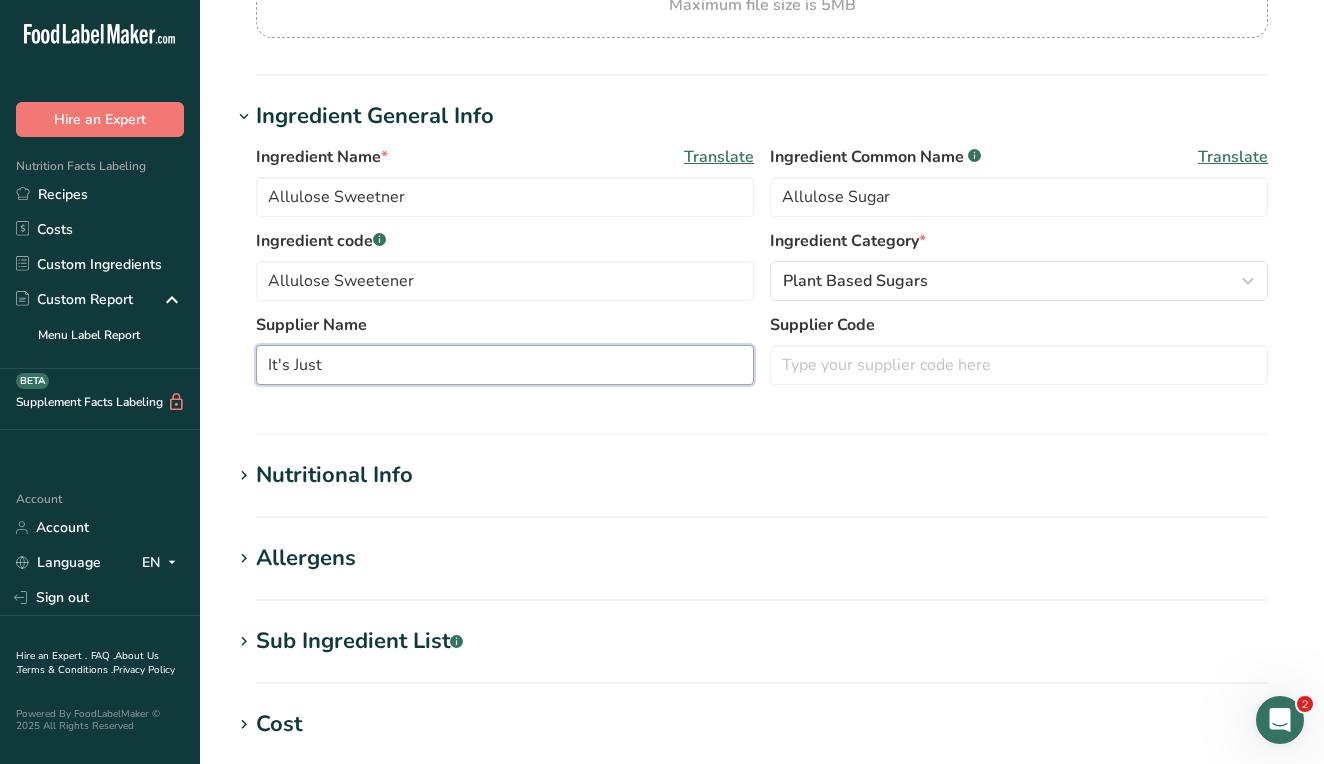 type on "It's Just" 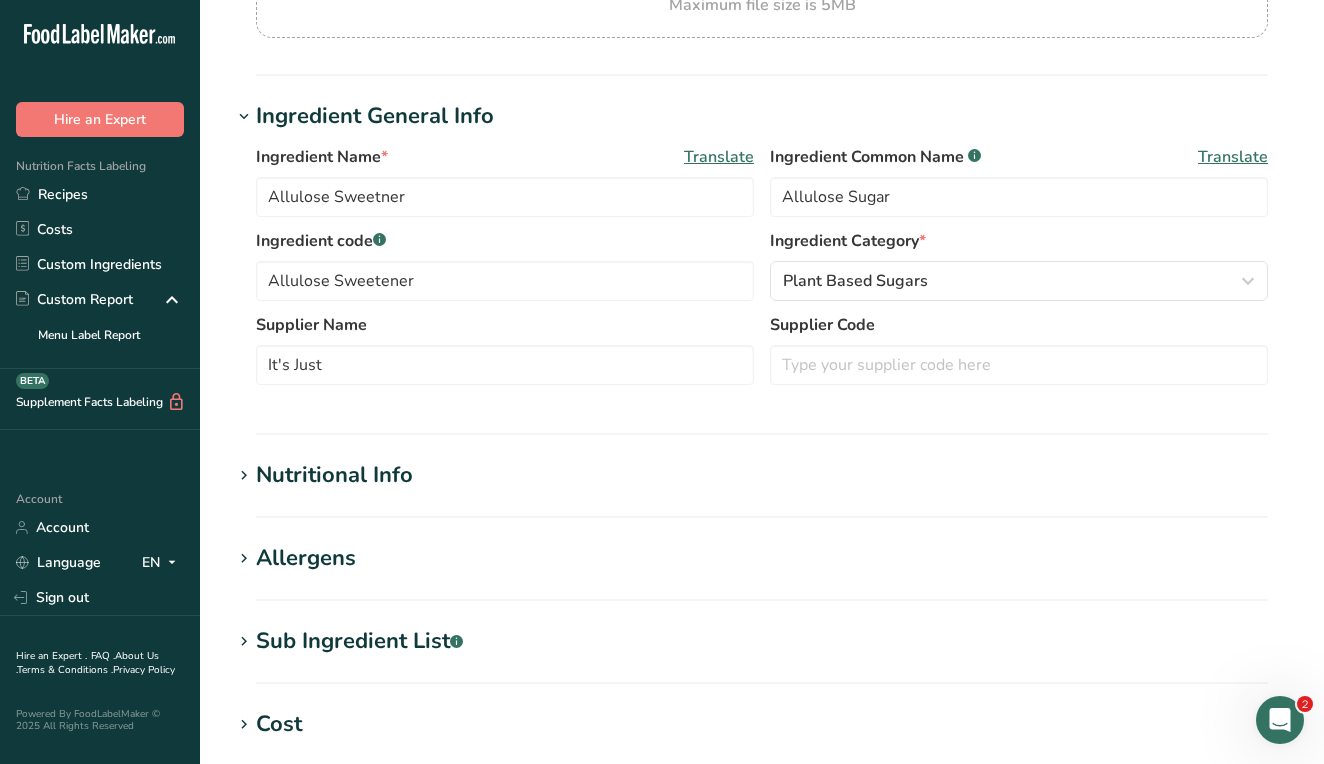 click on "Nutritional Info" at bounding box center (334, 475) 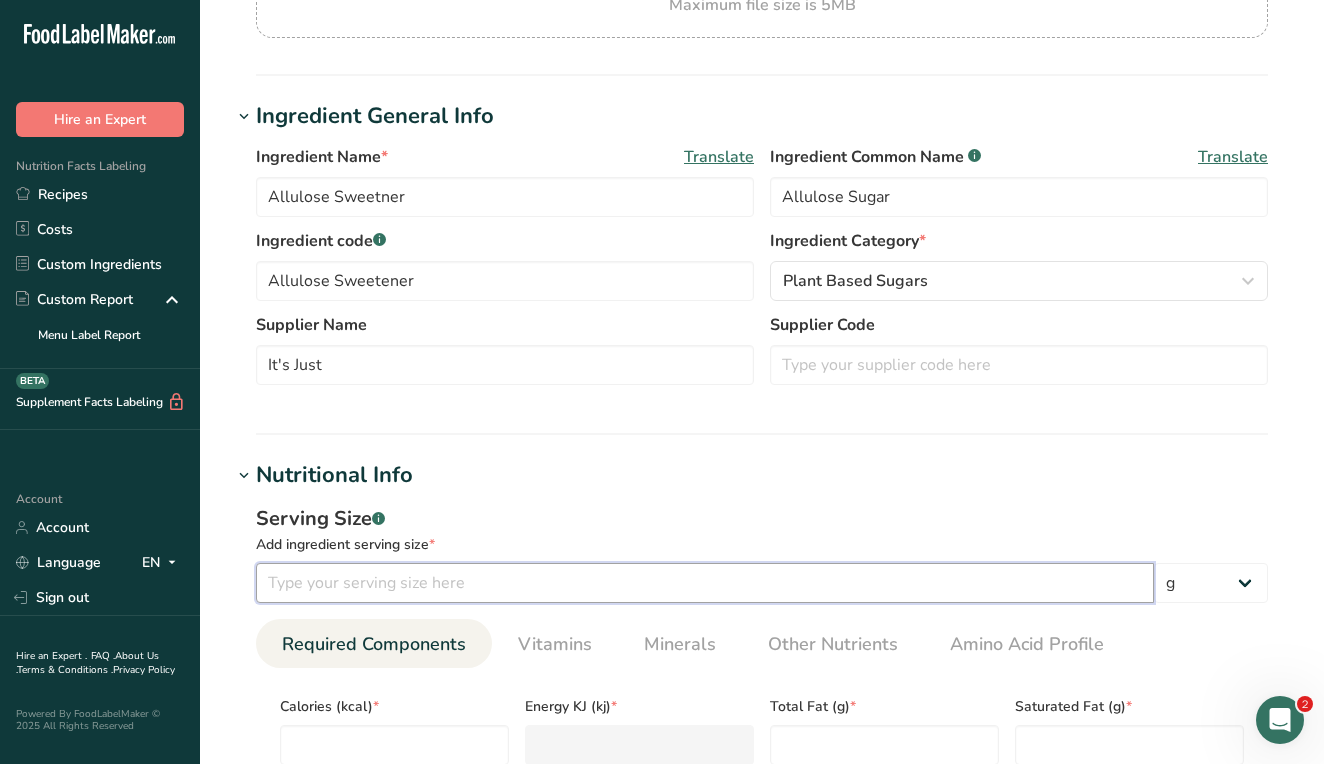 click at bounding box center (705, 583) 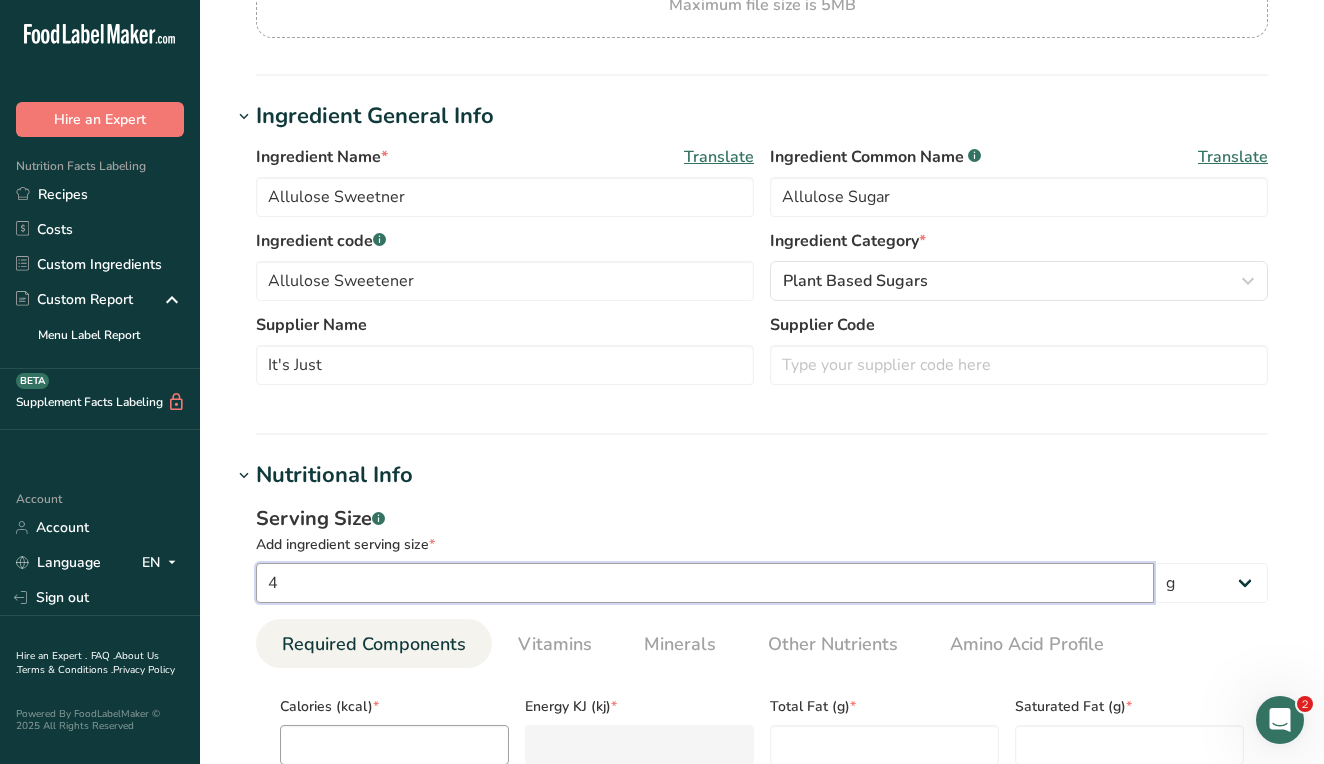 type on "4" 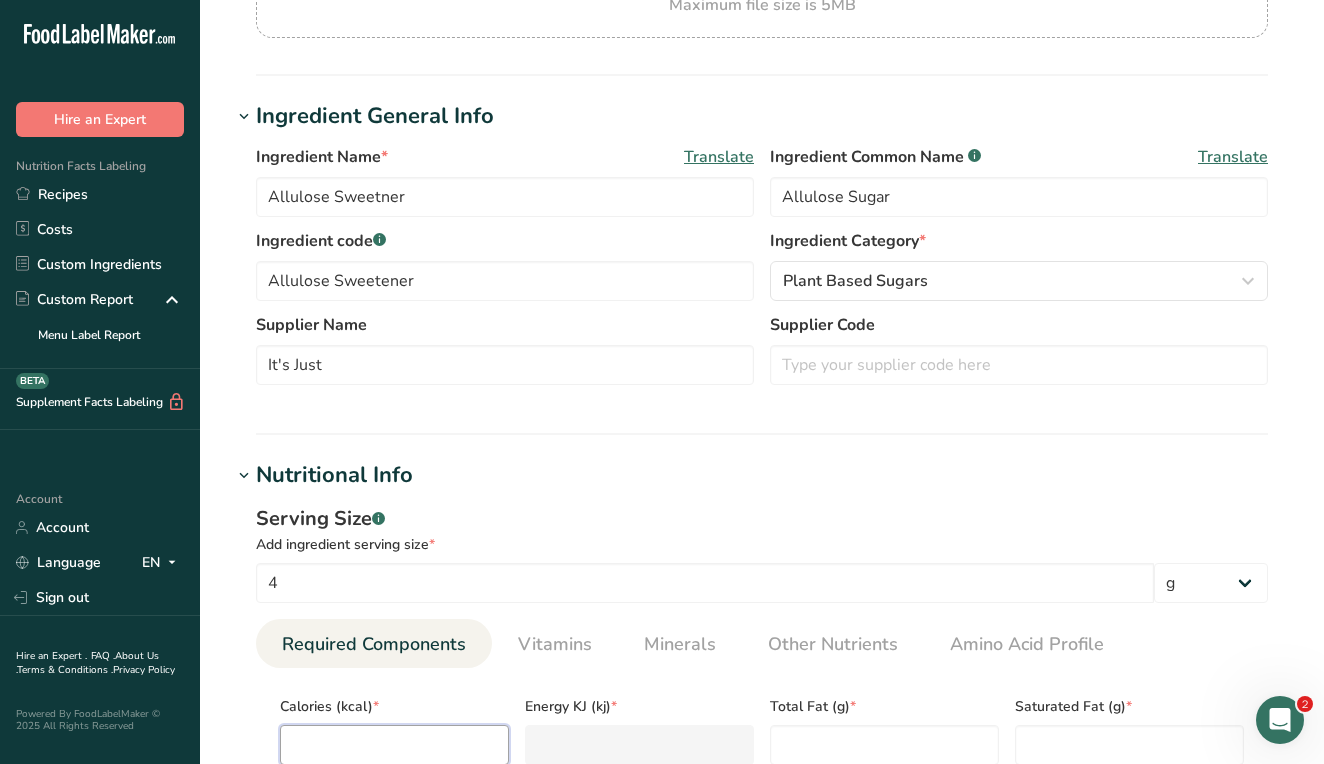 click at bounding box center (394, 745) 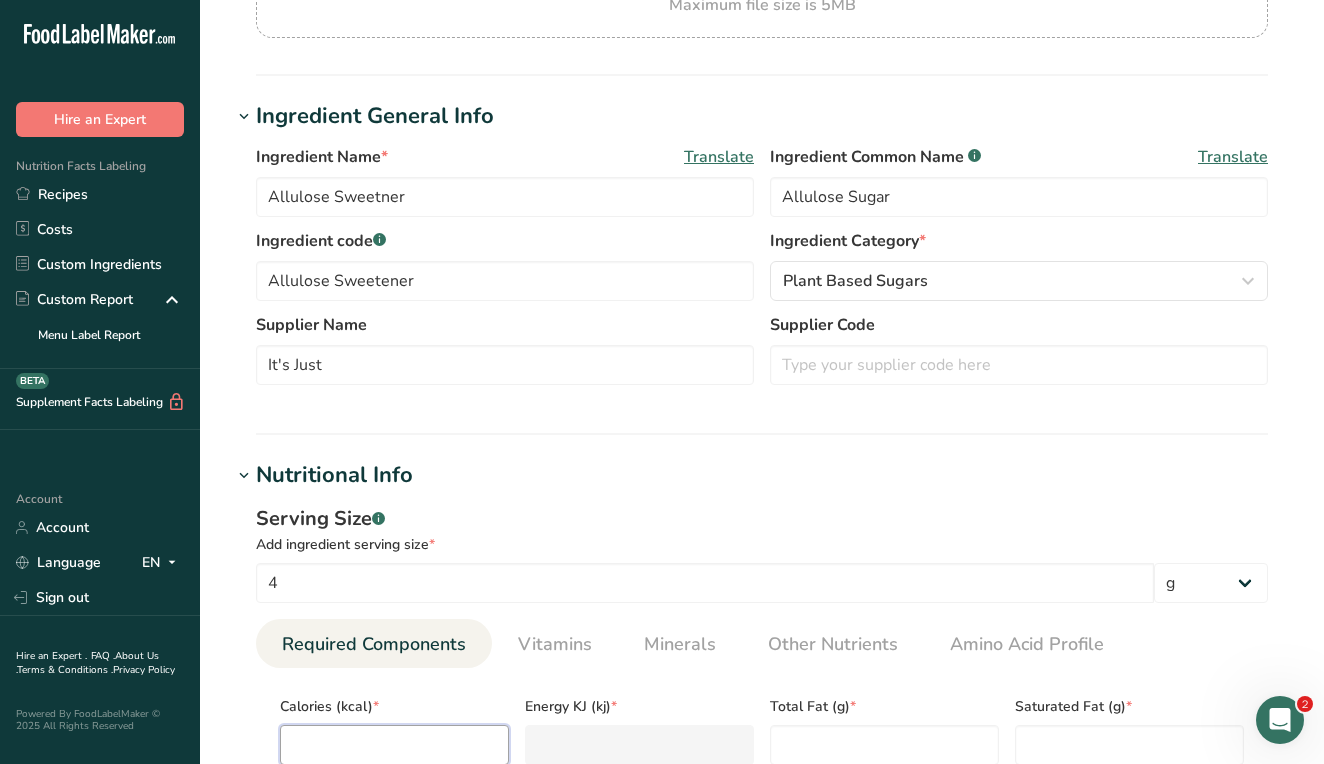 type on "0" 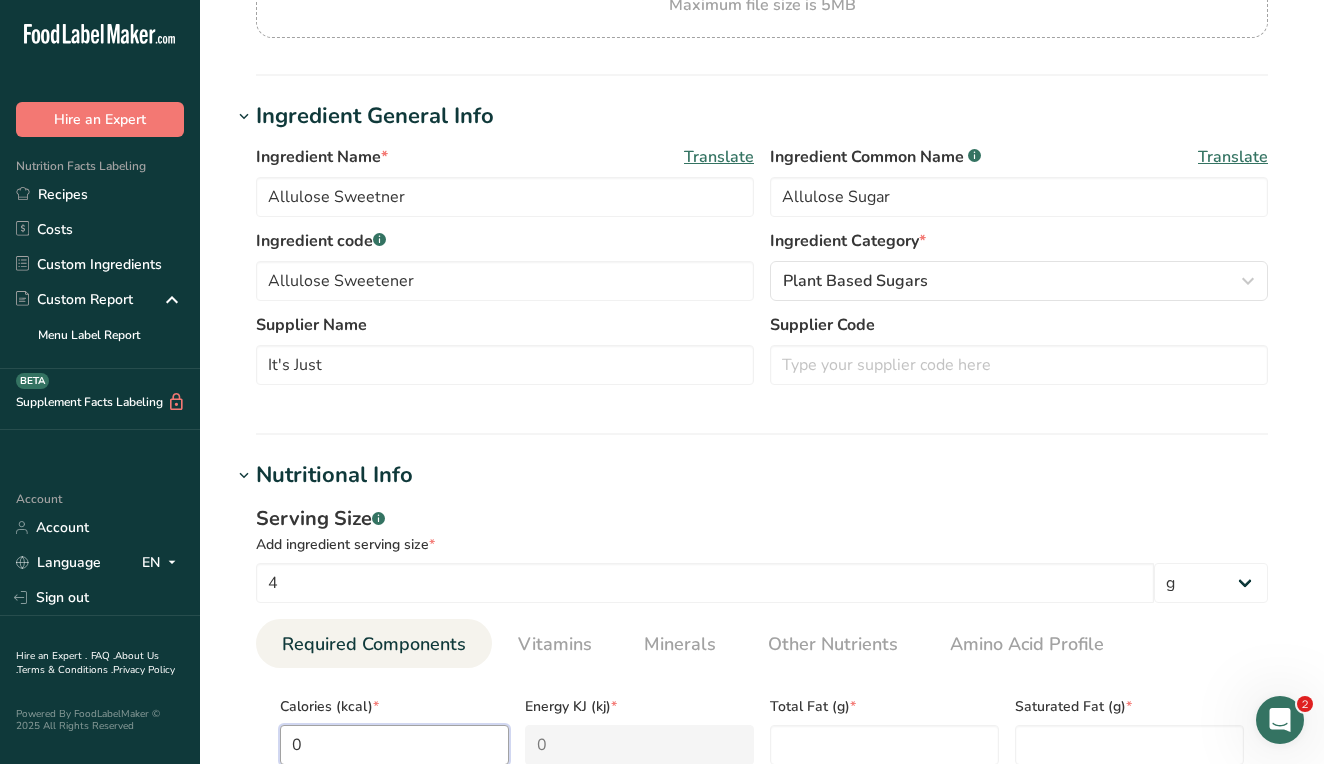 type on "0" 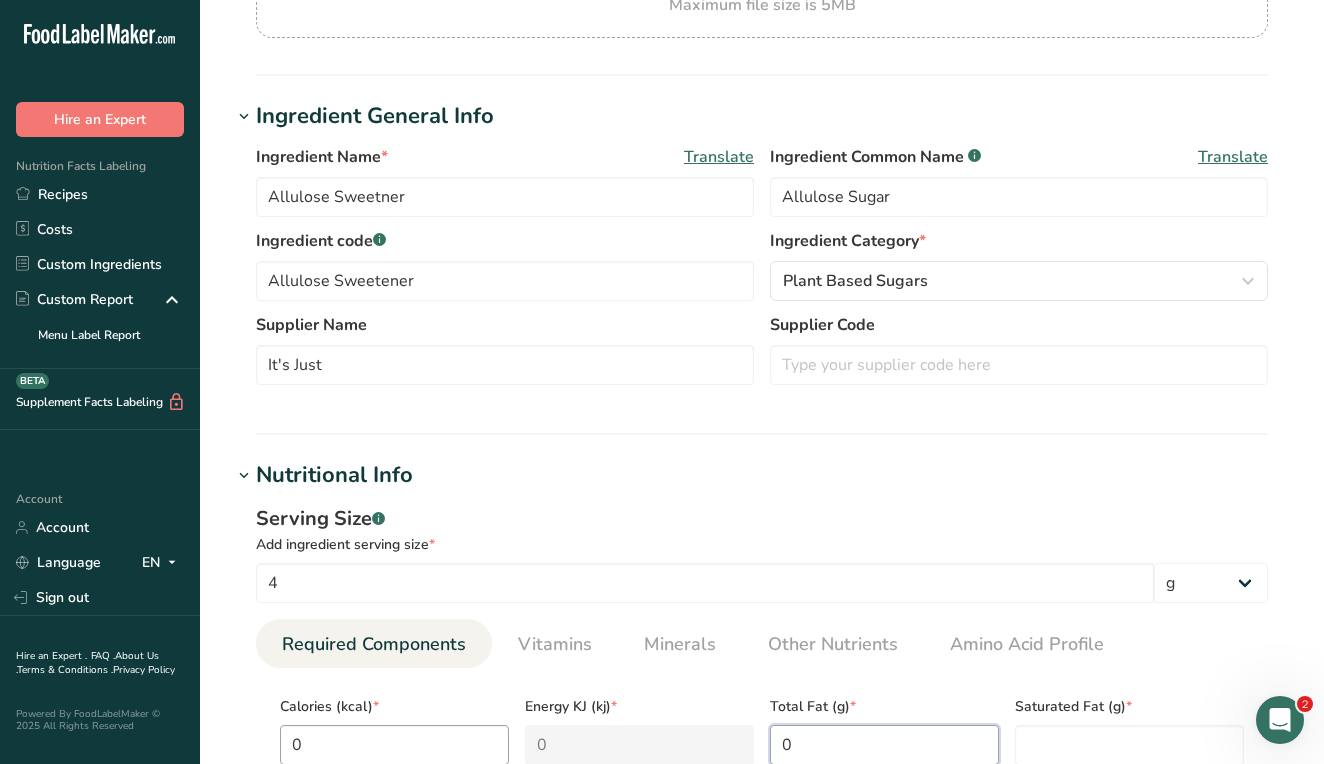 type on "0" 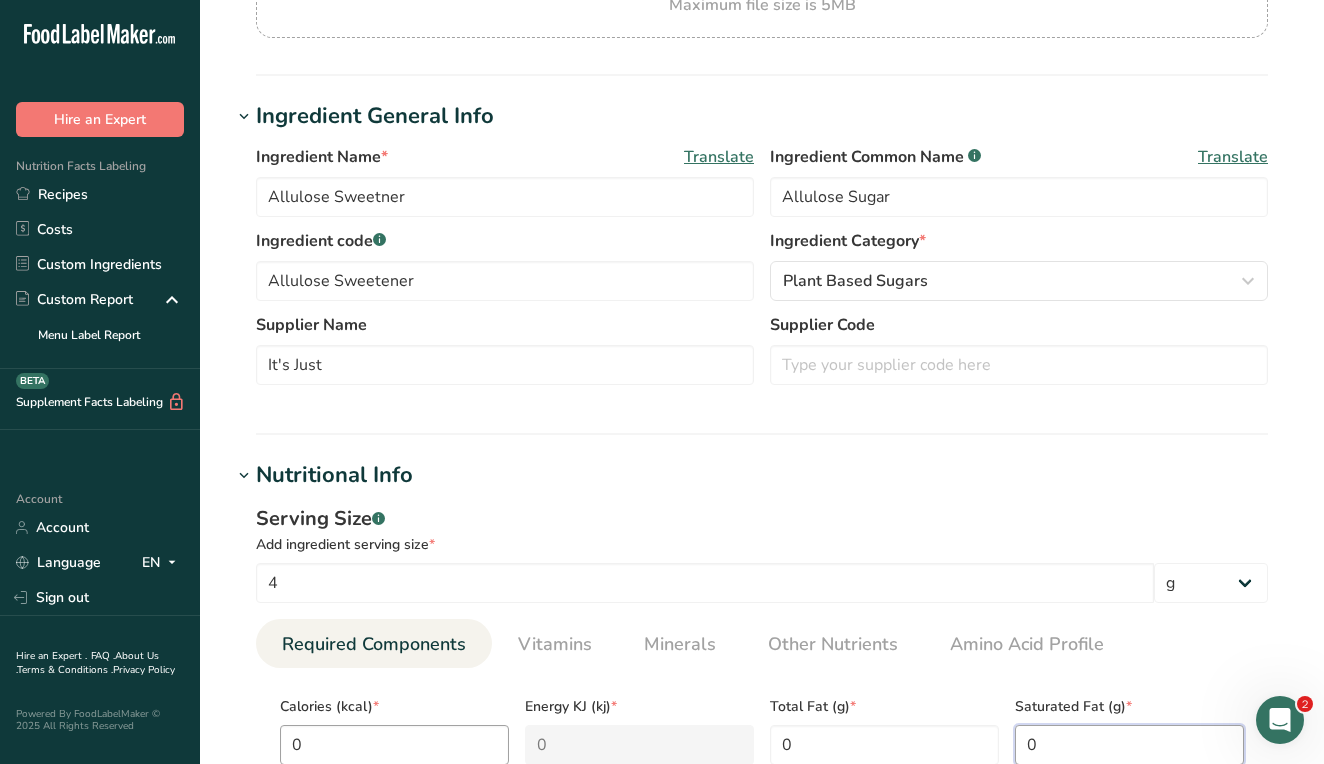 type on "0" 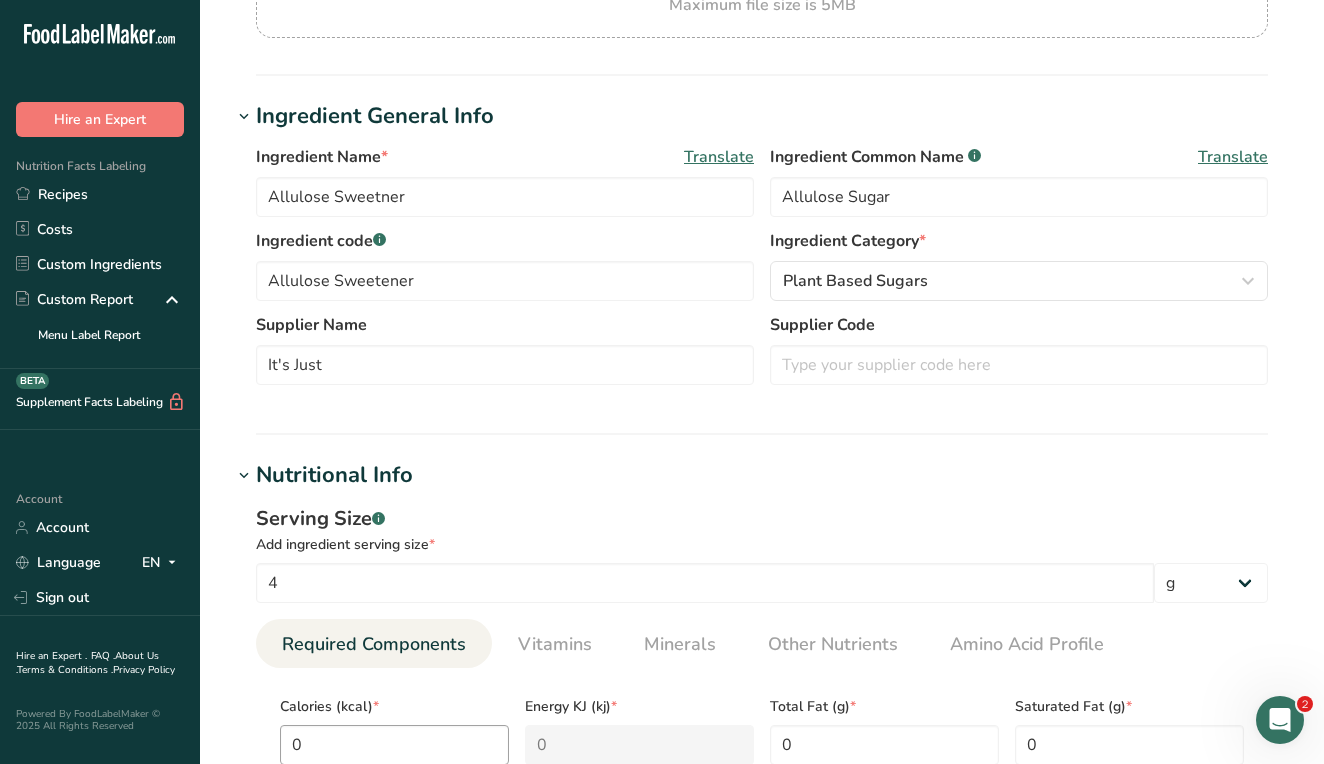scroll, scrollTop: 735, scrollLeft: 0, axis: vertical 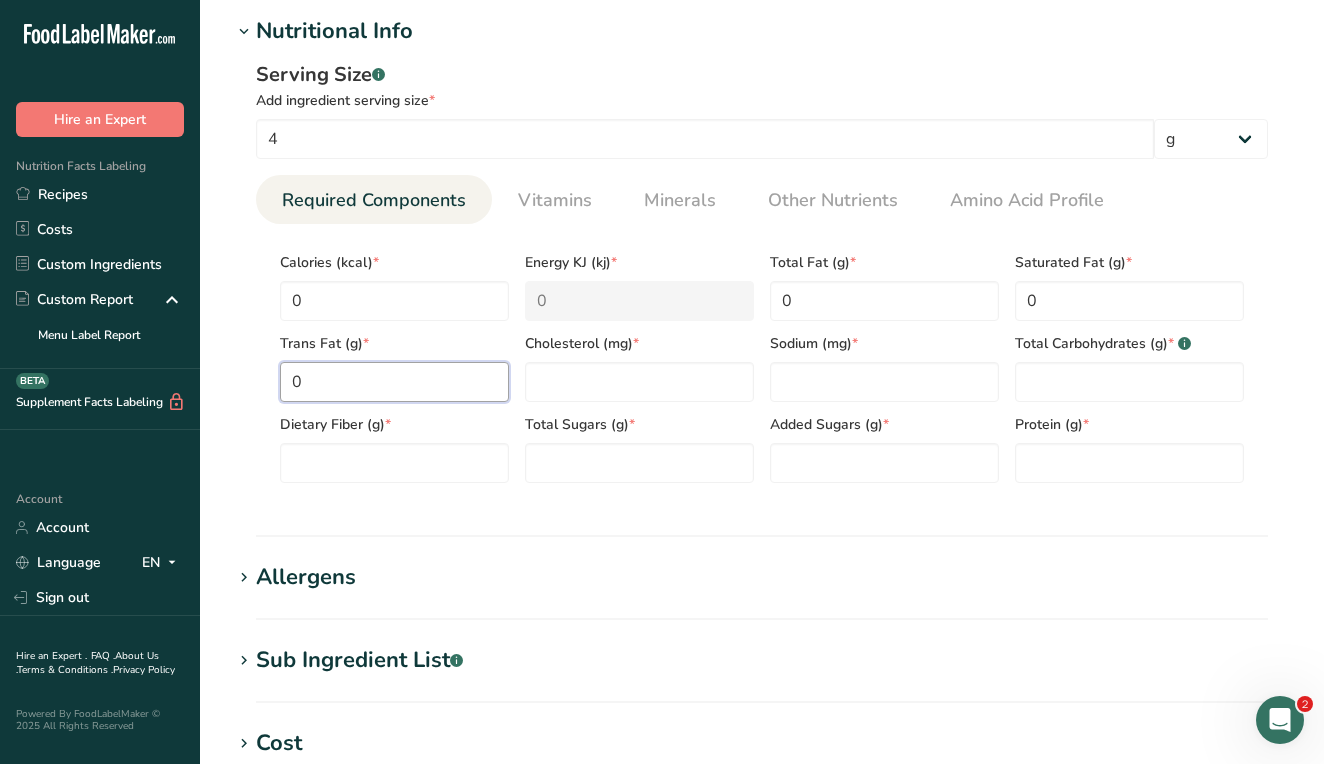 type on "0" 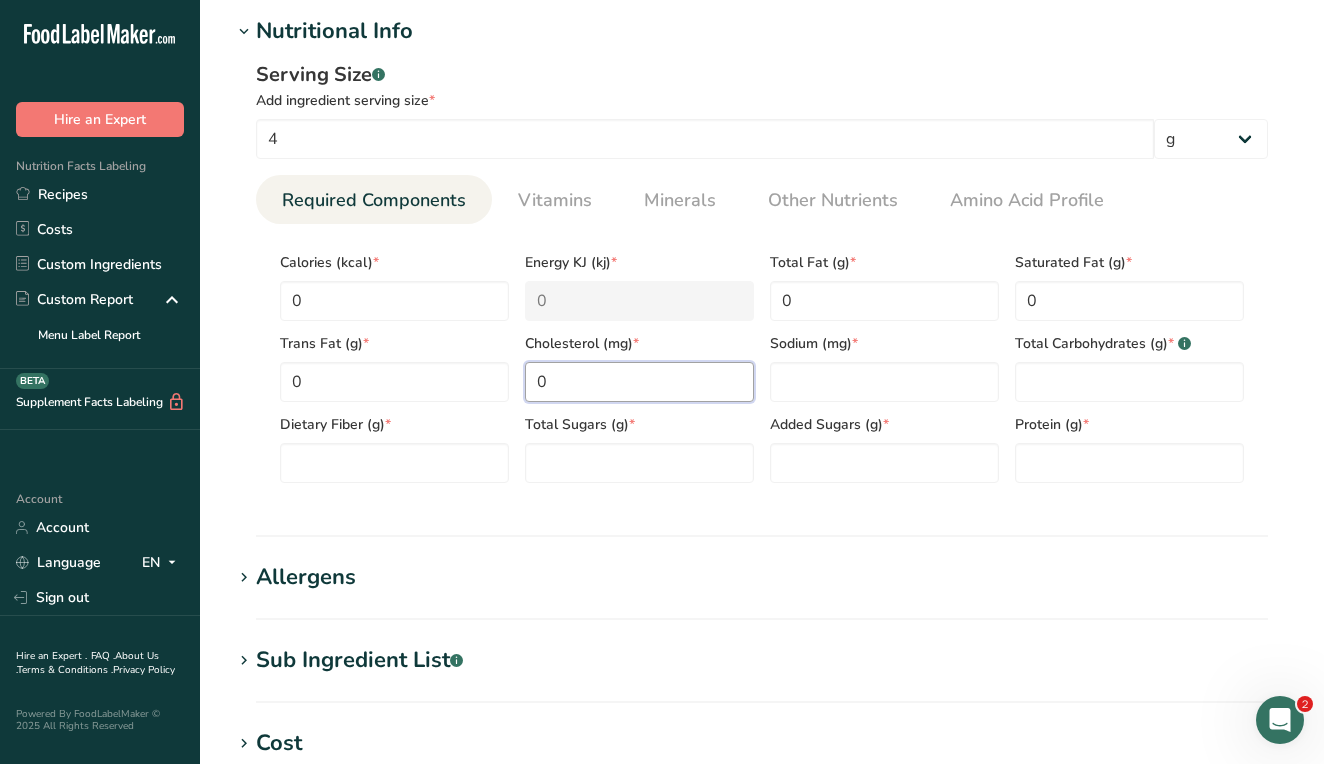 type on "0" 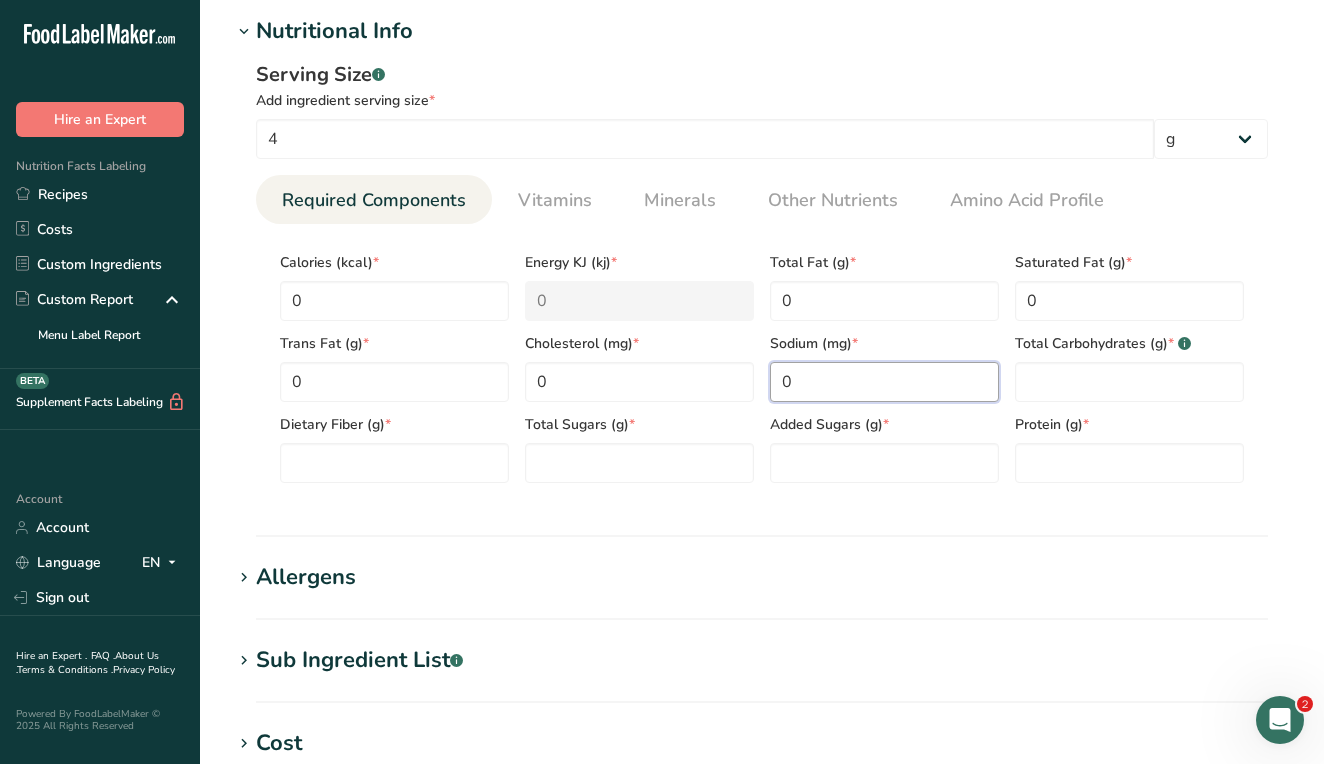 type on "0" 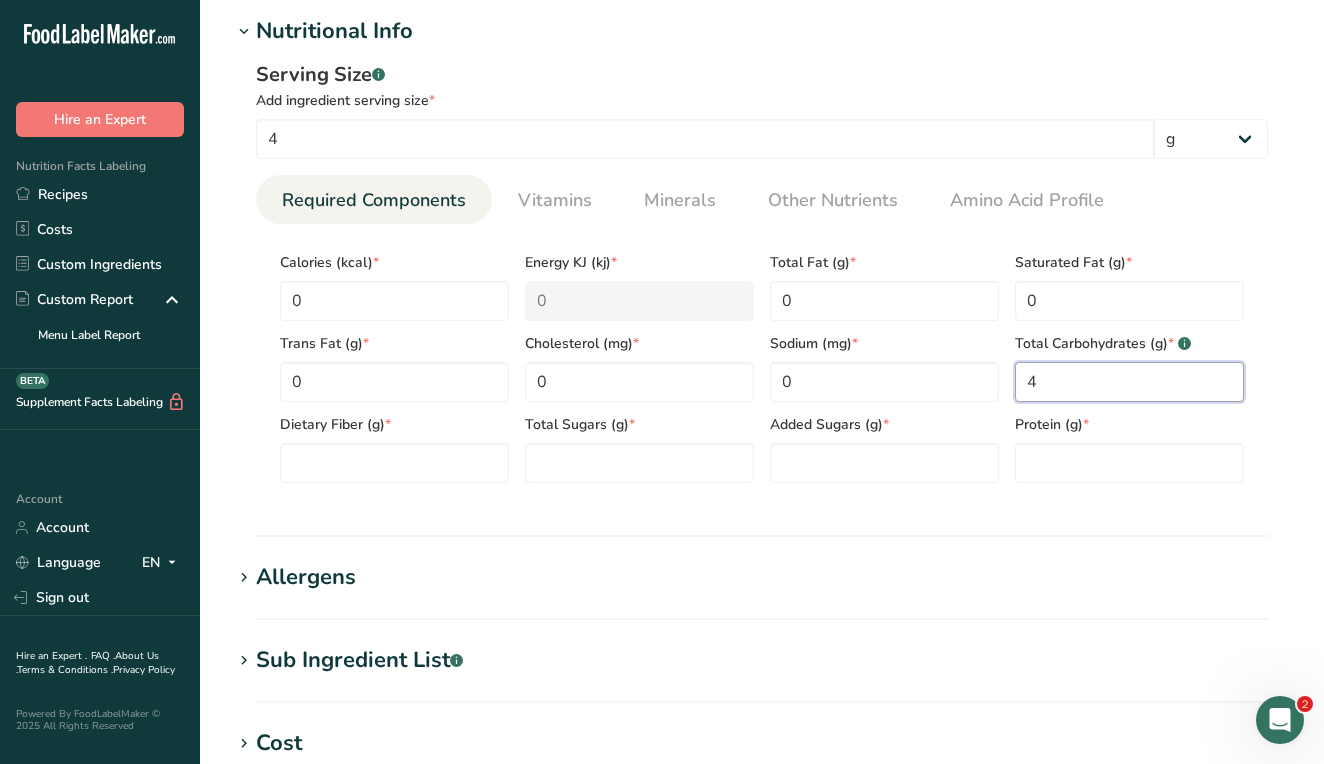 type on "4" 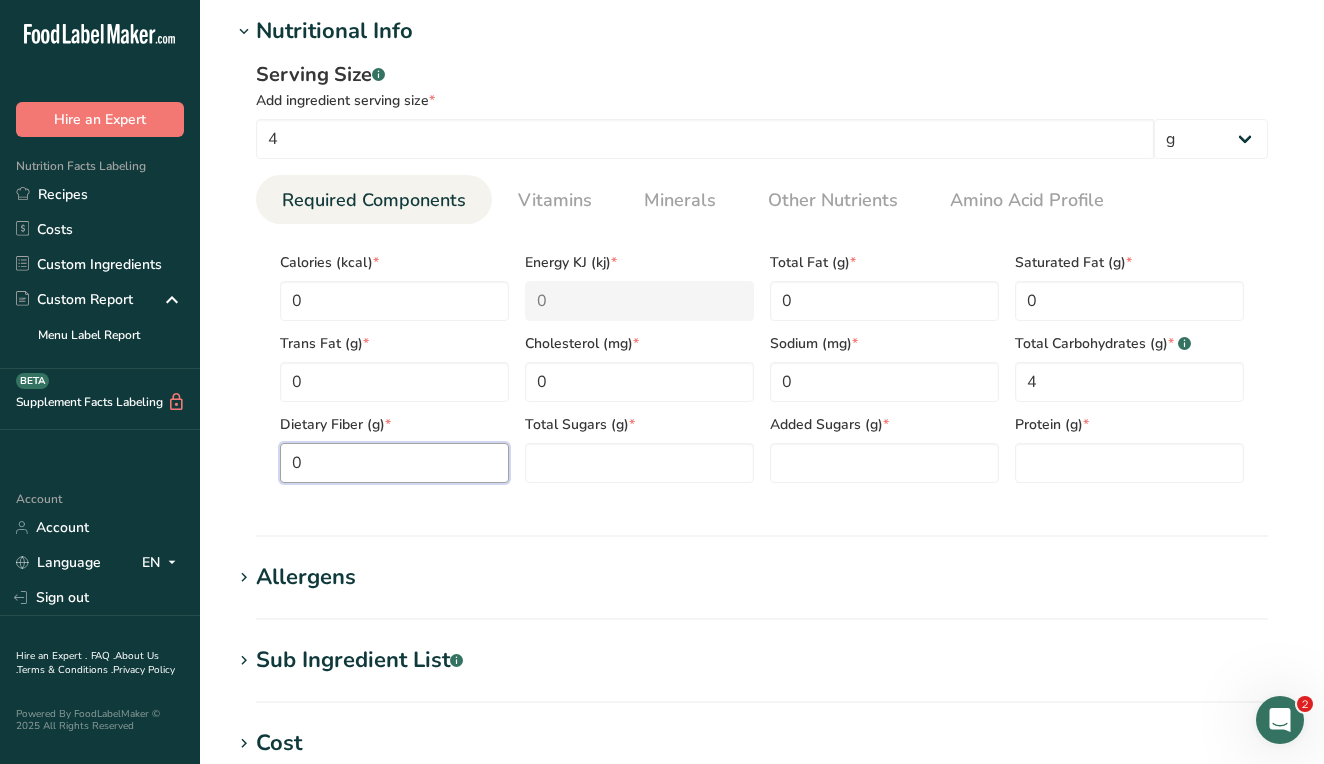 type on "0" 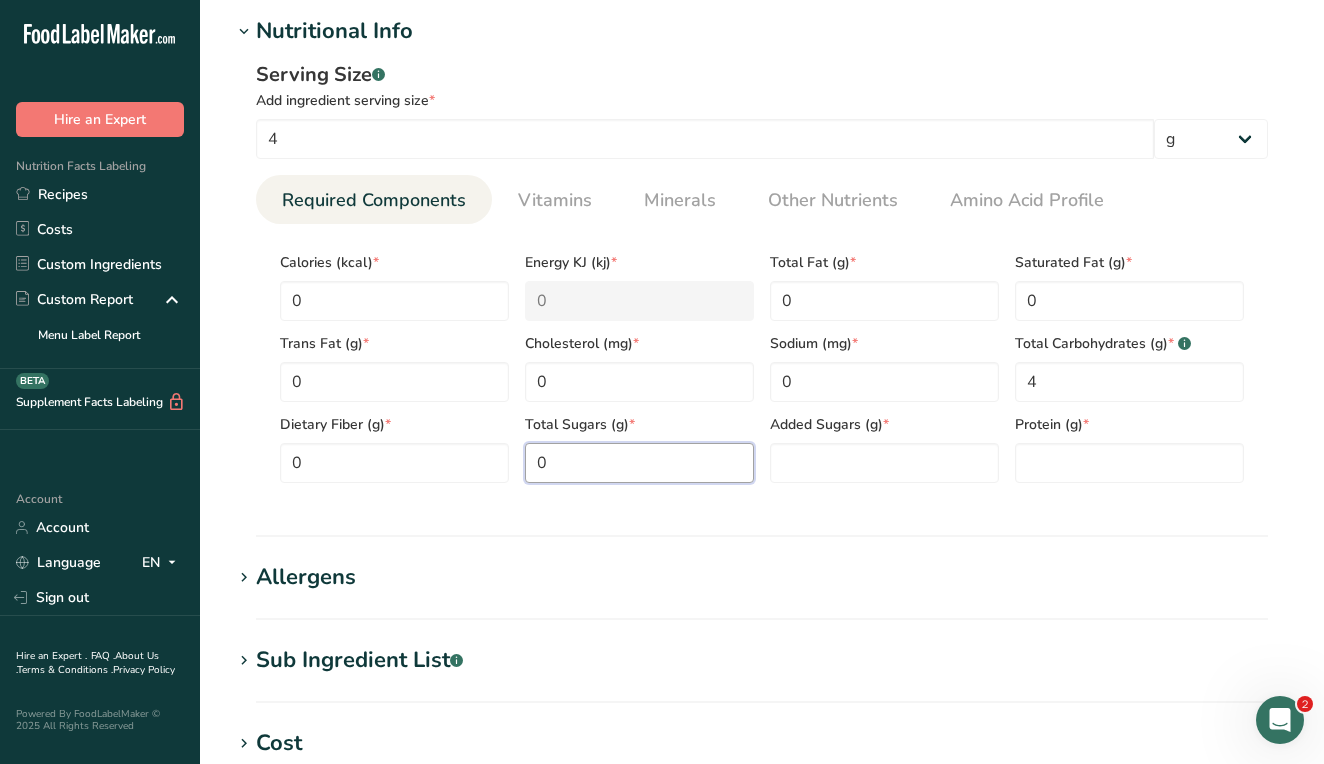 type on "0" 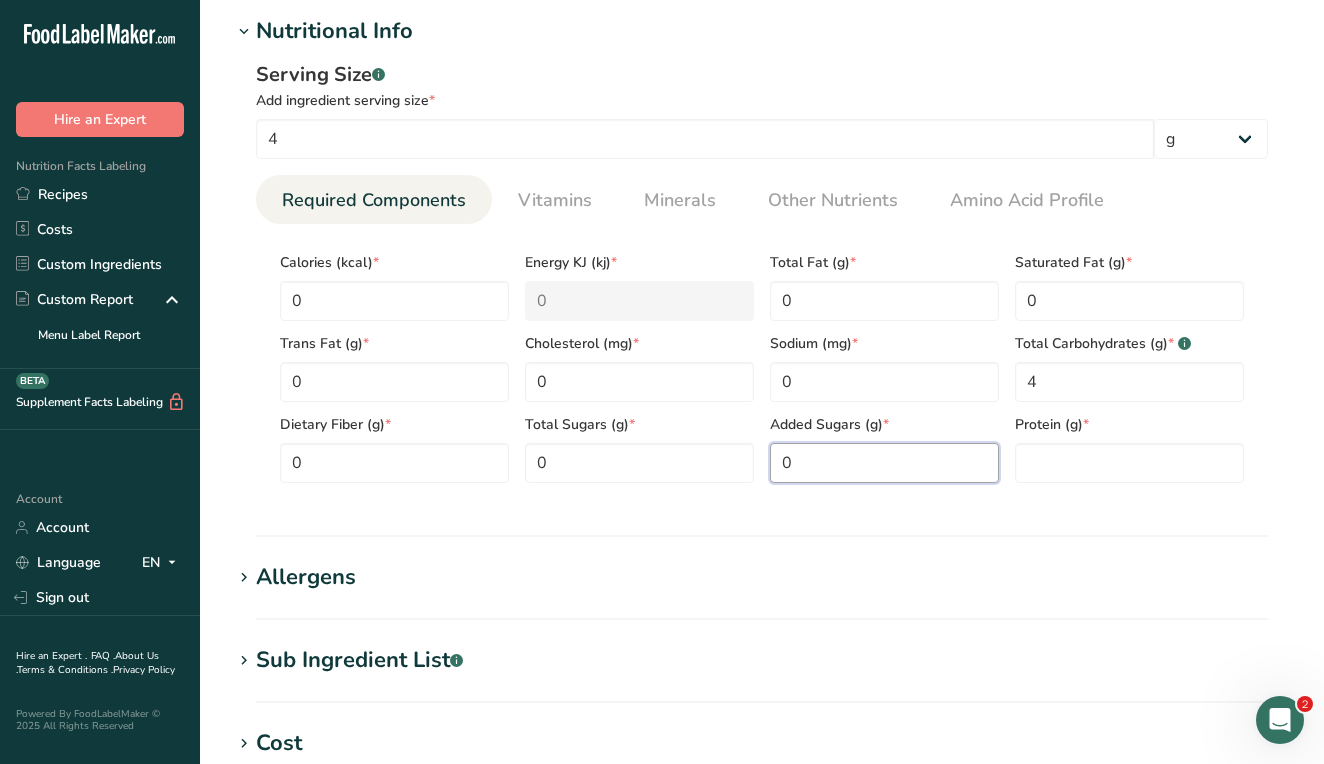 type on "0" 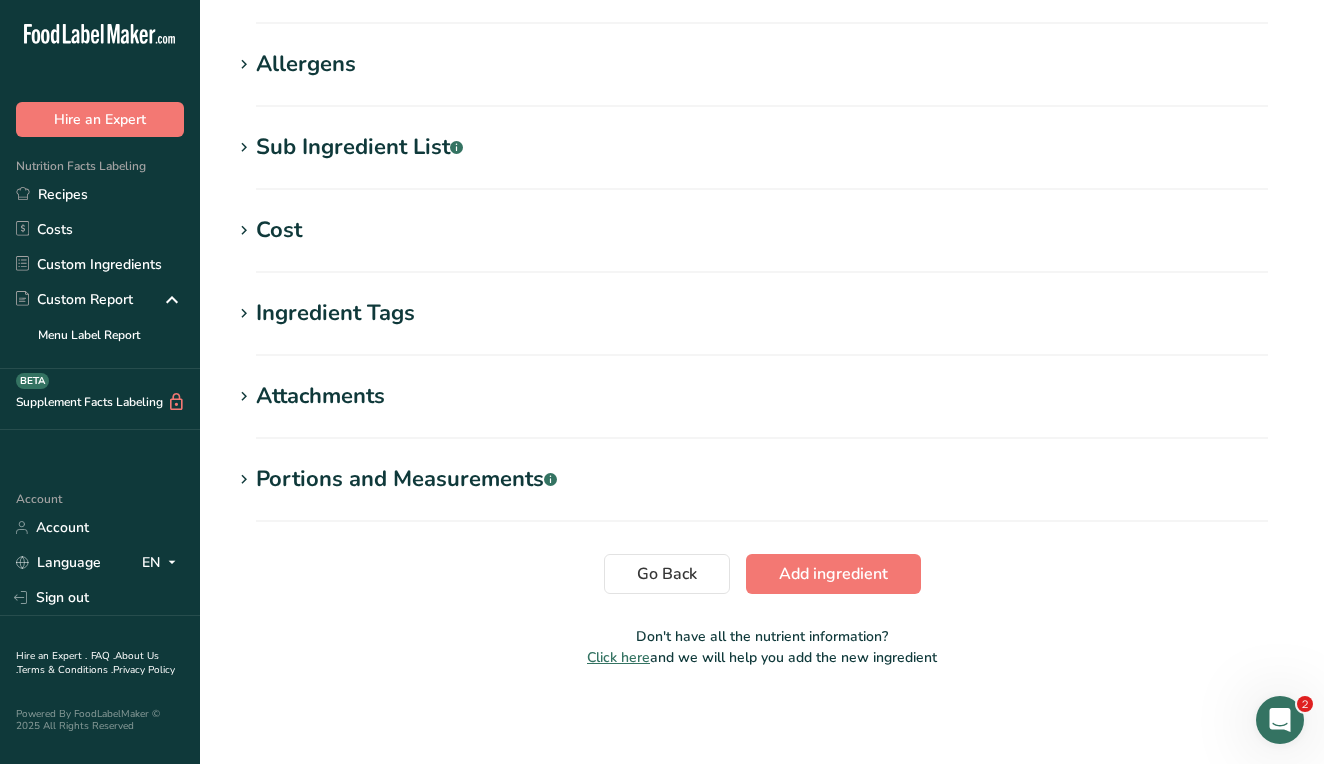 scroll, scrollTop: 1248, scrollLeft: 0, axis: vertical 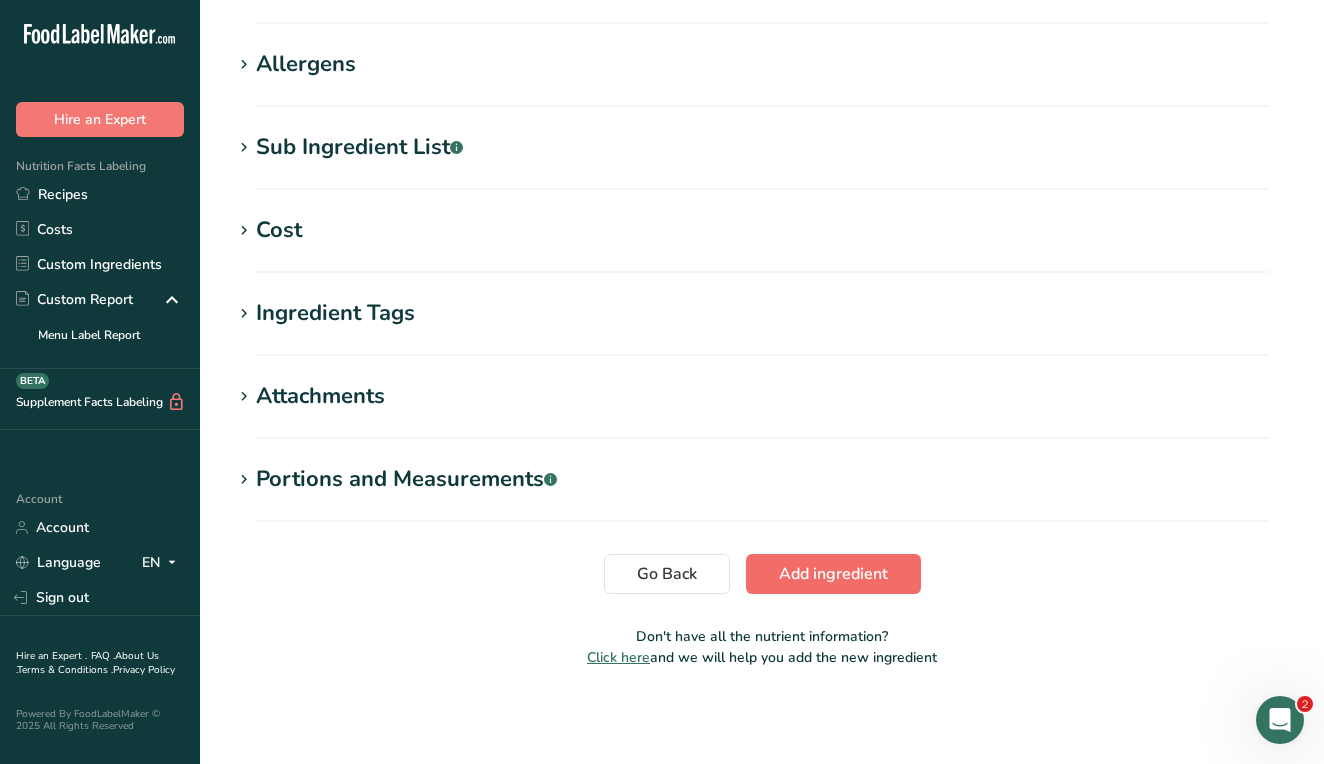 type on "0" 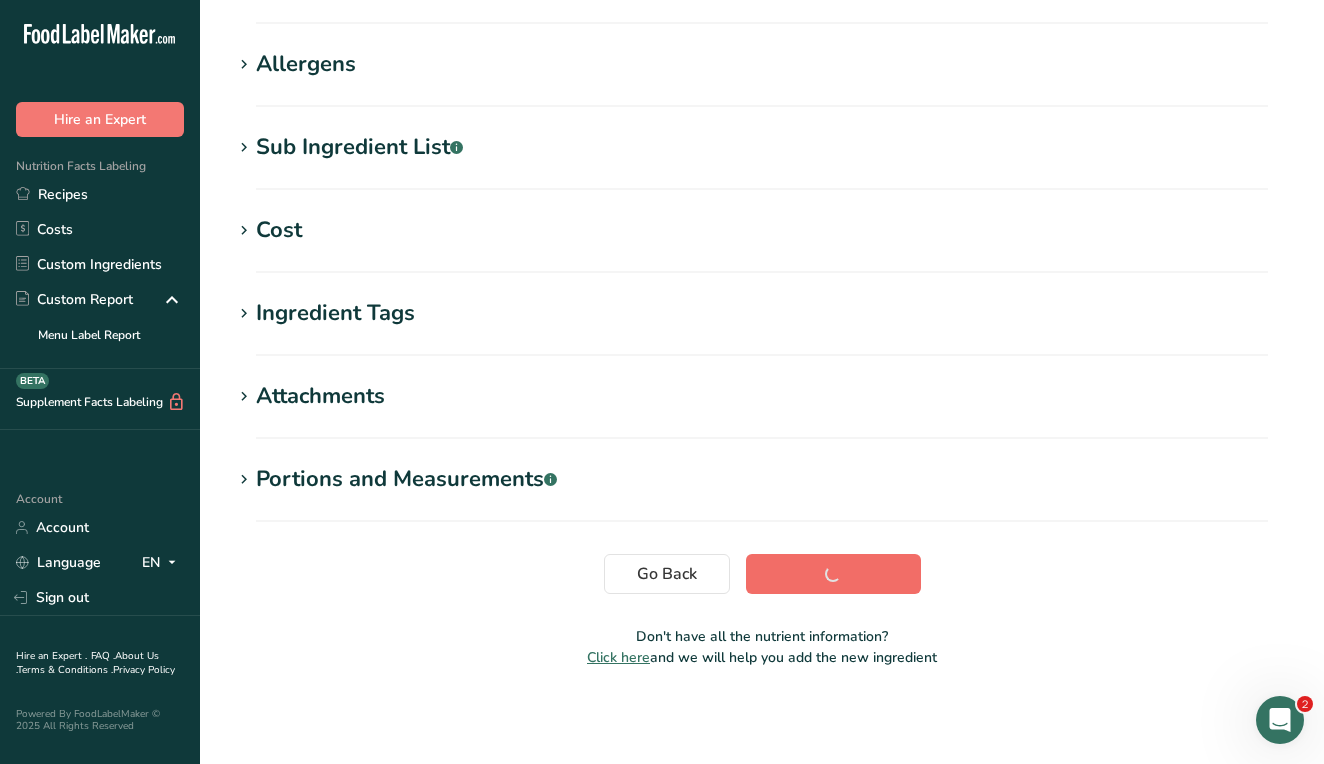 scroll, scrollTop: 310, scrollLeft: 0, axis: vertical 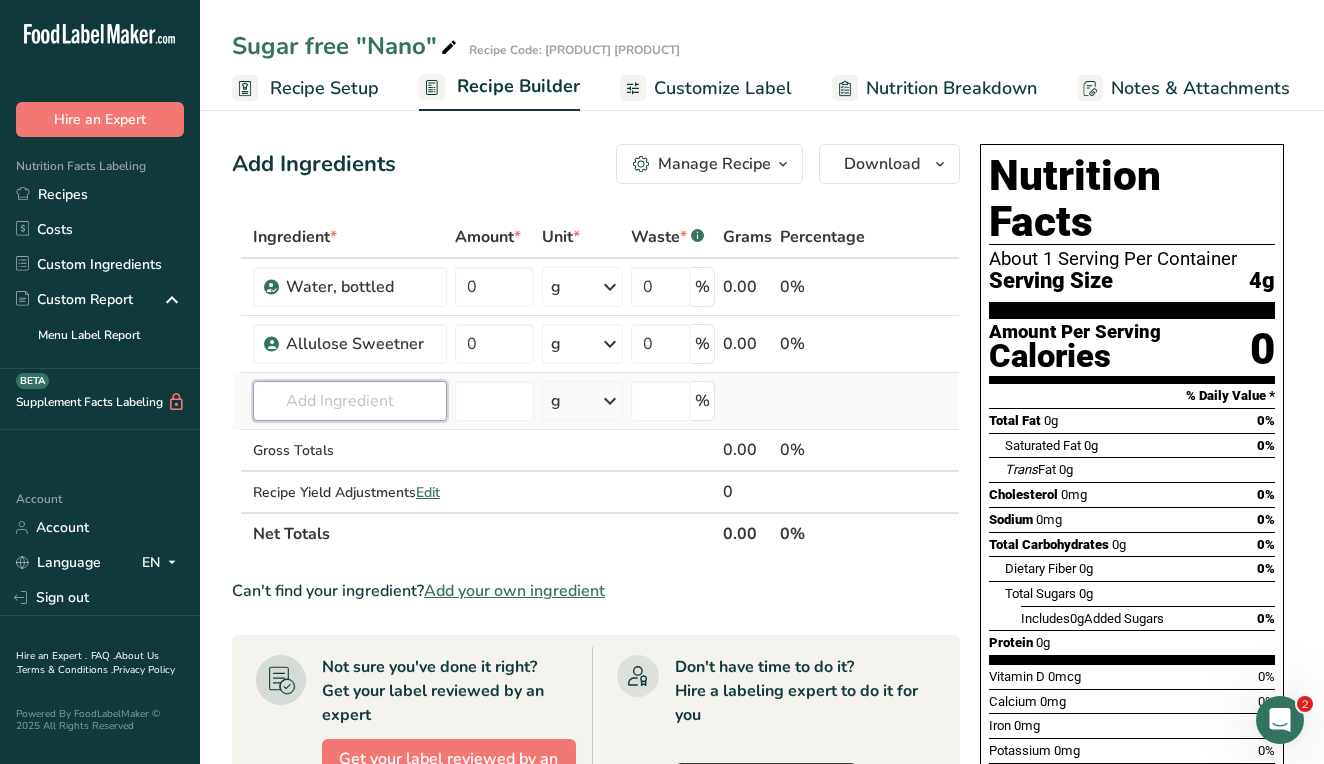 click at bounding box center (350, 401) 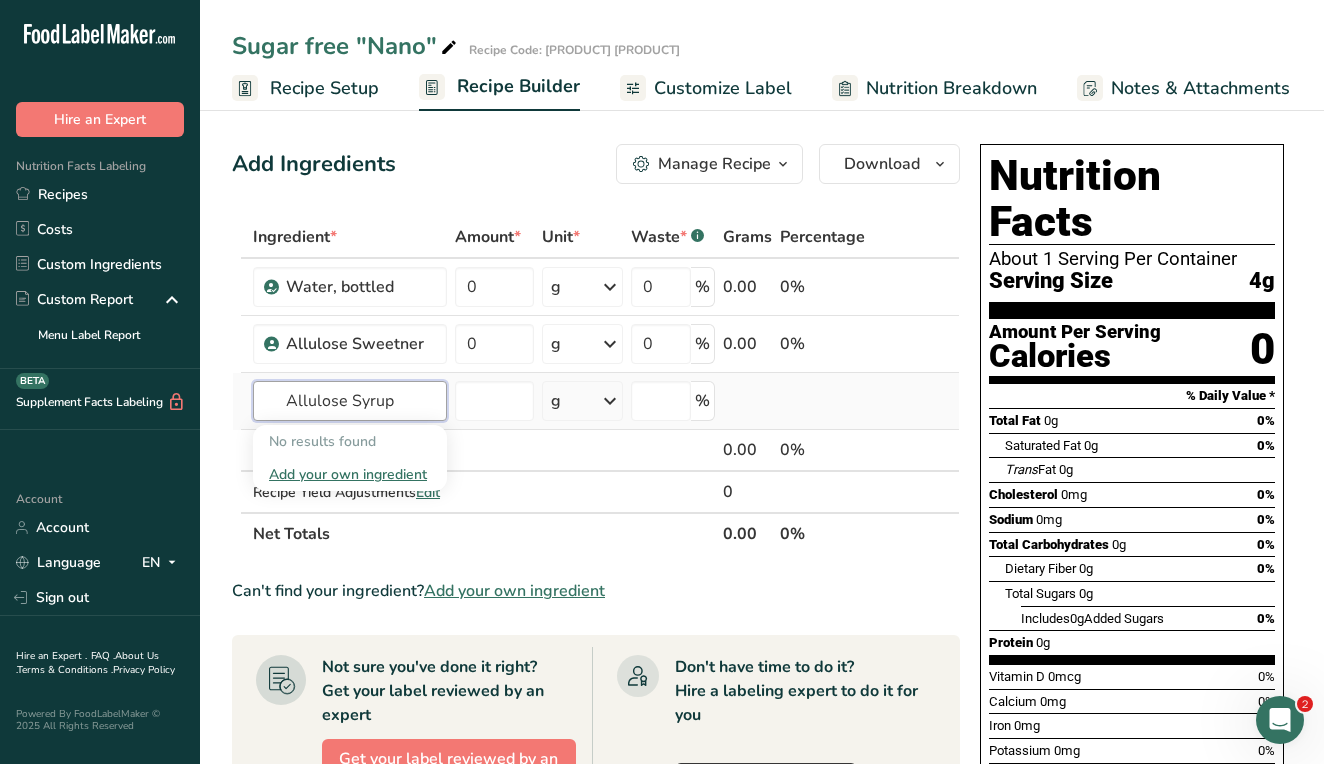 type on "Allulose Syrup" 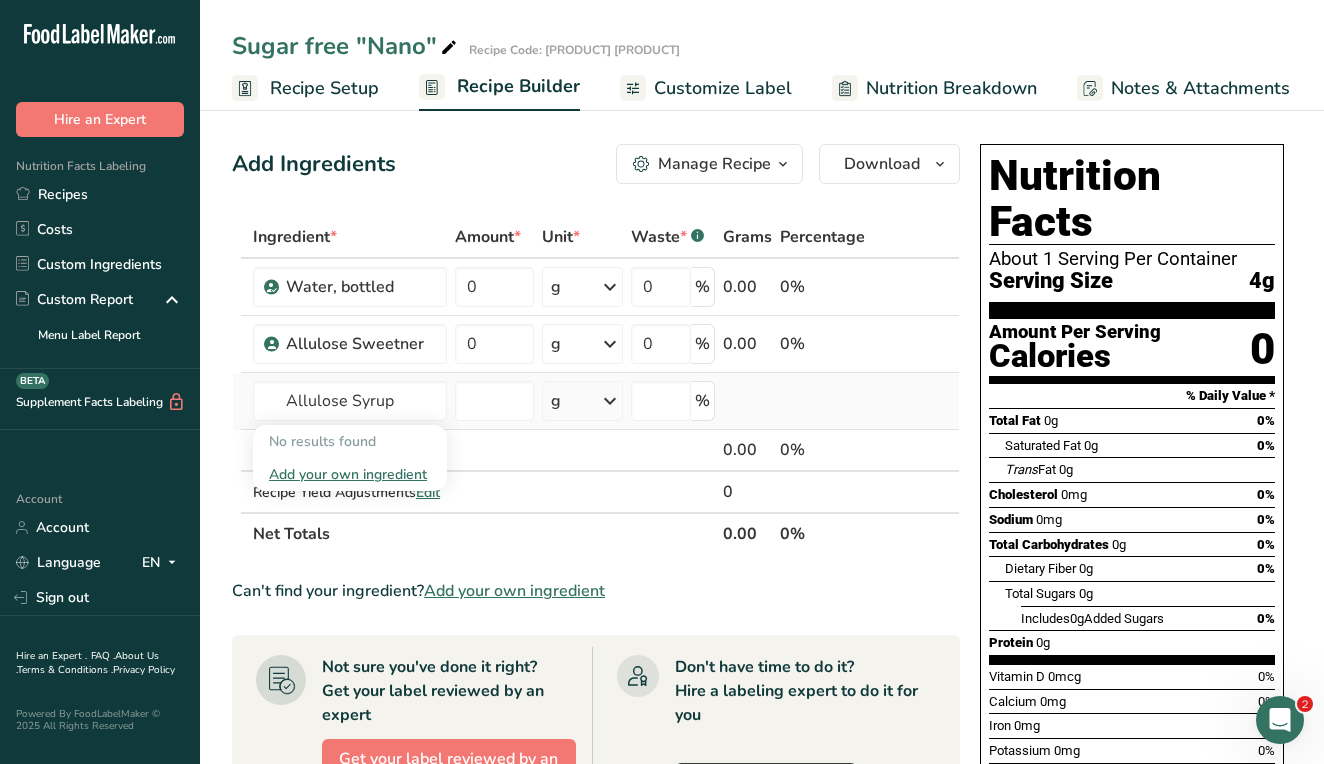 type 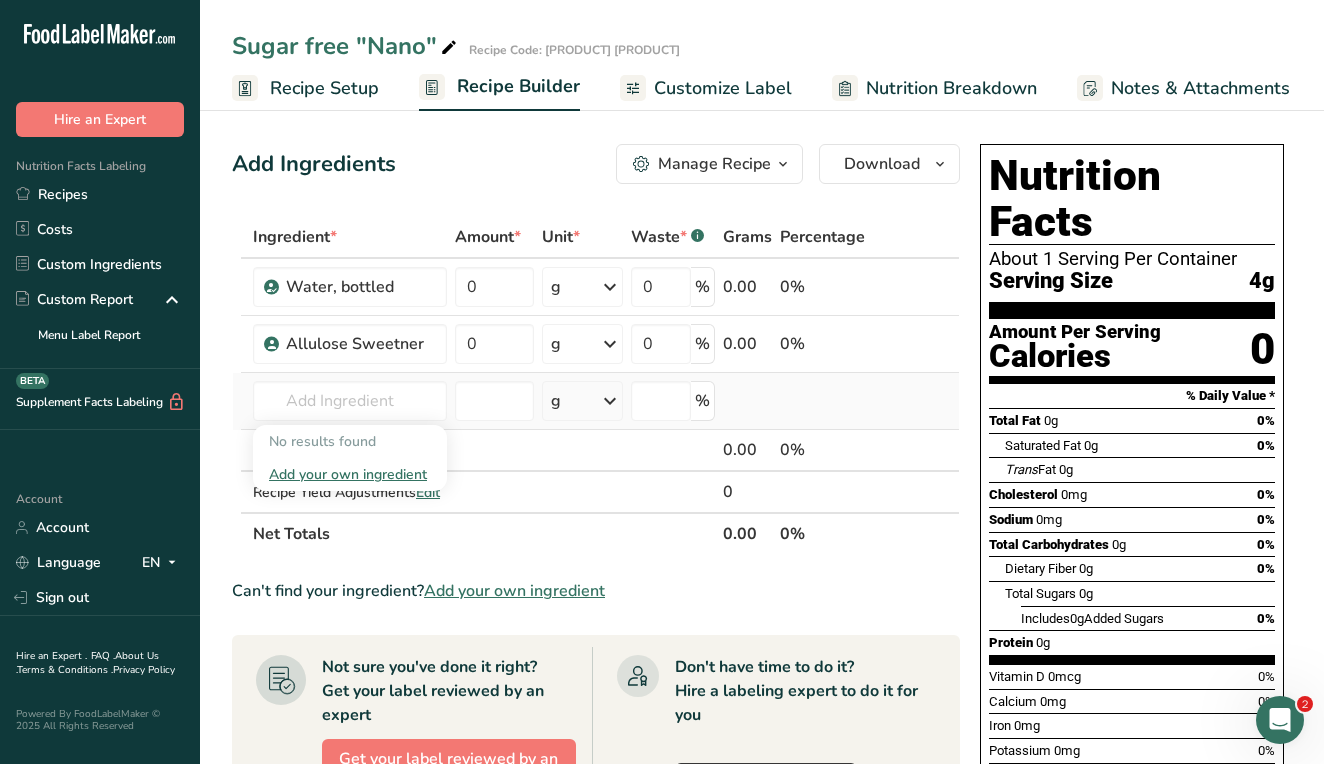 click on "Add your own ingredient" at bounding box center (350, 474) 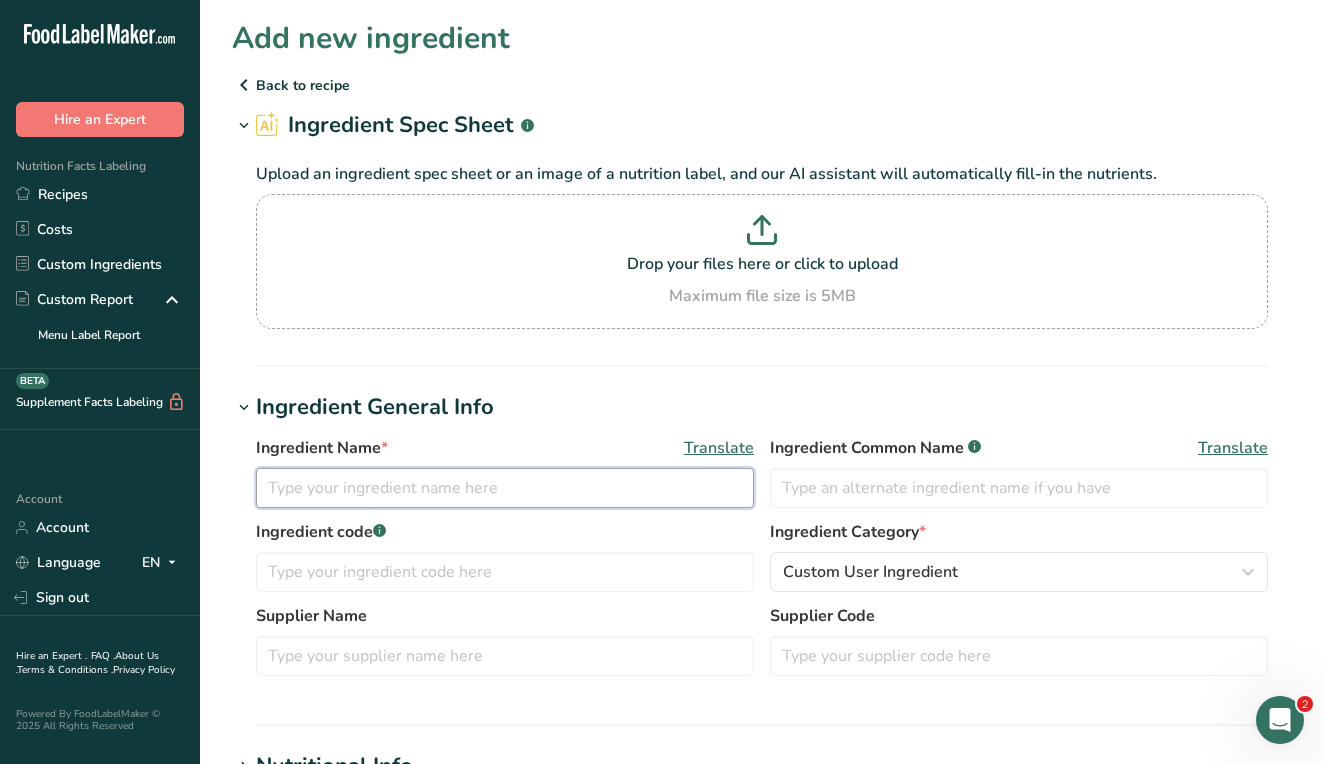 click at bounding box center [505, 488] 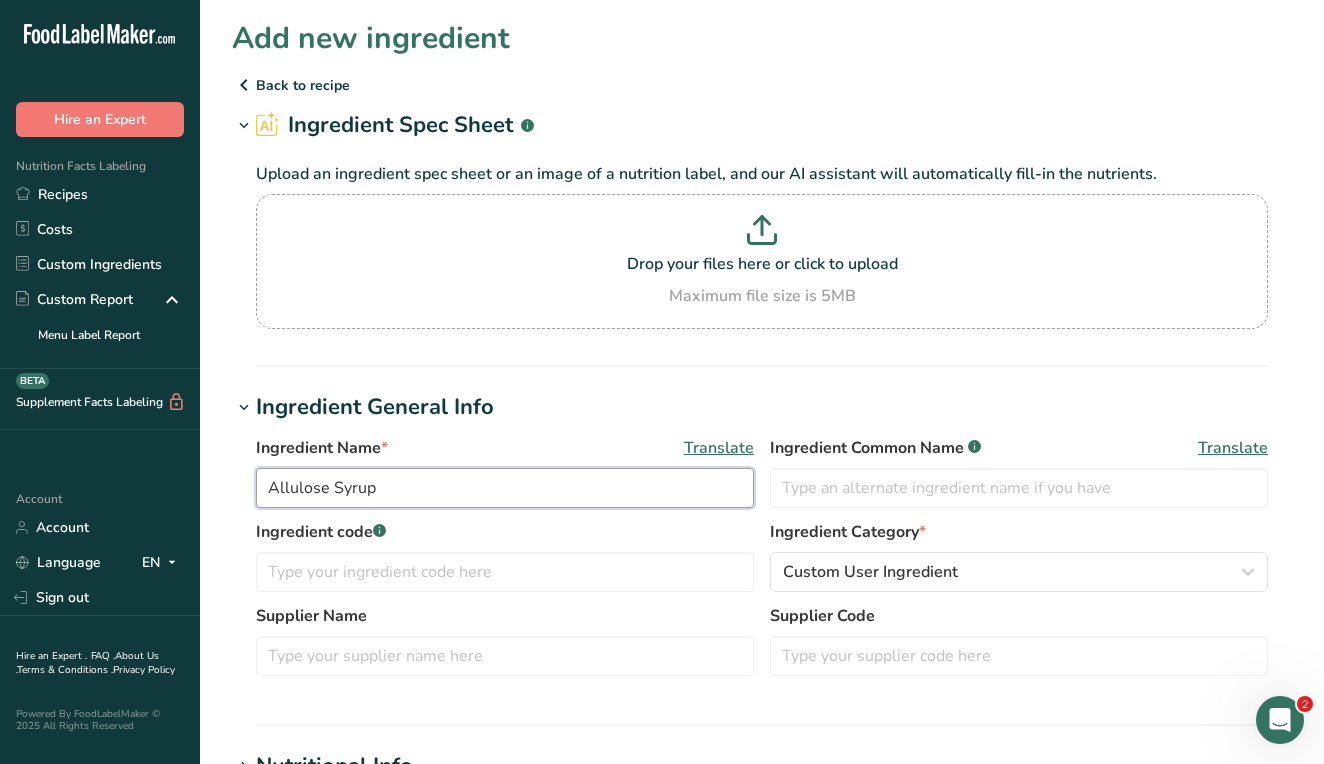type on "Allulose Syrup" 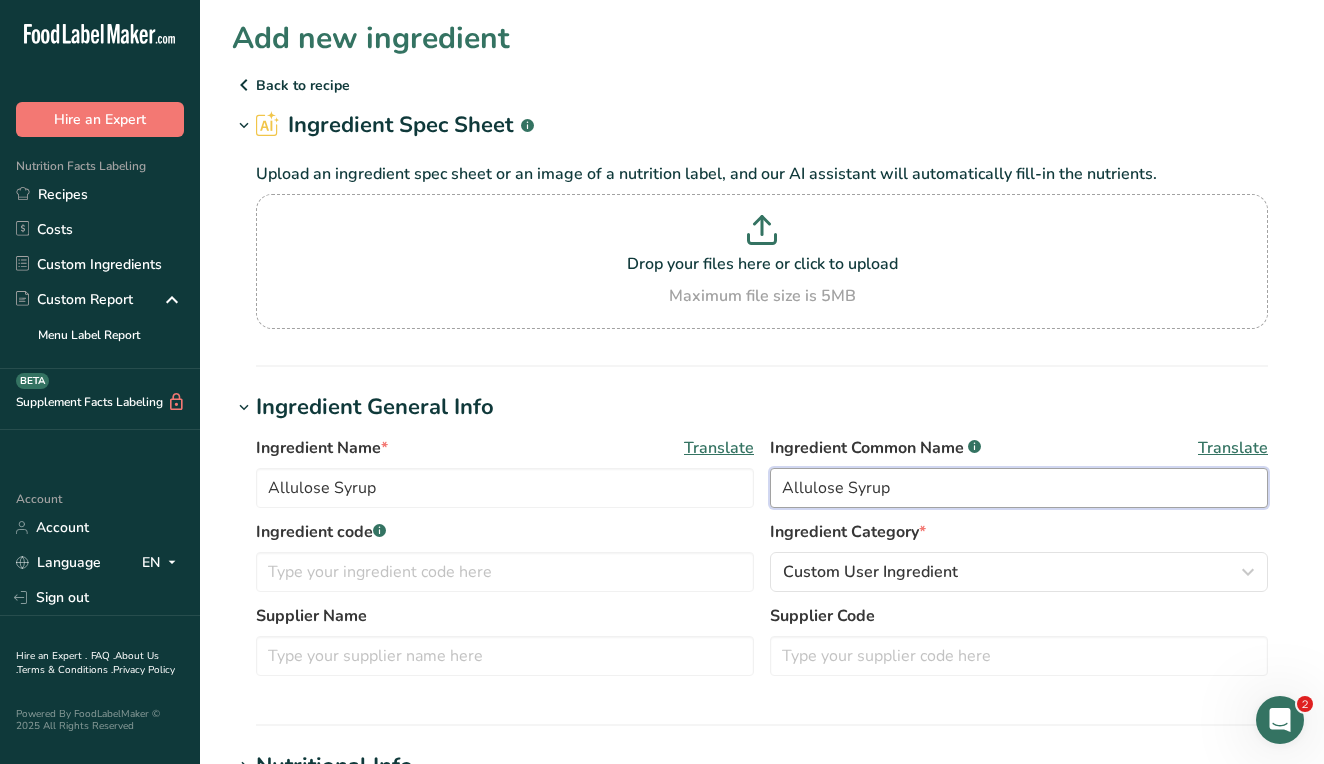 type on "Allulose Syrup" 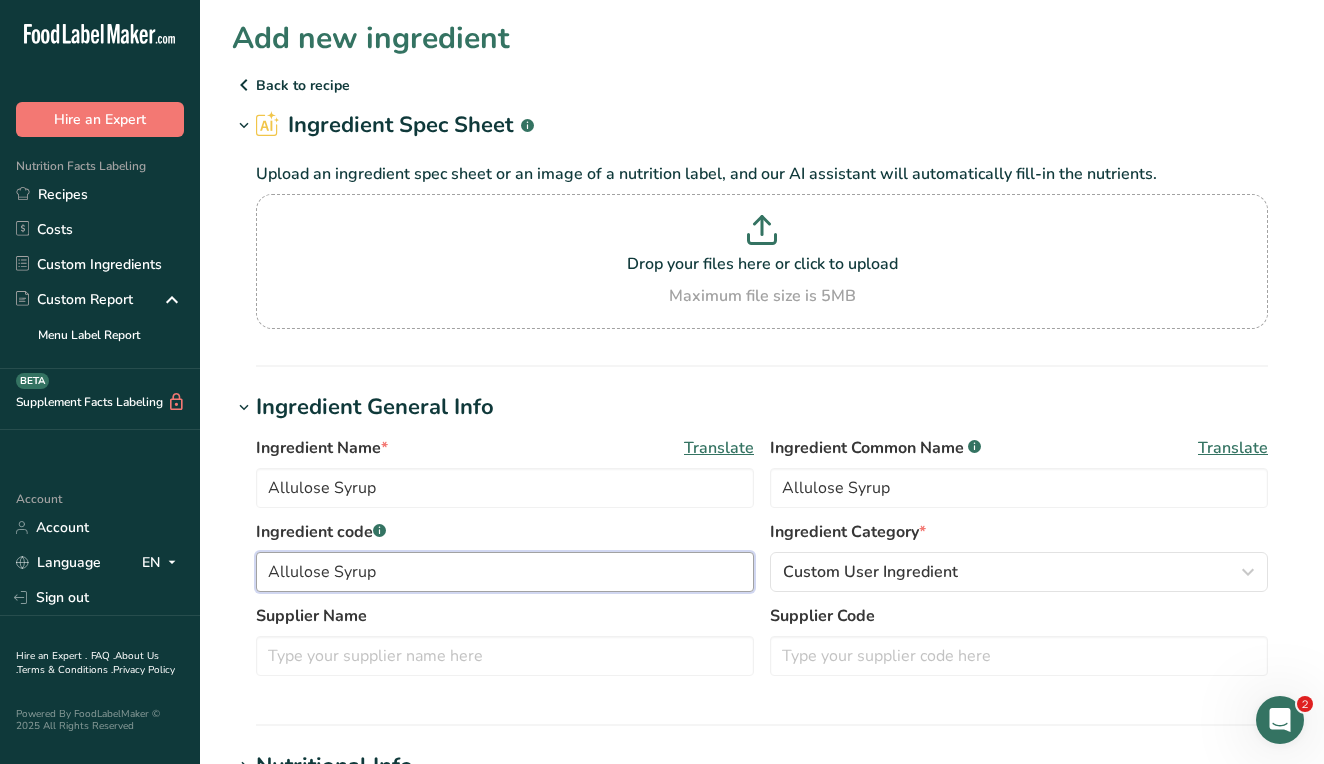 type on "Allulose Syrup" 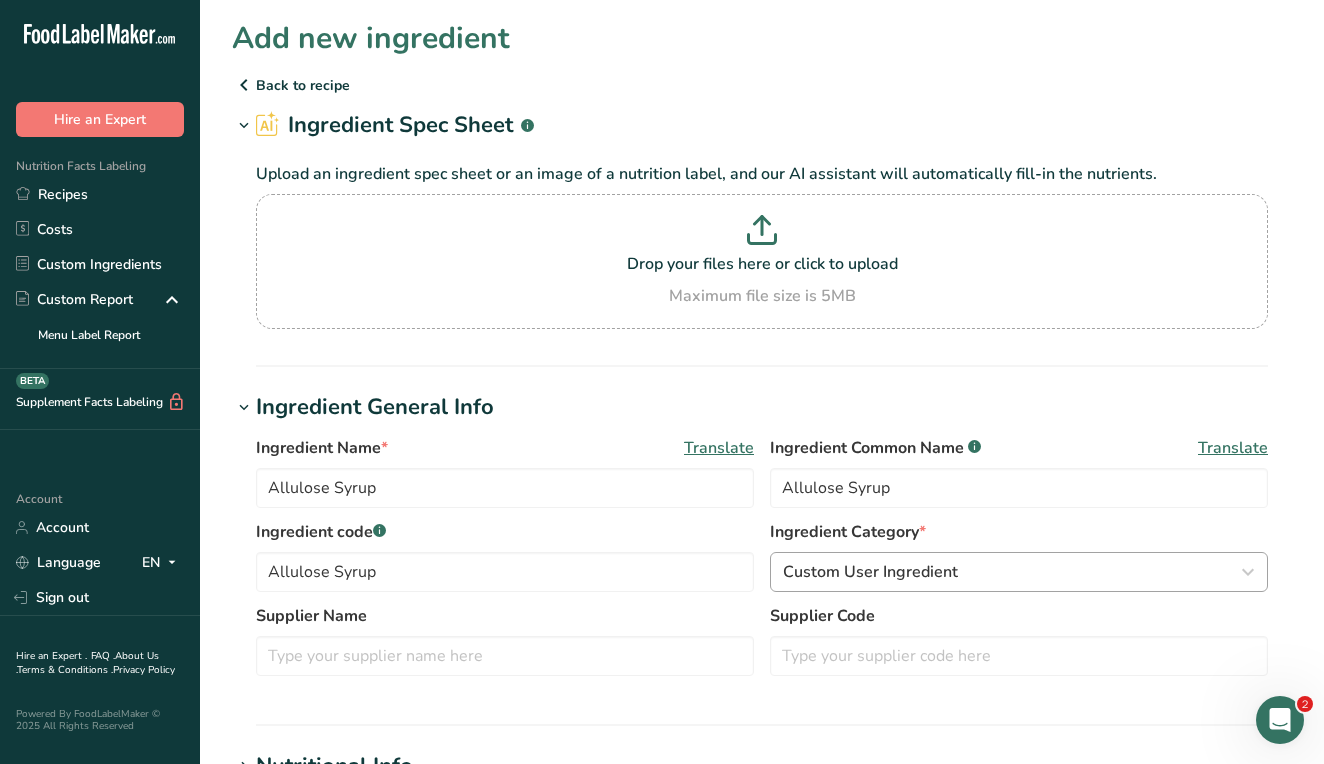 click on "Custom User Ingredient" at bounding box center [870, 572] 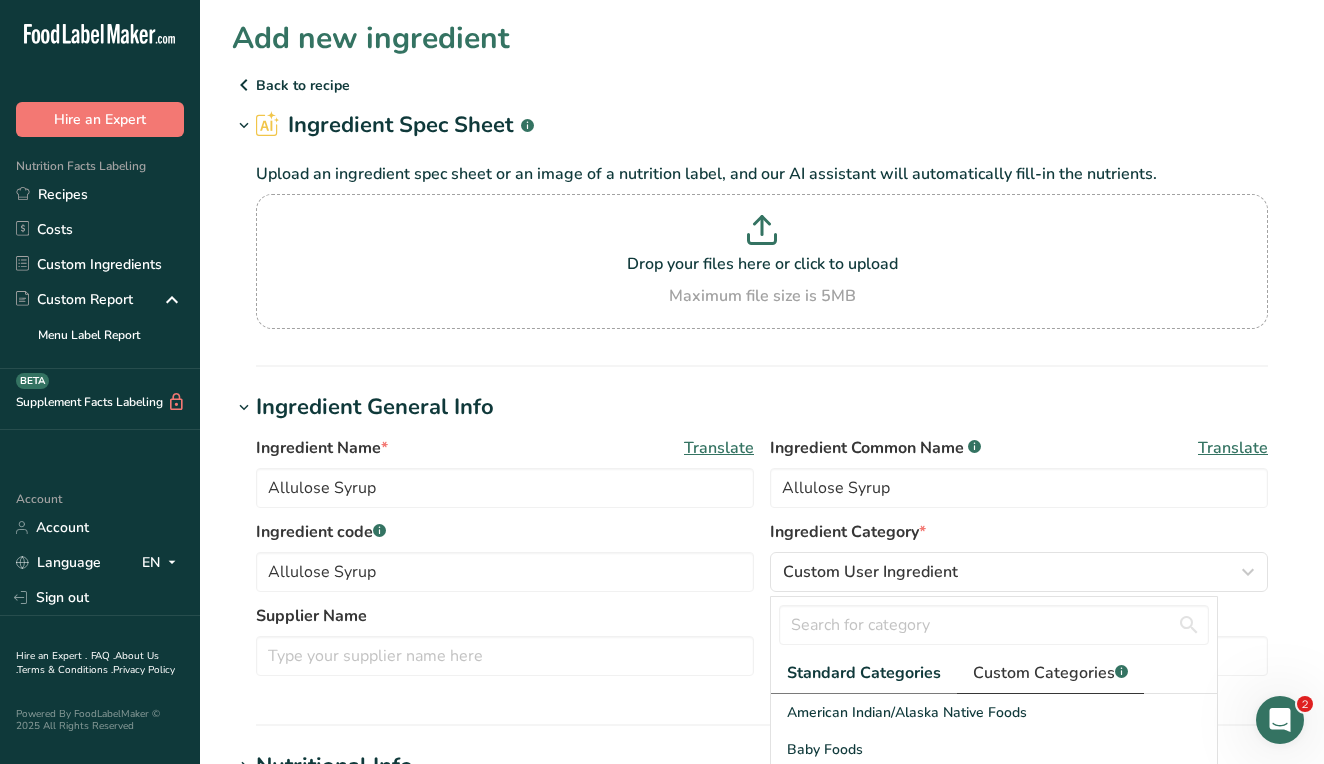 click on "Custom Categories
.a-a{fill:#347362;}.b-a{fill:#fff;}" at bounding box center [1050, 673] 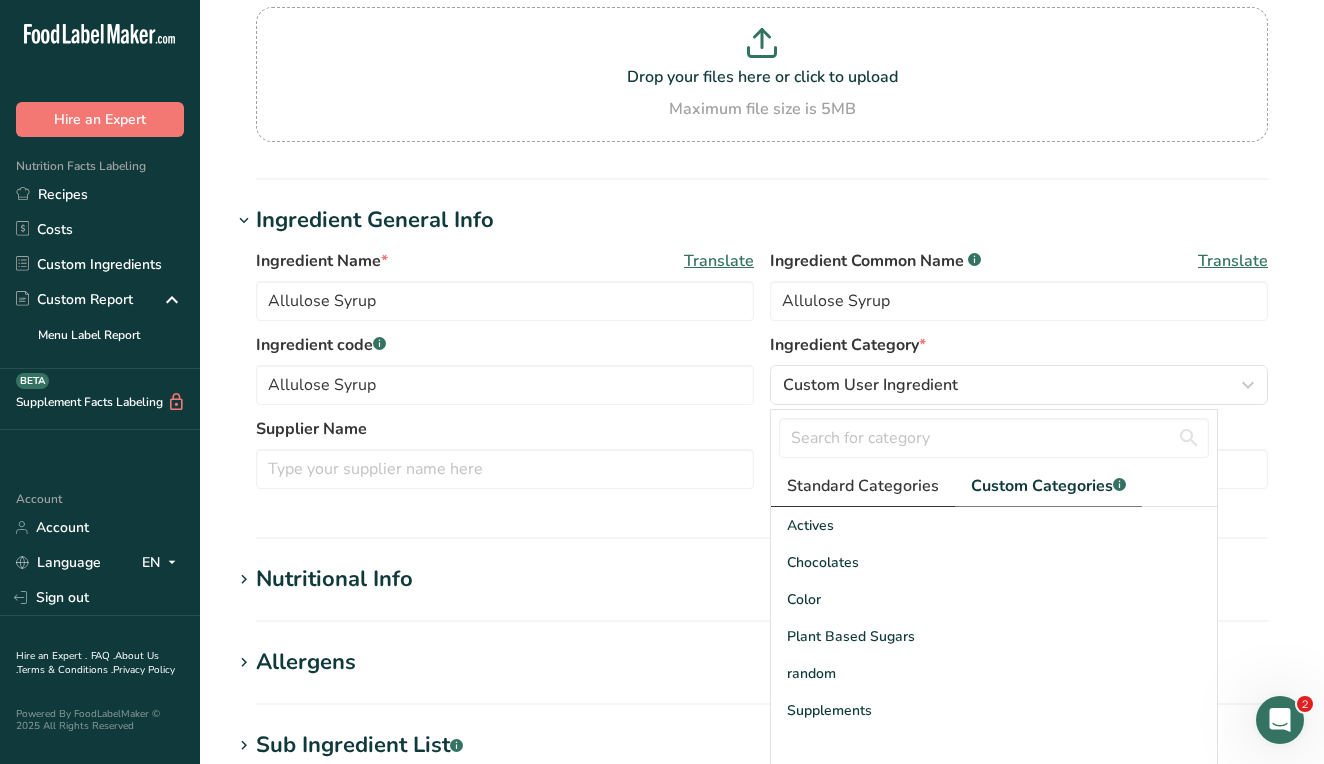 scroll, scrollTop: 189, scrollLeft: 0, axis: vertical 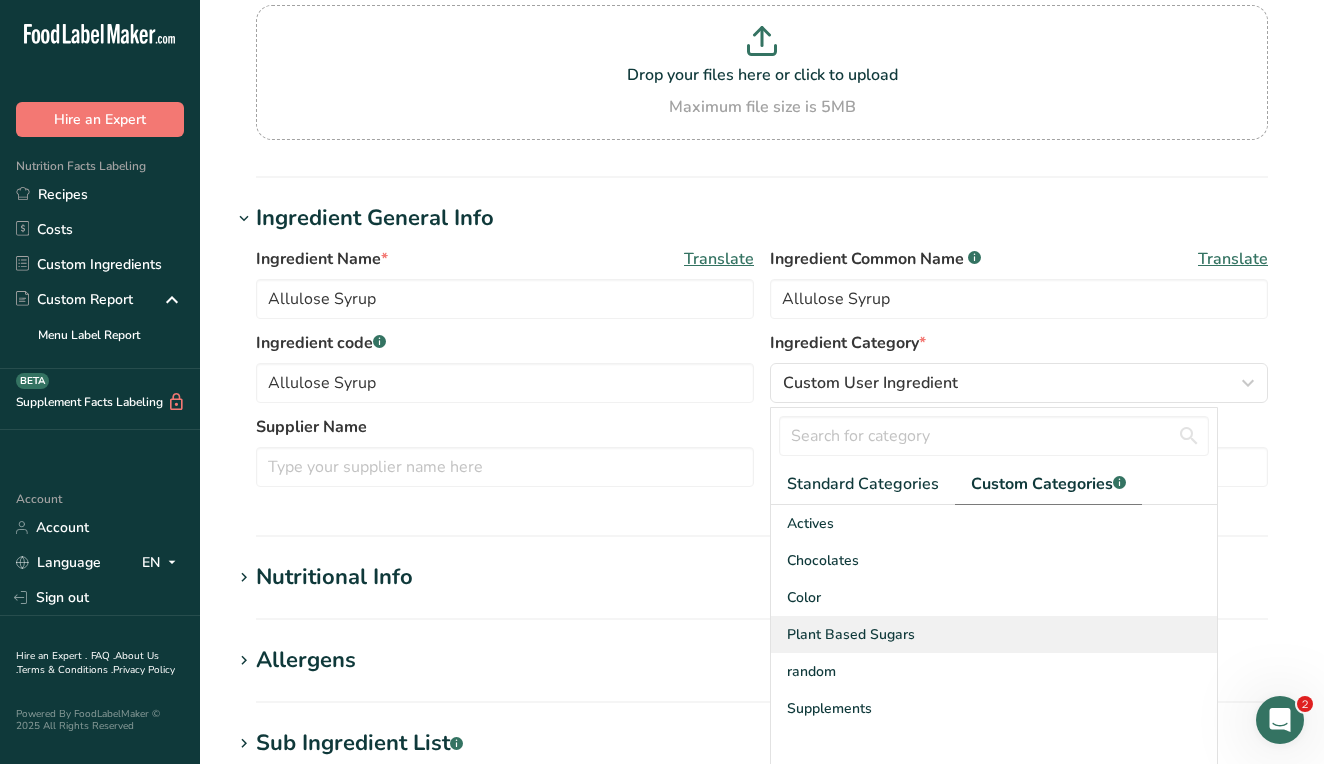 click on "Plant Based Sugars" at bounding box center (851, 634) 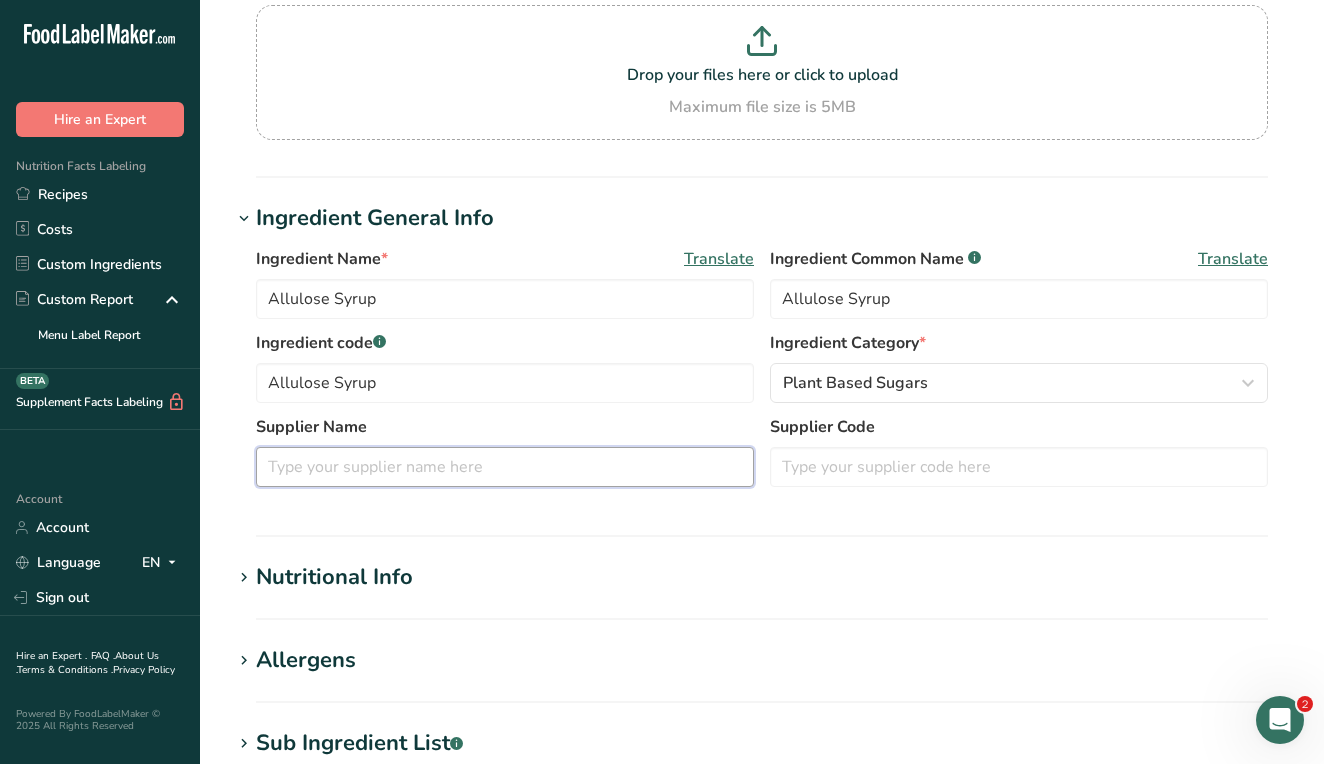 click at bounding box center (505, 467) 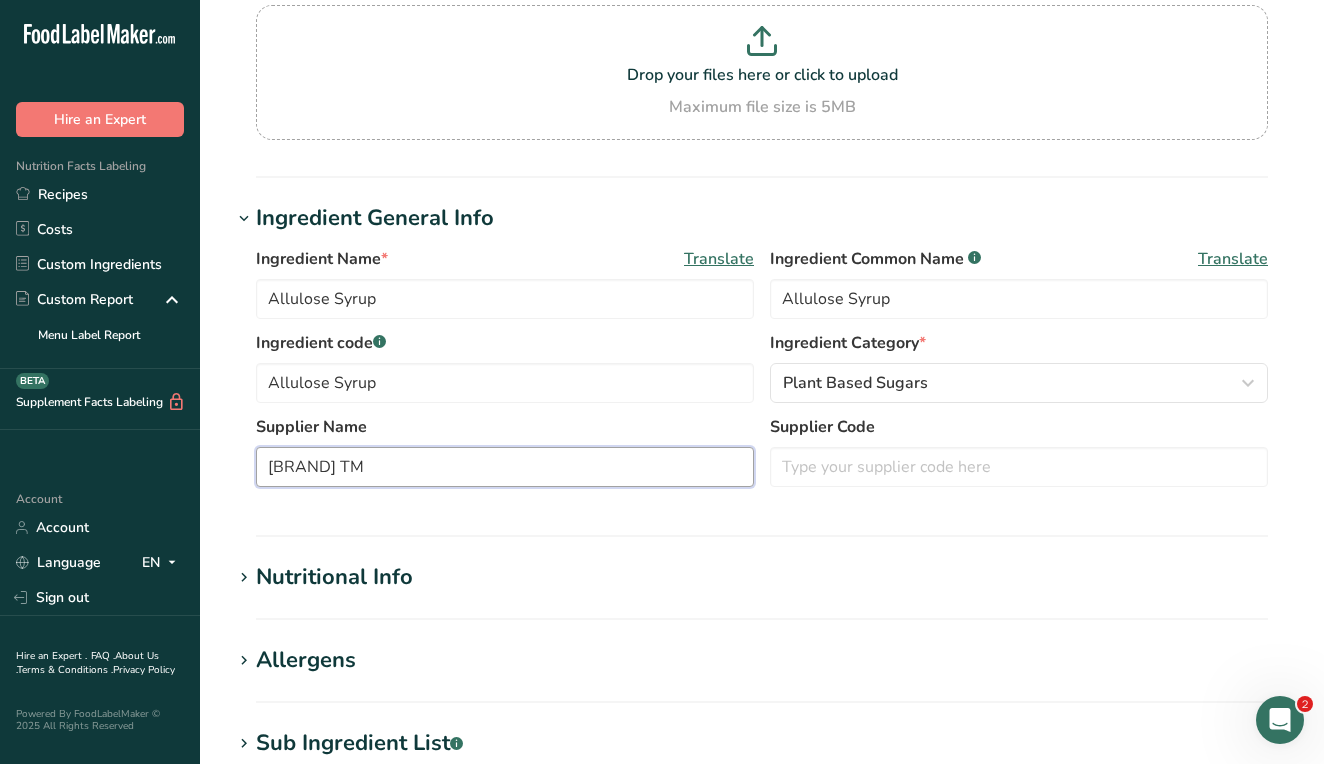 type on "[BRAND] TM" 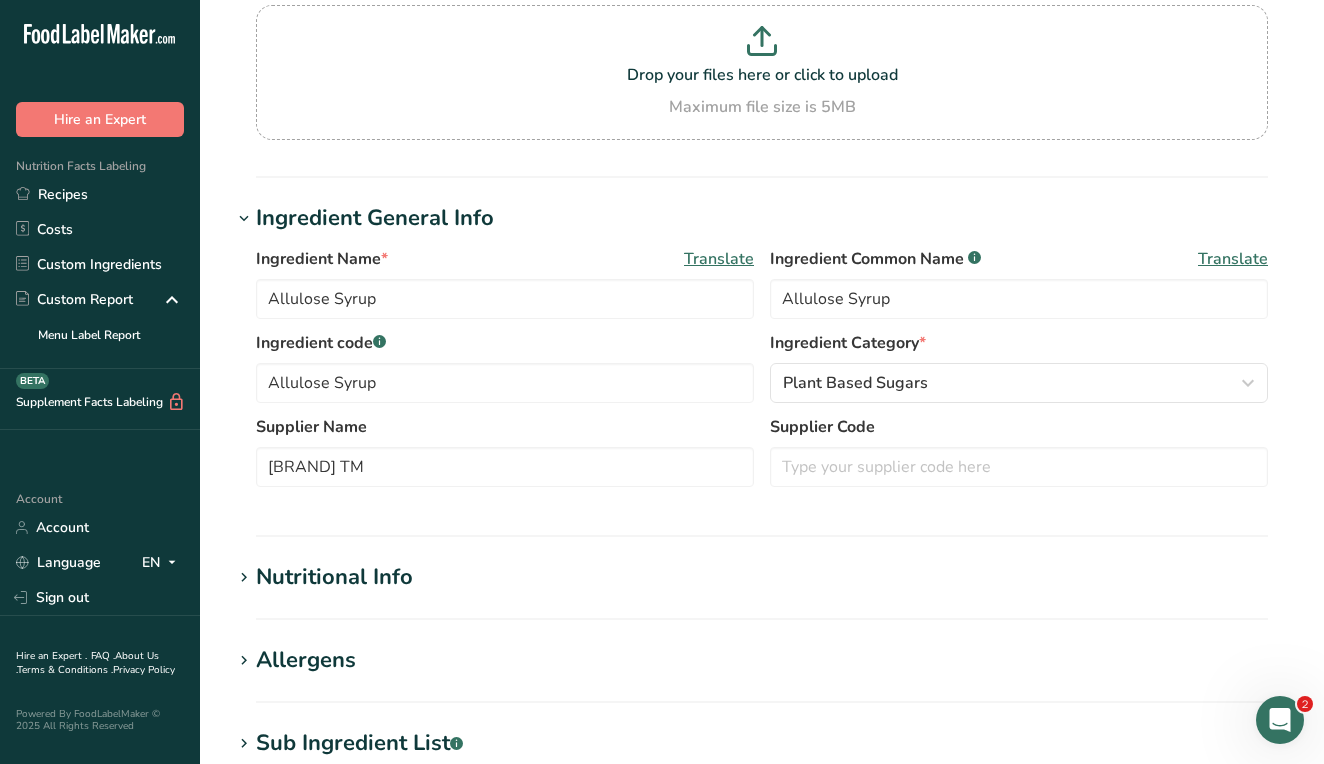 click on "Nutritional Info" at bounding box center (334, 577) 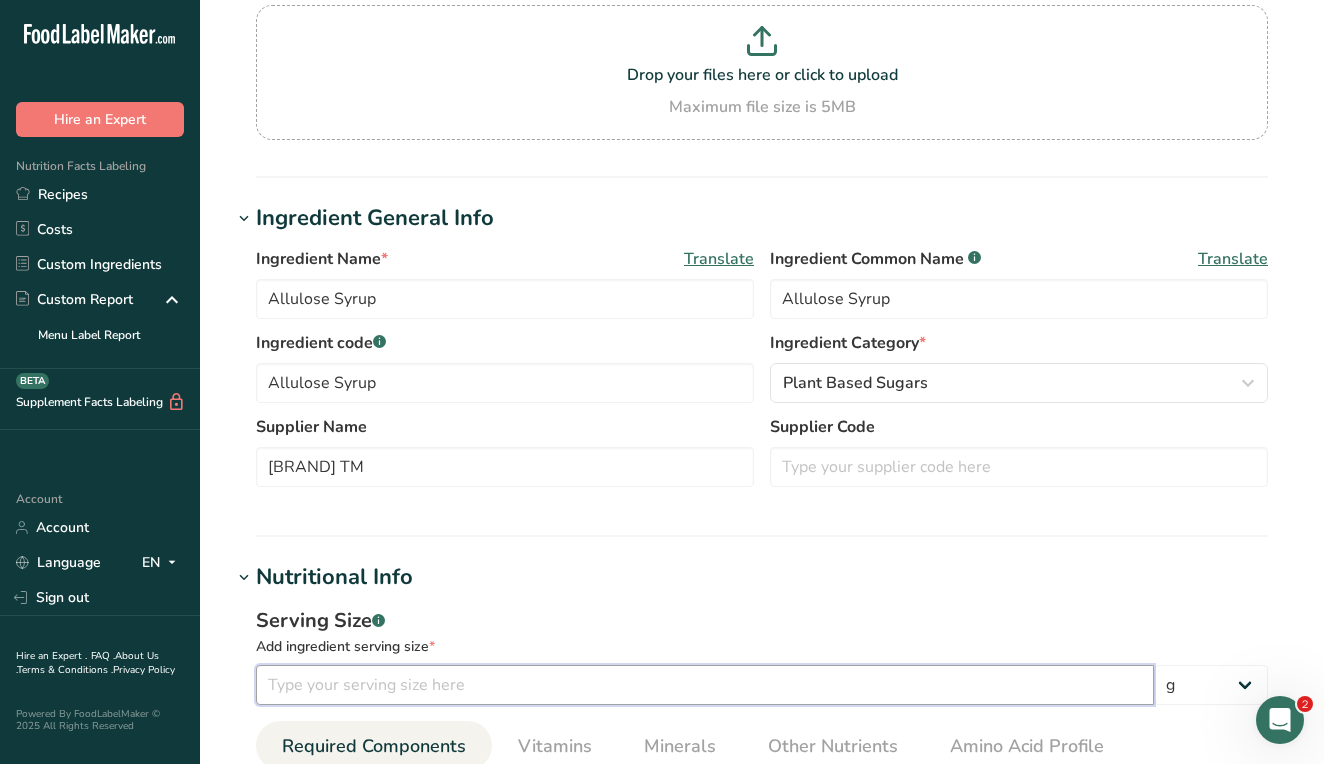 click at bounding box center (705, 685) 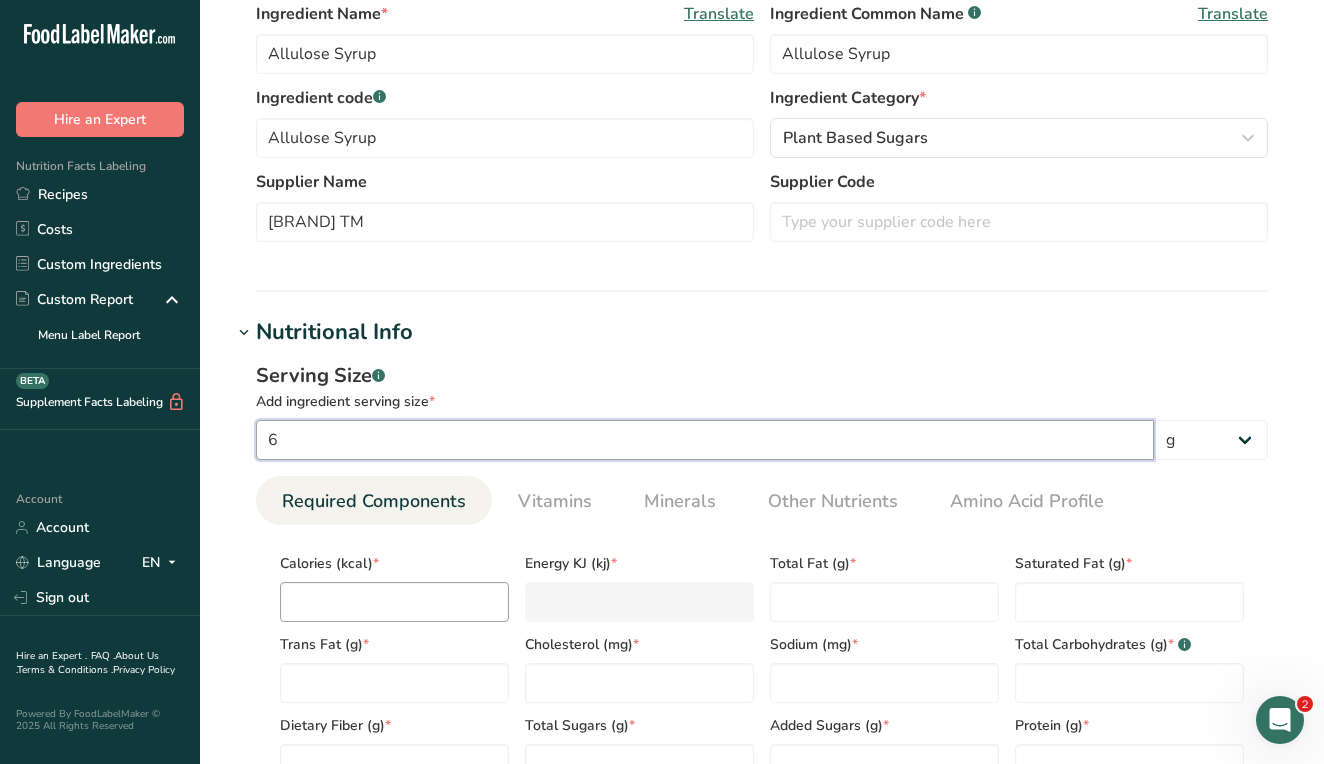 scroll, scrollTop: 440, scrollLeft: 0, axis: vertical 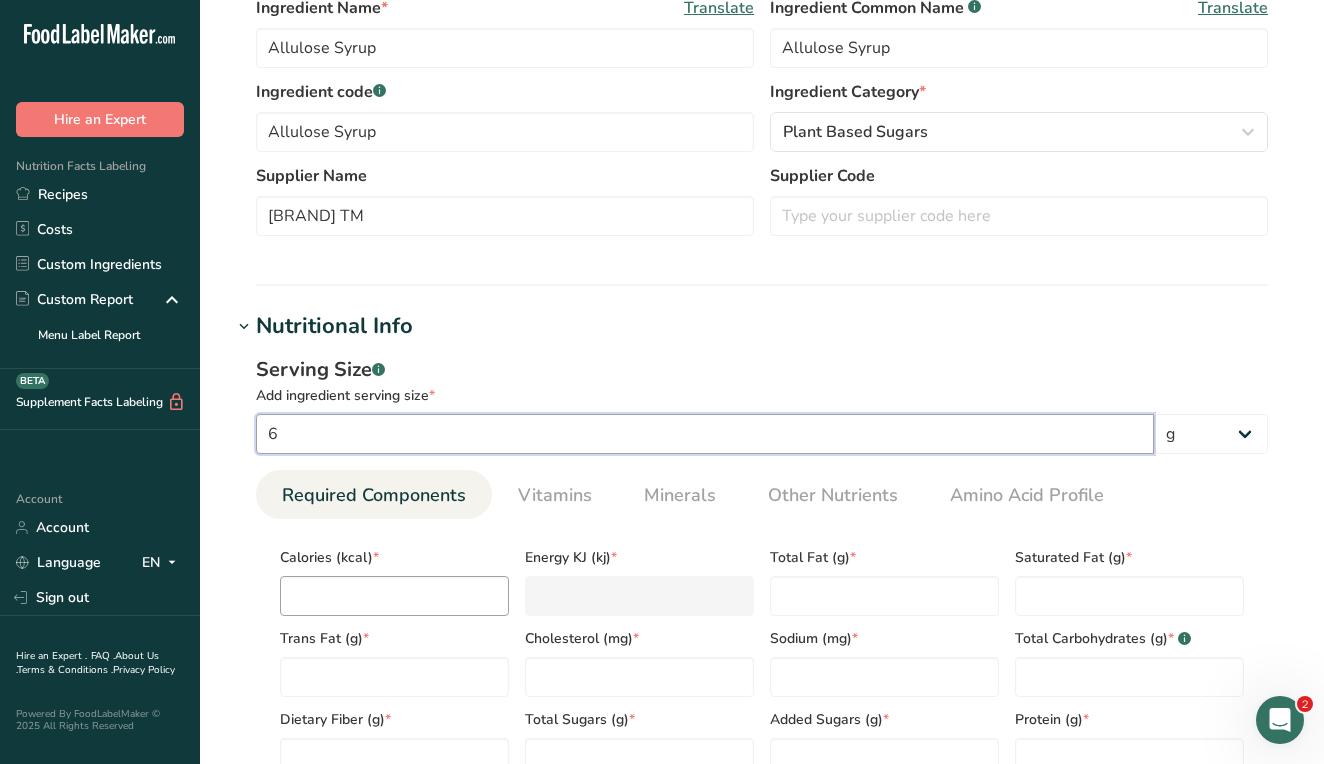 type on "6" 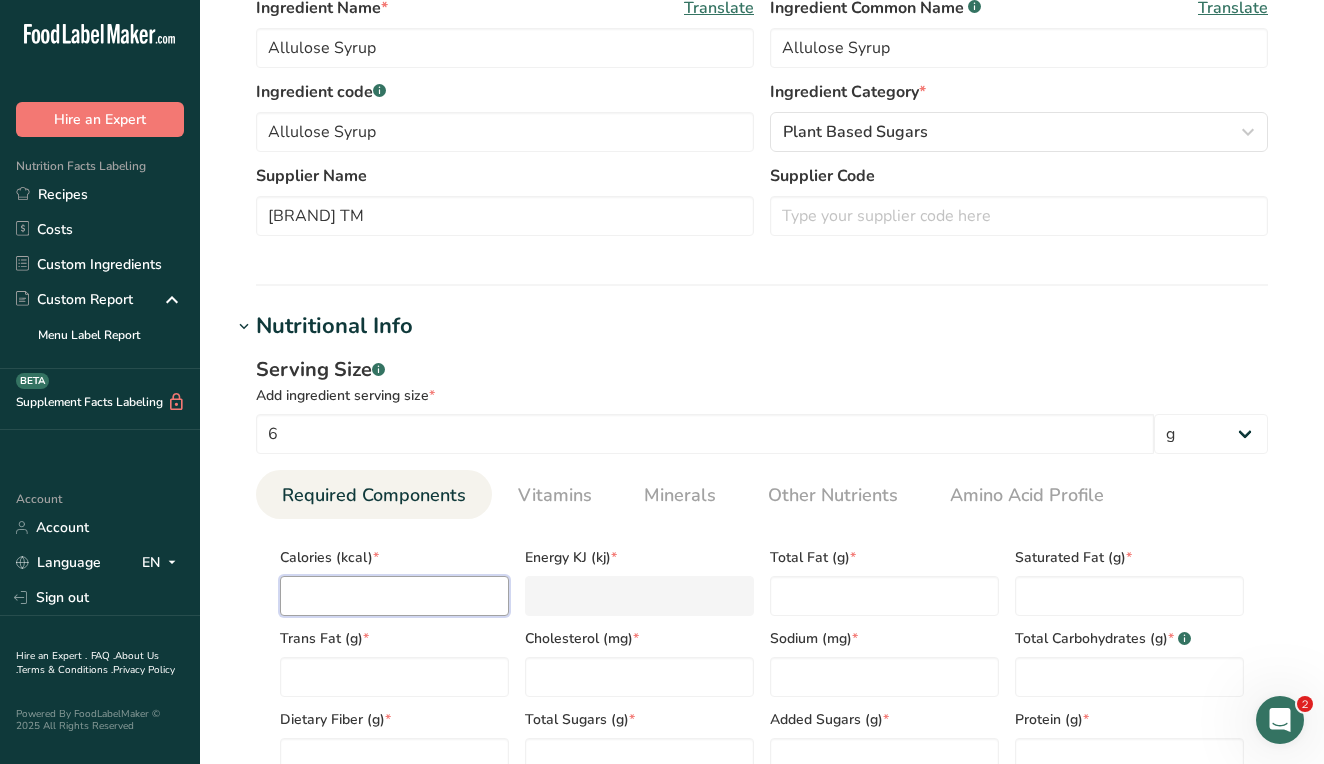 click at bounding box center [394, 596] 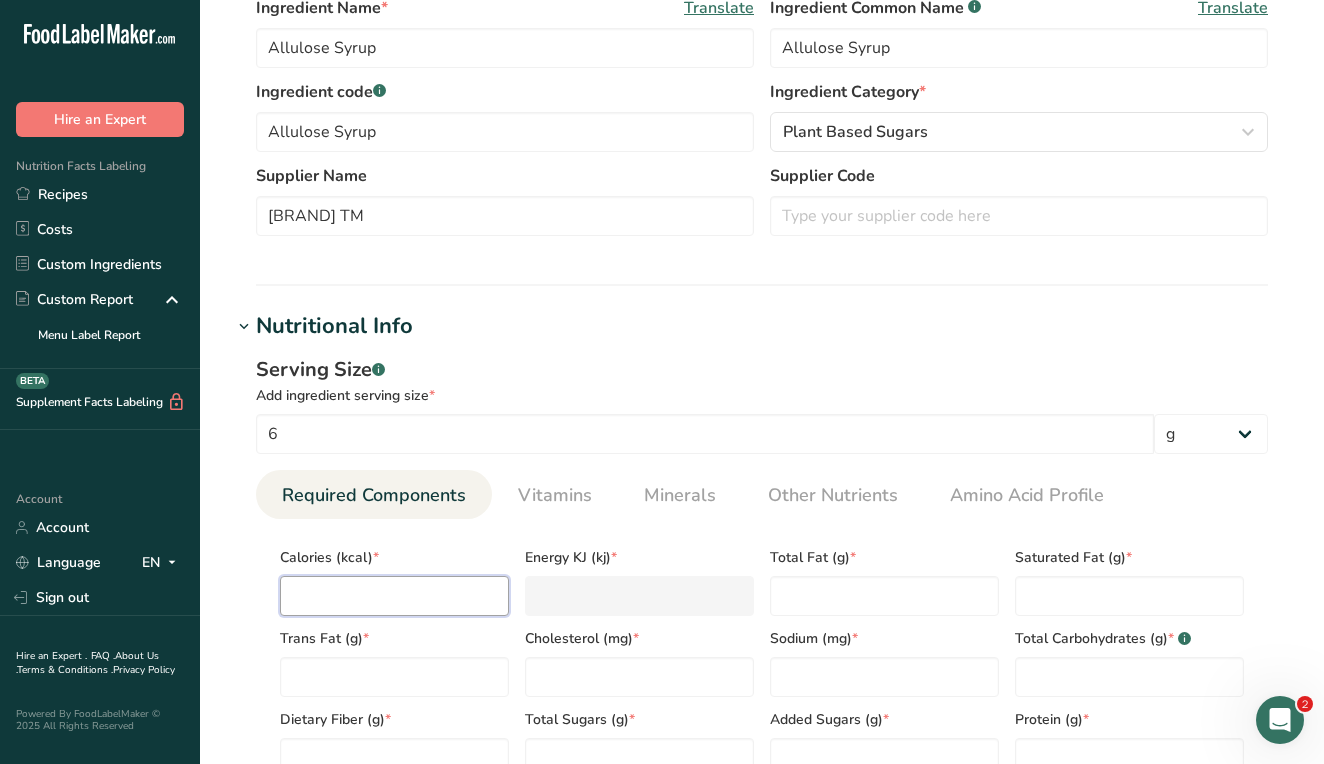 type on "0" 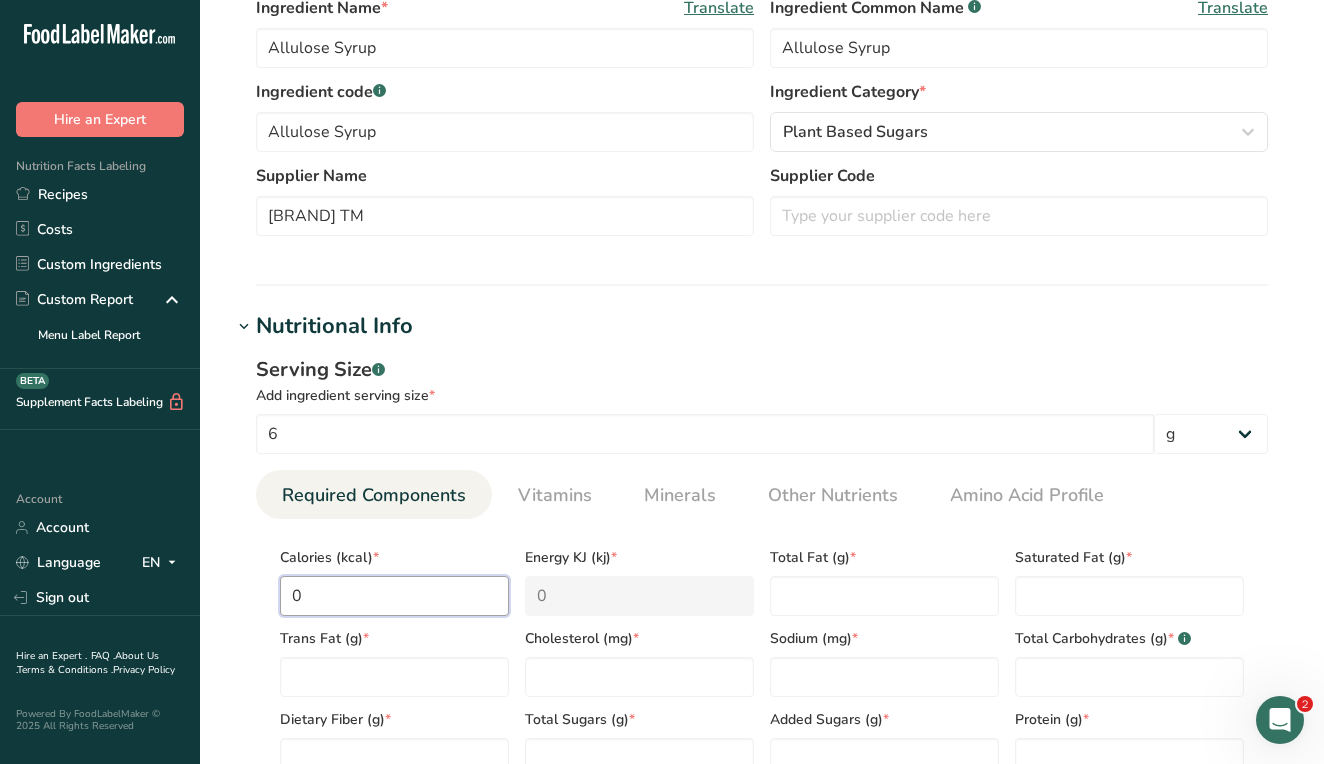 type on "0" 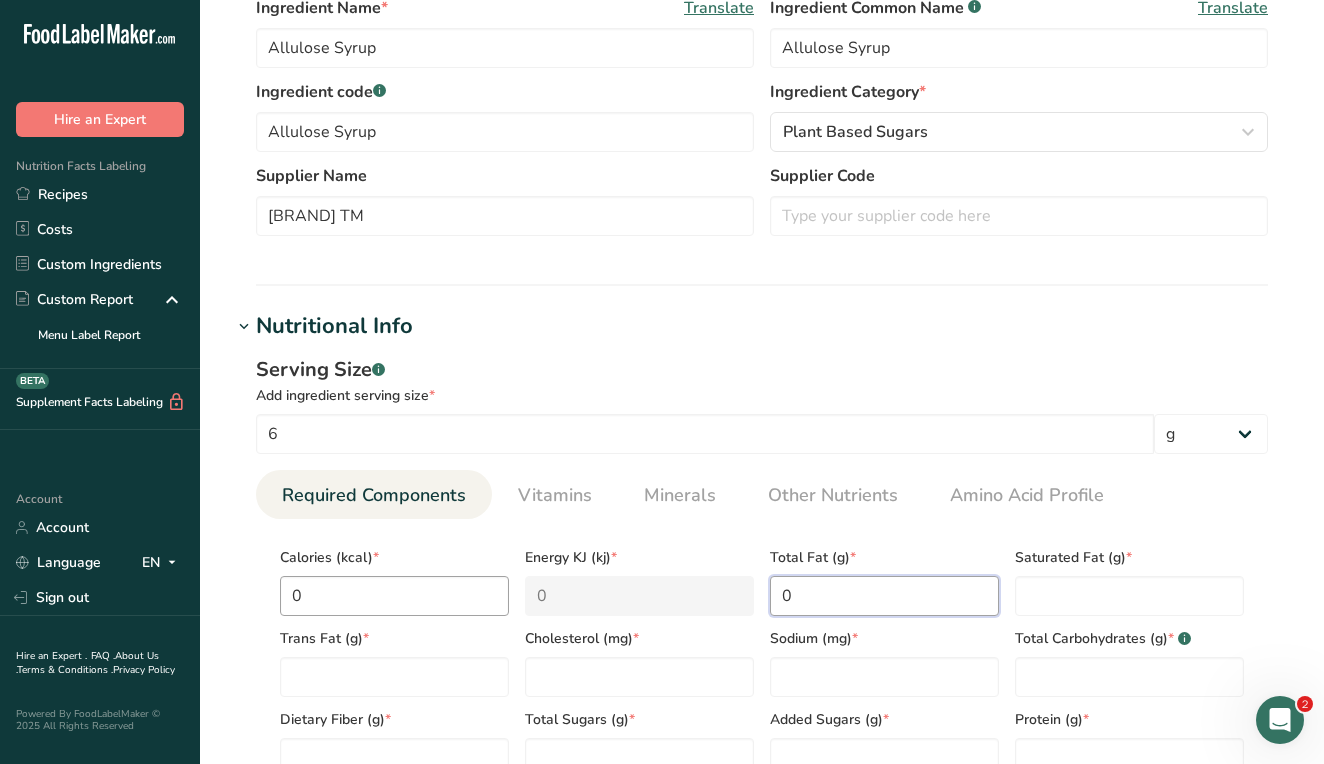 type on "0" 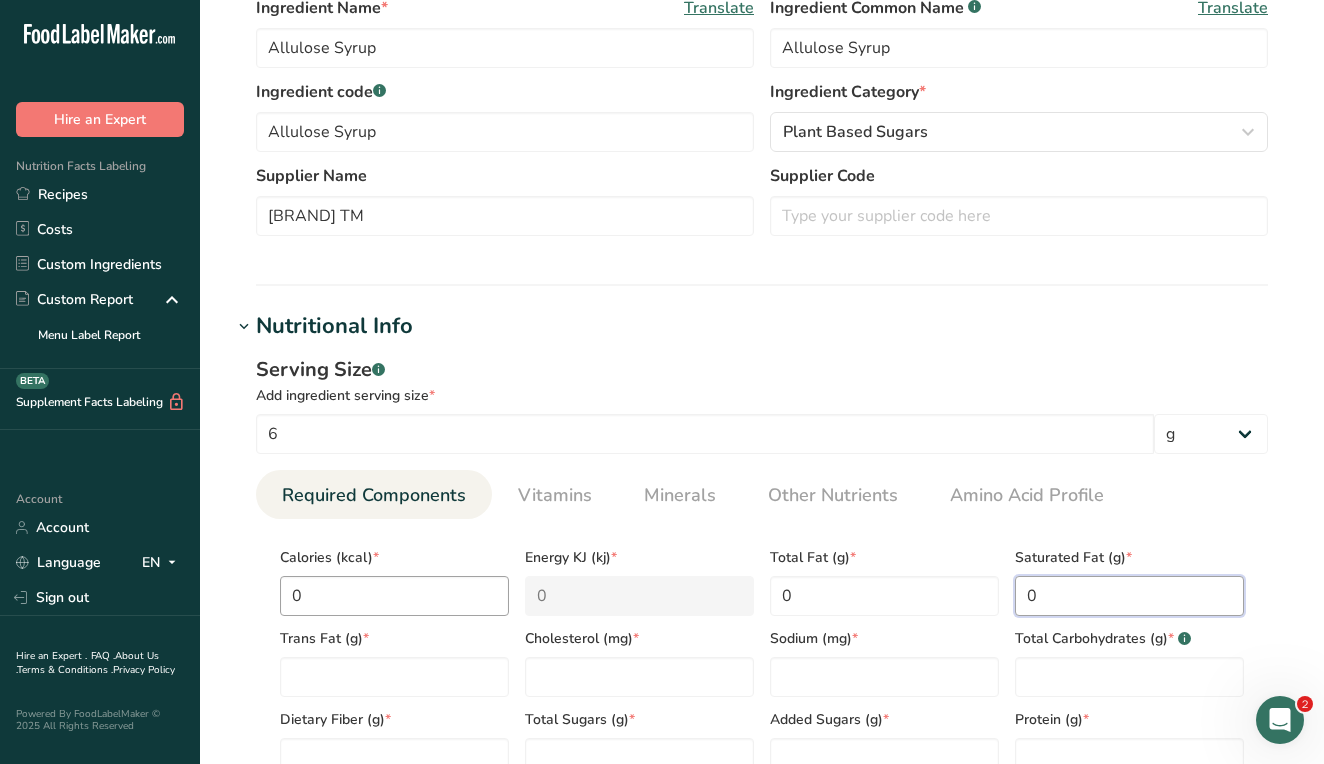 type on "0" 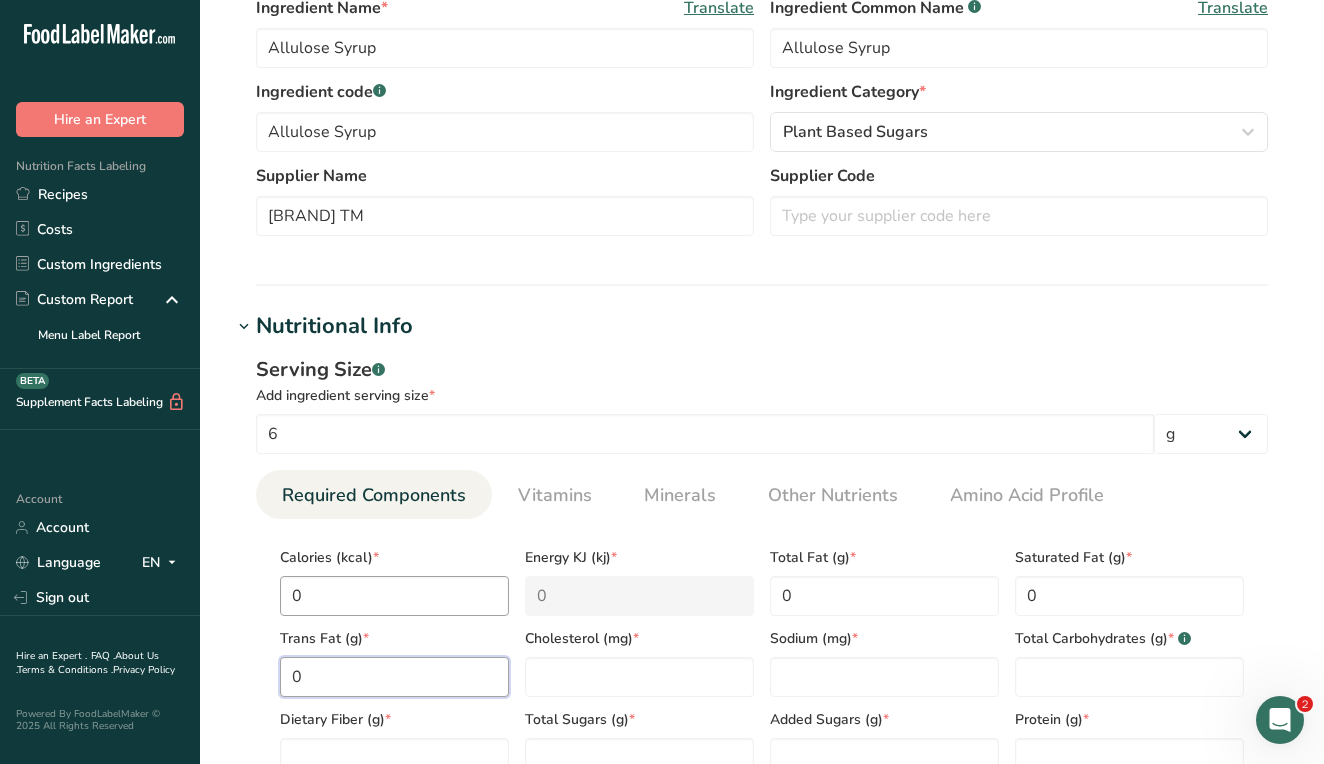 type on "0" 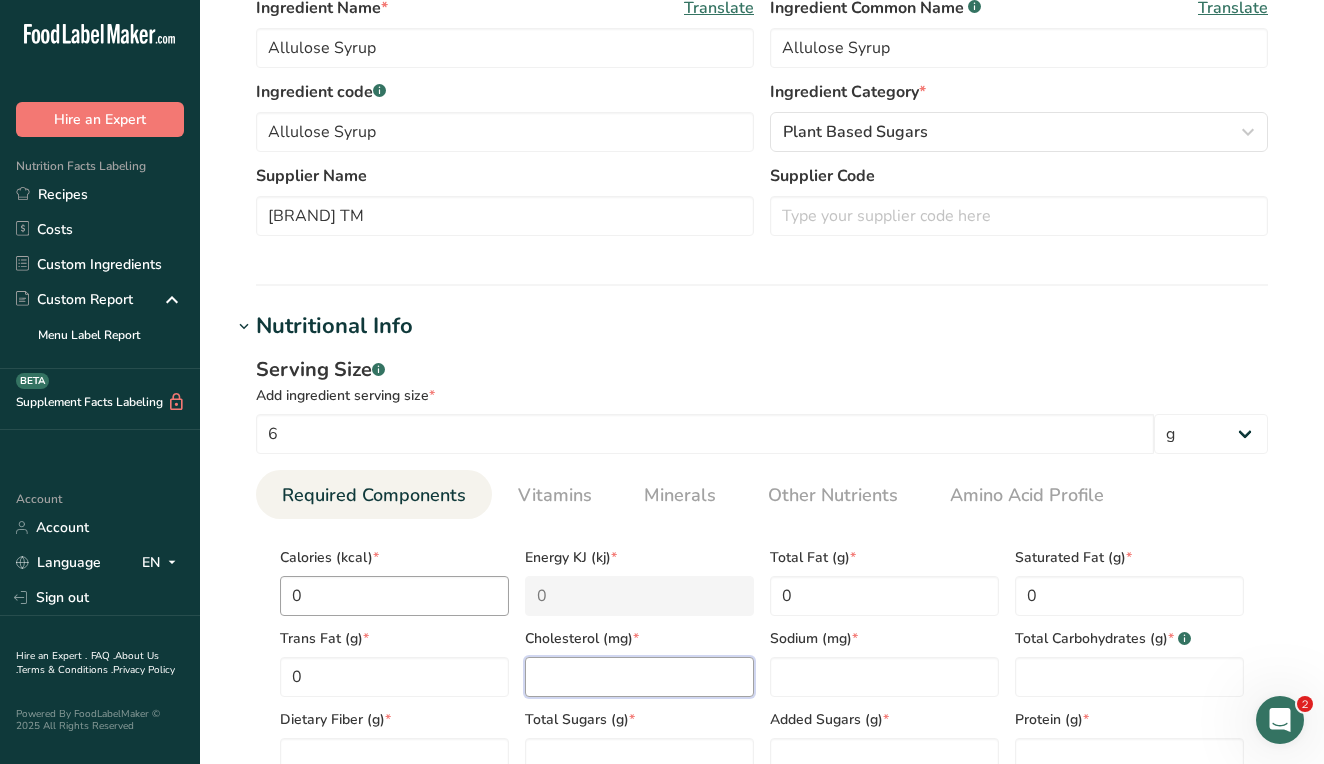 type on "0" 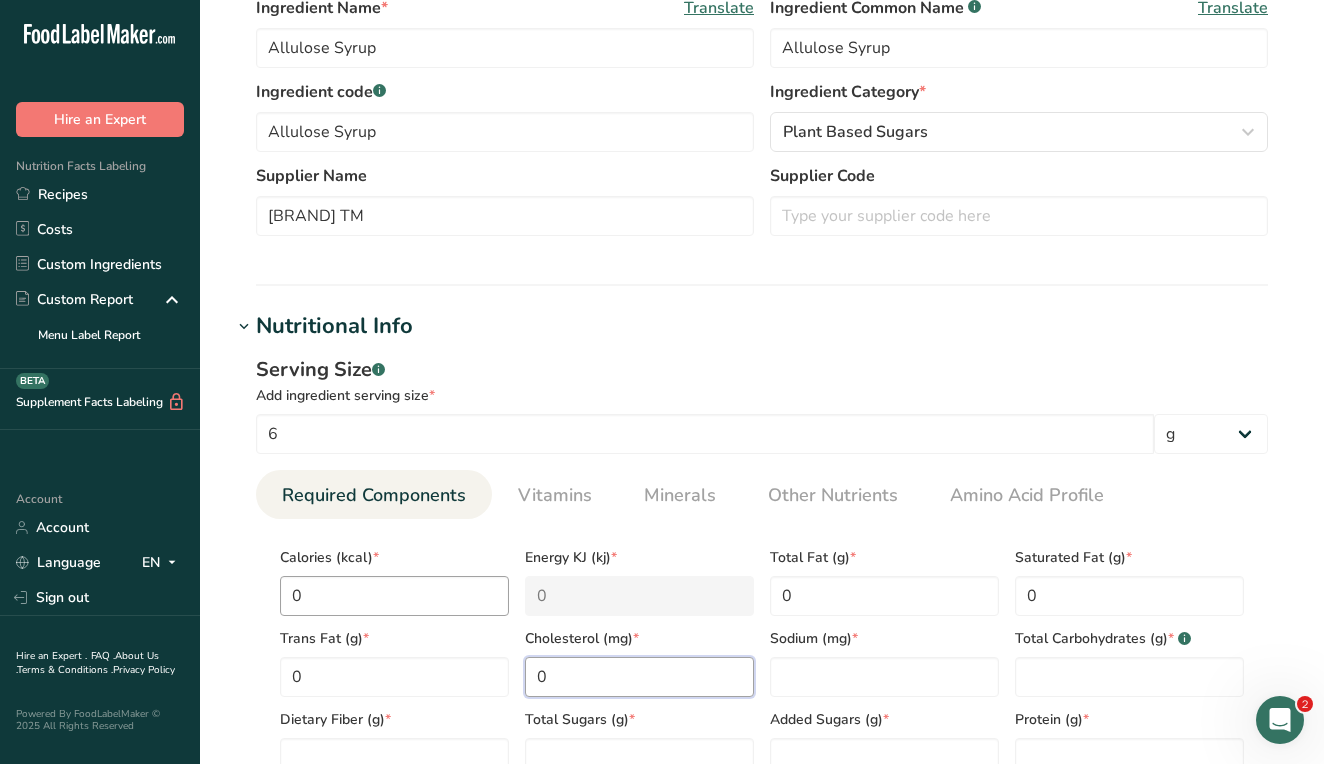 type on "0" 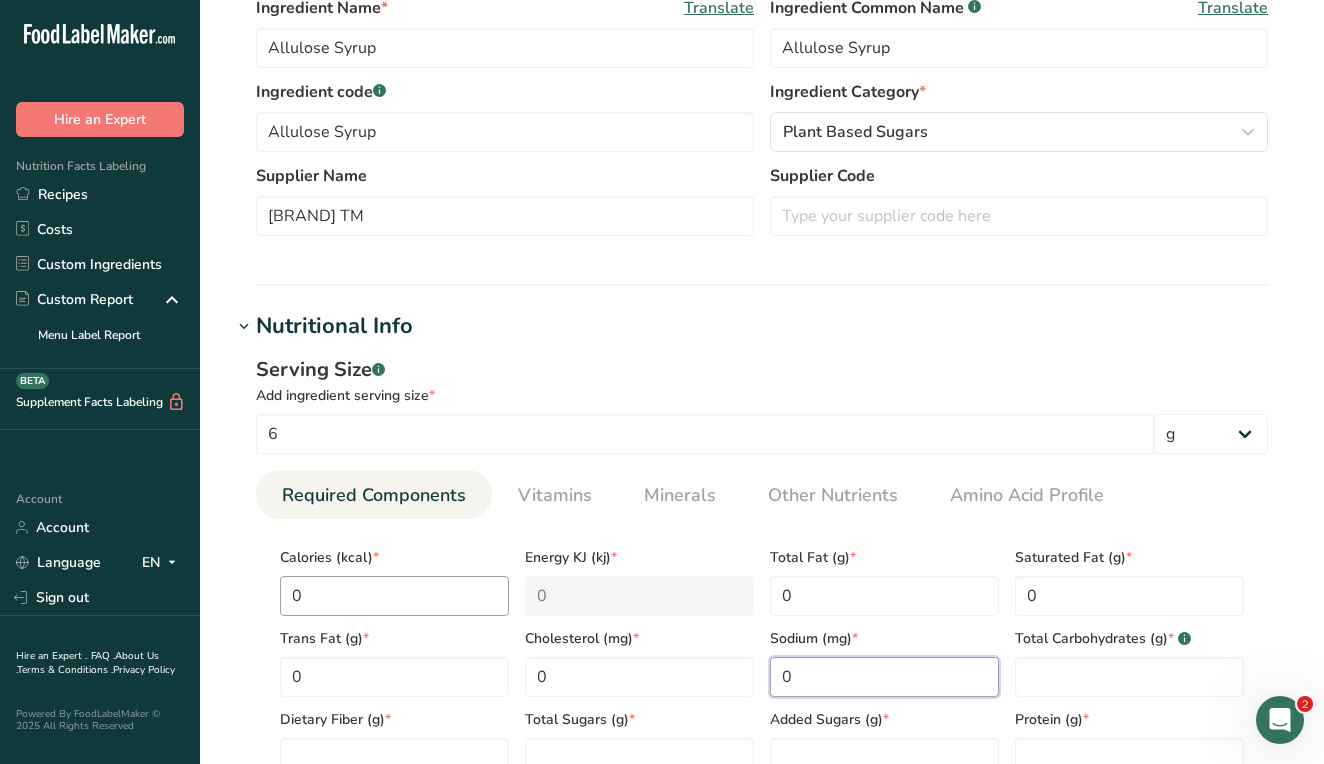 type on "0" 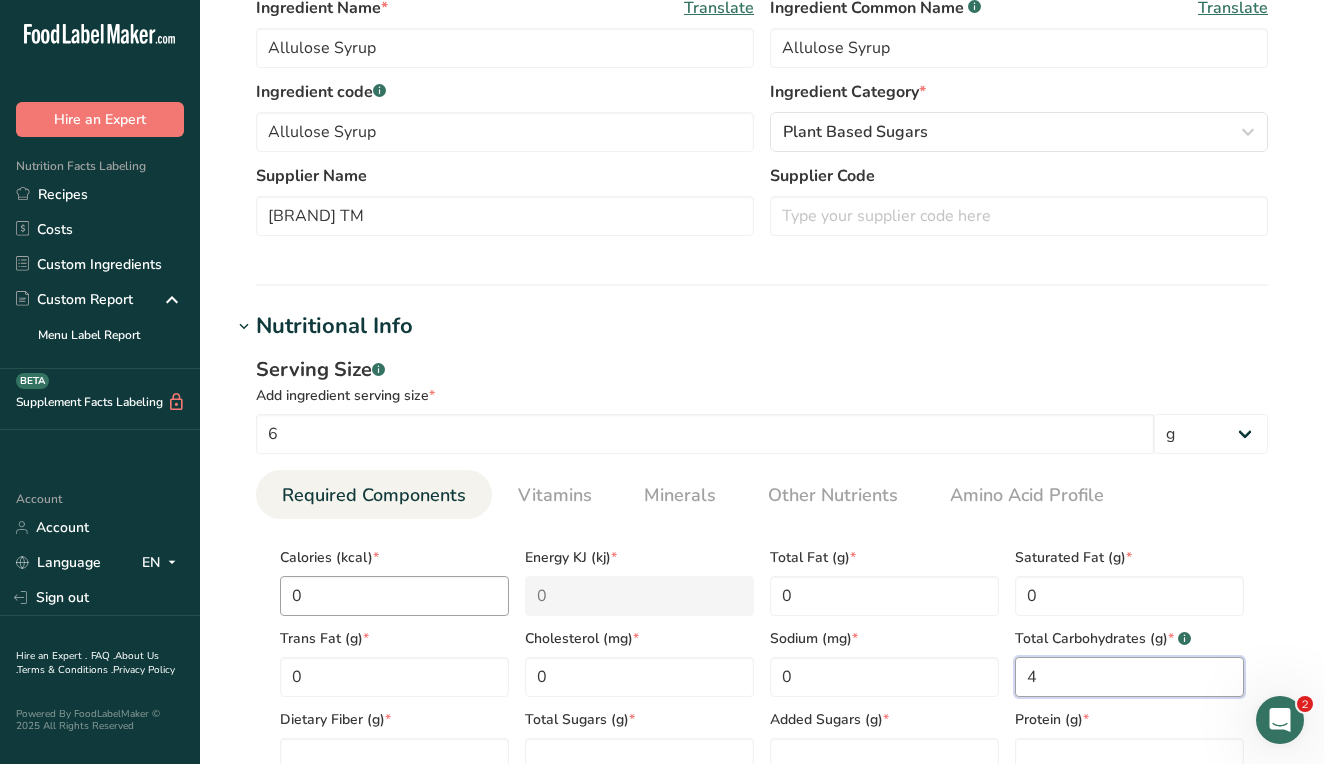 type on "4" 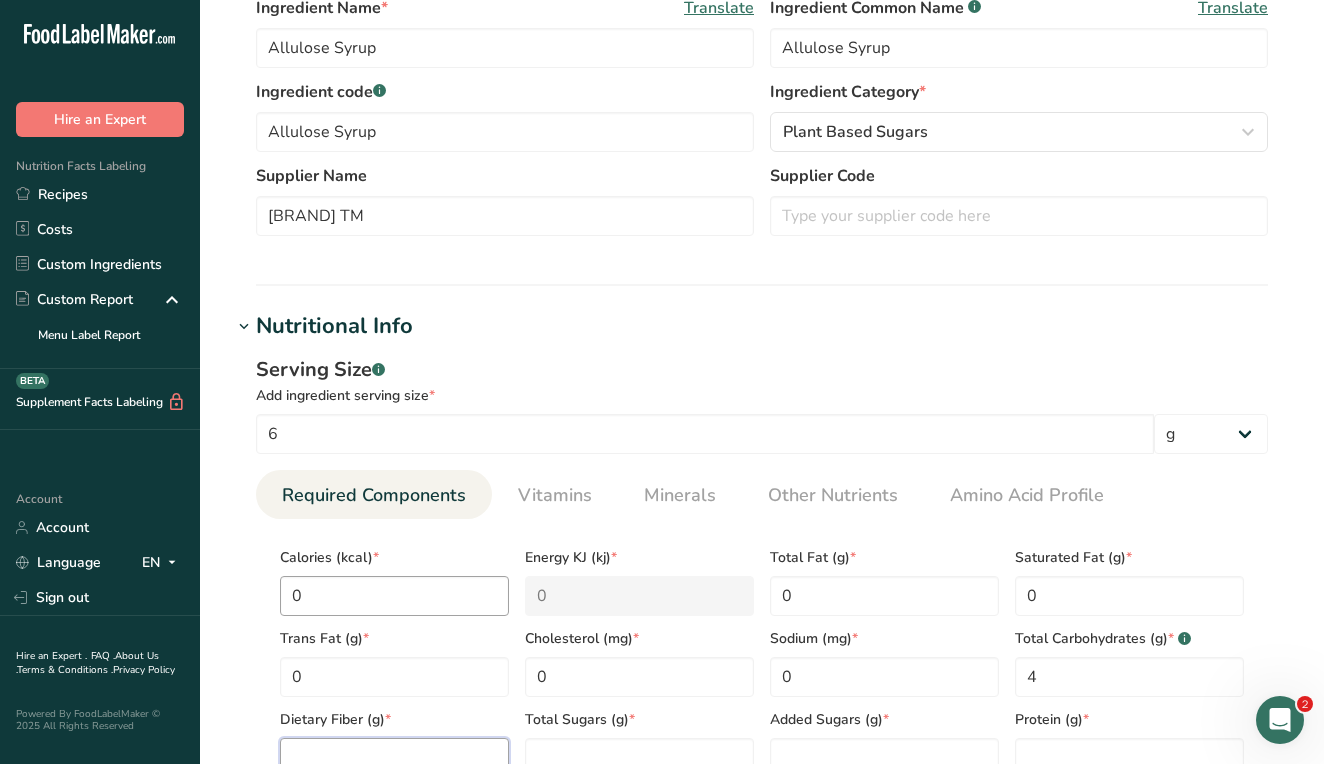 scroll, scrollTop: 445, scrollLeft: 0, axis: vertical 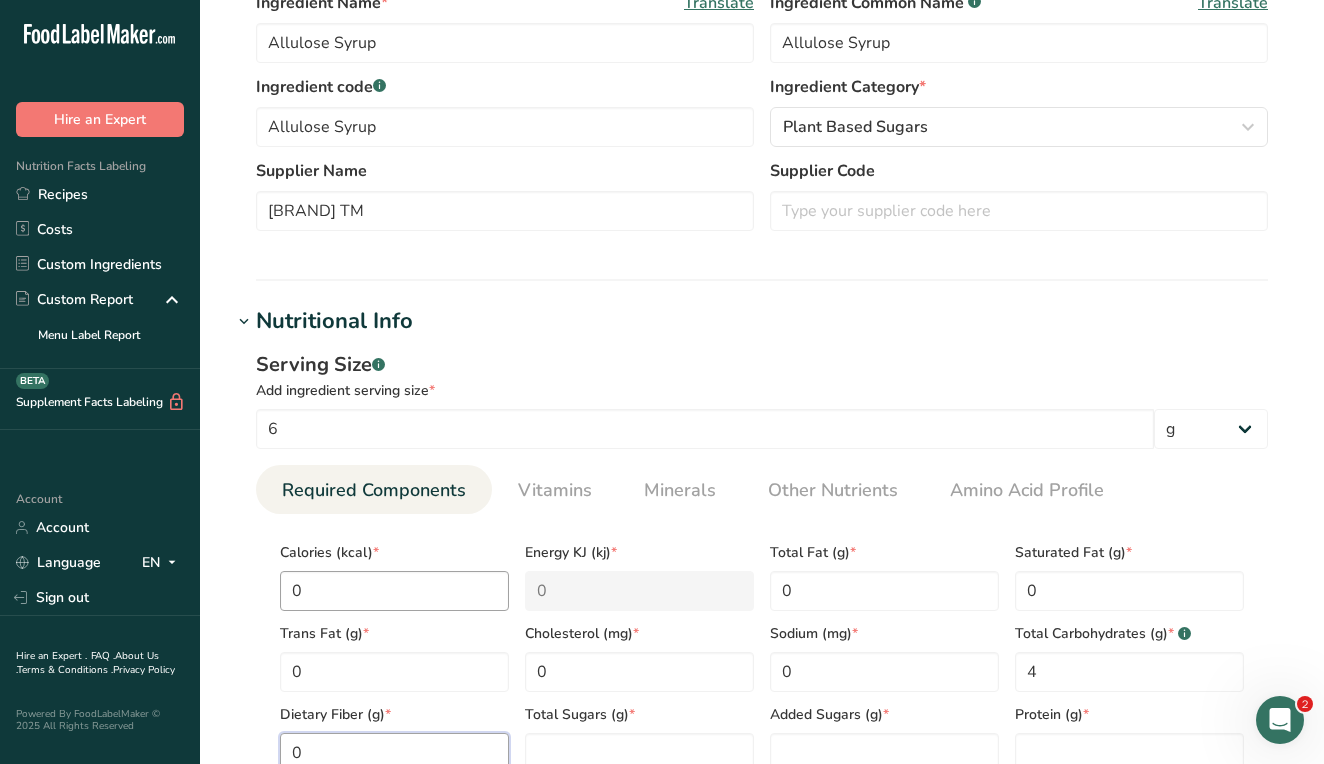 type on "0" 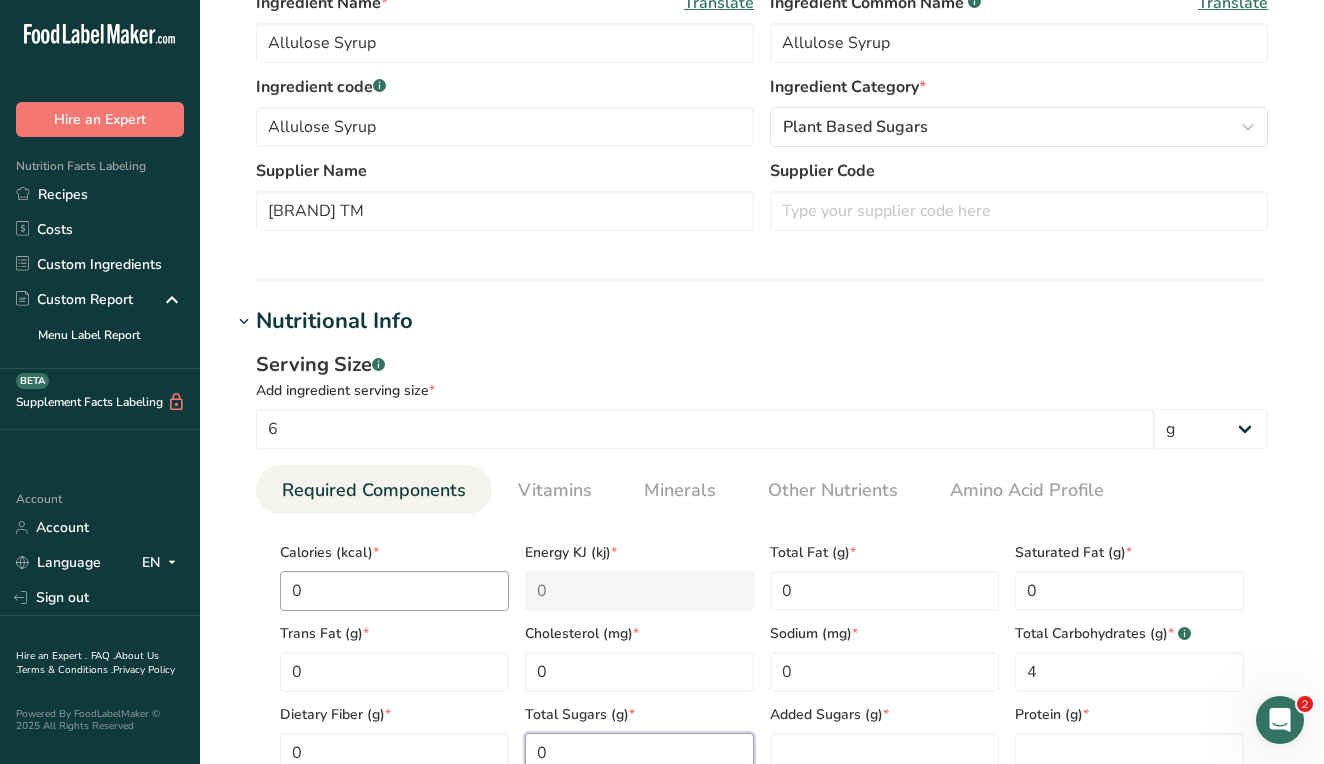 type on "0" 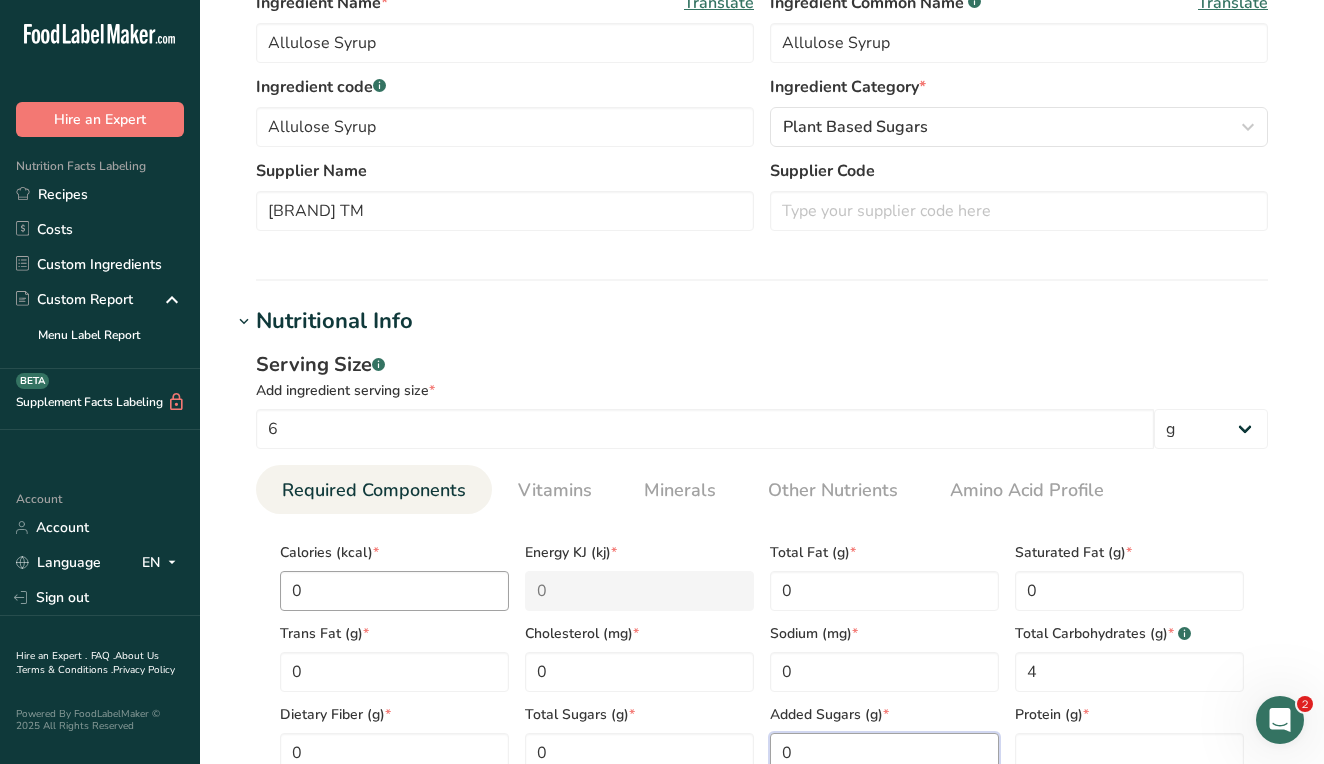 type on "0" 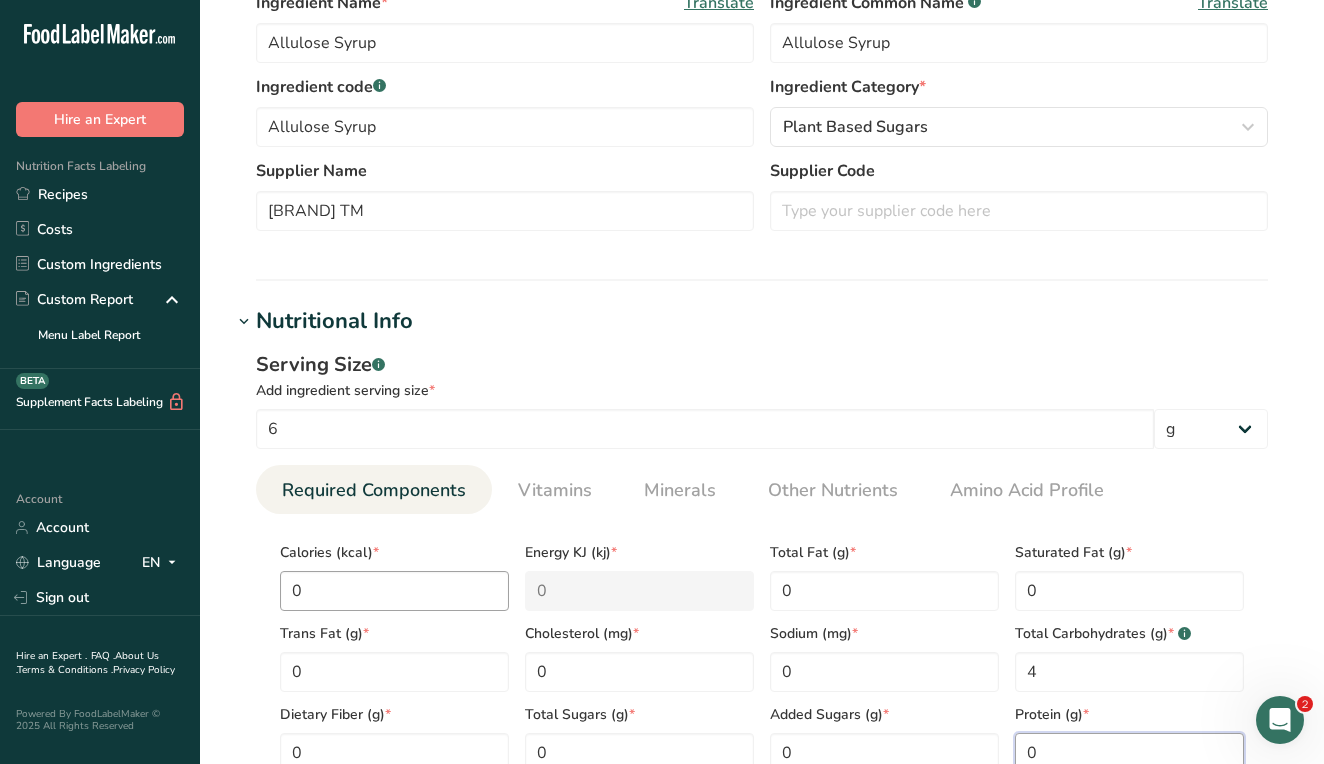 type on "0" 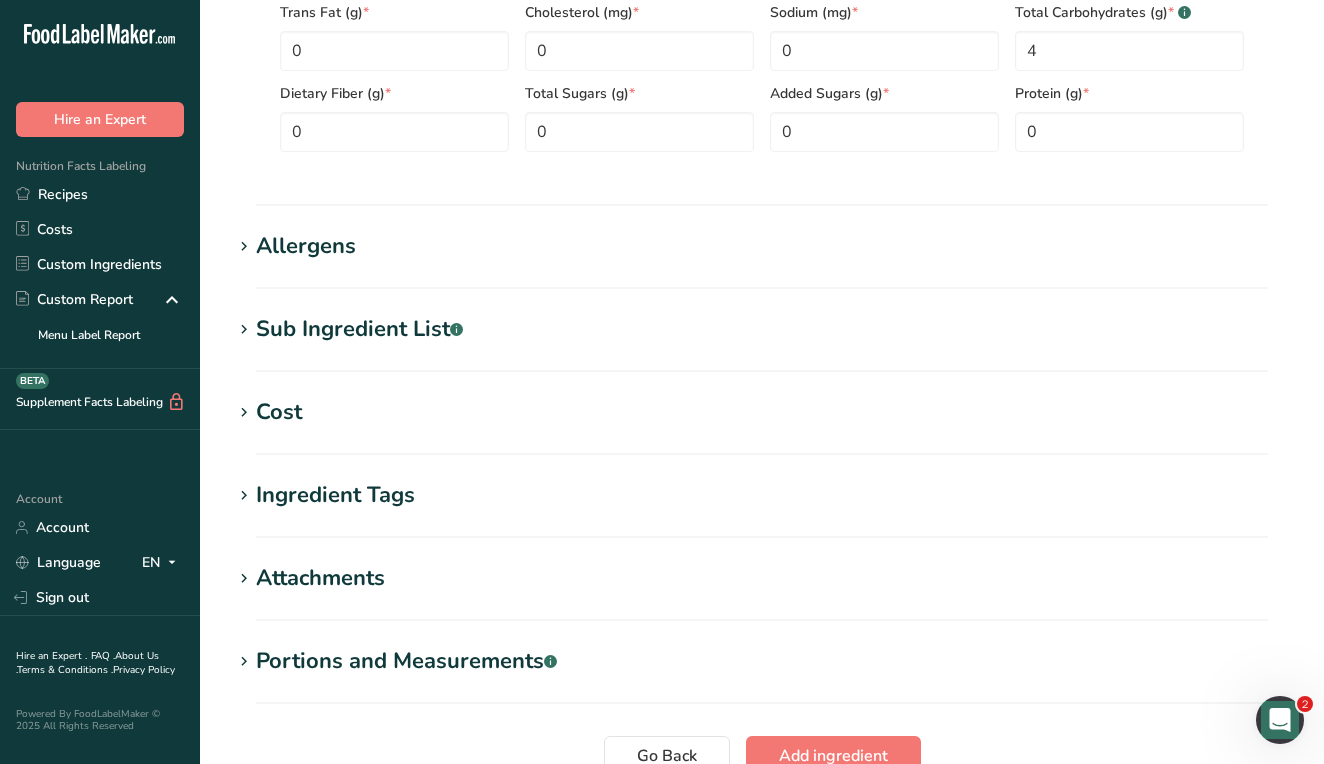 scroll, scrollTop: 1068, scrollLeft: 0, axis: vertical 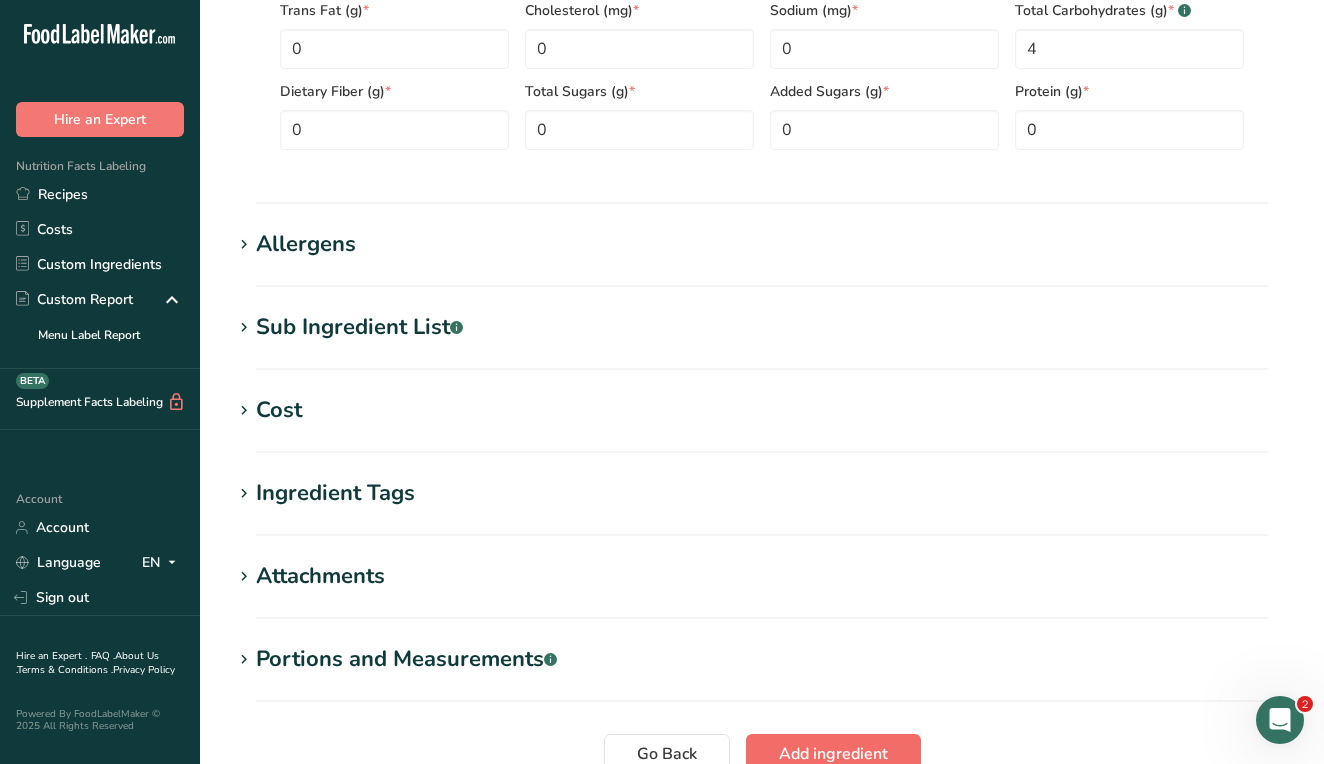 click on "Add ingredient" at bounding box center (833, 754) 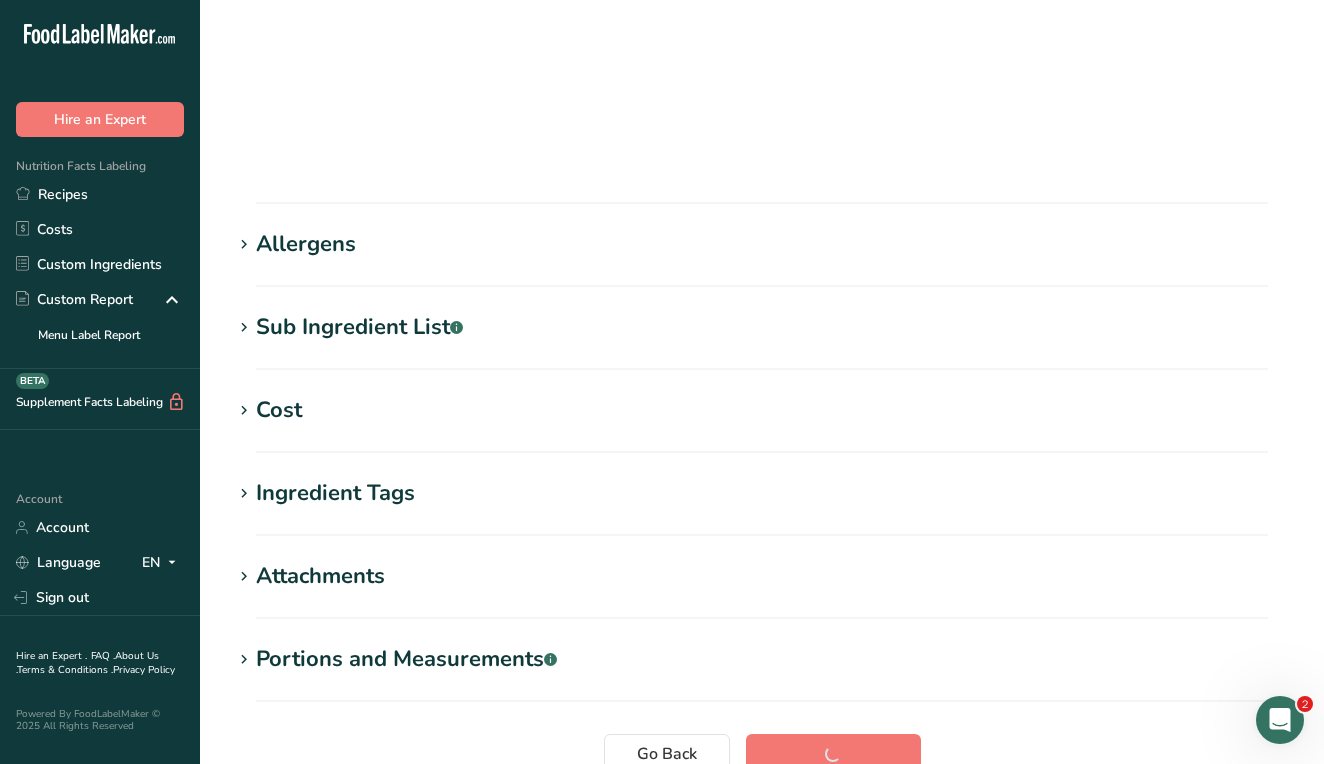 scroll, scrollTop: 310, scrollLeft: 0, axis: vertical 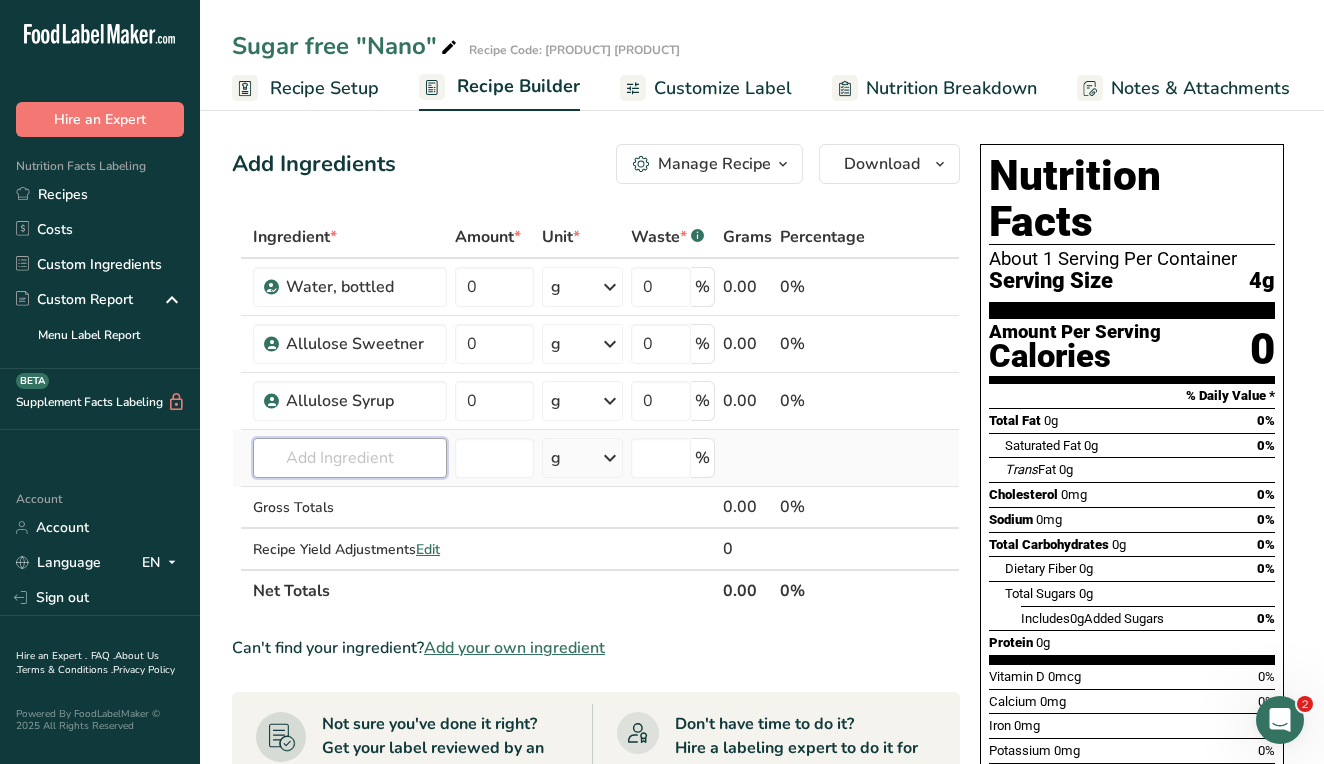 click at bounding box center (350, 458) 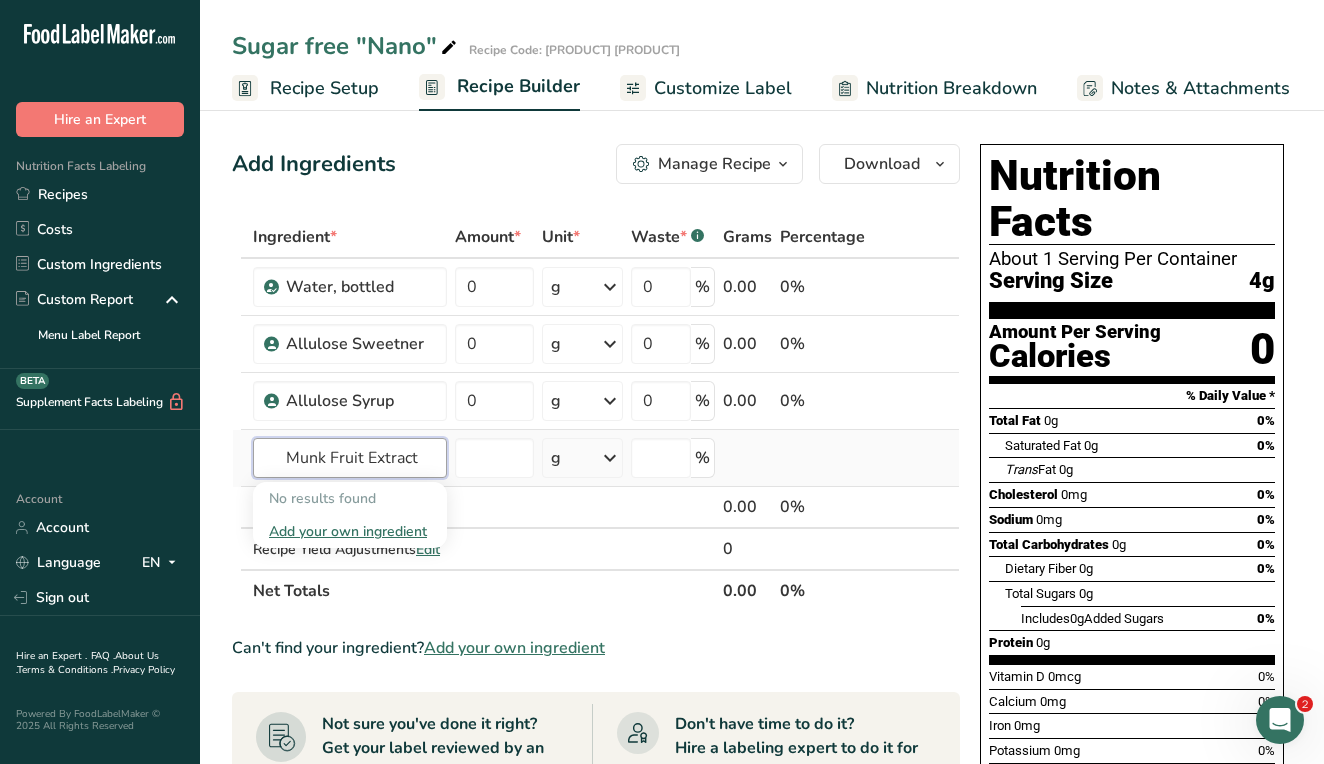 type on "Munk Fruit Extract" 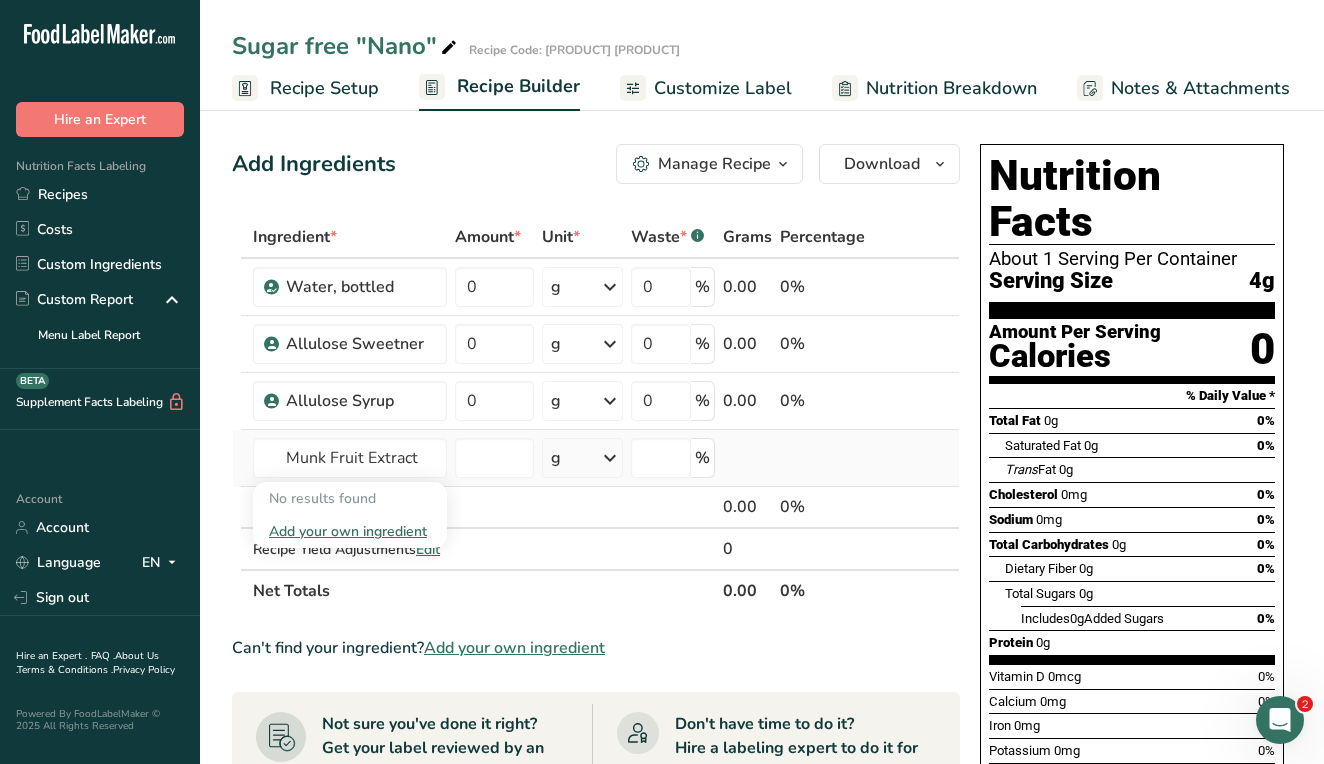 type 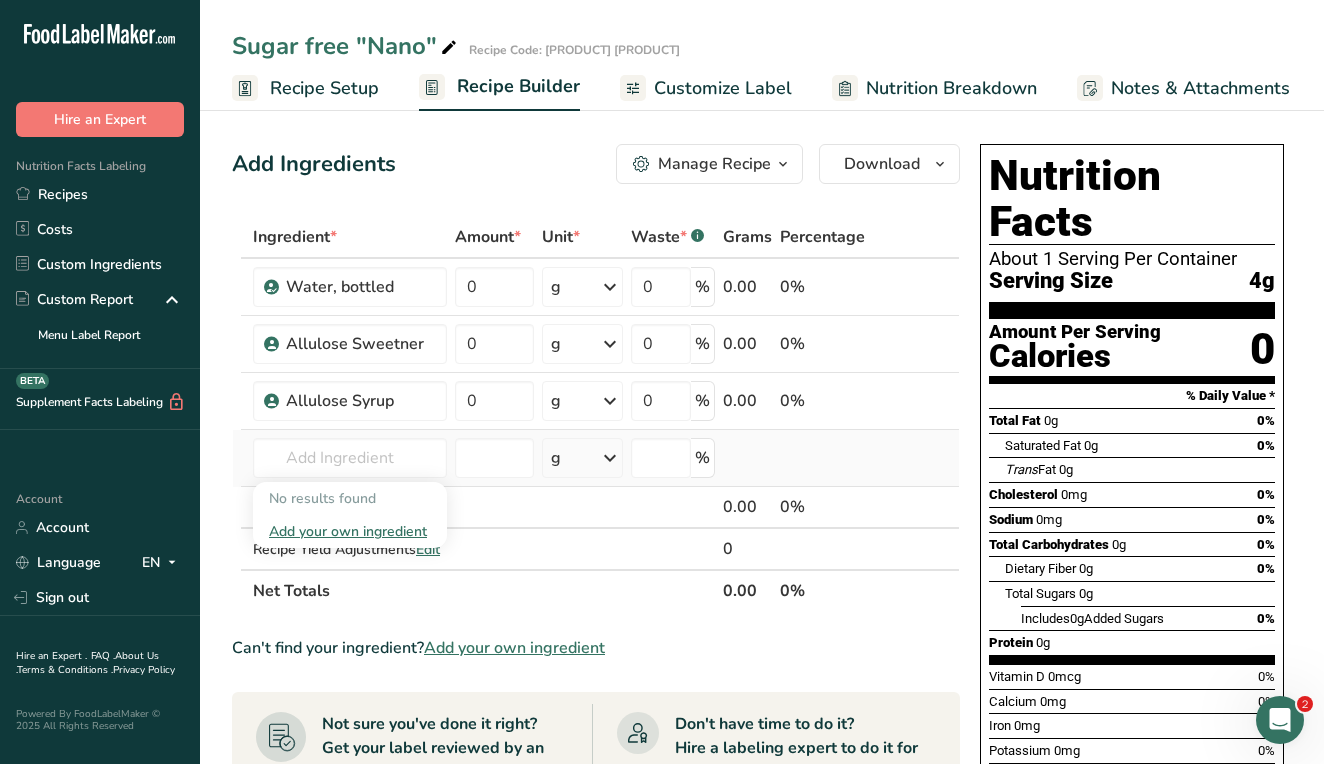 click on "Add your own ingredient" at bounding box center [350, 531] 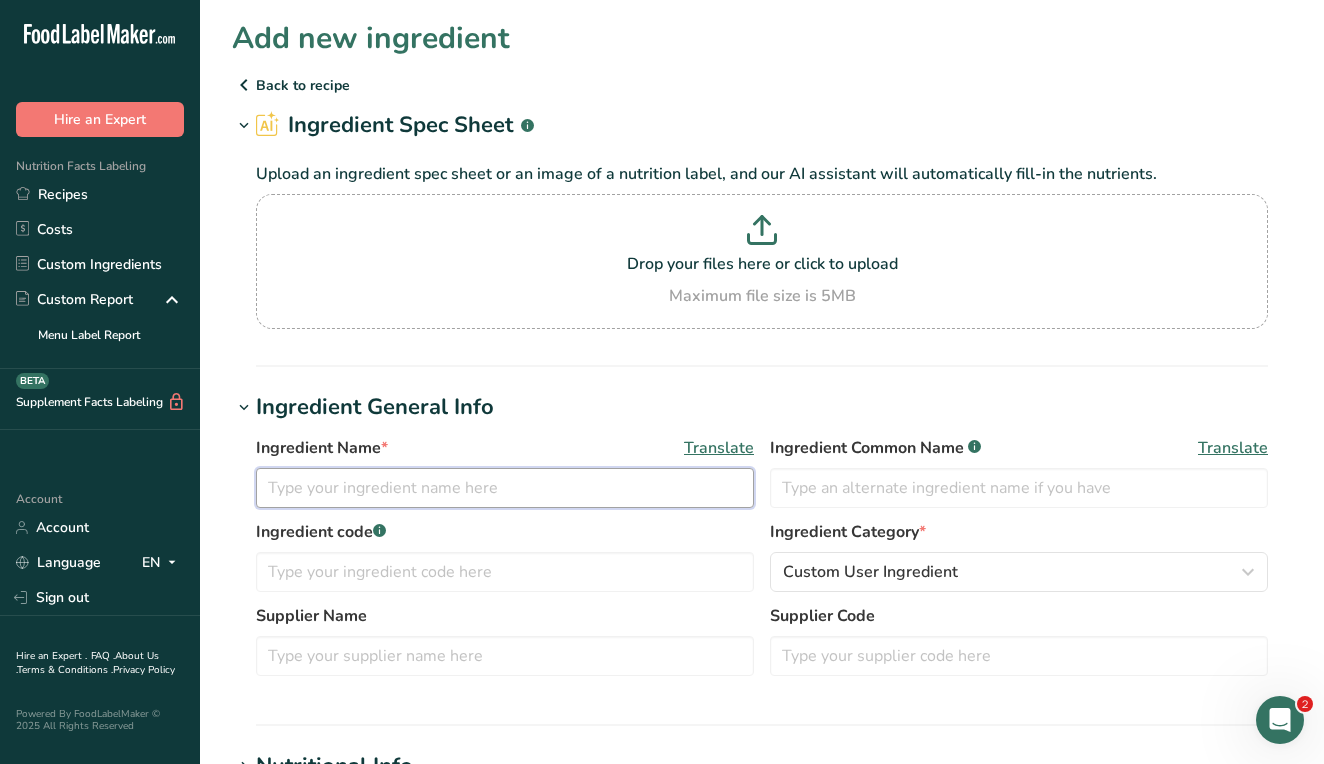 click at bounding box center [505, 488] 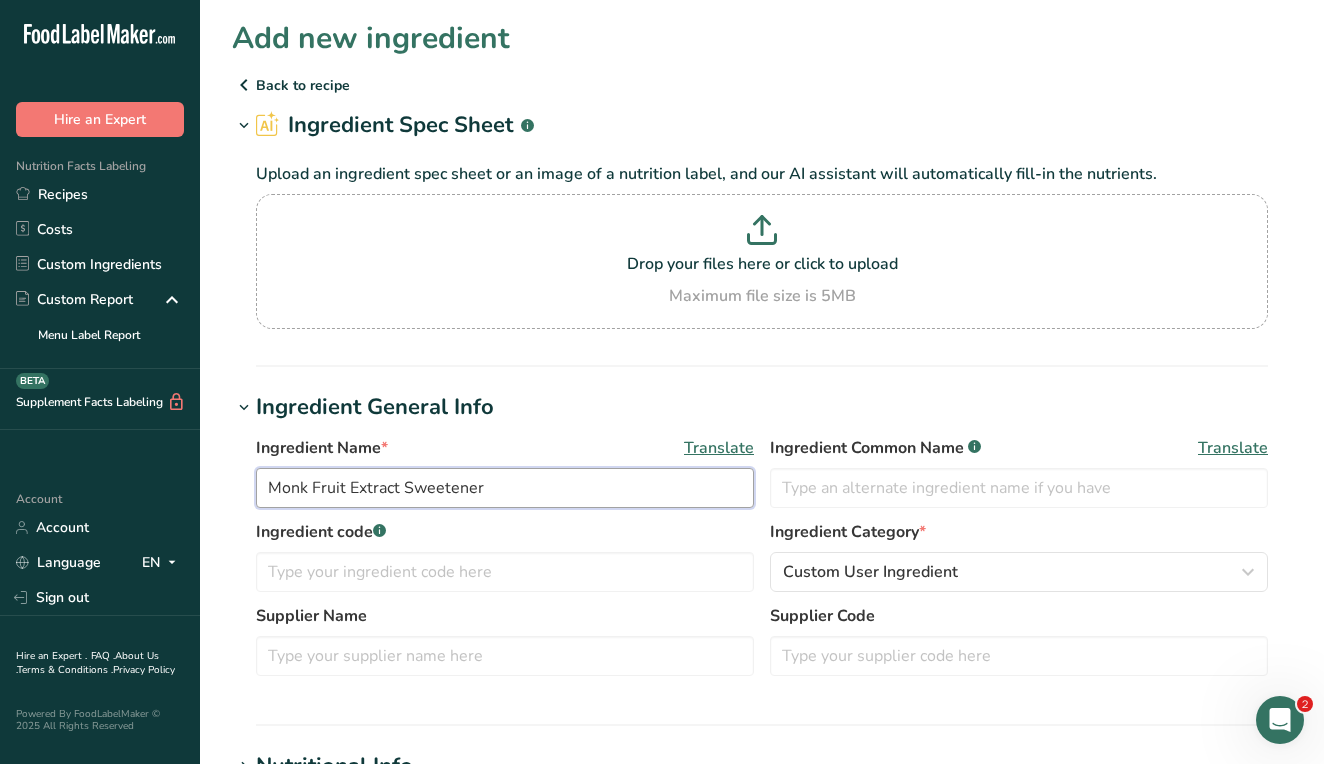 type on "Monk Fruit Extract Sweetener" 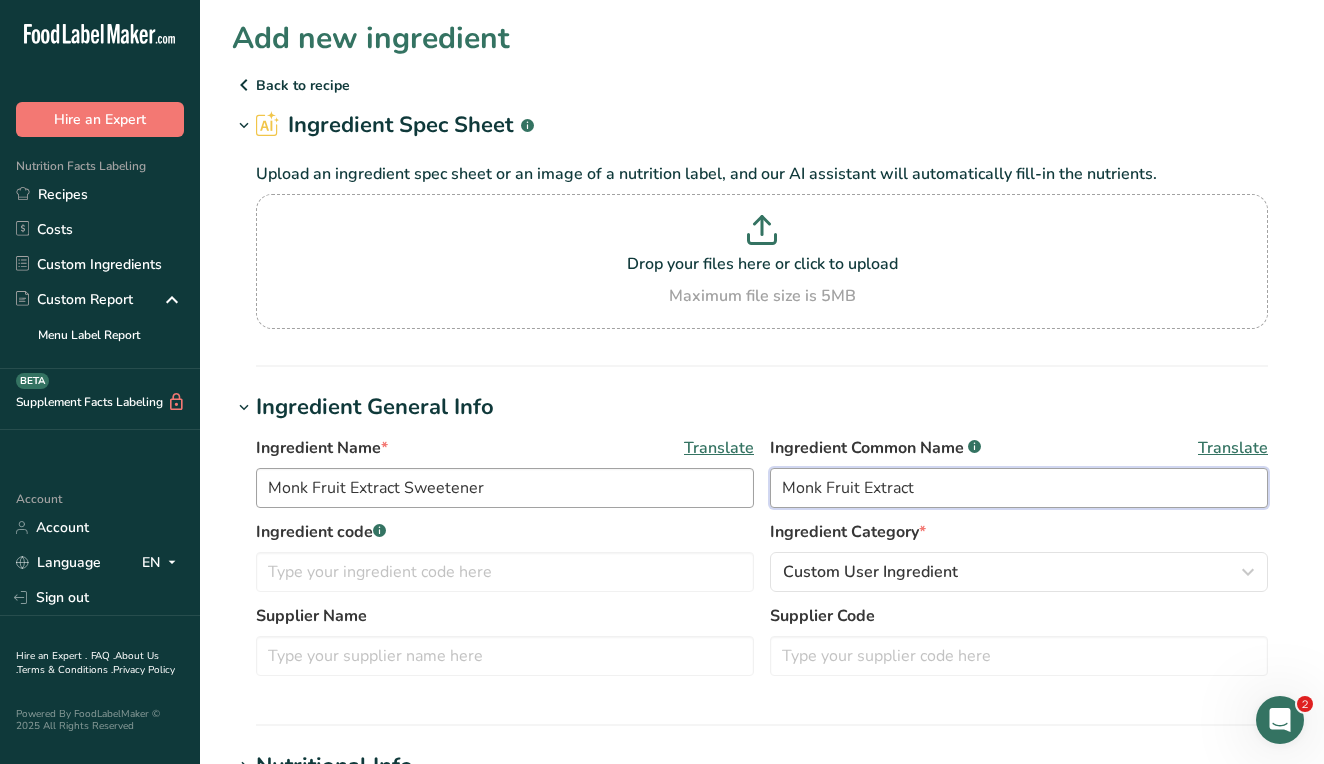 type on "Monk Fruit Extract" 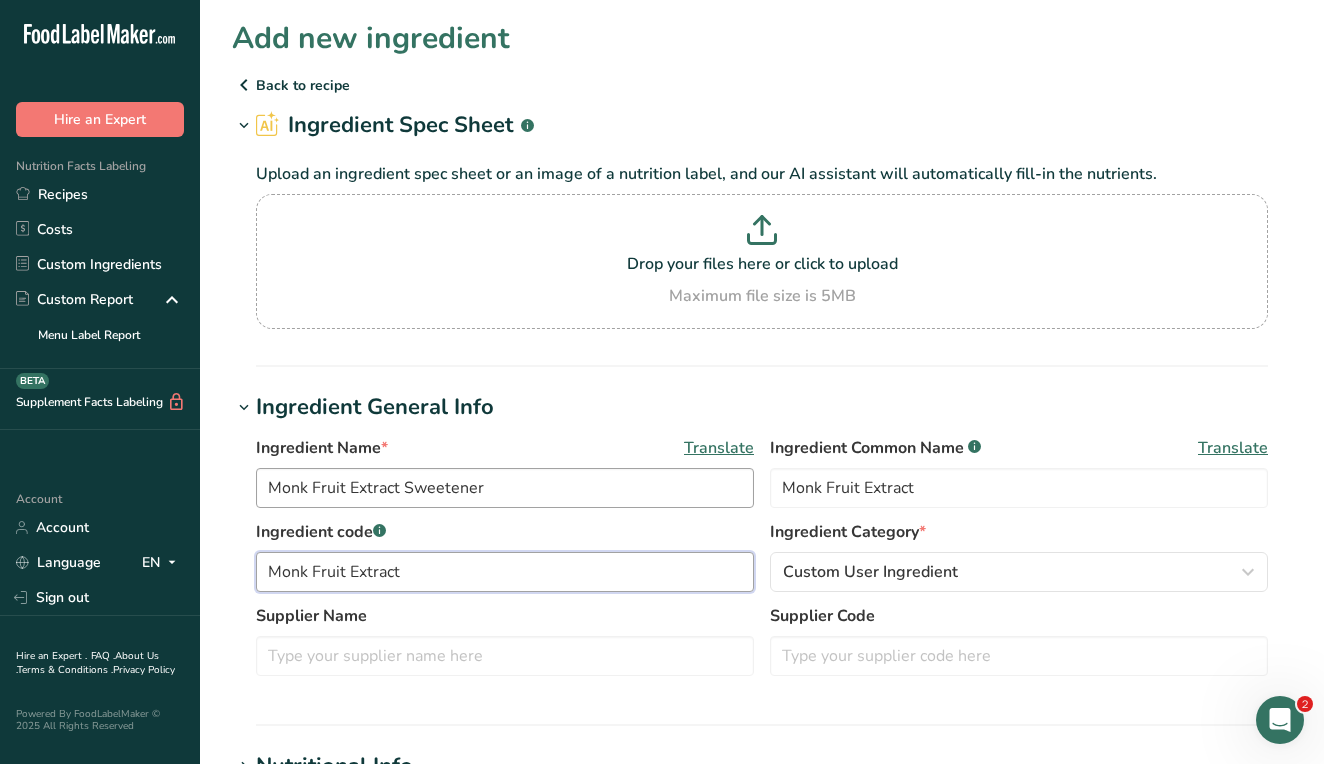 type on "Monk Fruit Extract" 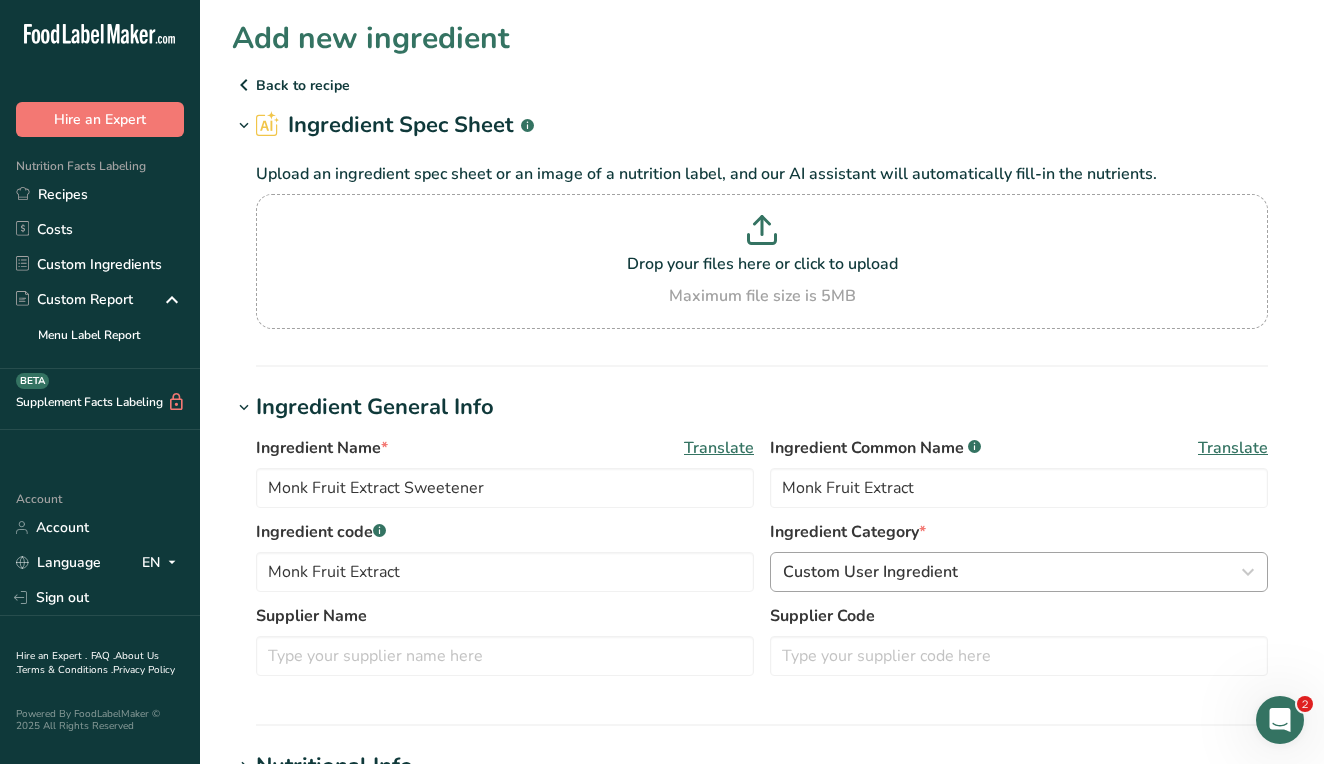 click on "Custom User Ingredient" at bounding box center (870, 572) 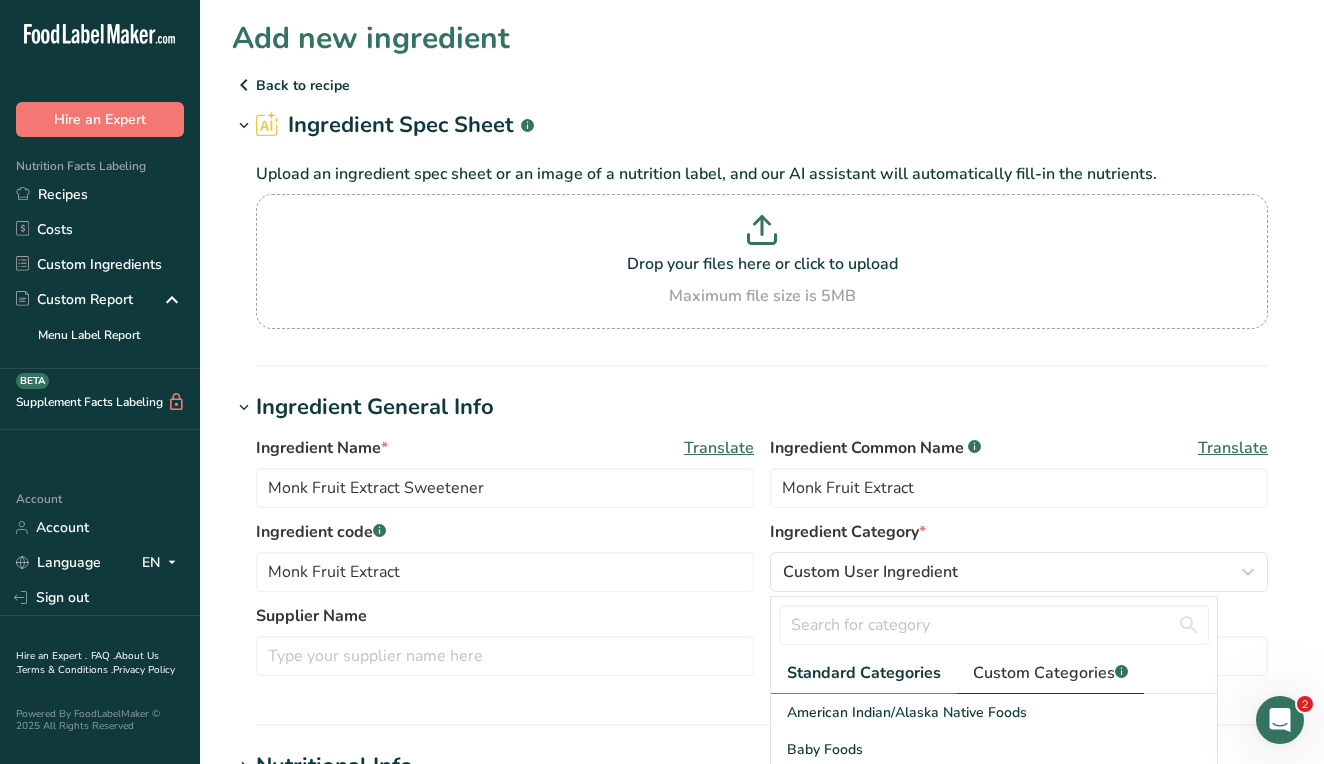 click on "Custom Categories
.a-a{fill:#347362;}.b-a{fill:#fff;}" at bounding box center [1050, 673] 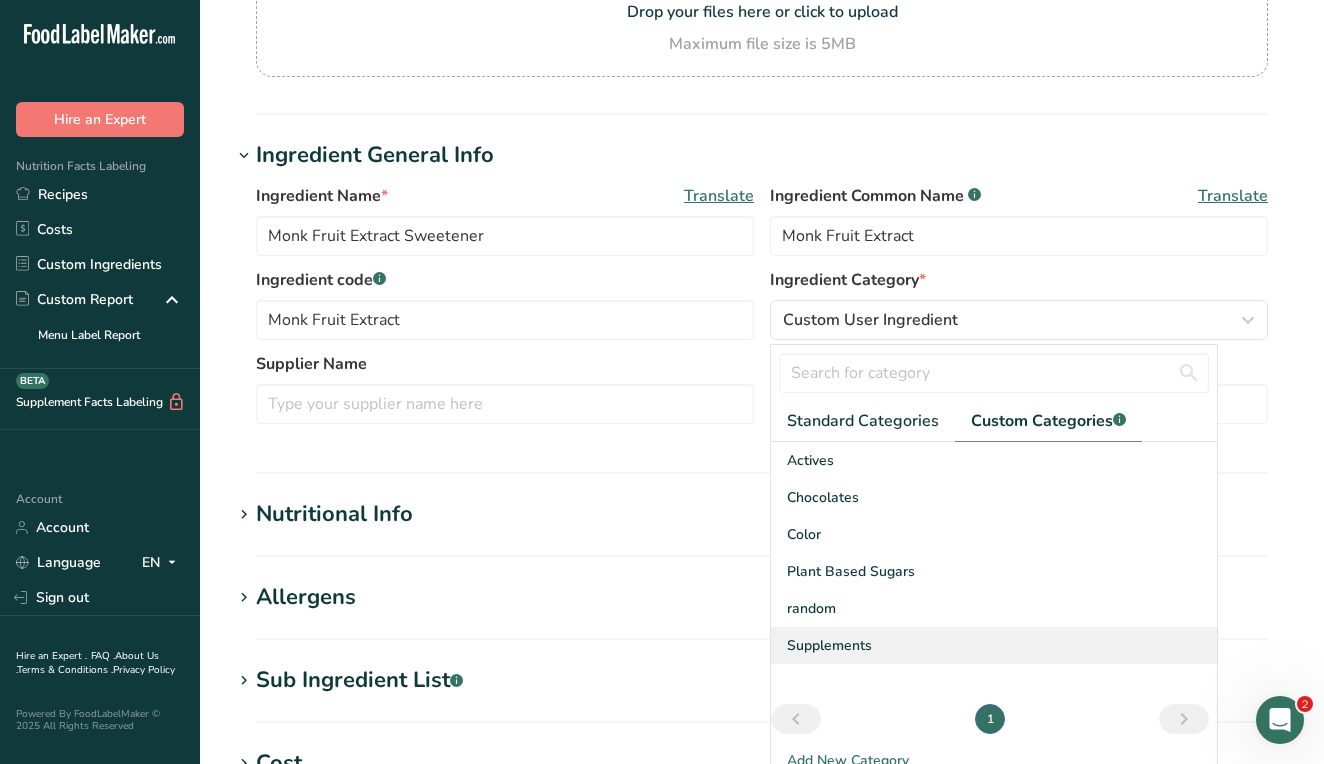 scroll, scrollTop: 255, scrollLeft: 0, axis: vertical 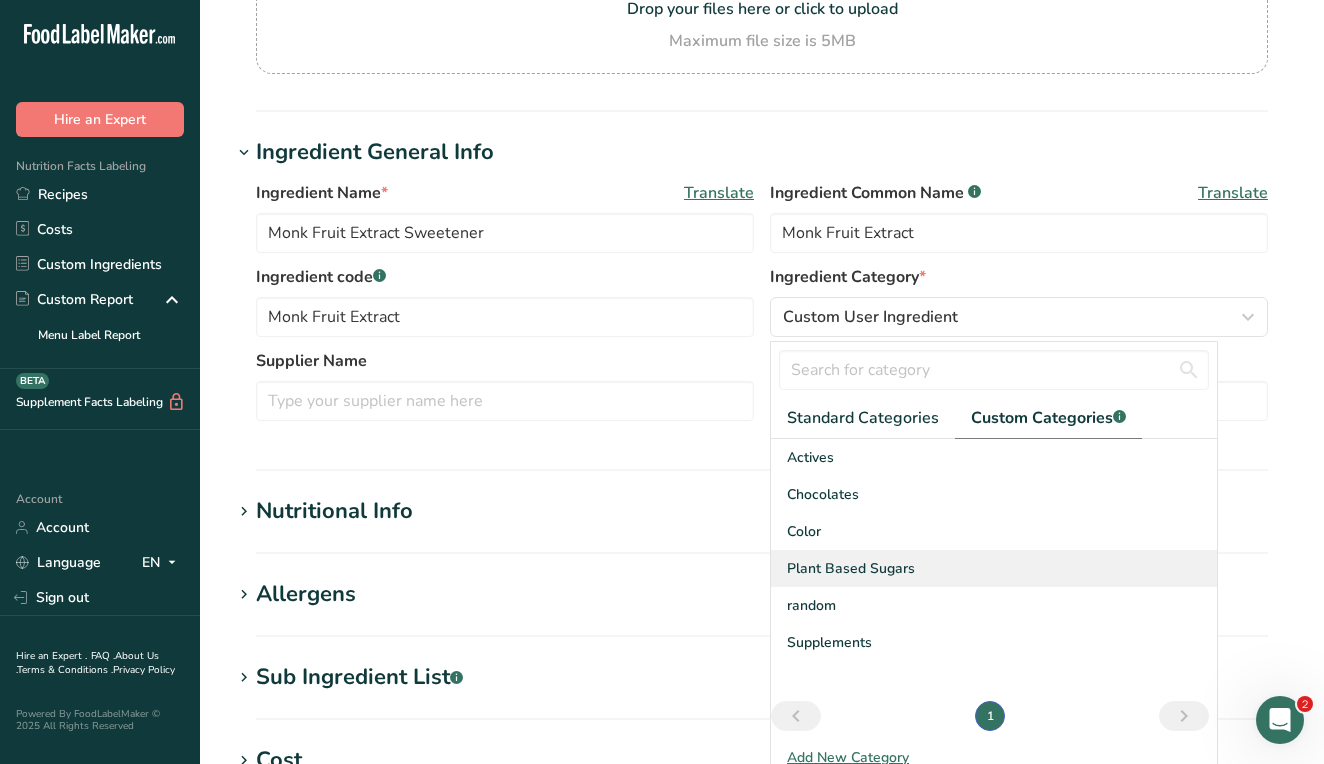 click on "Plant Based Sugars" at bounding box center [851, 568] 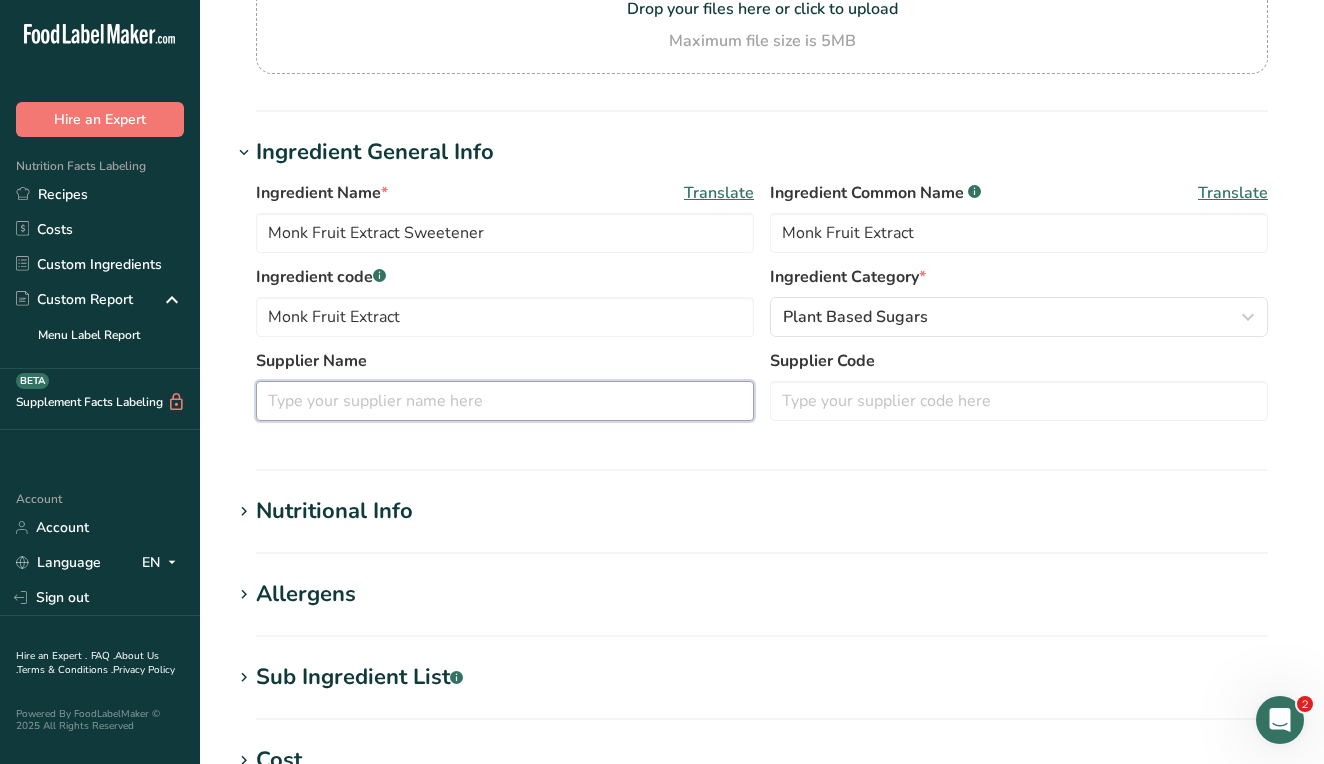 click at bounding box center (505, 401) 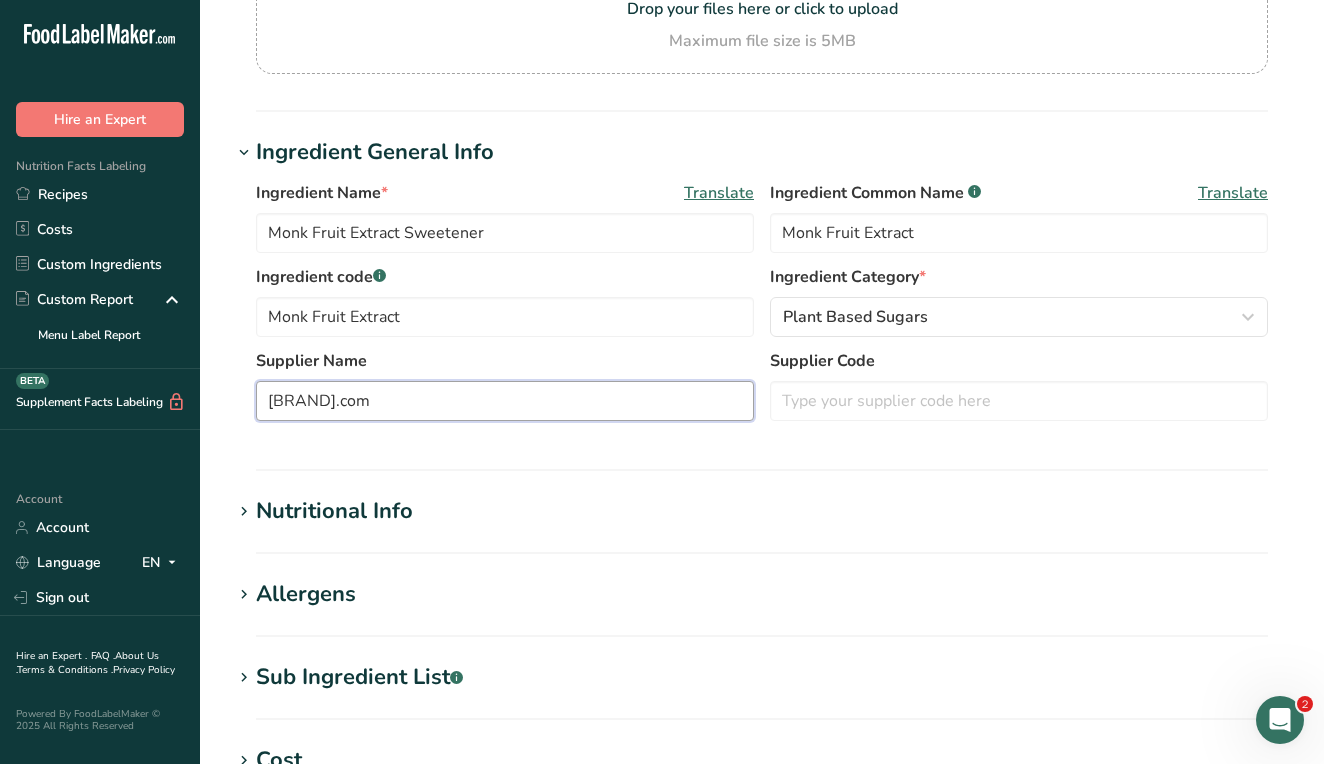 type on "[BRAND].com" 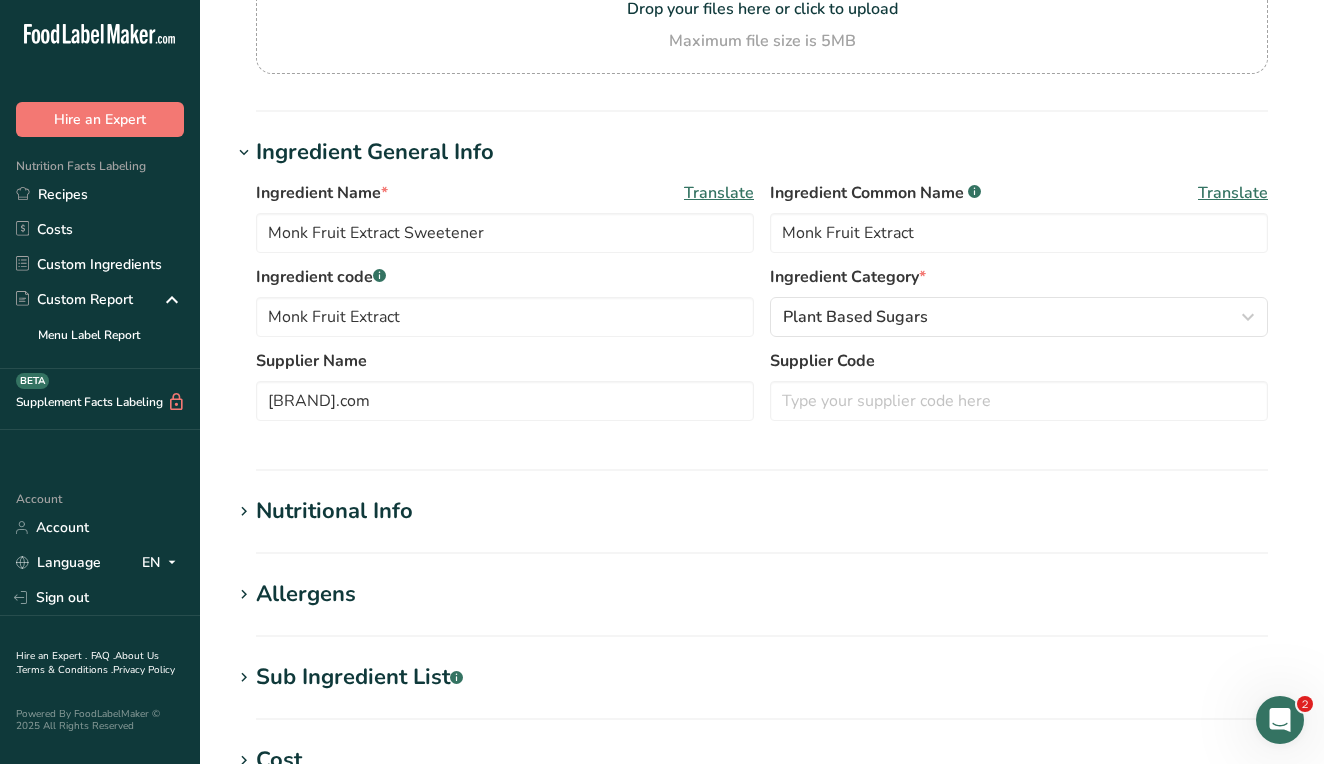 click on "Nutritional Info" at bounding box center [334, 511] 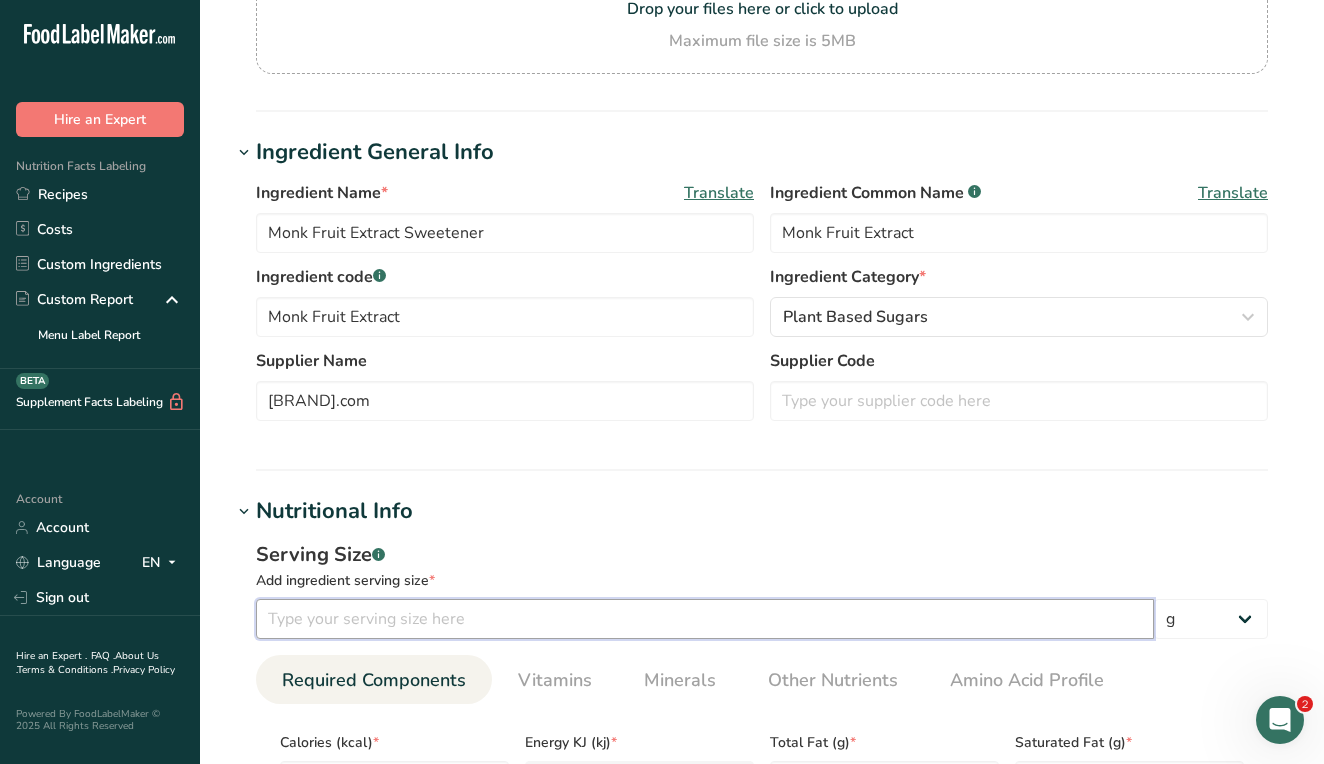 click at bounding box center [705, 619] 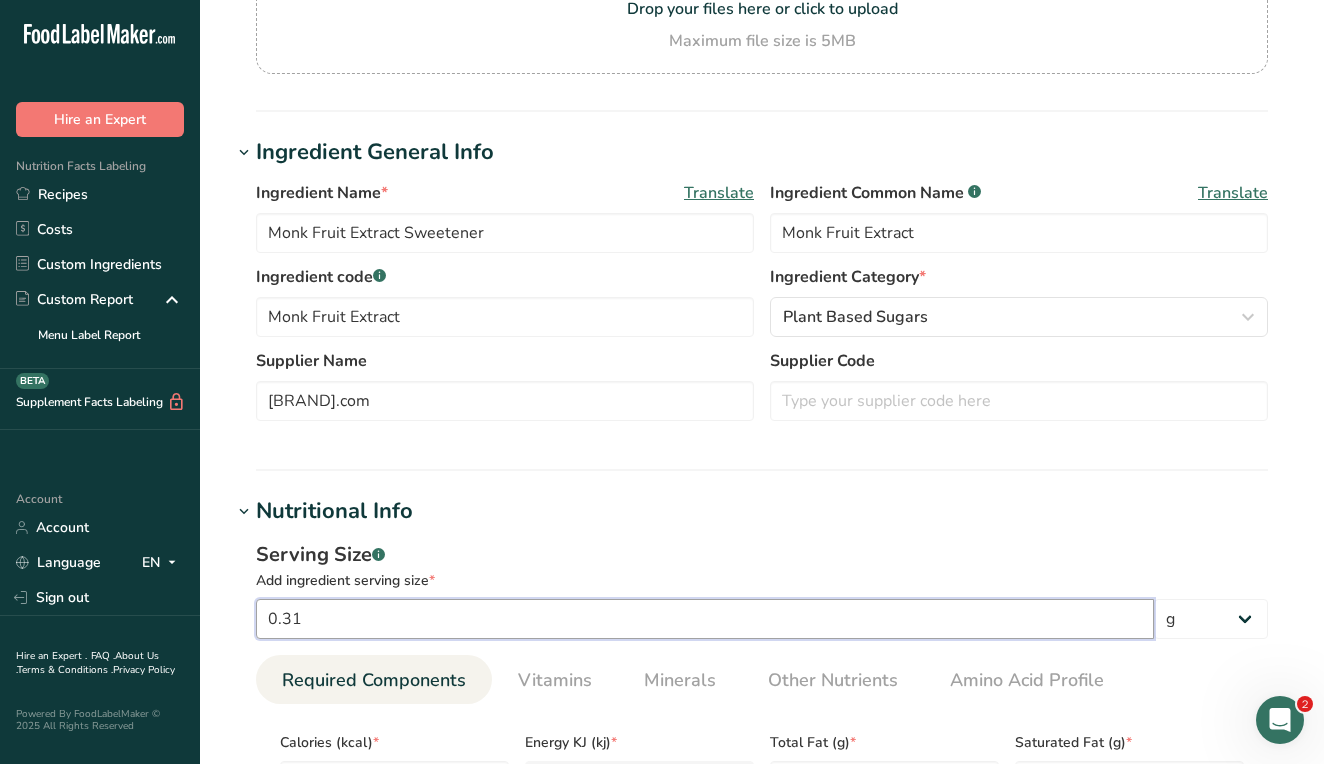 type on "0.31" 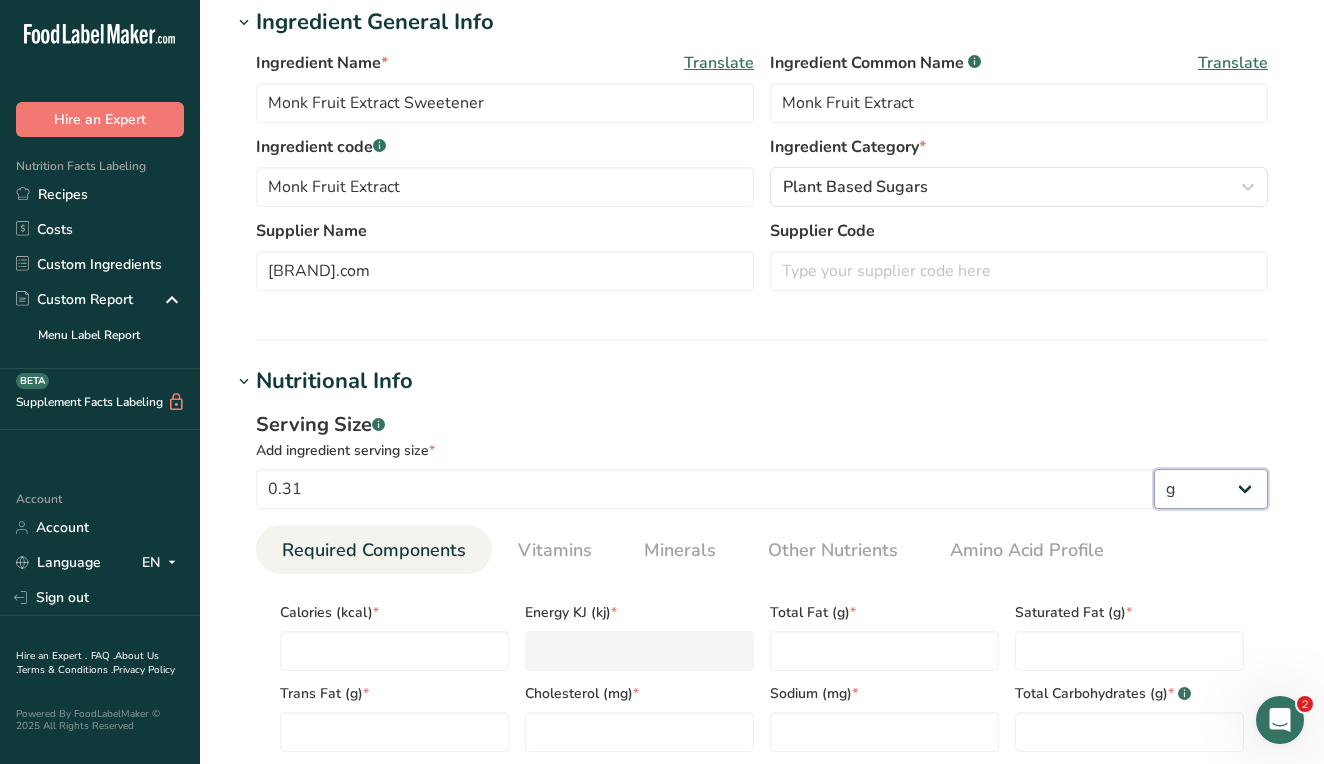 scroll, scrollTop: 408, scrollLeft: 0, axis: vertical 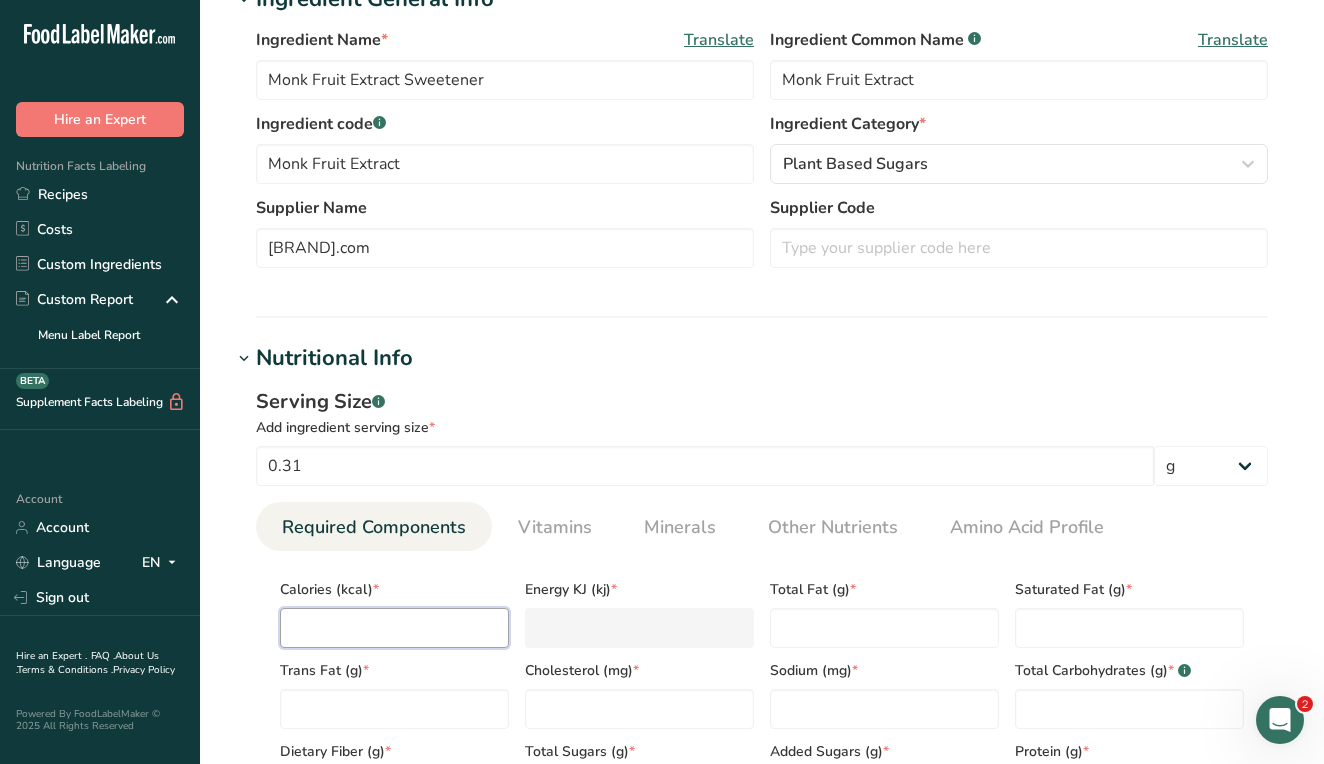 click at bounding box center (394, 628) 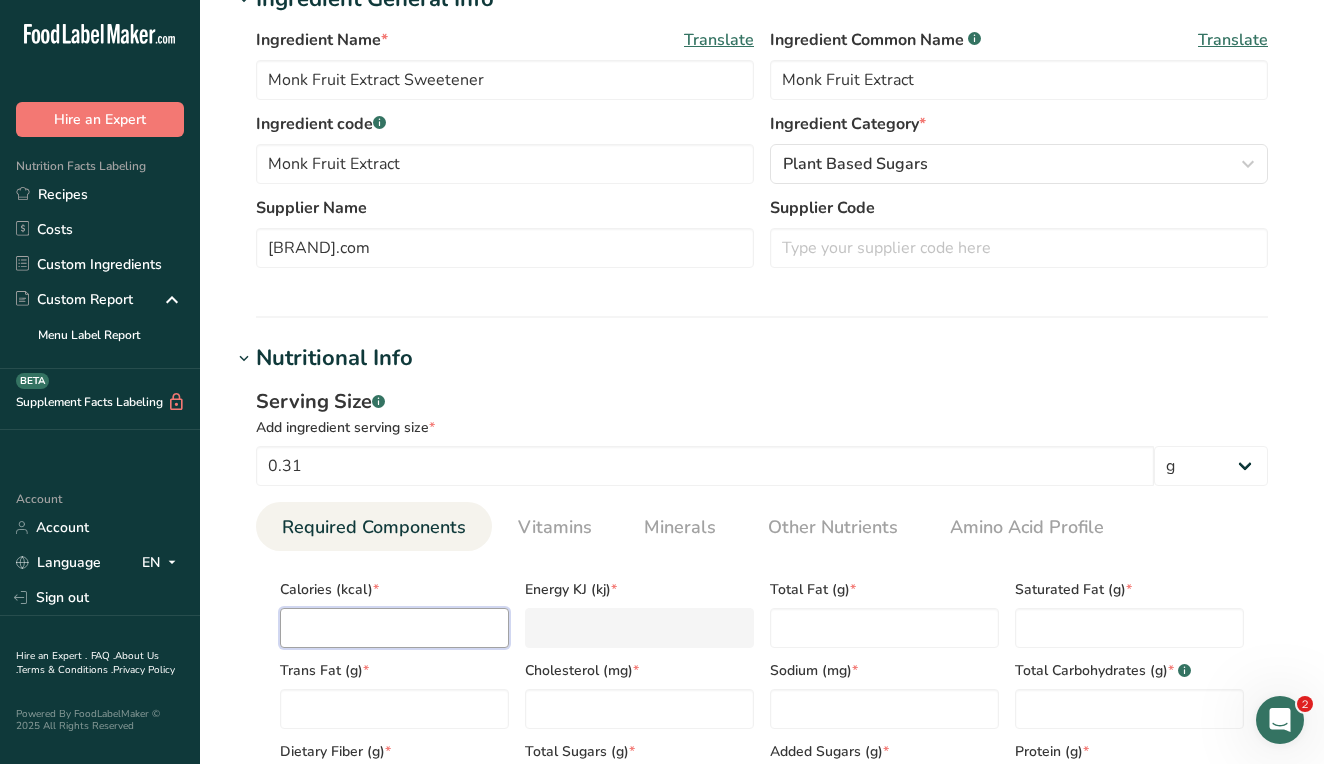 type on "0" 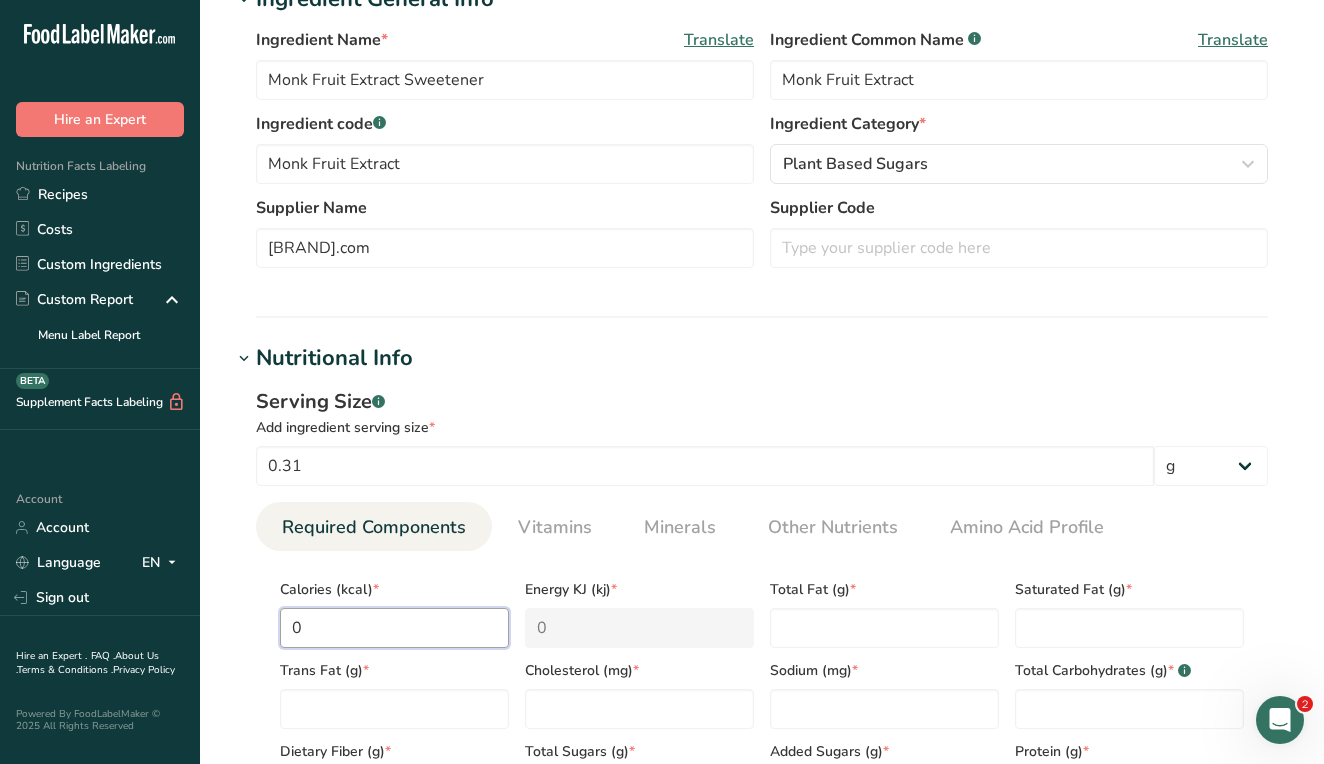 type on "0" 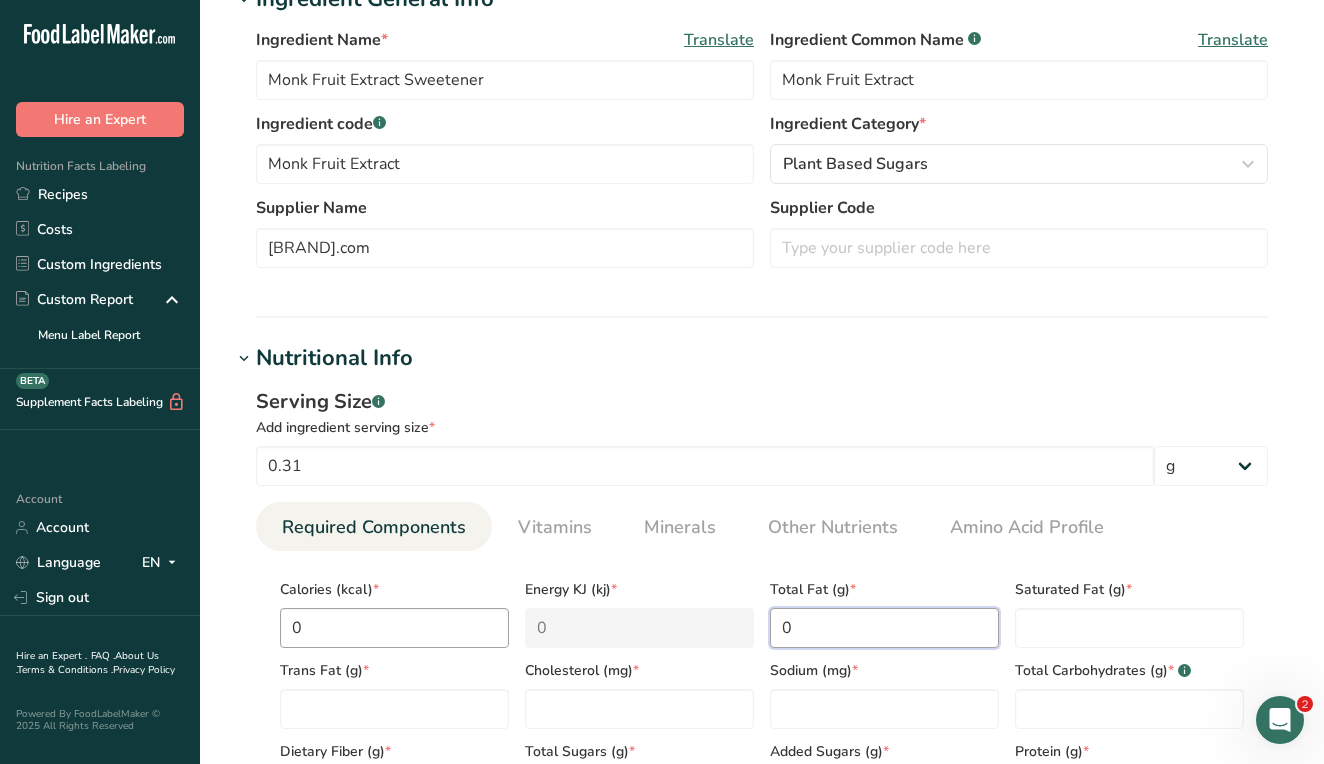 type on "0" 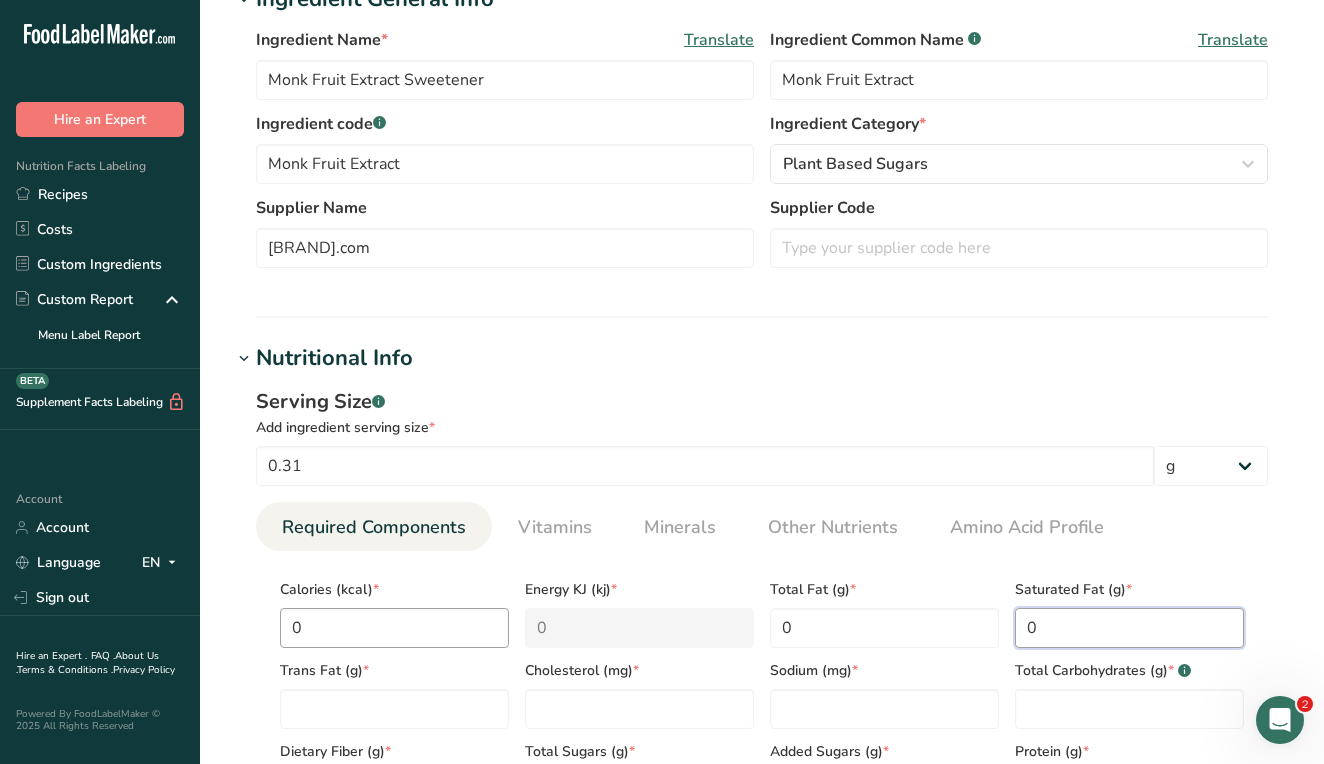 type on "0" 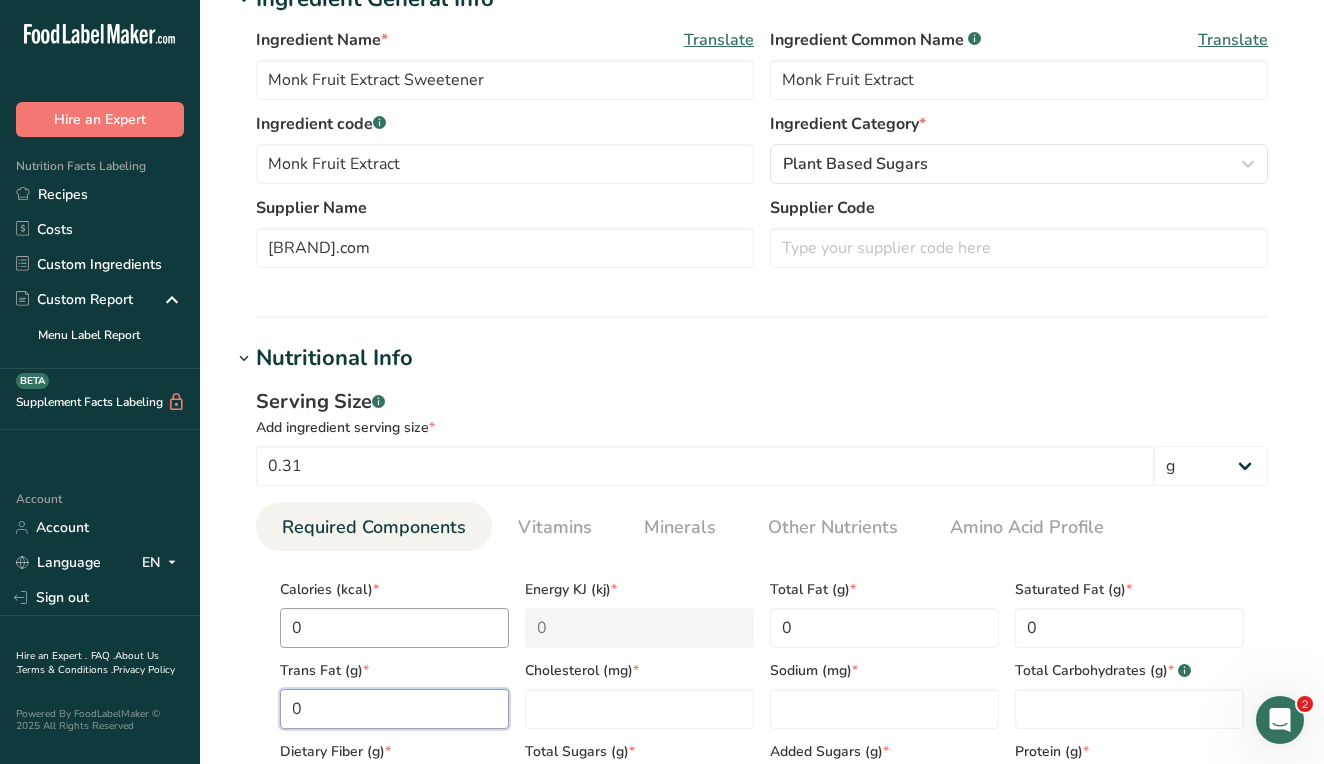 type on "0" 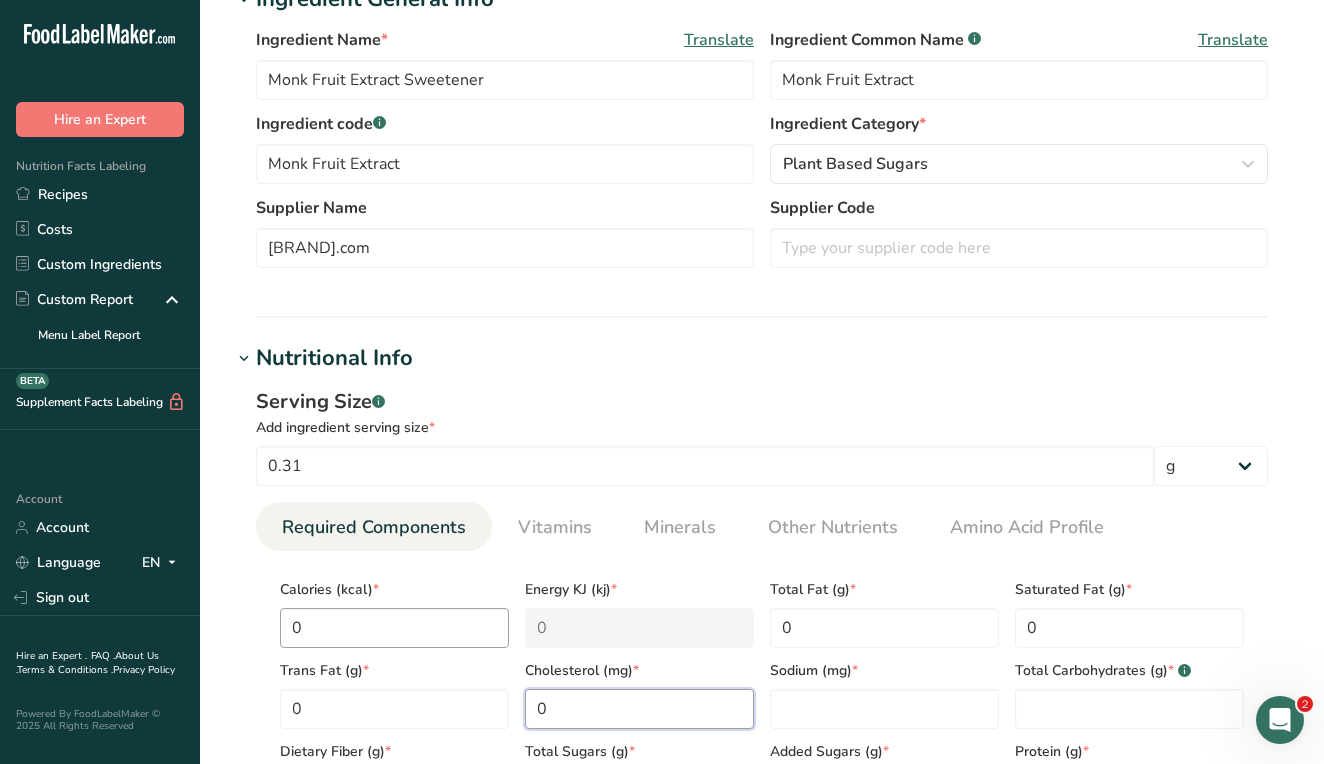 type on "0" 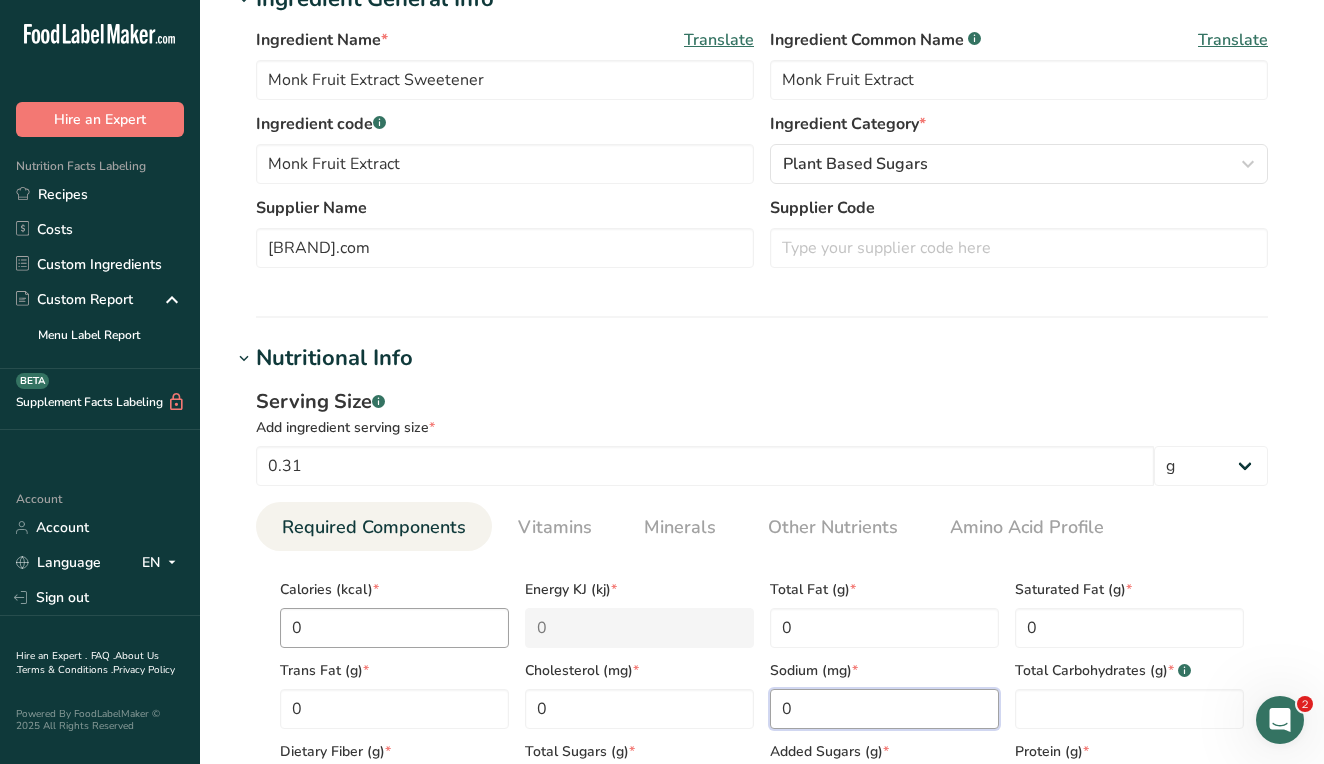 type on "0" 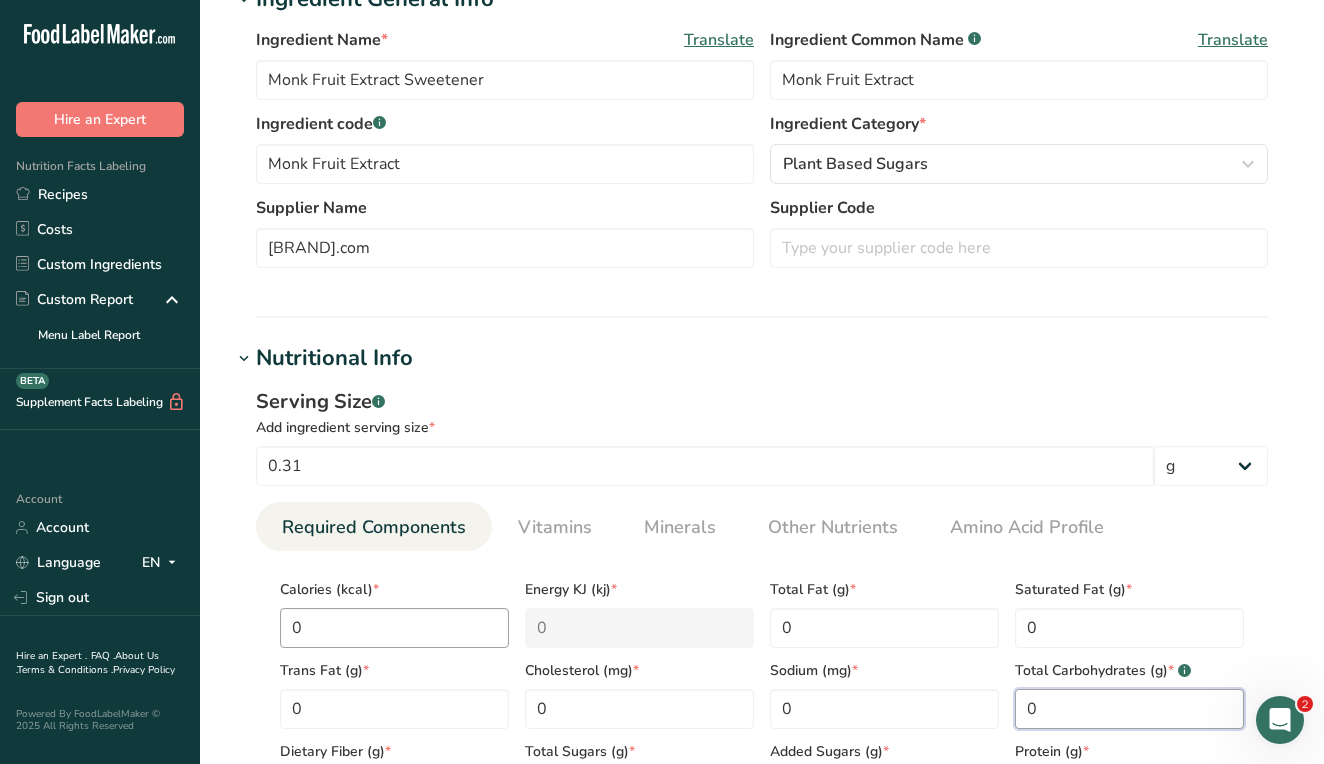 type on "0" 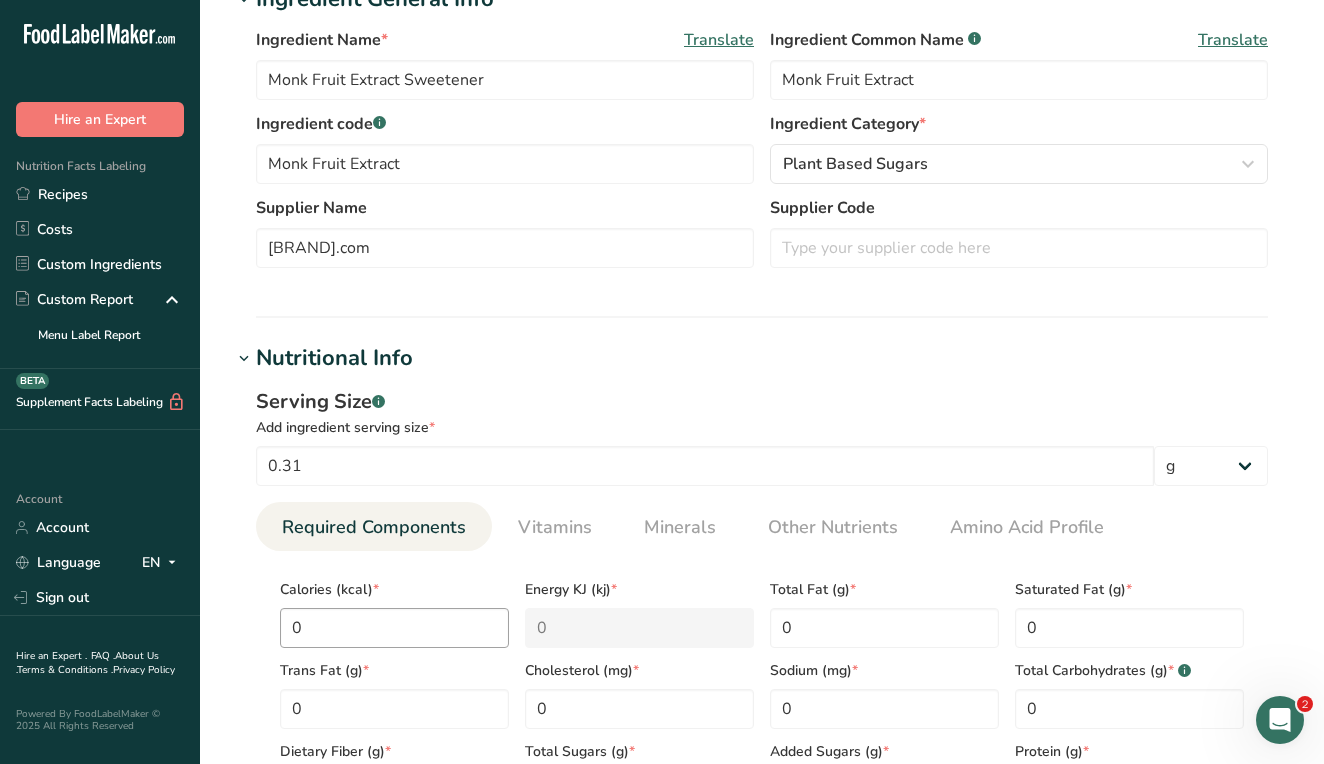 scroll, scrollTop: 816, scrollLeft: 0, axis: vertical 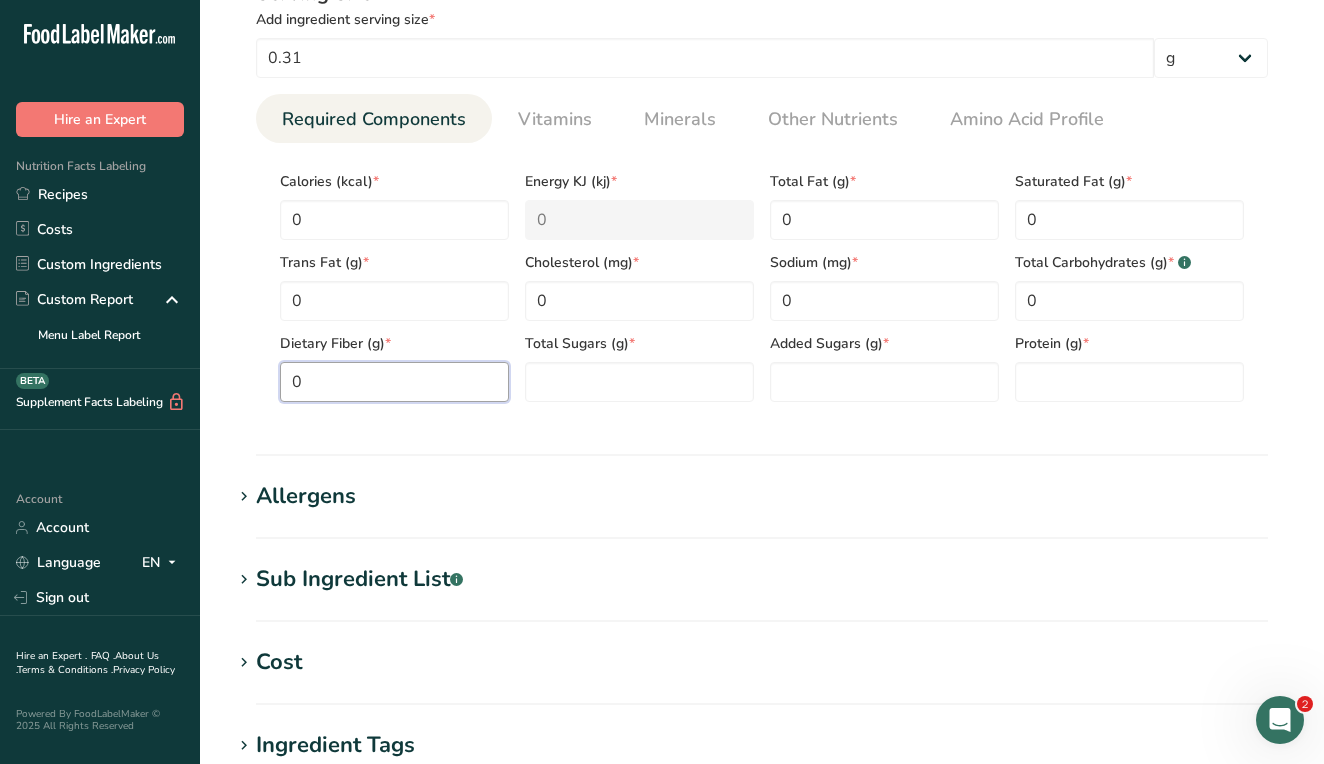 type on "0" 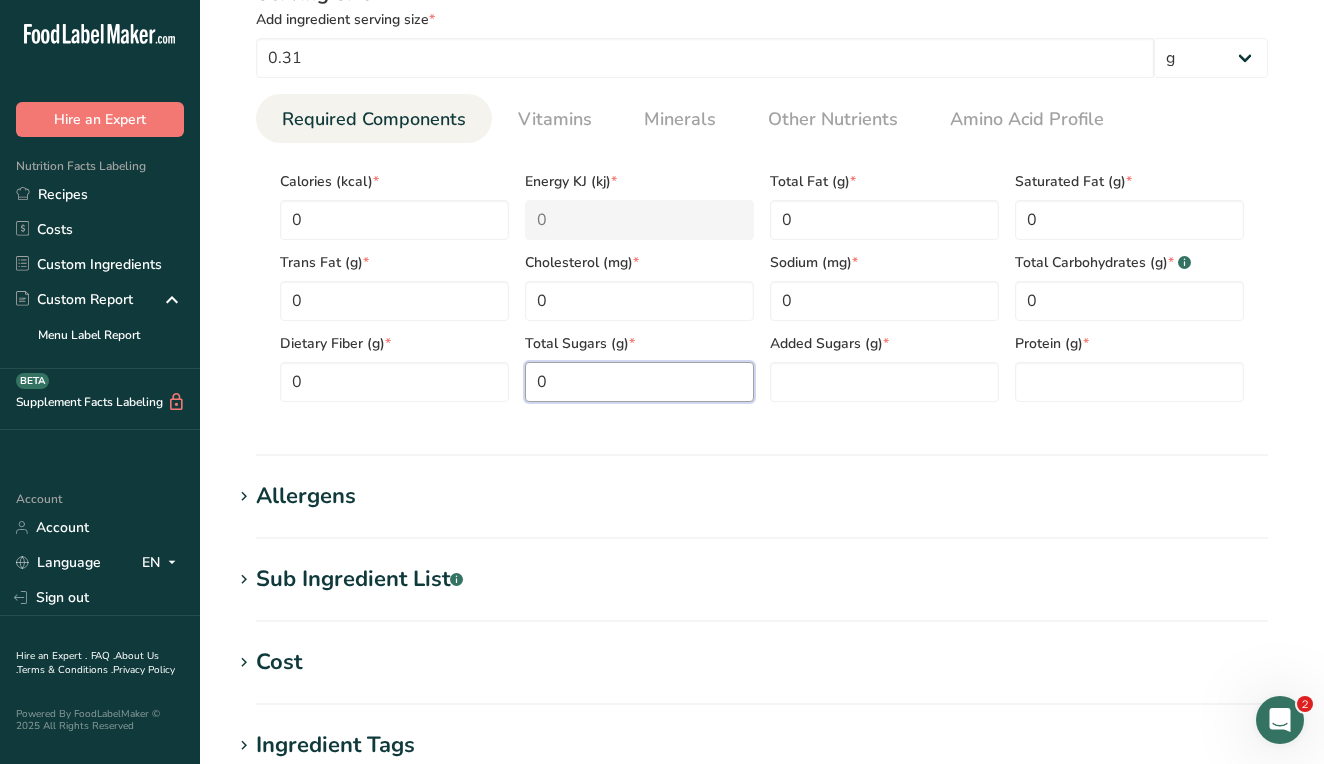 type on "0" 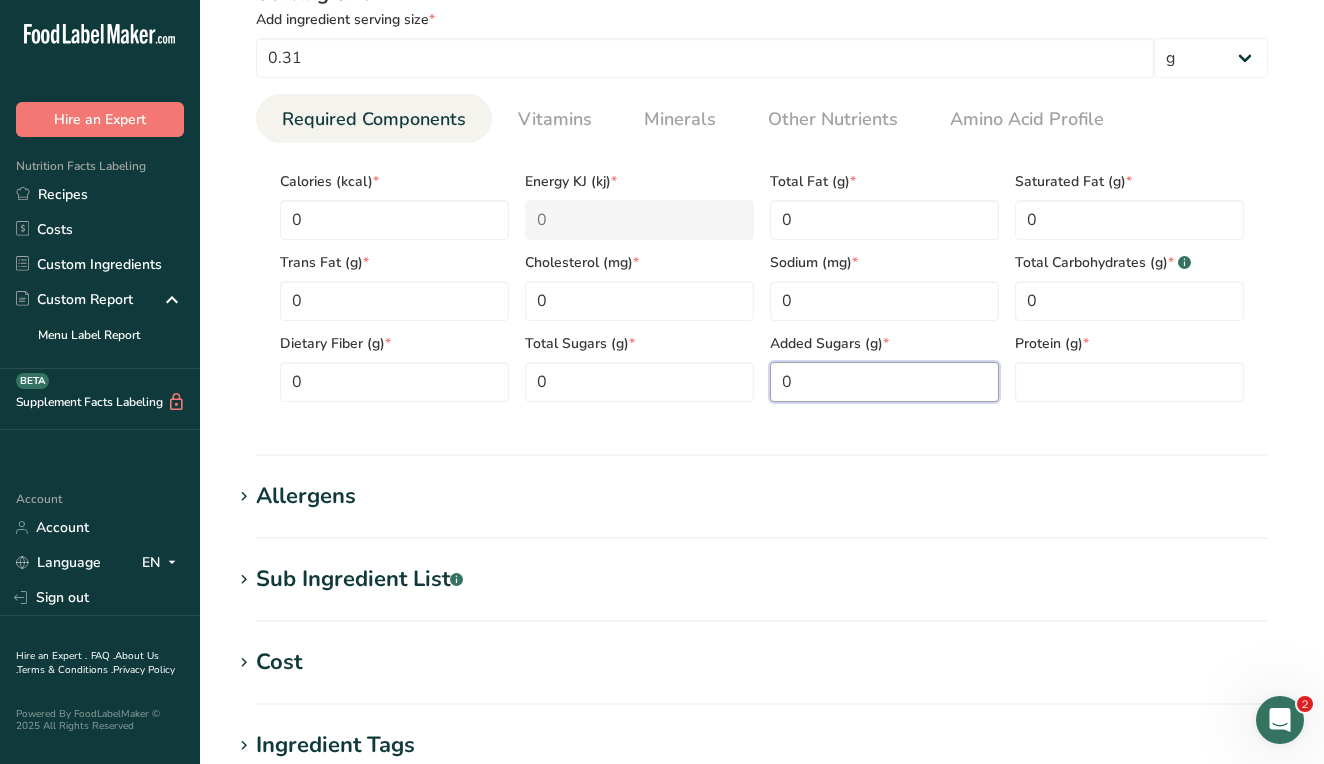 type on "0" 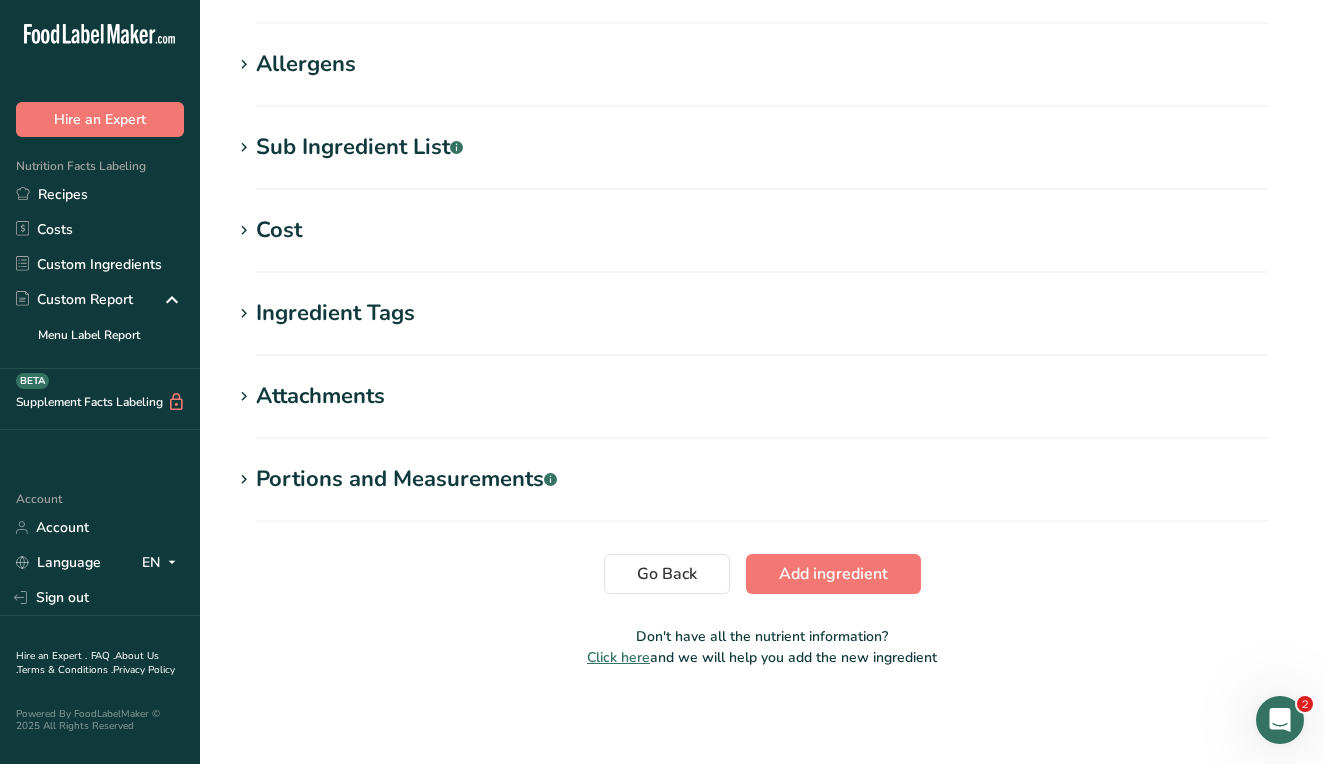 scroll, scrollTop: 1248, scrollLeft: 0, axis: vertical 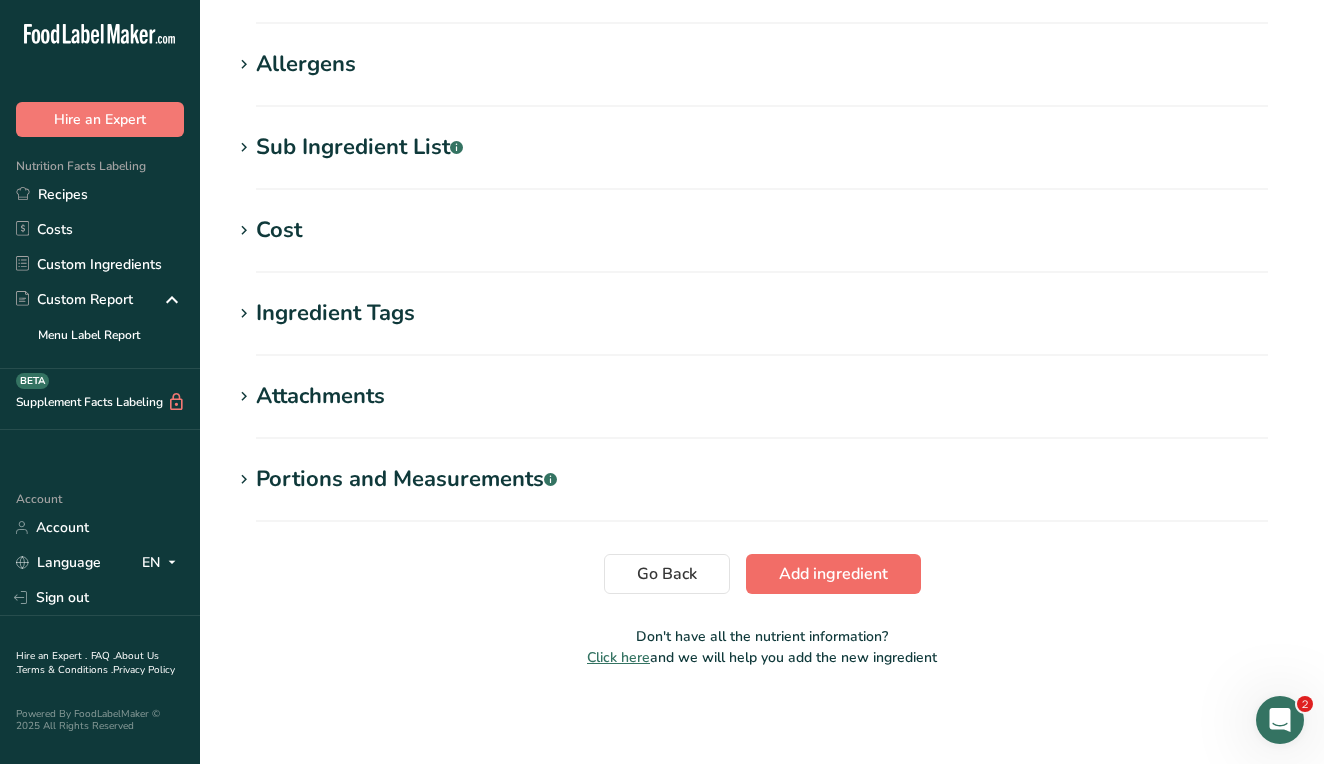 type on "0" 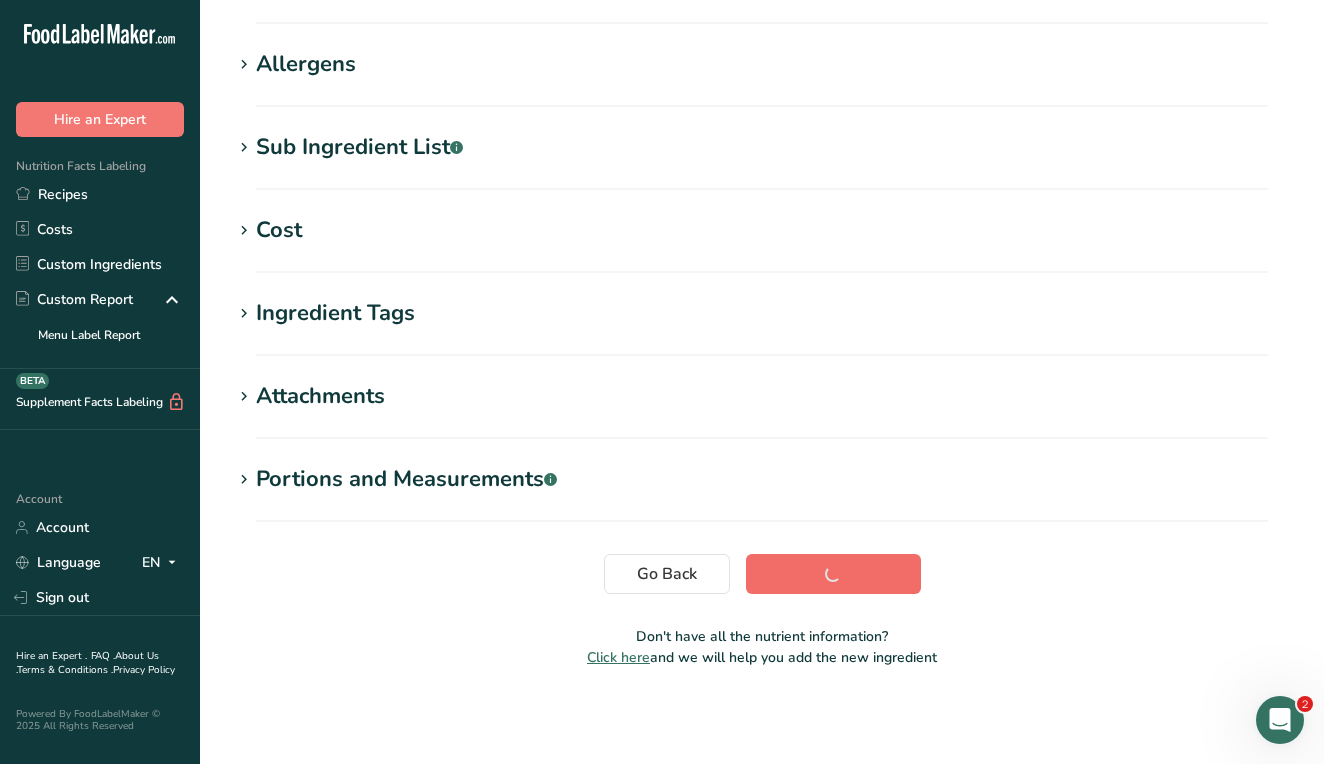 scroll, scrollTop: 310, scrollLeft: 0, axis: vertical 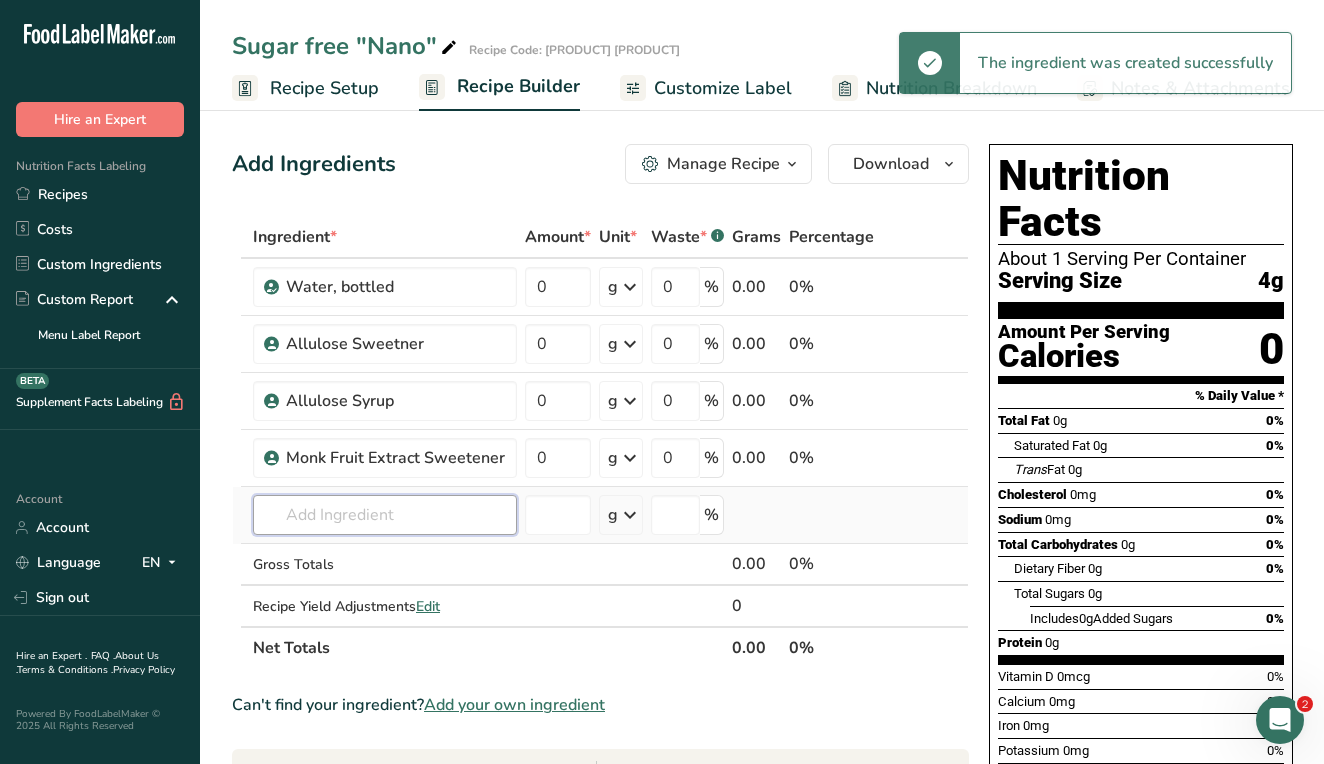 click at bounding box center (385, 515) 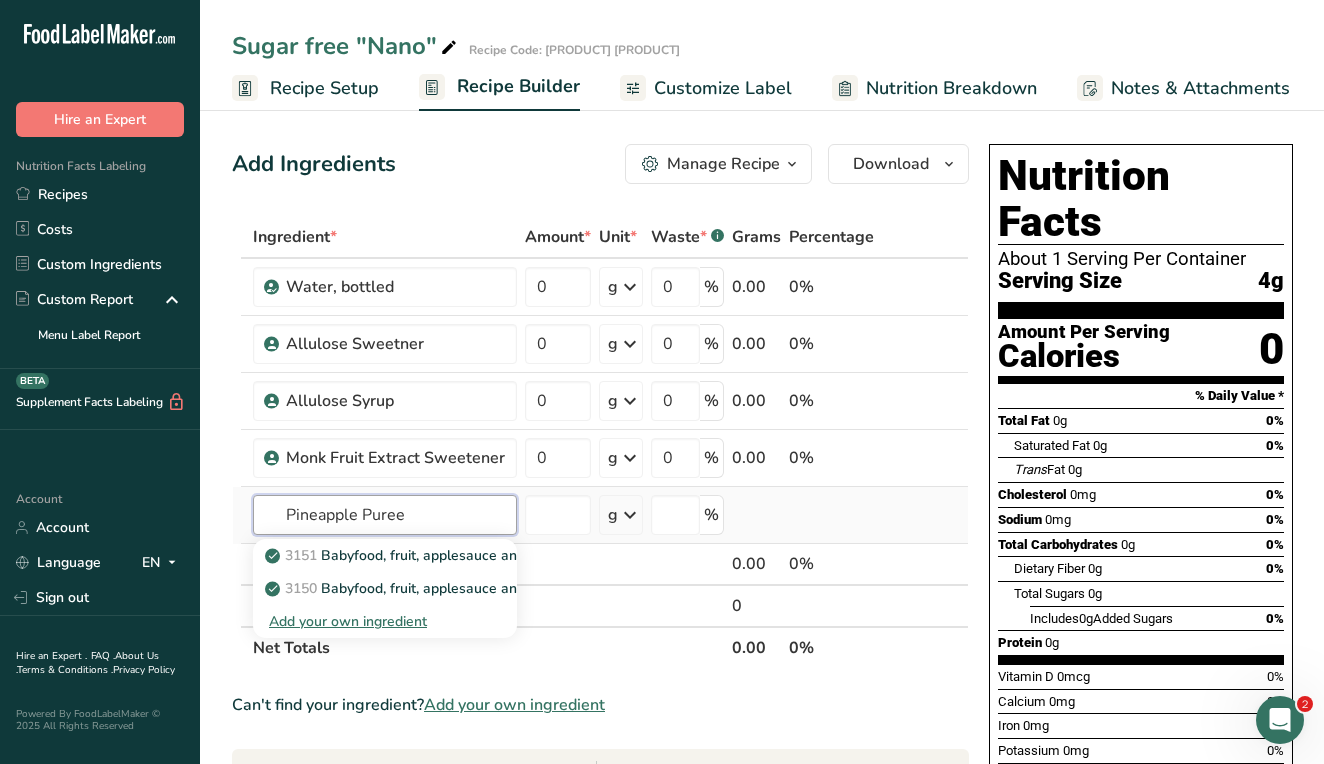 type on "Pineapple Puree" 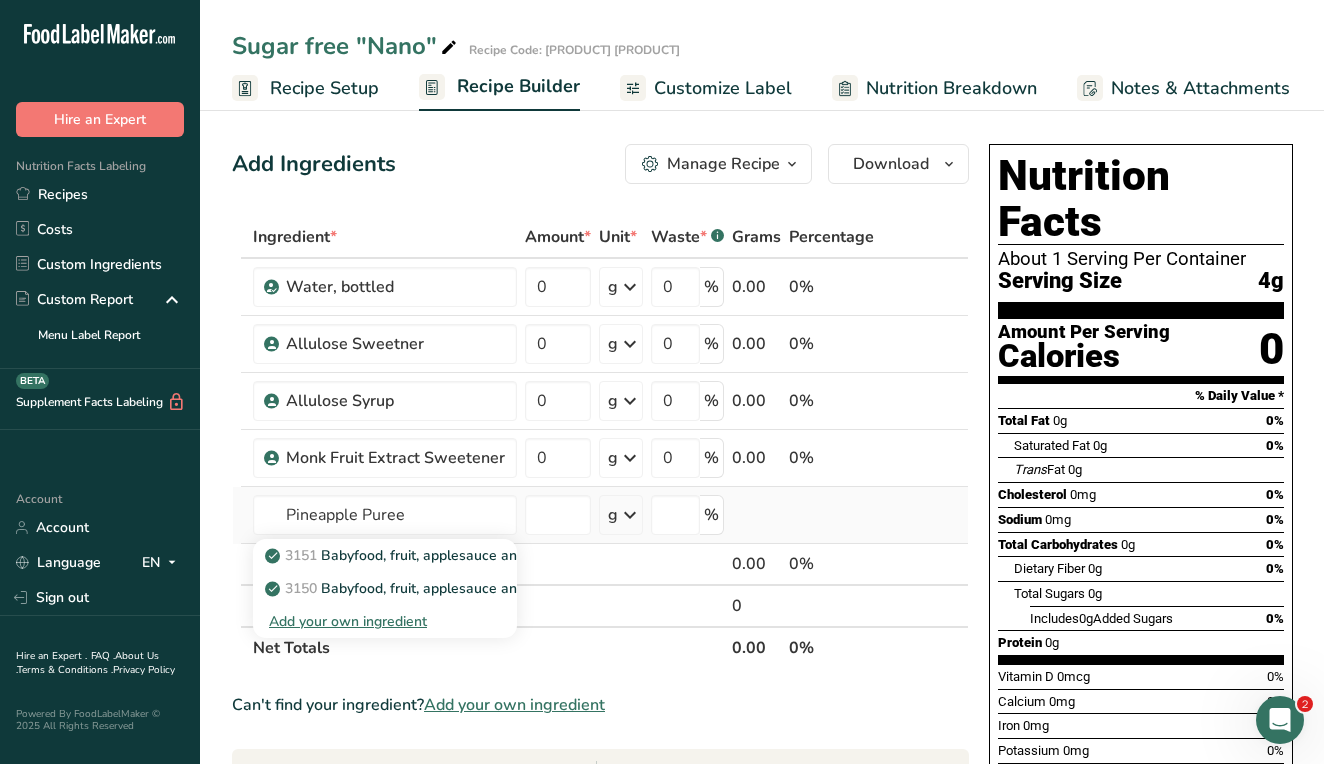 type 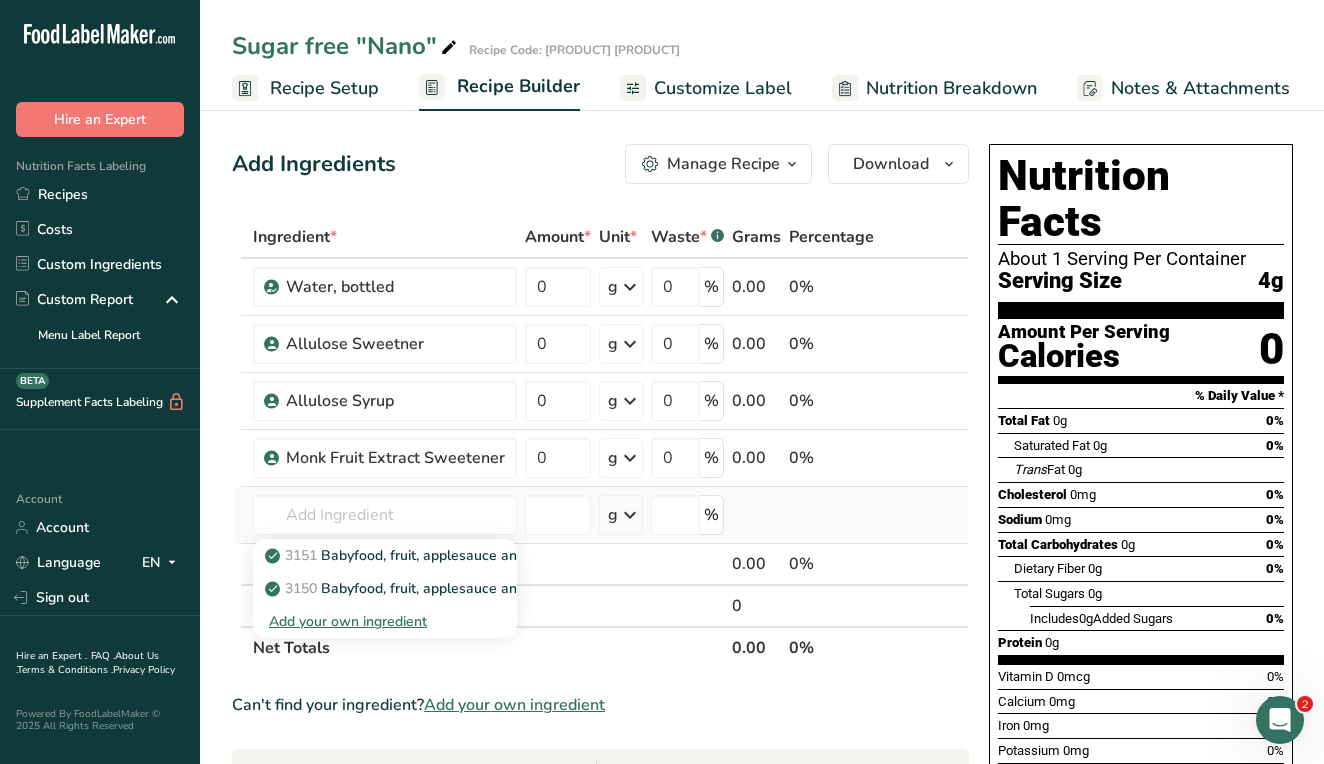 click on "Add your own ingredient" at bounding box center [385, 621] 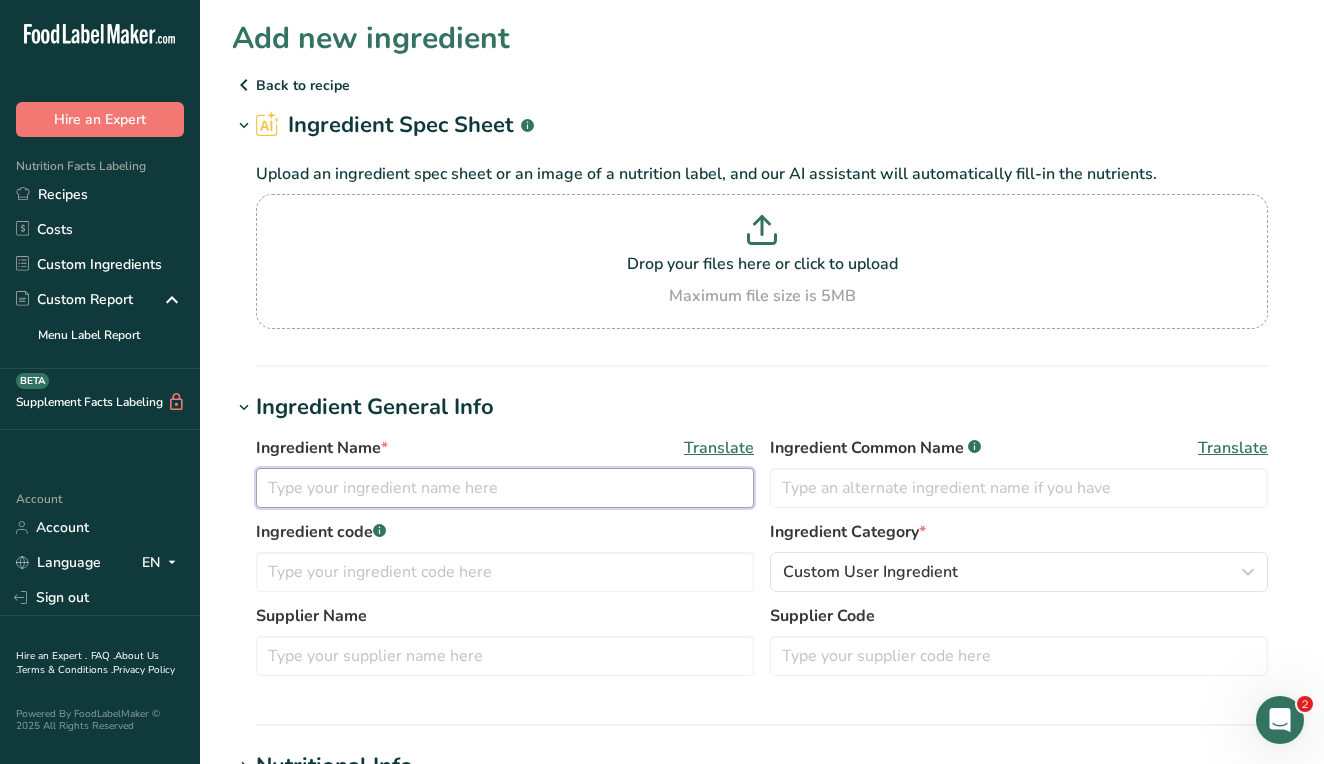 click at bounding box center (505, 488) 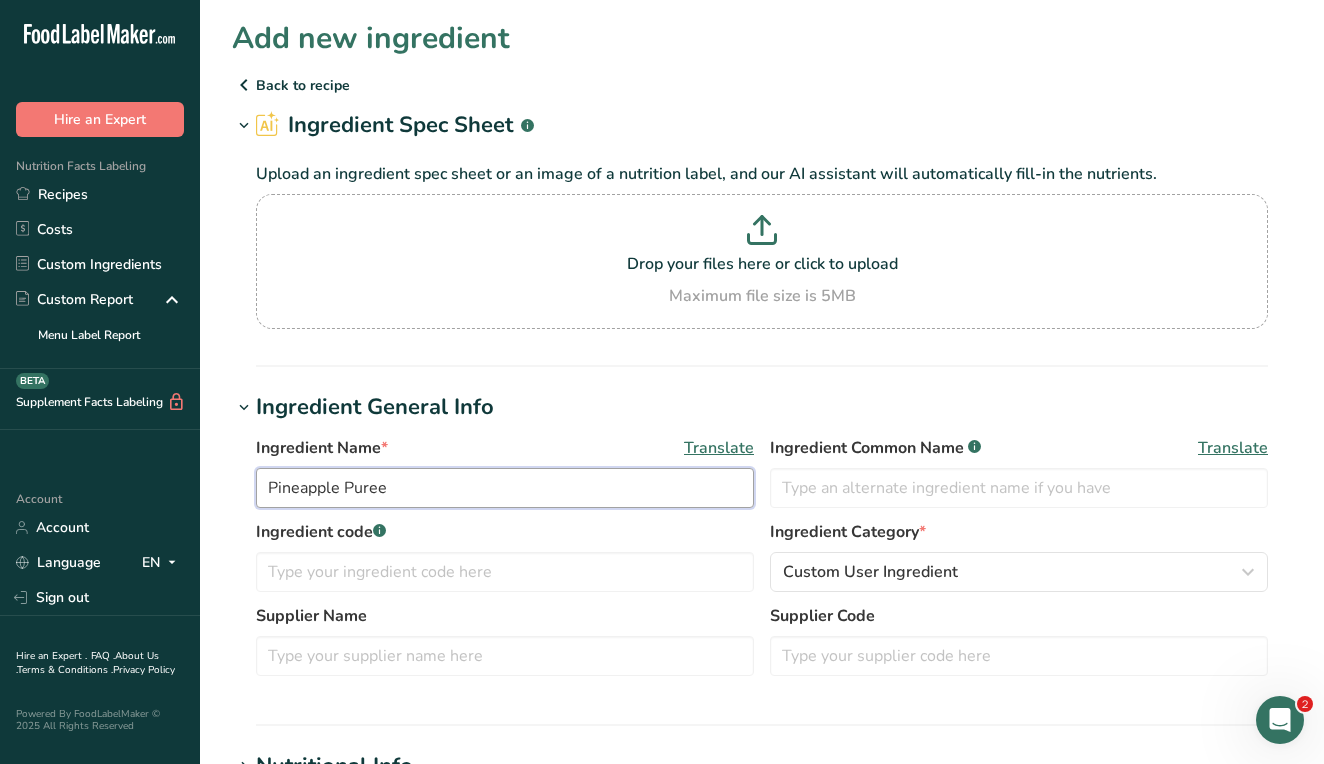 type on "Pineapple Puree" 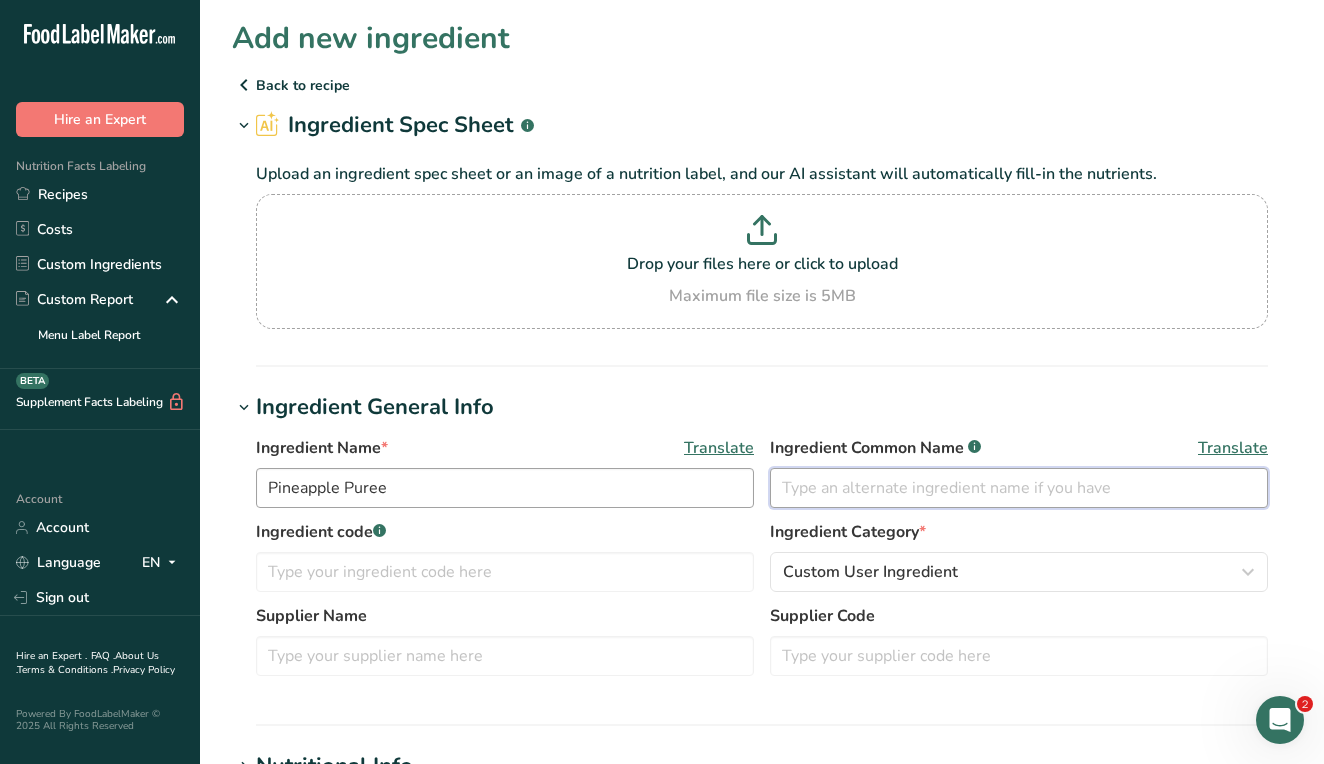 type on "N" 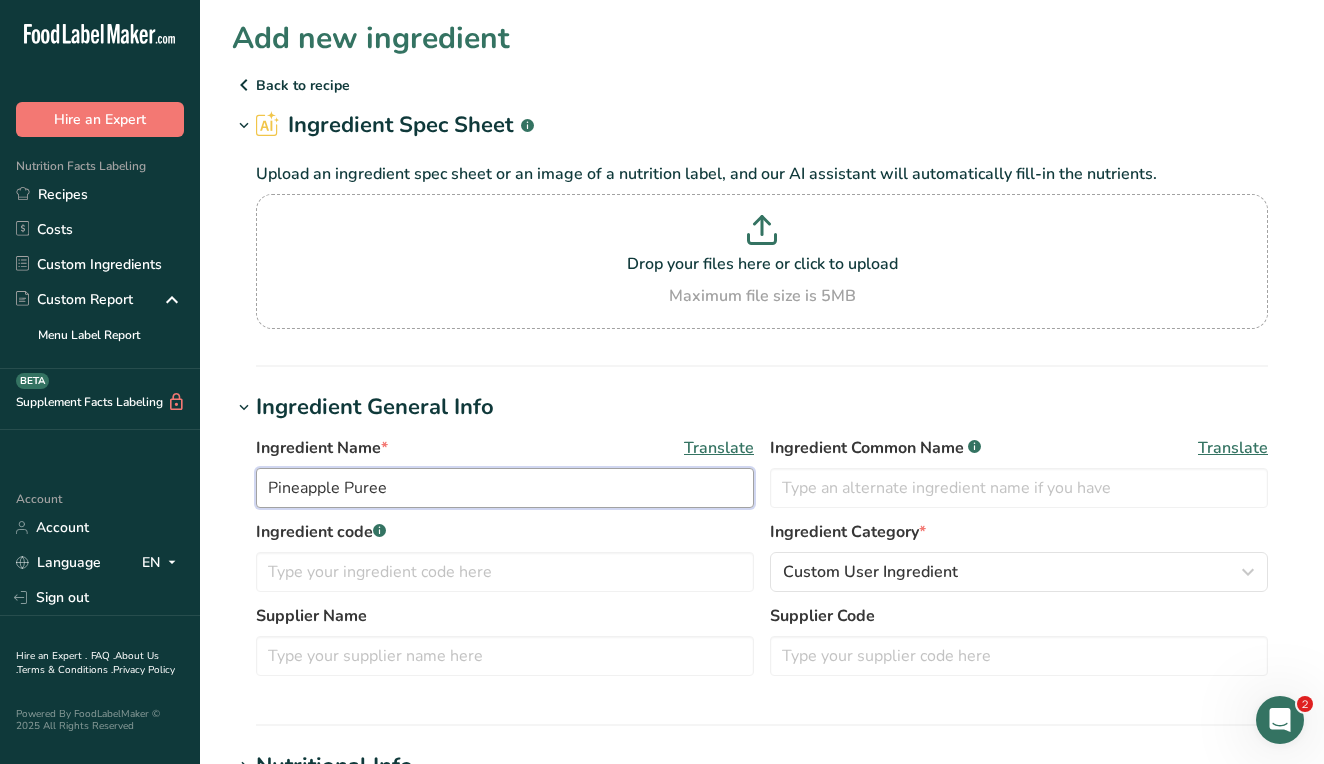click on "Pineapple Puree" at bounding box center [505, 488] 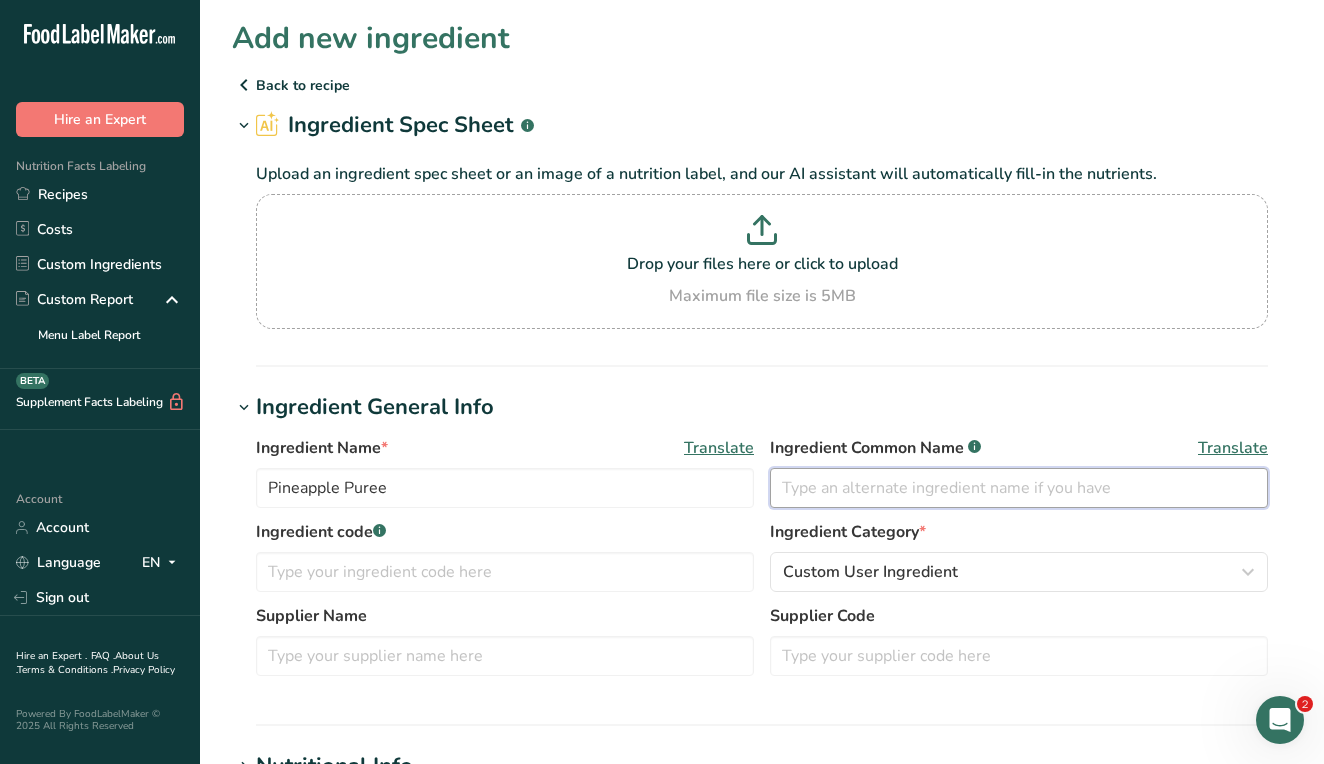 click at bounding box center [1019, 488] 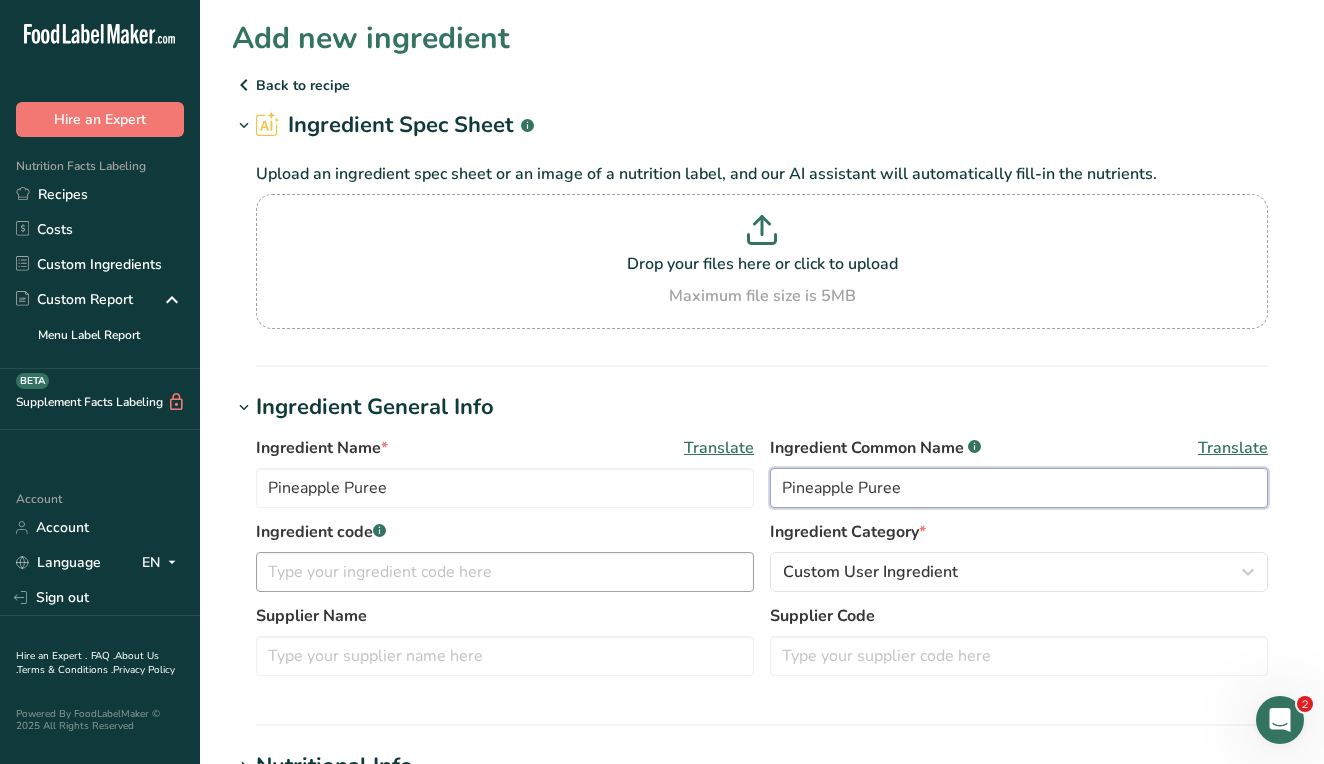 type on "Pineapple Puree" 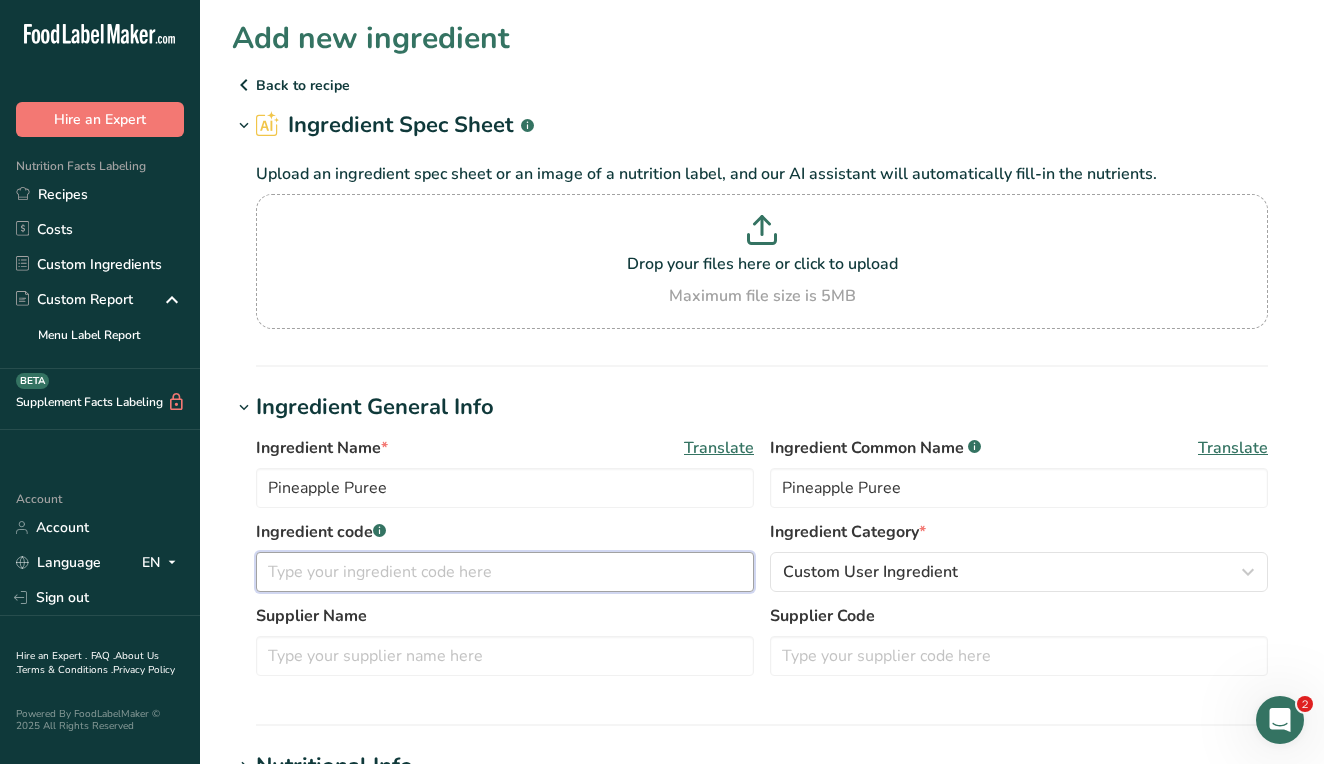 click at bounding box center (505, 572) 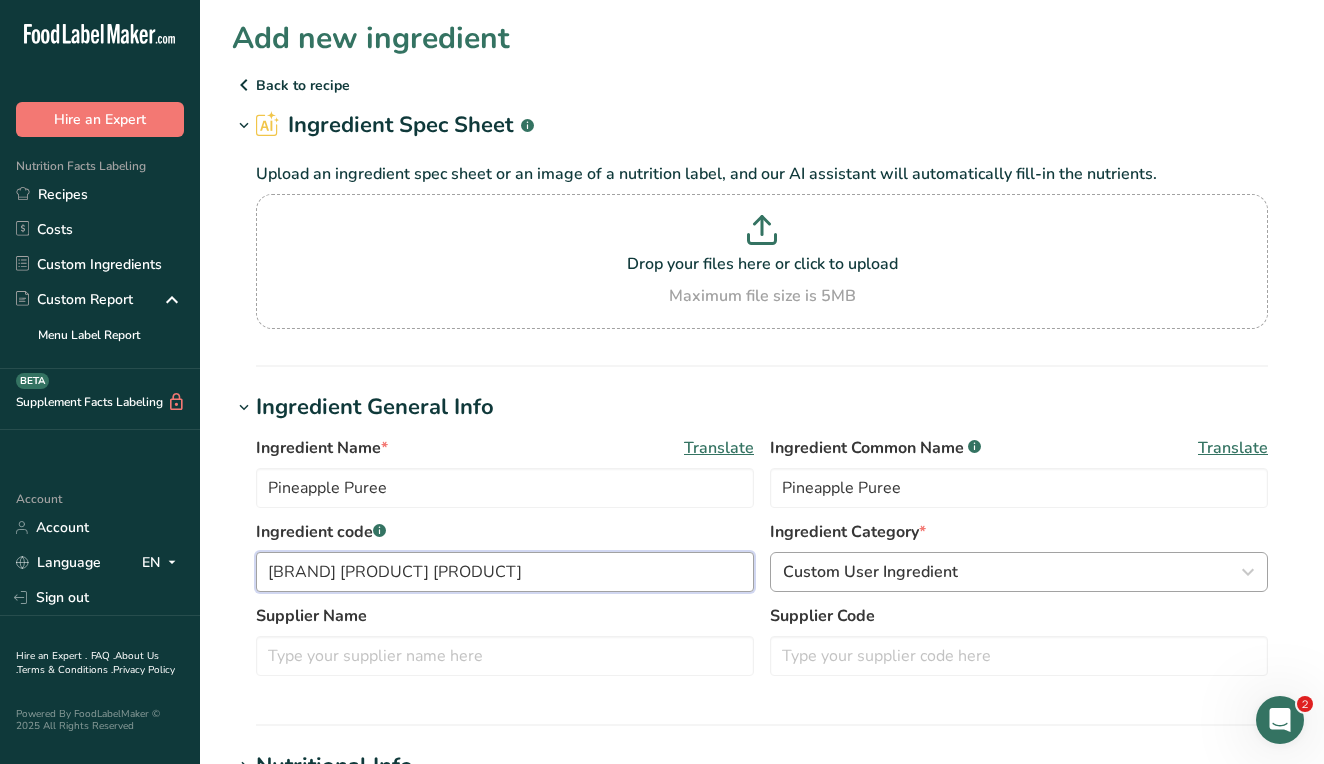 type on "[BRAND] [PRODUCT] [PRODUCT]" 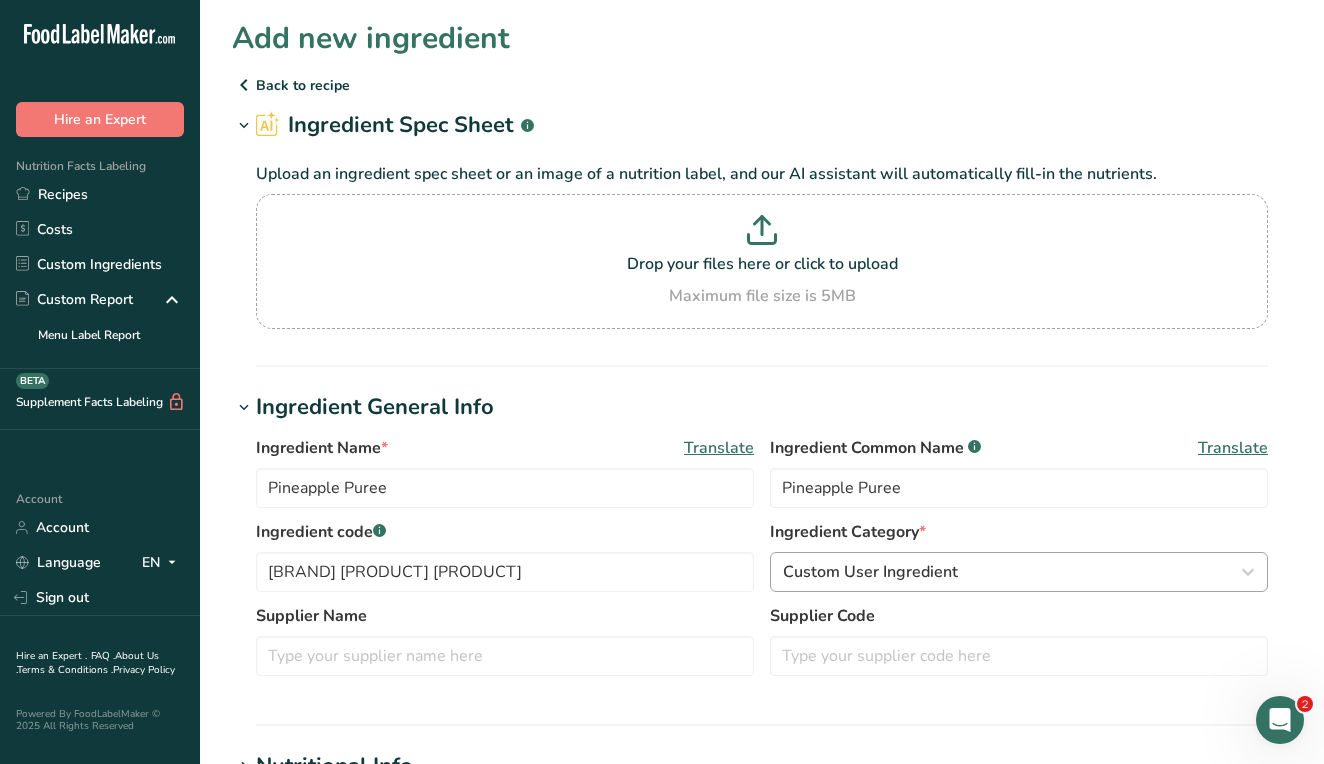 click on "Custom User Ingredient" at bounding box center [1013, 572] 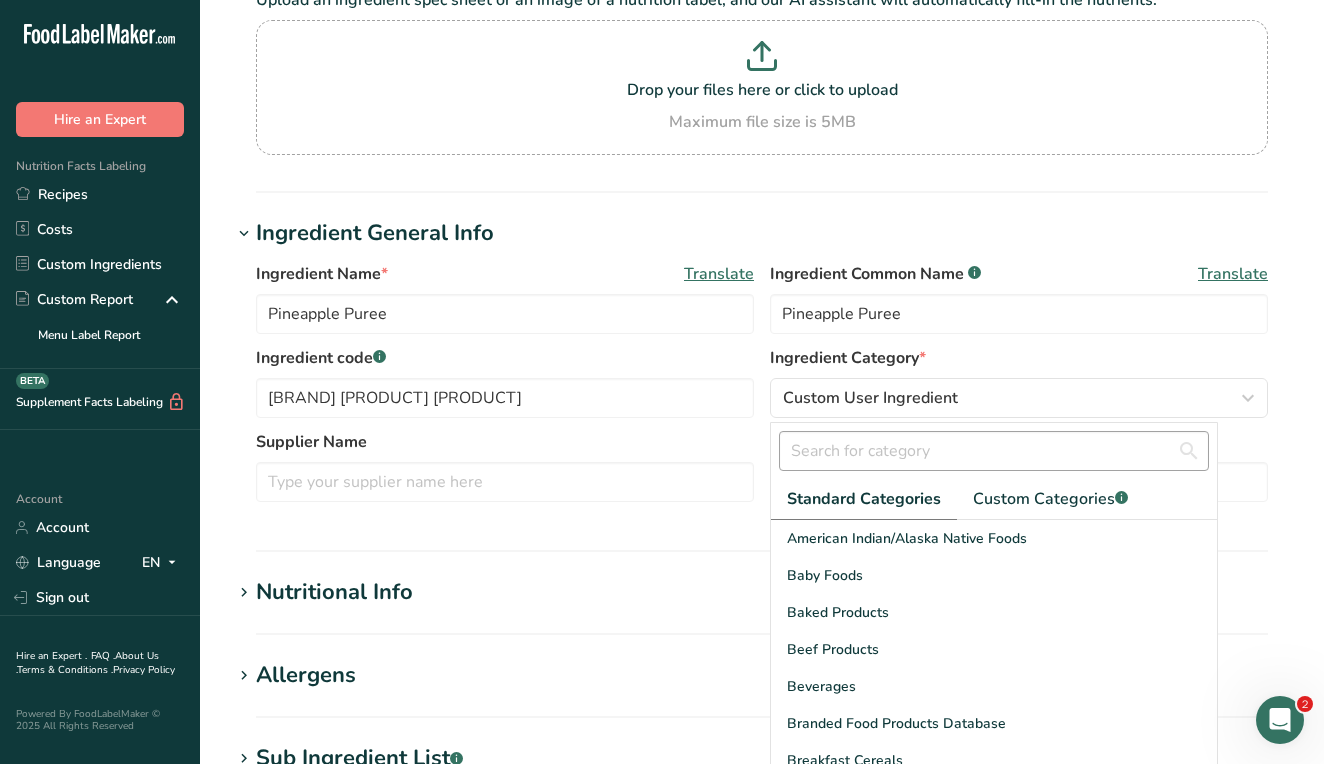 scroll, scrollTop: 175, scrollLeft: 0, axis: vertical 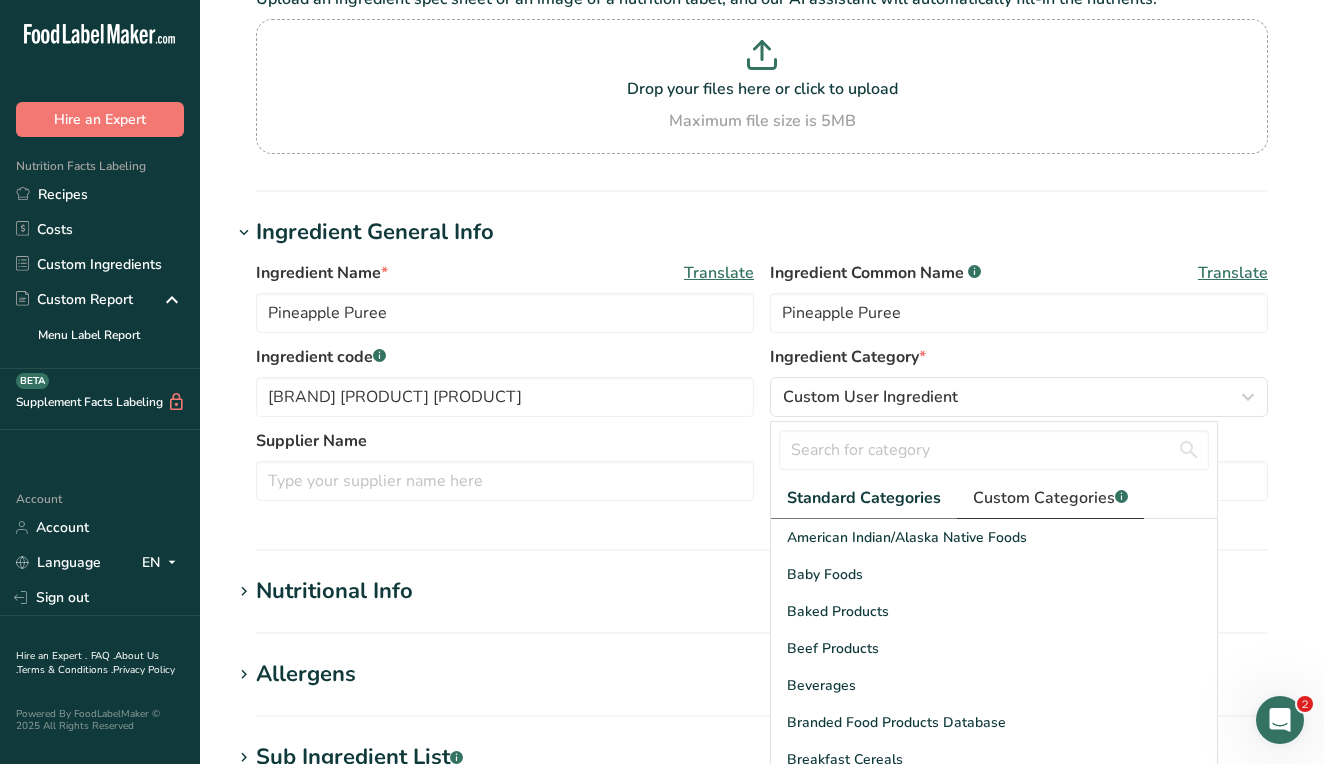 click on "Custom Categories
.a-a{fill:#347362;}.b-a{fill:#fff;}" at bounding box center [1050, 498] 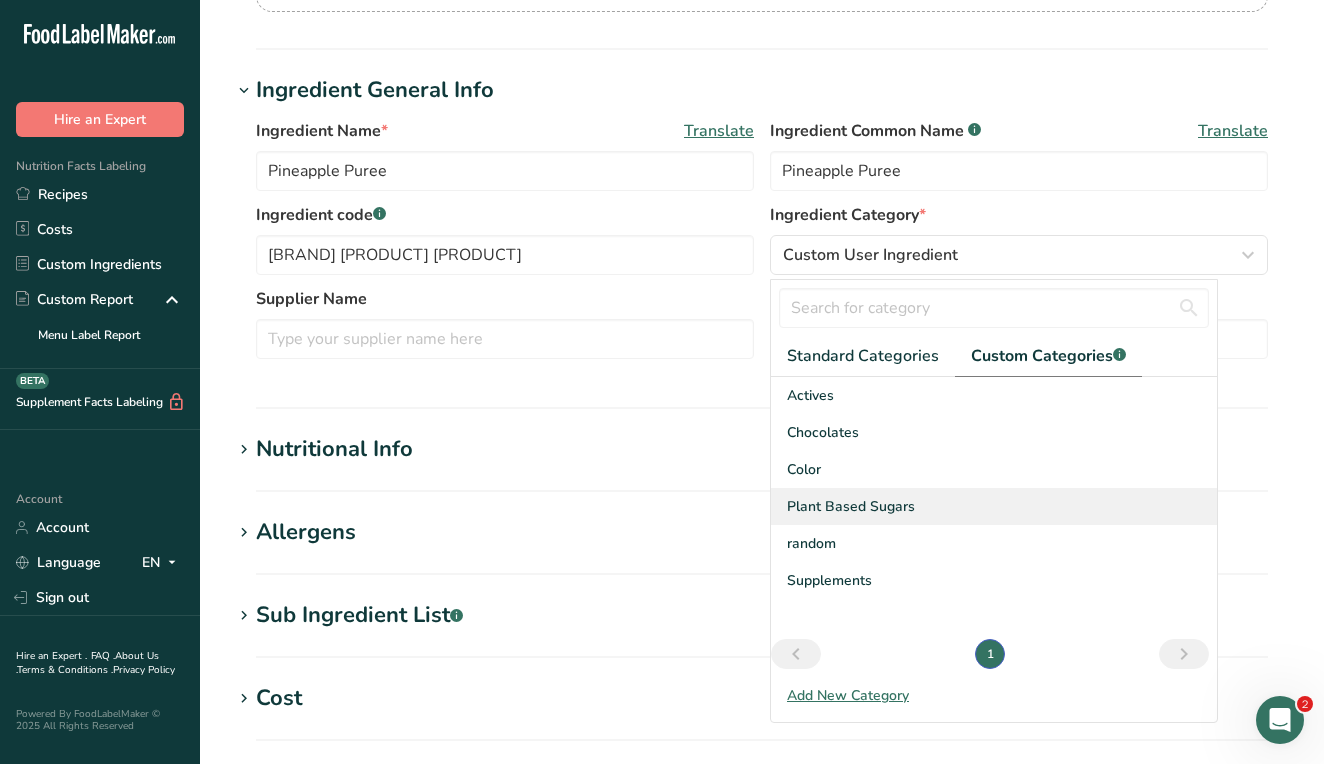 scroll, scrollTop: 323, scrollLeft: 0, axis: vertical 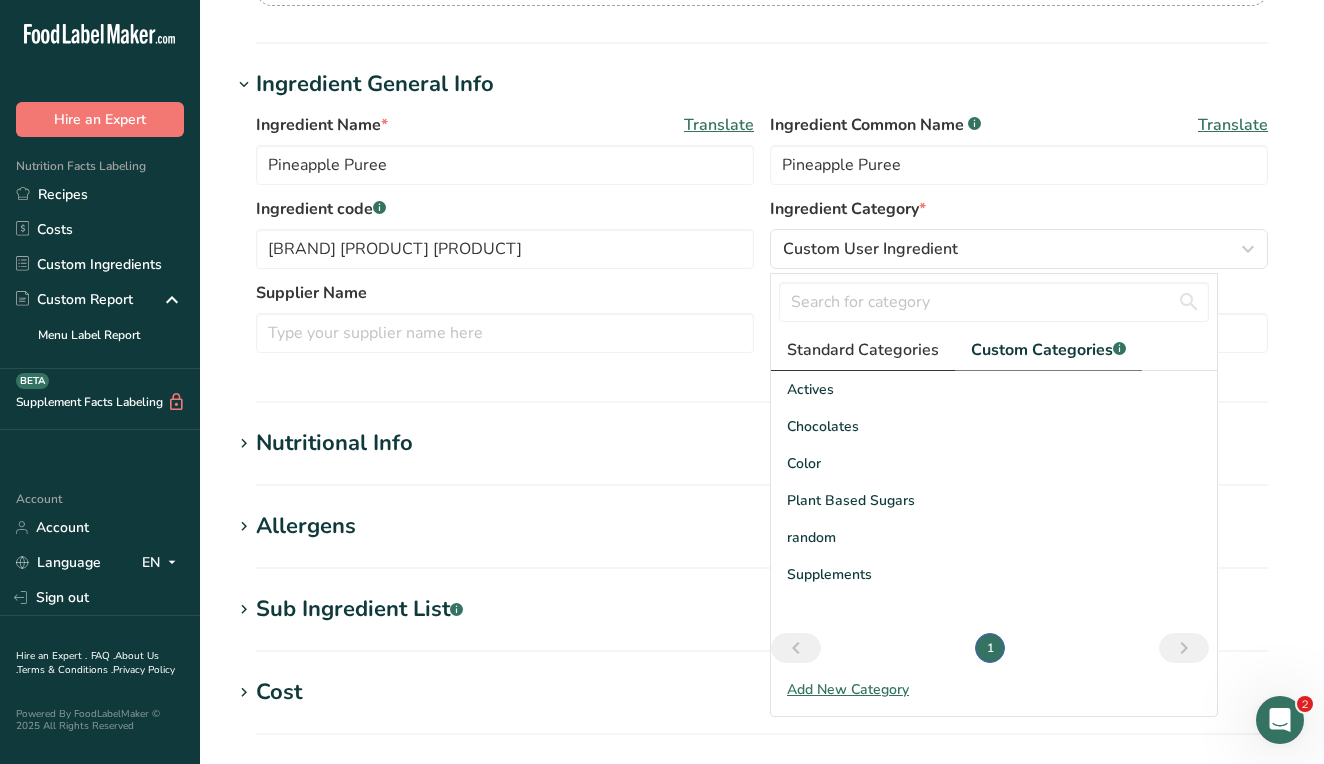 click on "Standard Categories" at bounding box center [863, 350] 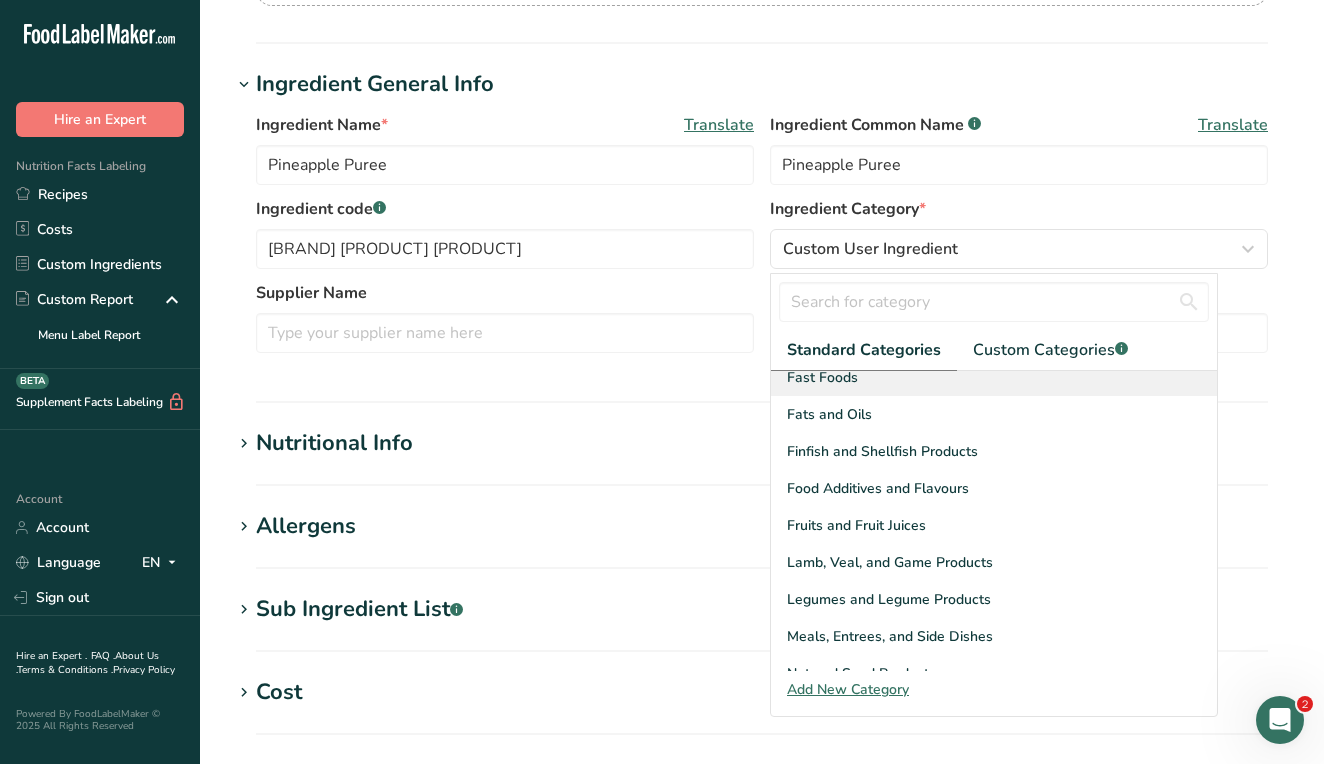 scroll, scrollTop: 383, scrollLeft: 0, axis: vertical 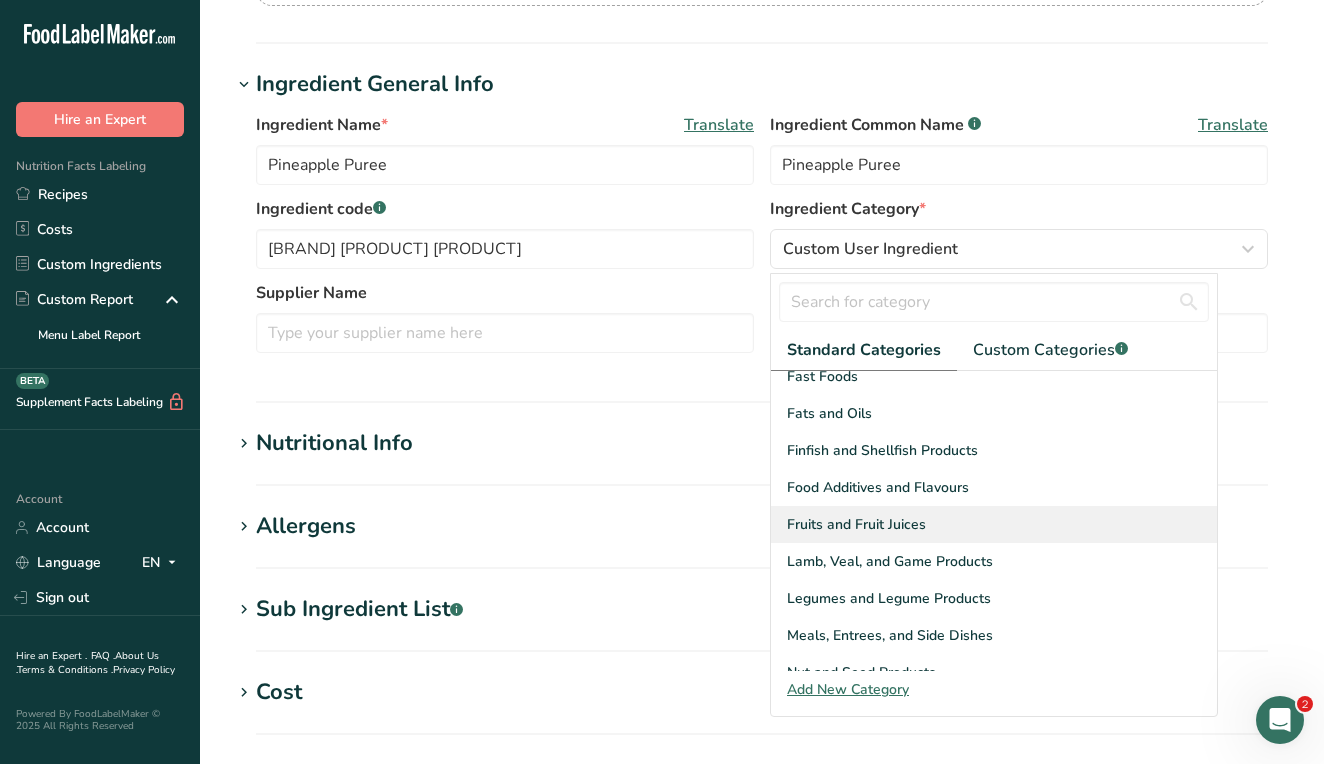 click on "Fruits and Fruit Juices" at bounding box center (856, 524) 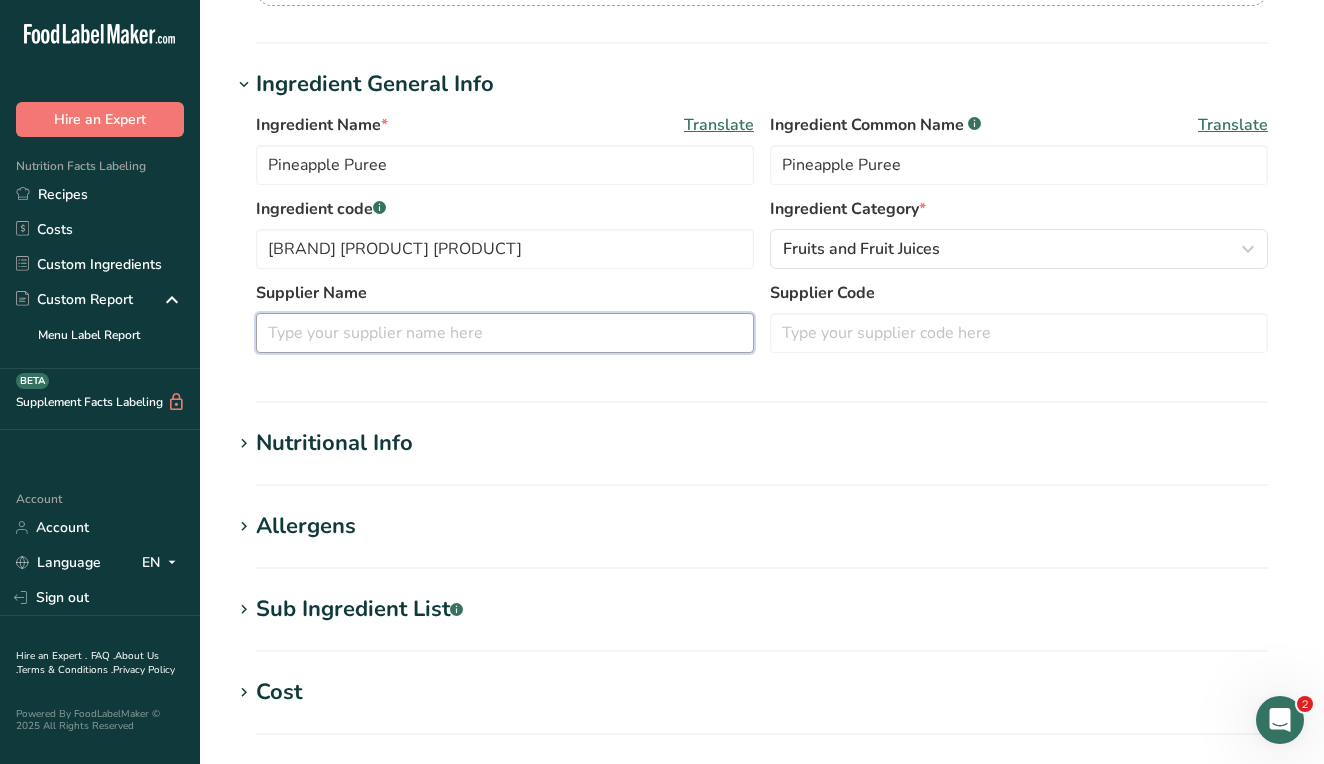 click at bounding box center [505, 333] 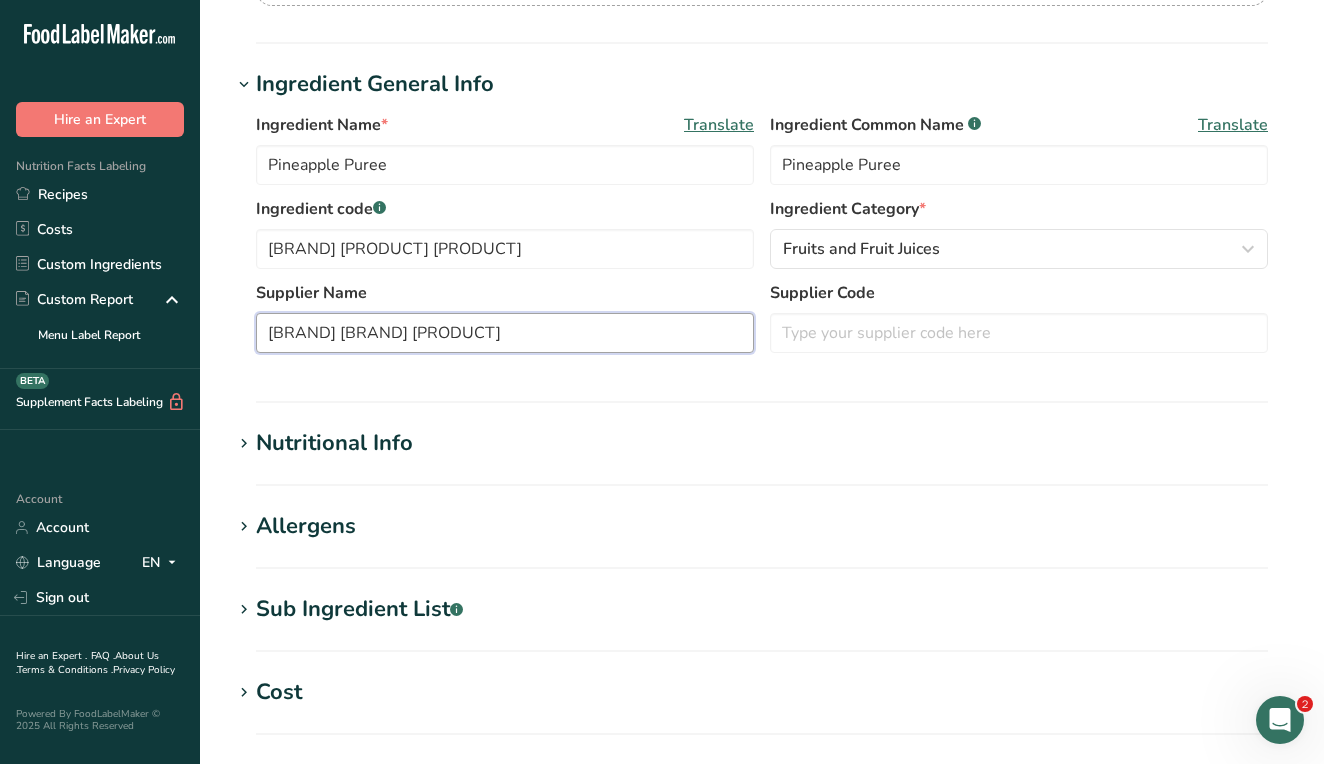 type on "[BRAND] [BRAND] [PRODUCT]" 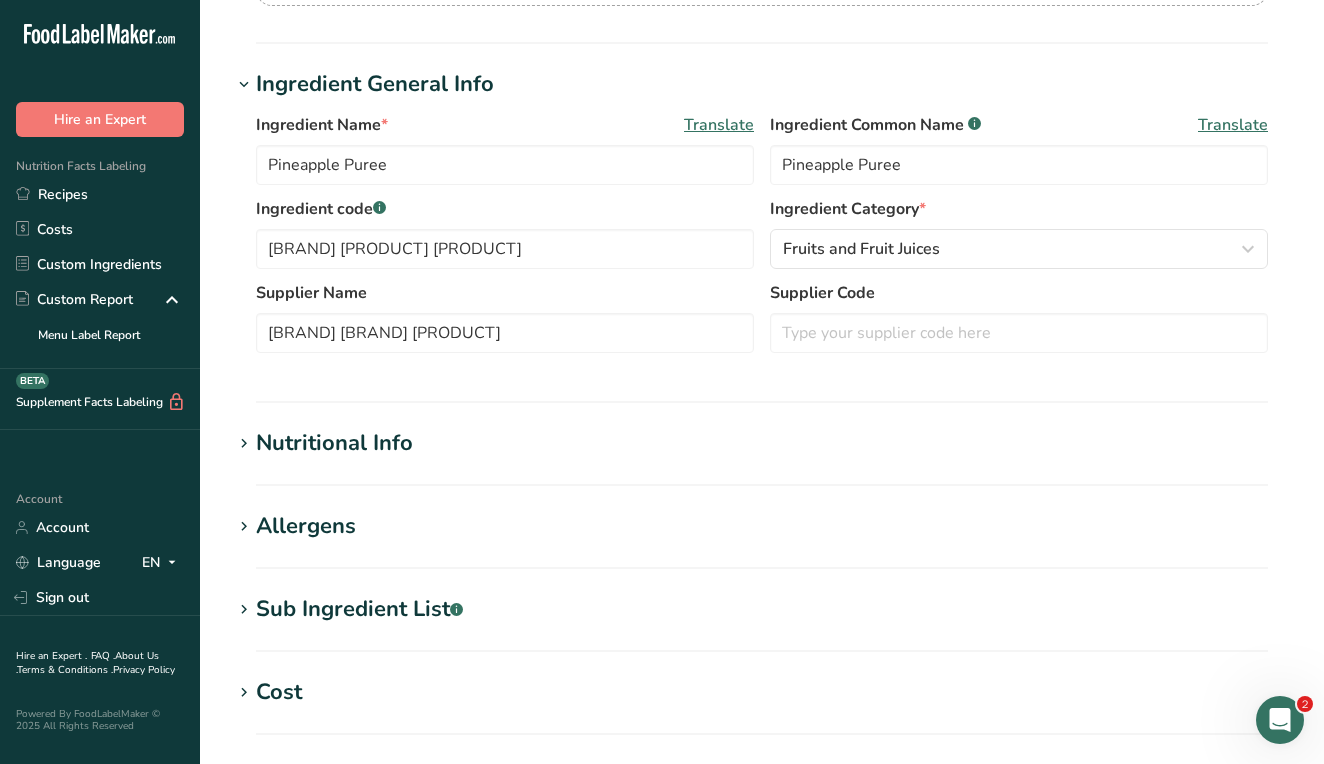 click on "Nutritional Info" at bounding box center (334, 443) 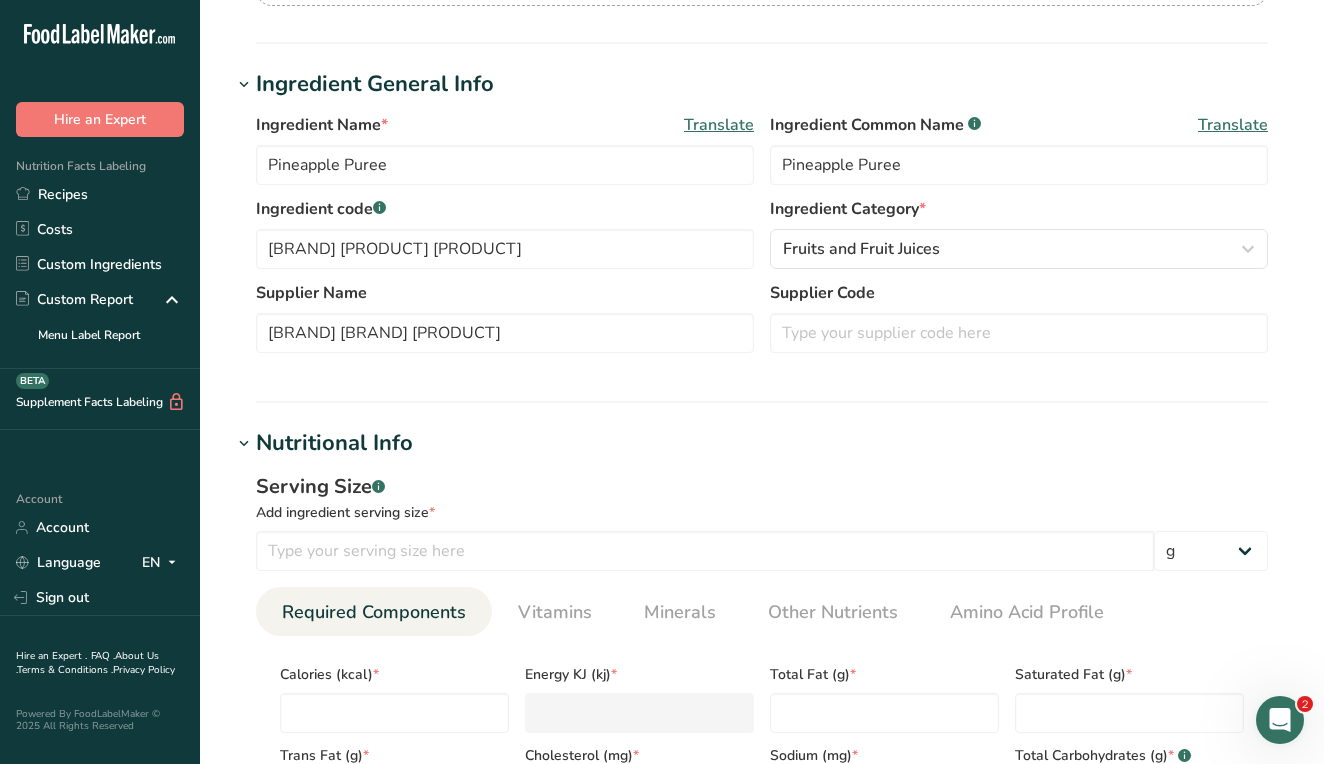click on "Serving Size
.a-a{fill:#347362;}.b-a{fill:#fff;}
Add ingredient serving size *
g
kg
mg
mcg
lb
oz
l
mL
fl oz
tbsp
tsp
cup
qt
gallon
Required Components Vitamins Minerals Other Nutrients Amino Acid Profile
Calories
(kcal) *
Energy KJ
(kj) *
Total Fat
(g) *
Saturated Fat
(g) *     *     *     *" at bounding box center [762, 691] 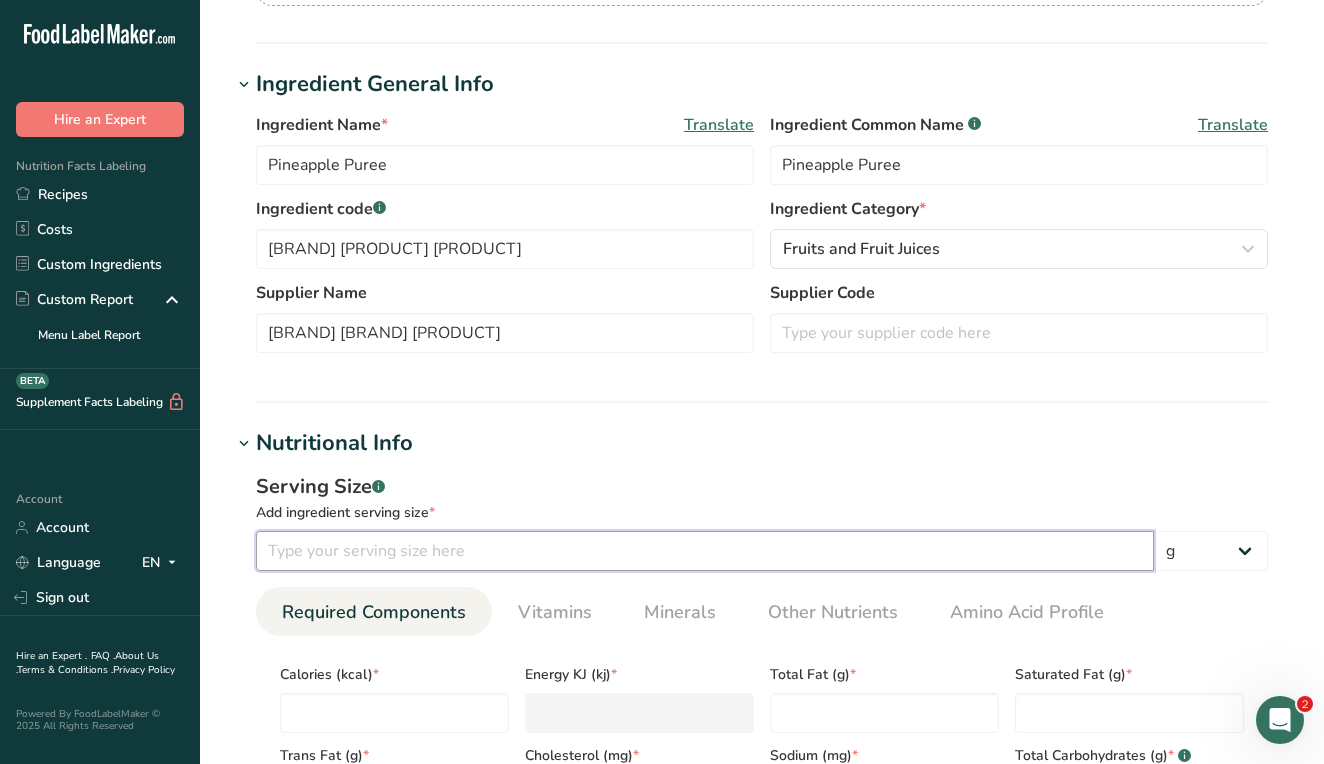 click at bounding box center (705, 551) 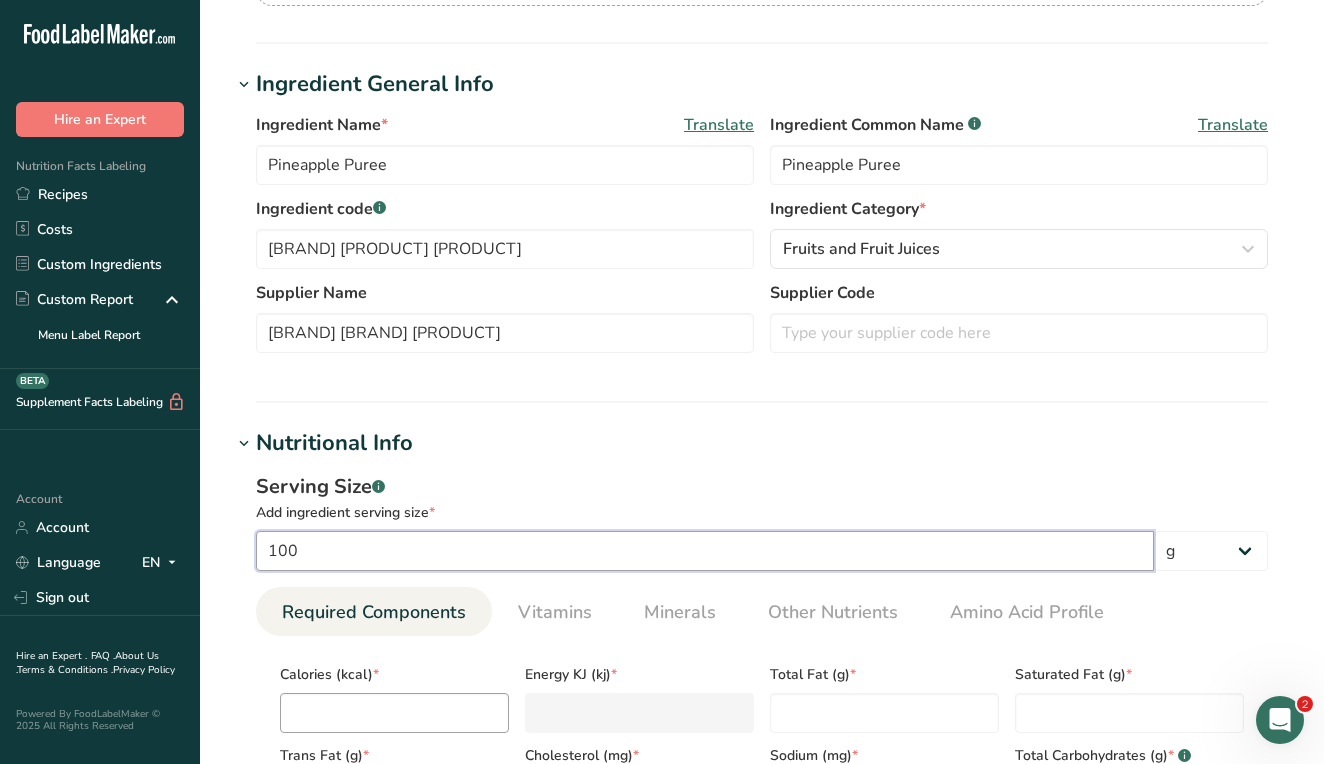 type on "100" 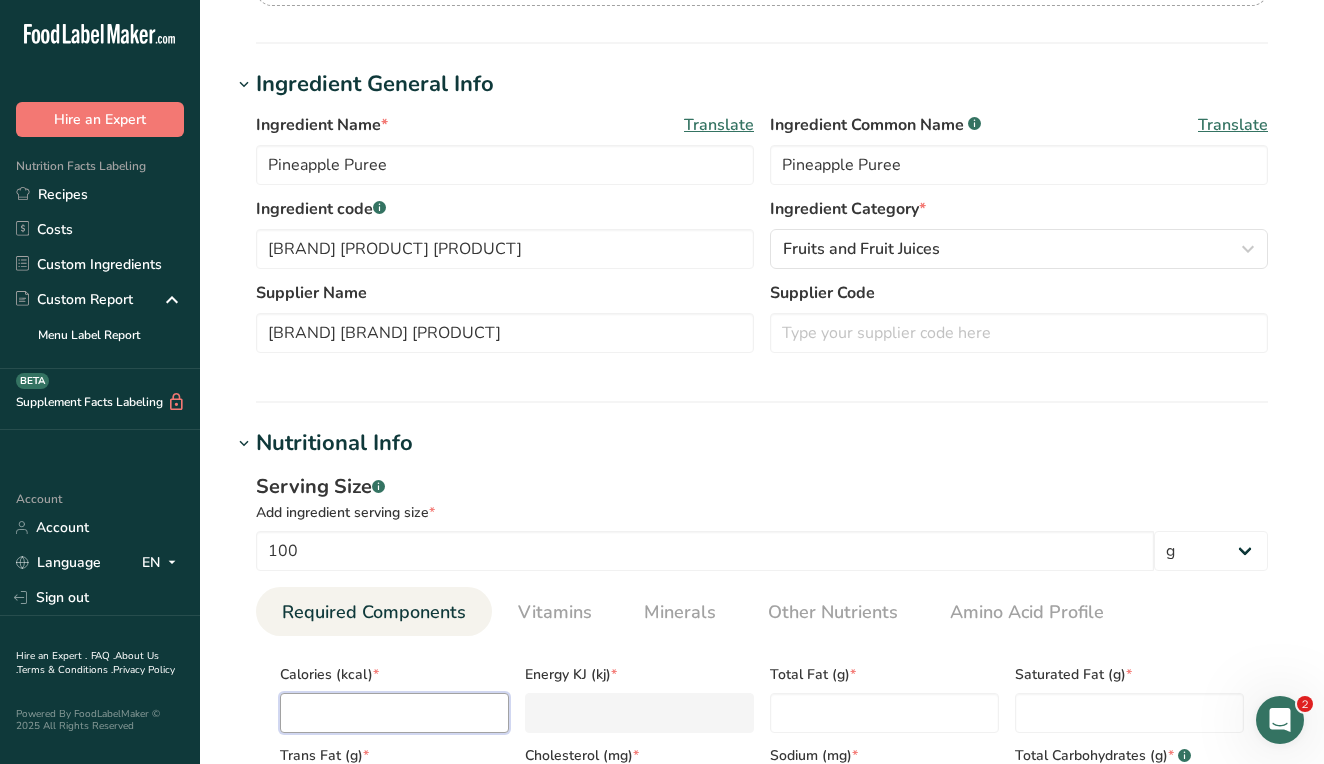 click at bounding box center [394, 713] 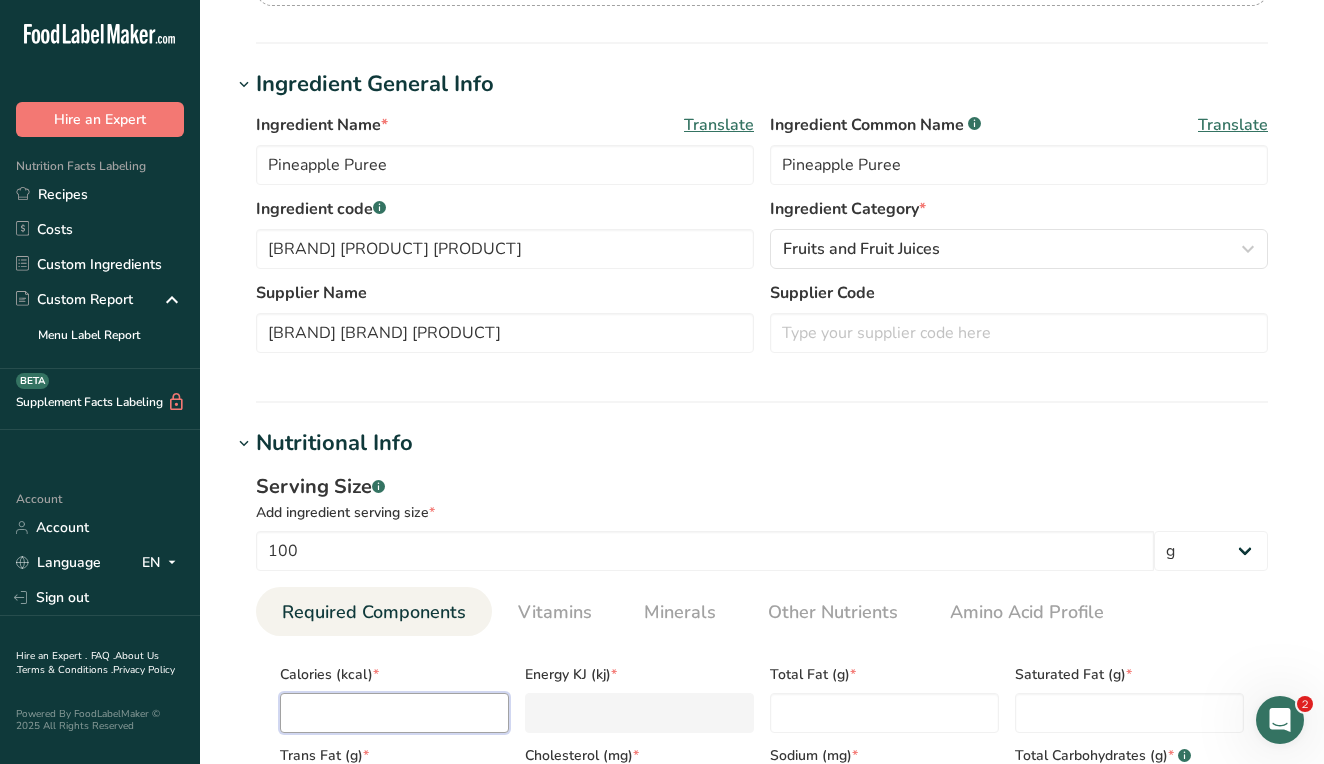 type on "6" 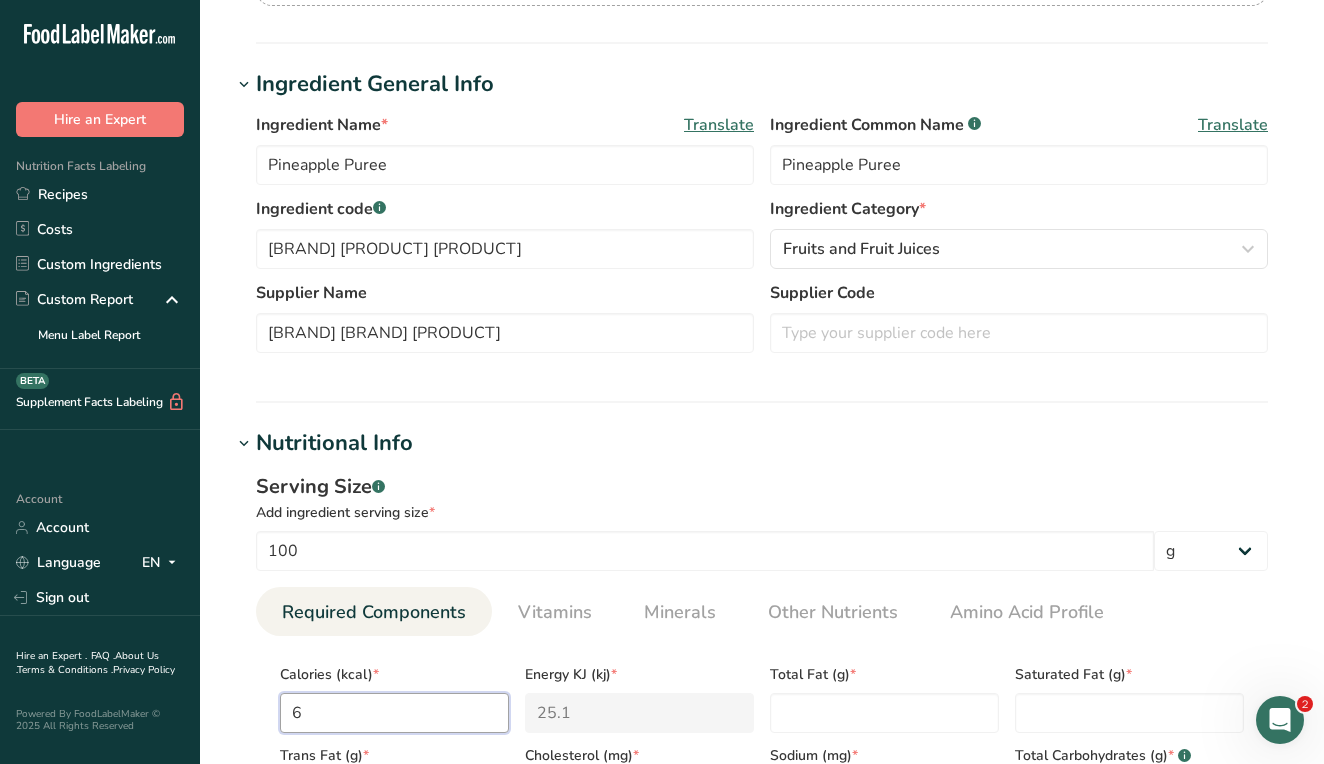 type on "65" 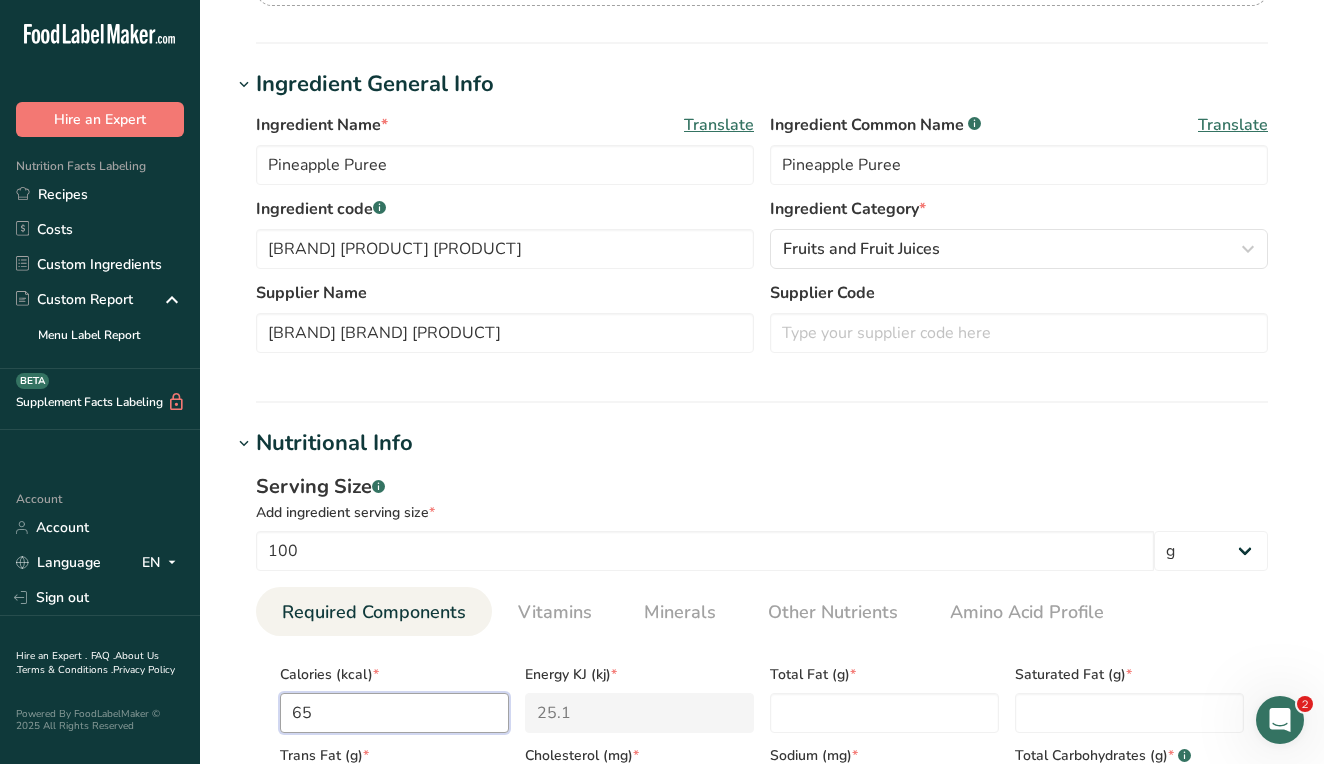 type on "272" 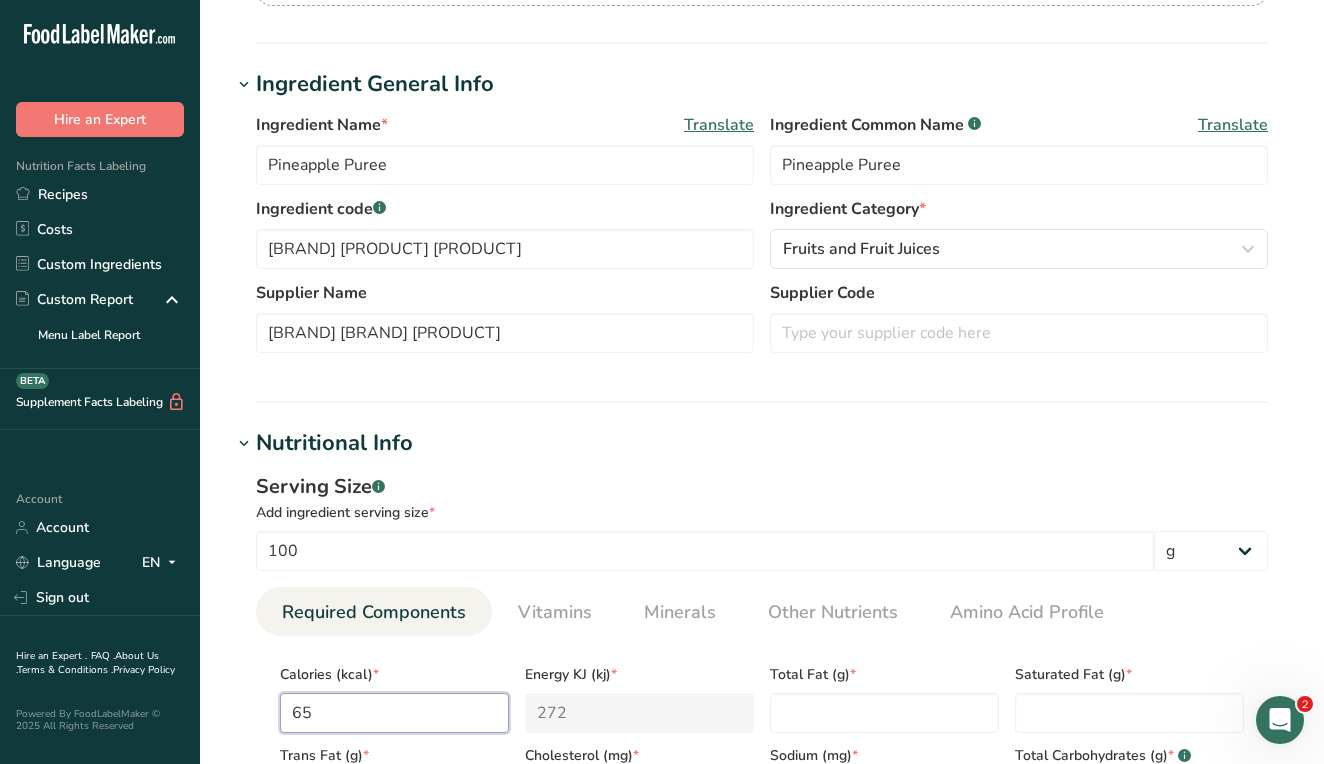 type on "65" 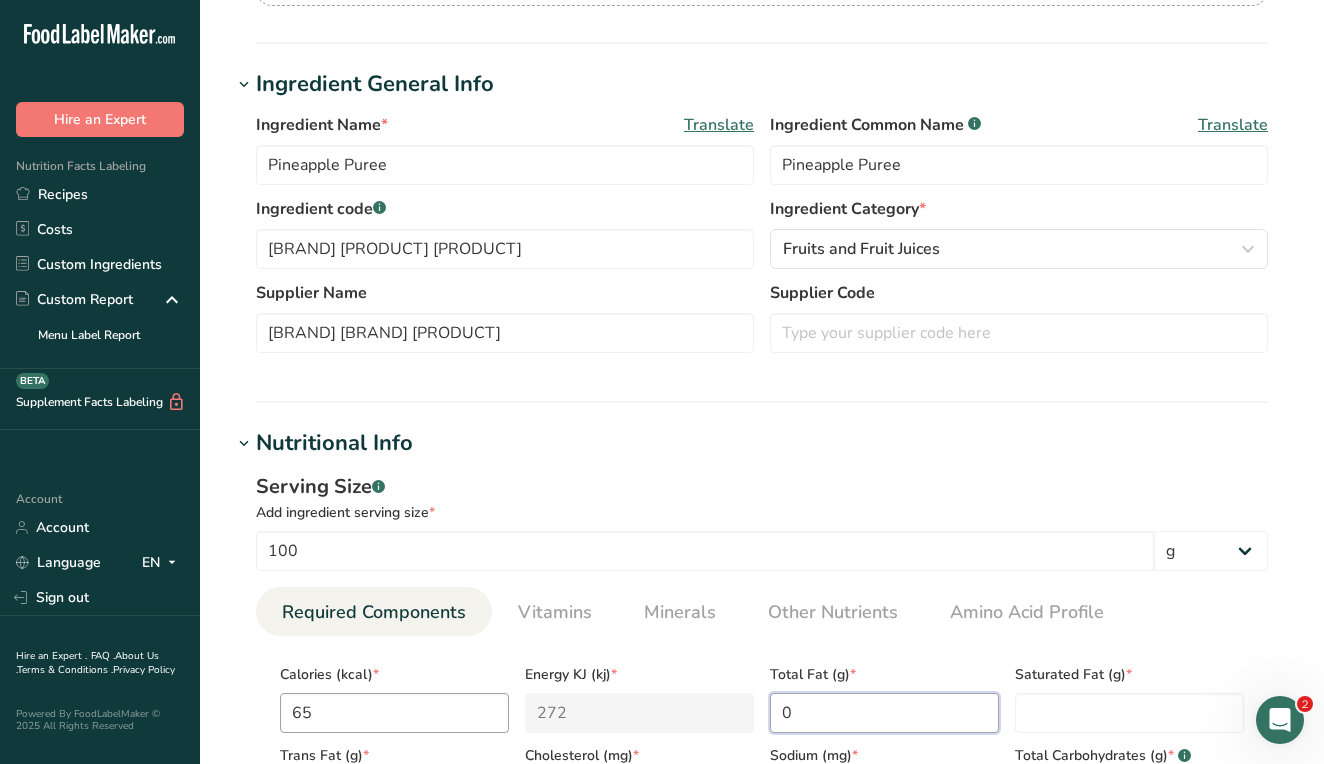 type on "0" 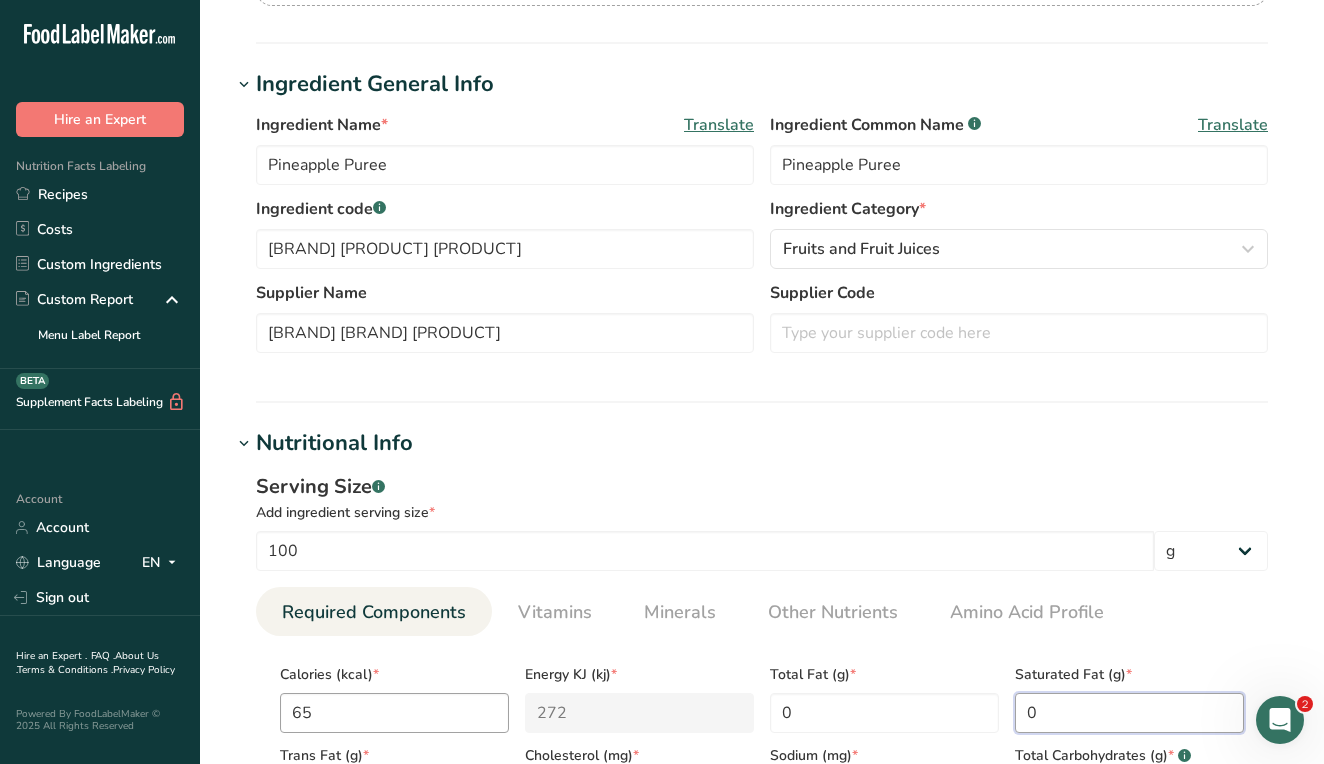 type on "0" 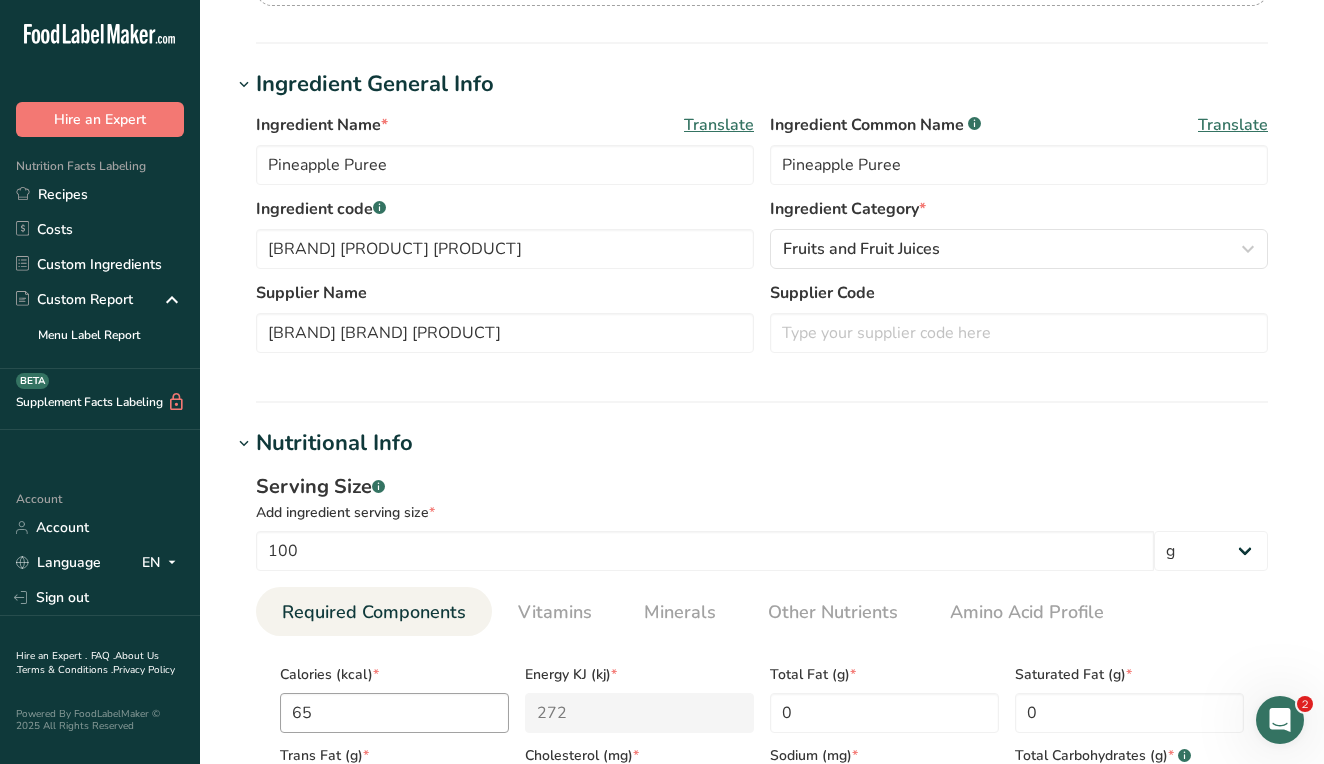scroll, scrollTop: 735, scrollLeft: 0, axis: vertical 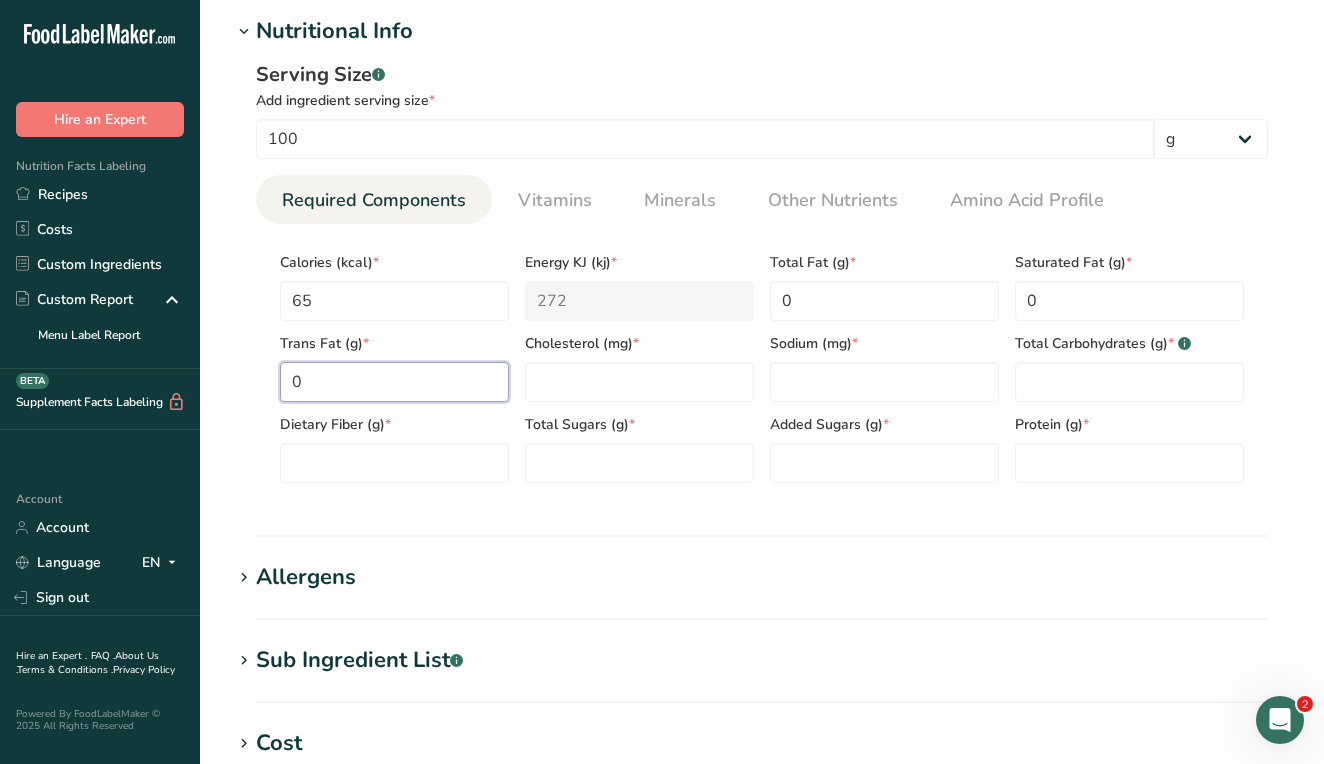 type on "0" 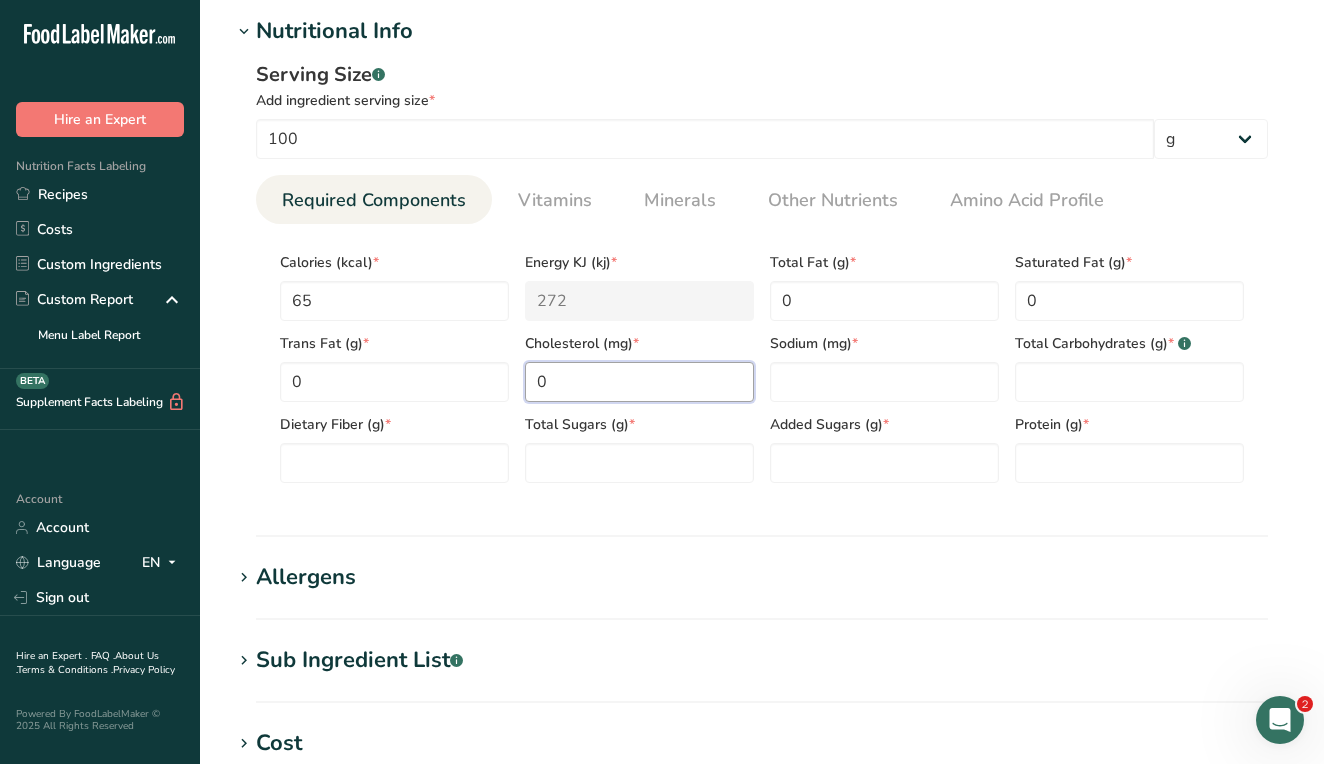 type on "0" 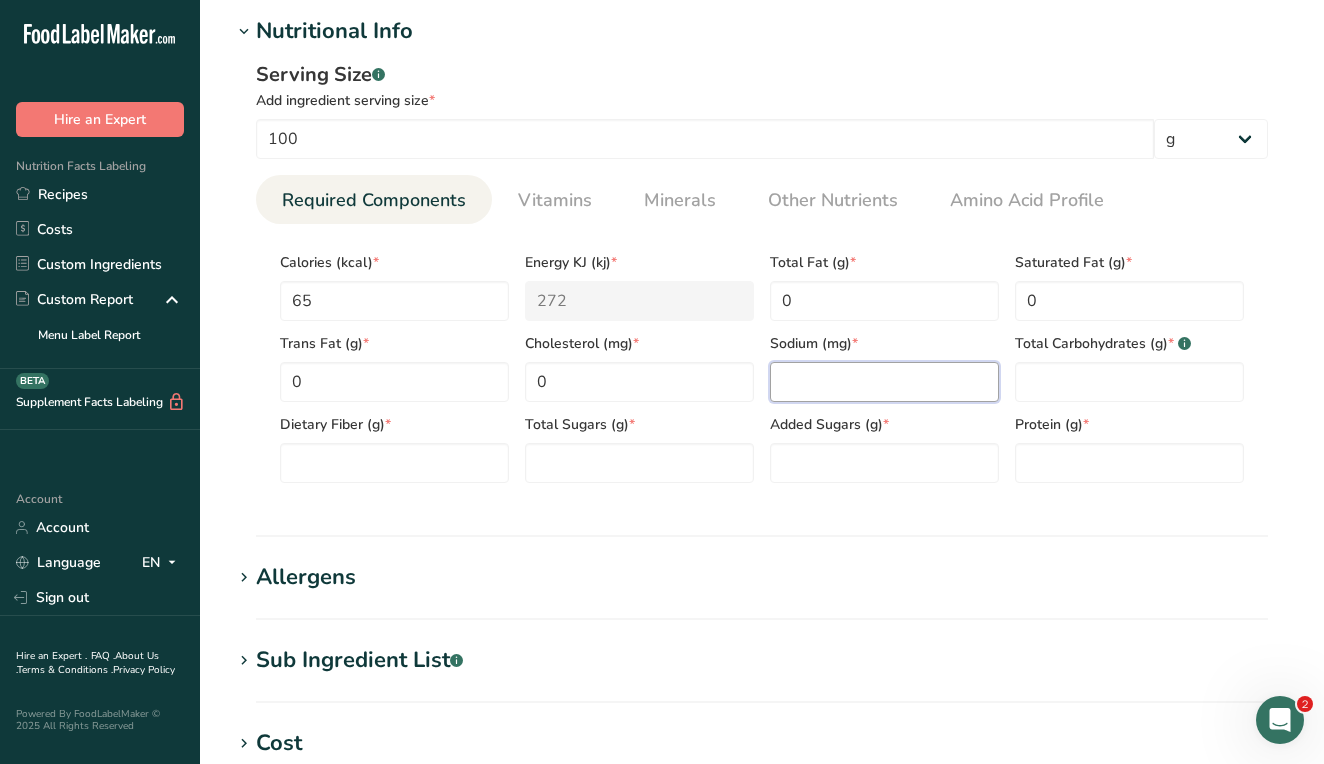 click at bounding box center [884, 382] 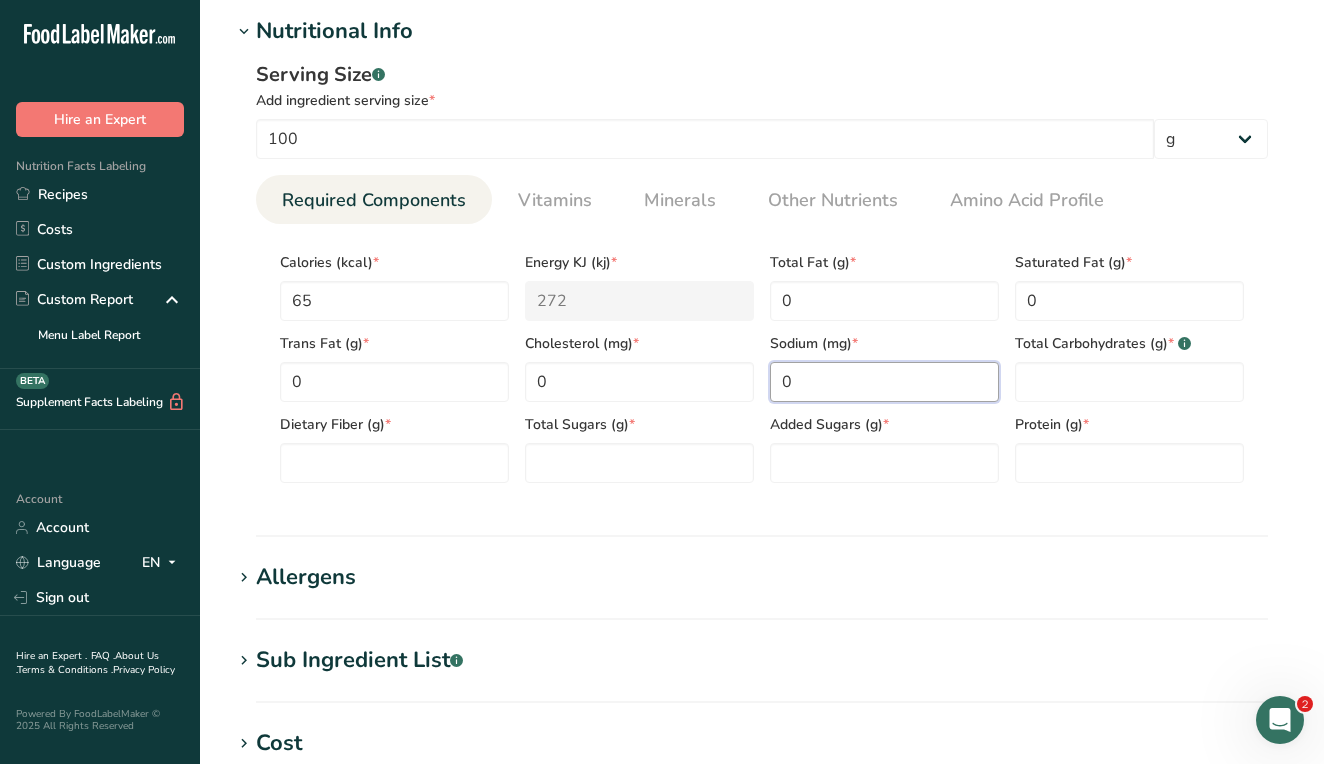 type on "0" 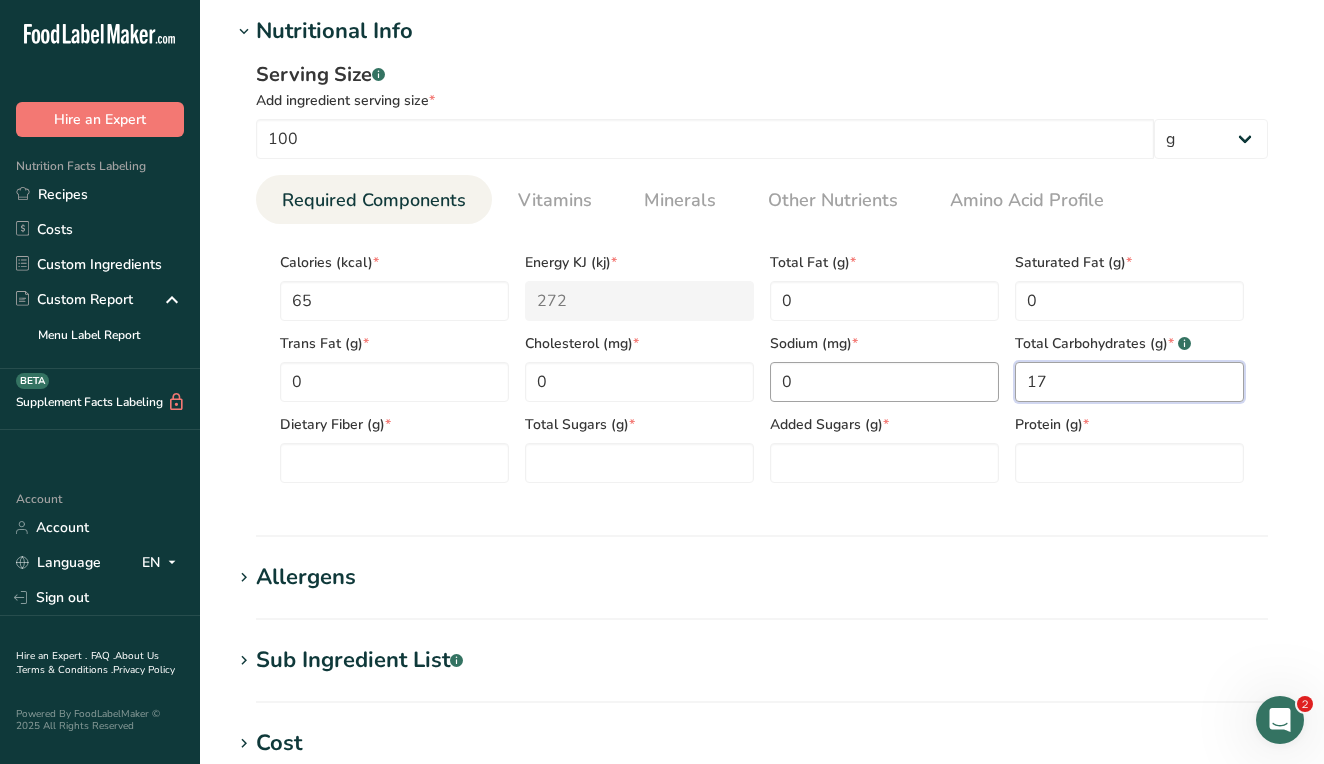 type on "17" 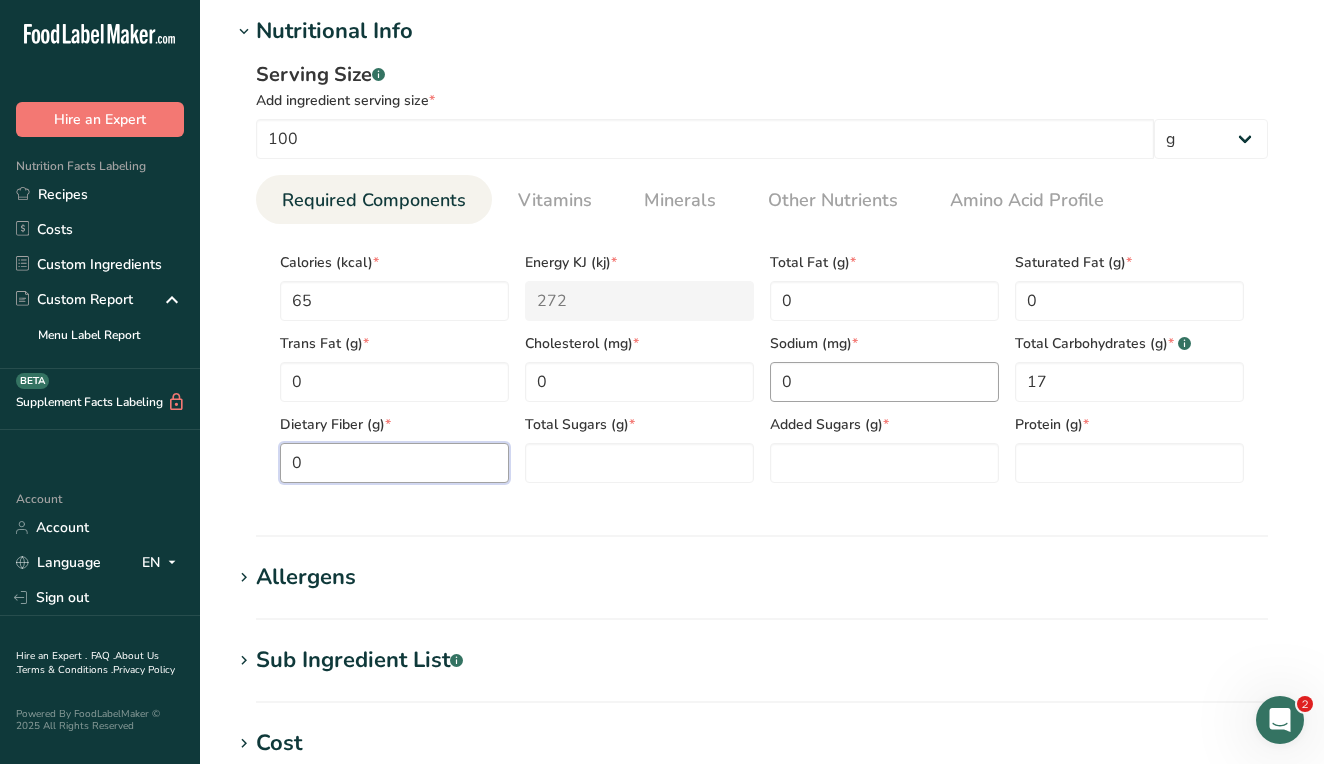 type on "0" 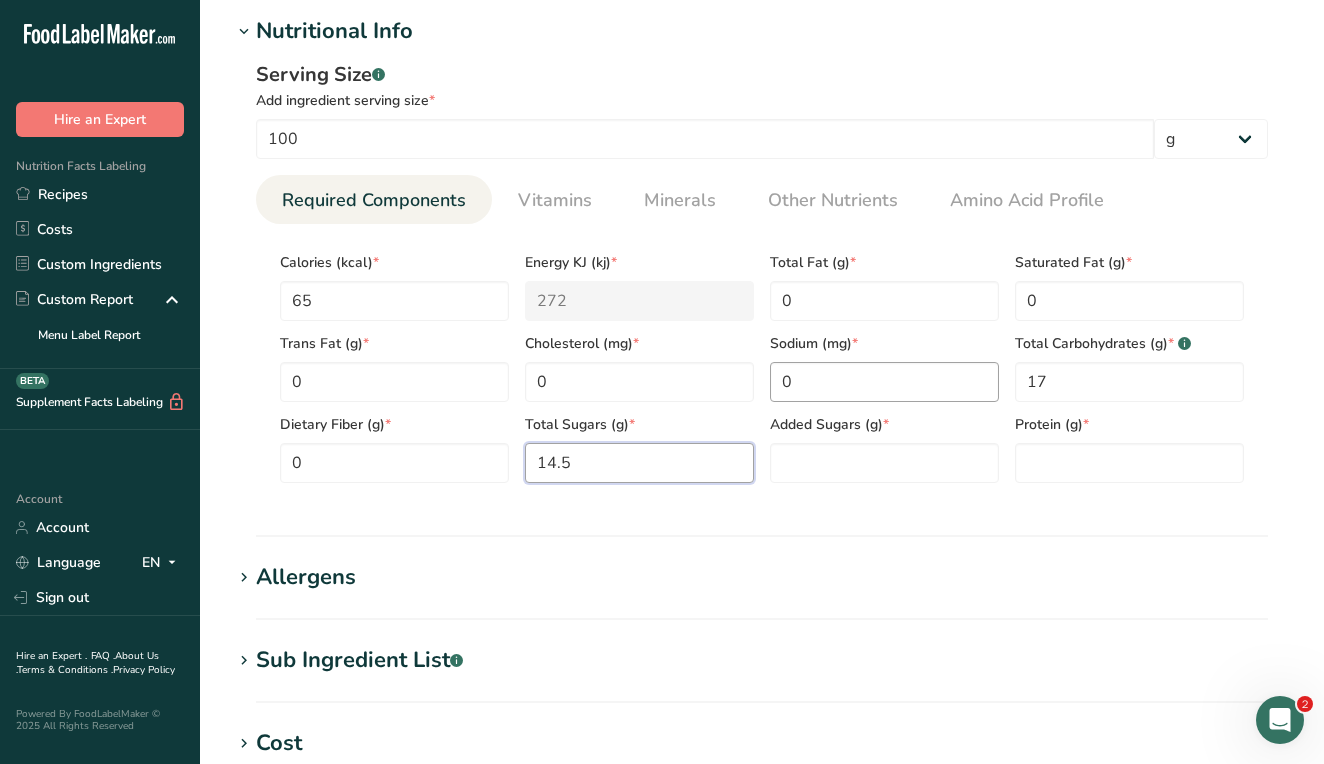 type on "14.5" 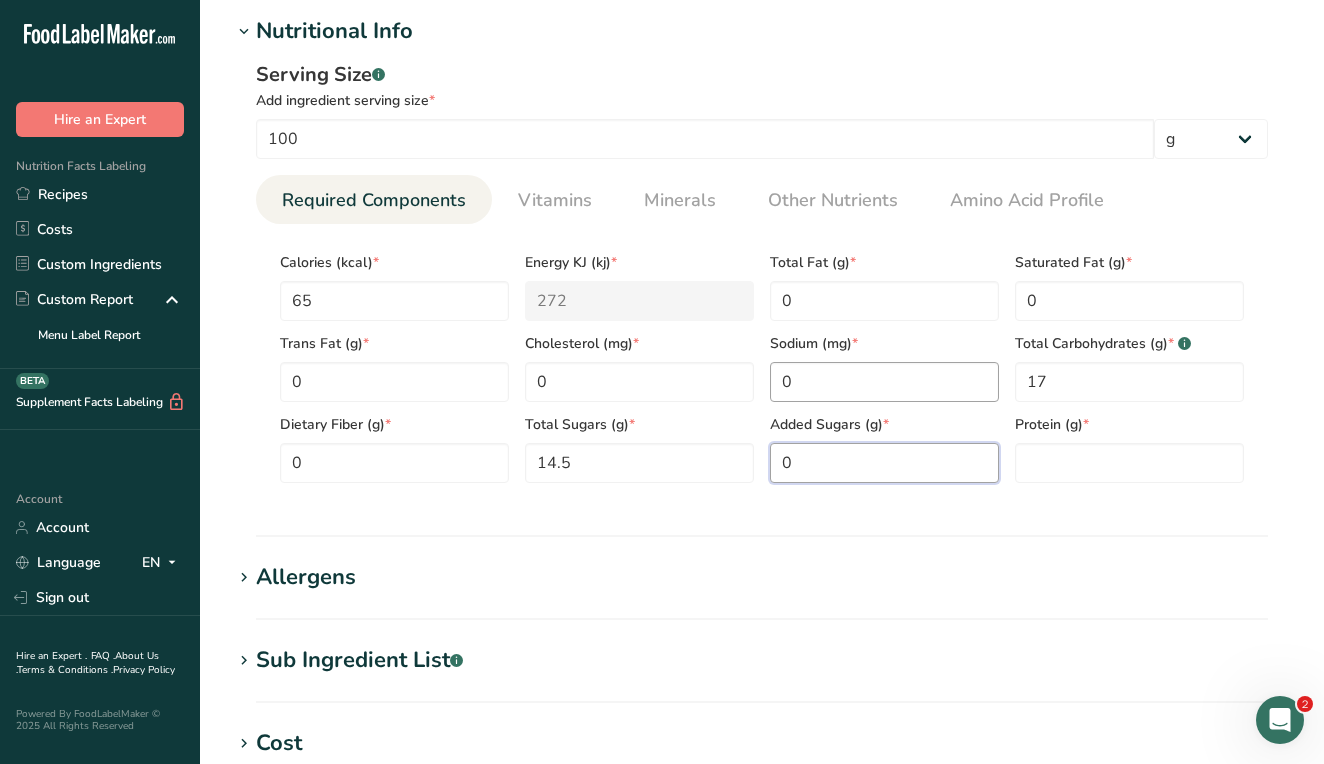 type on "0" 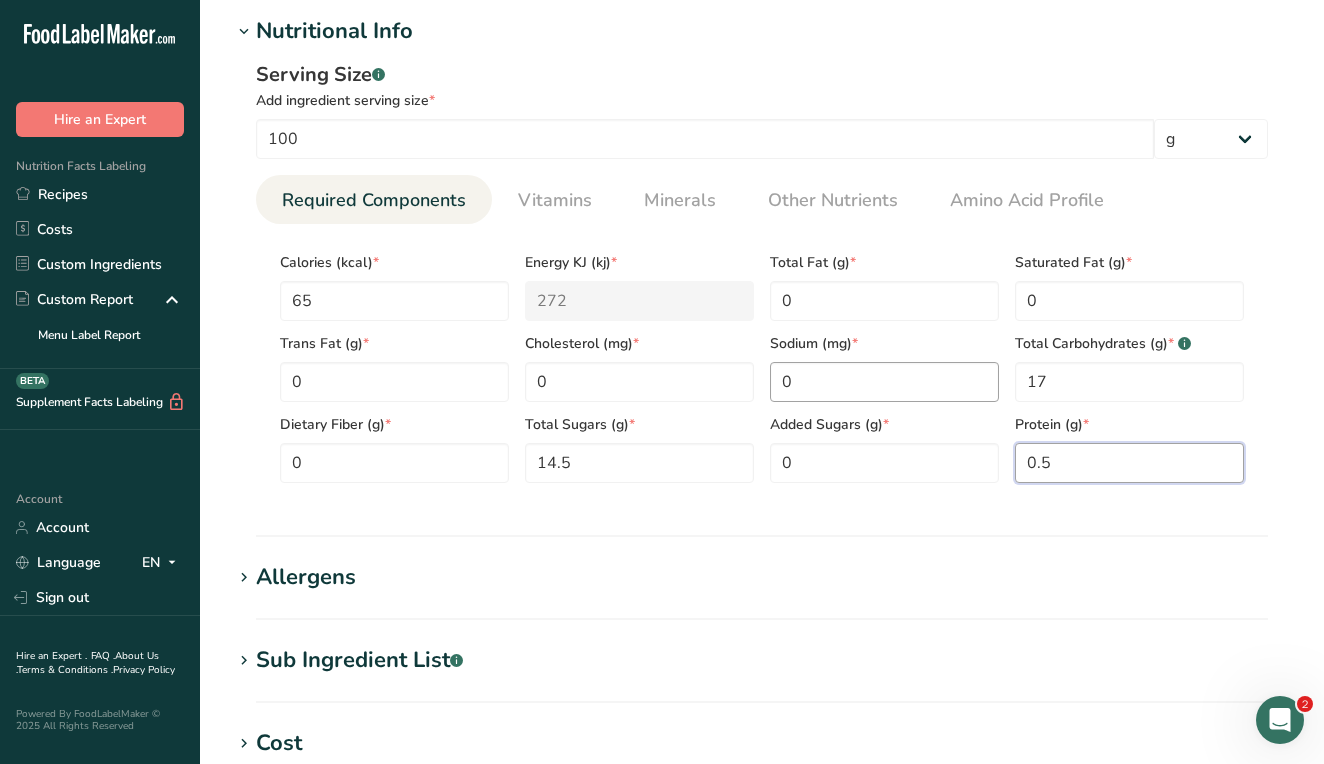 type on "0.5" 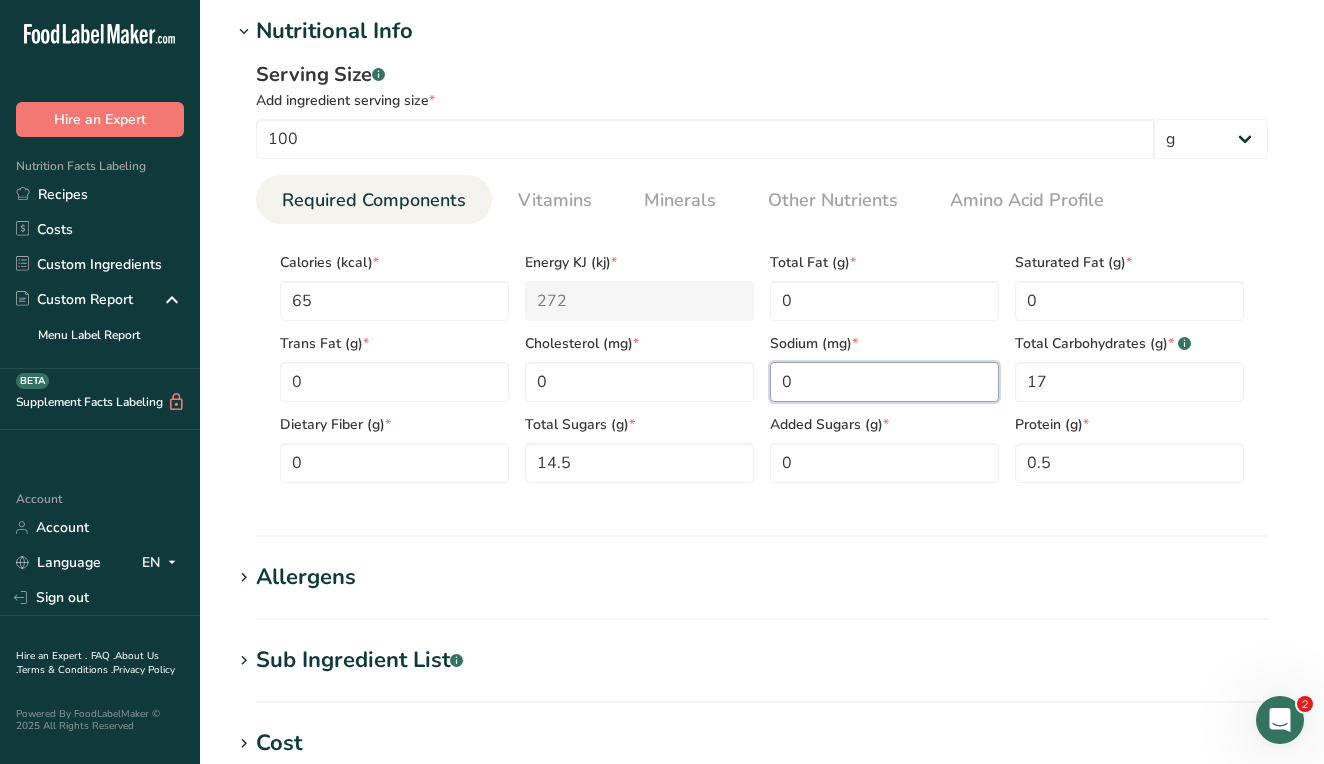 click on "0" at bounding box center (884, 382) 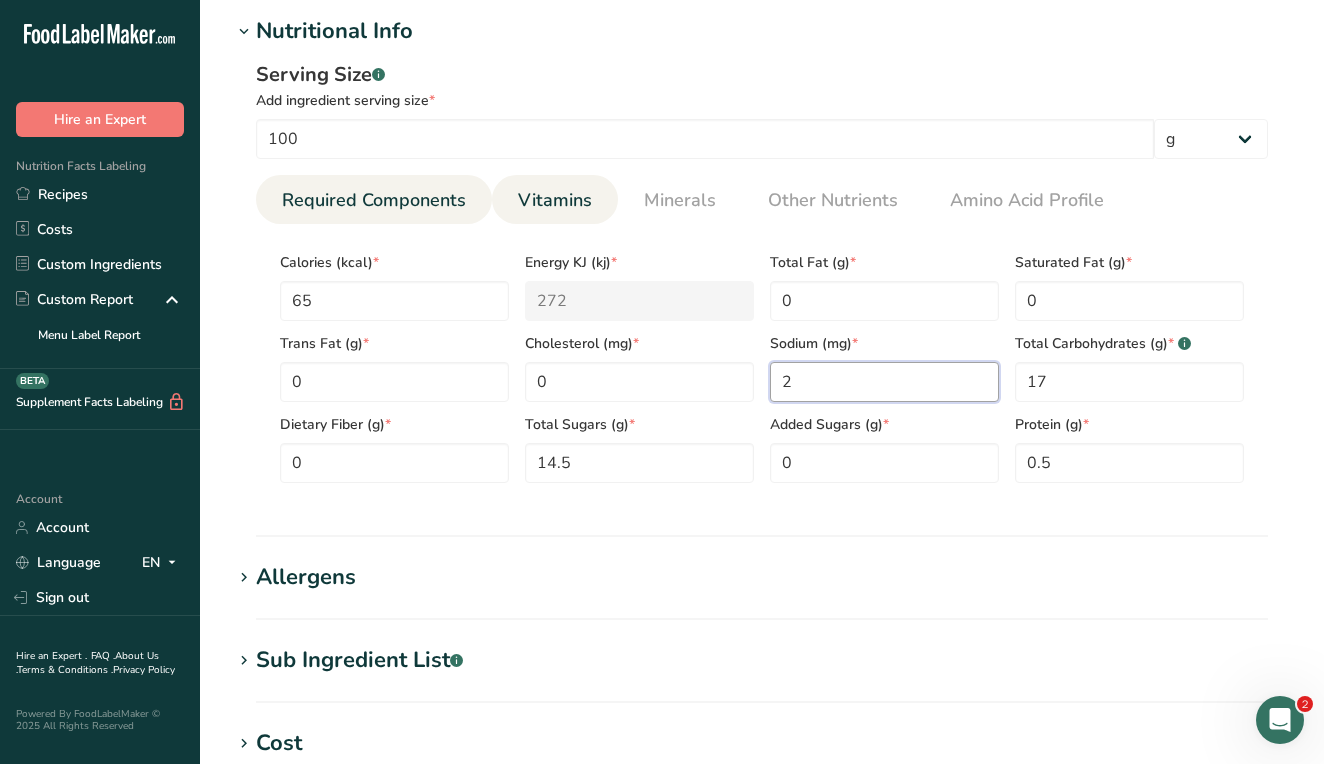 type on "2" 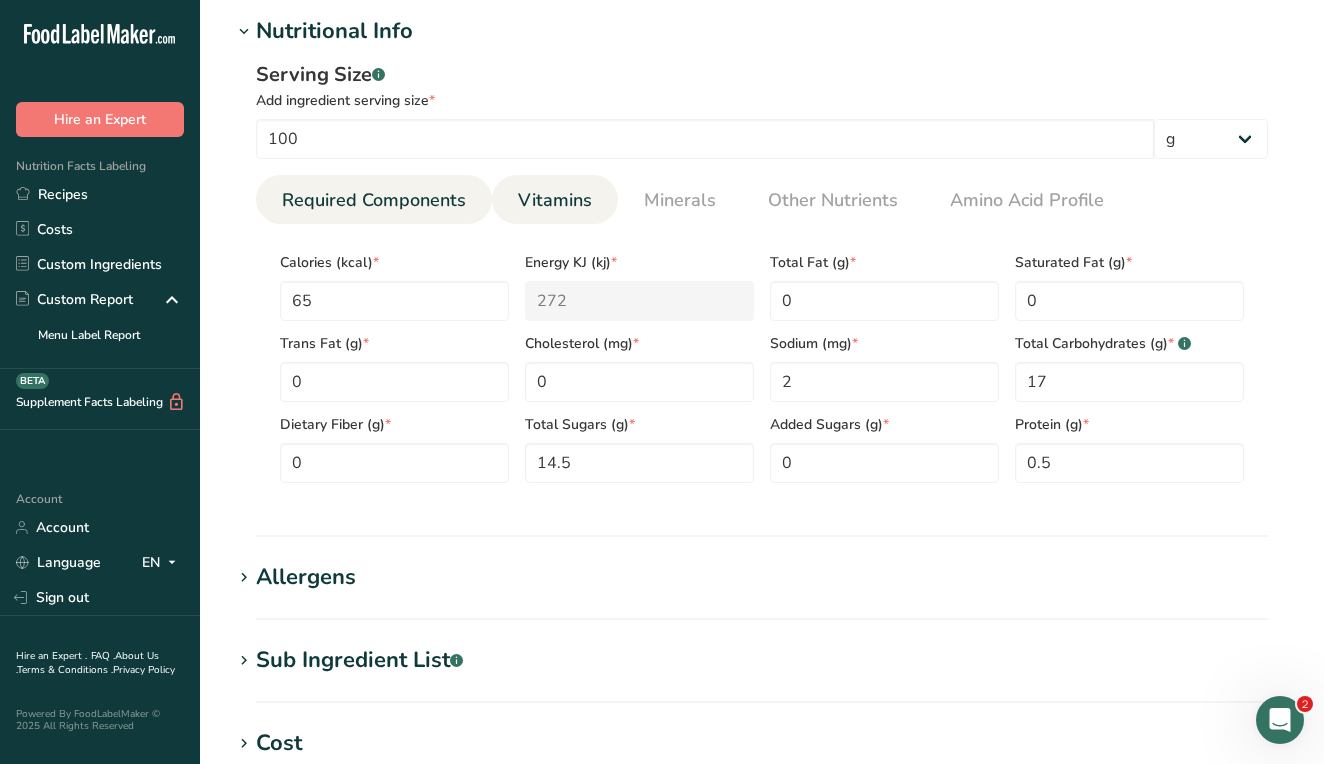 click on "Vitamins" at bounding box center [555, 200] 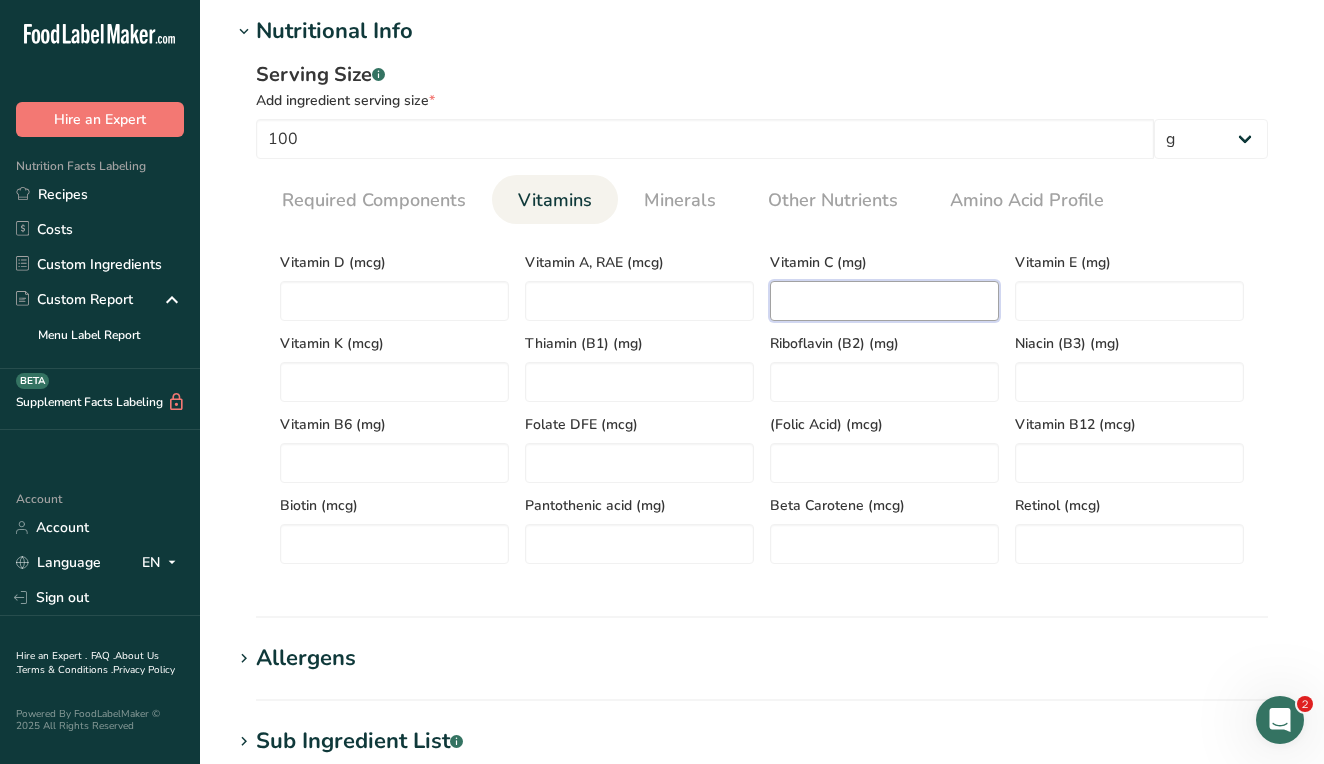 click at bounding box center (884, 301) 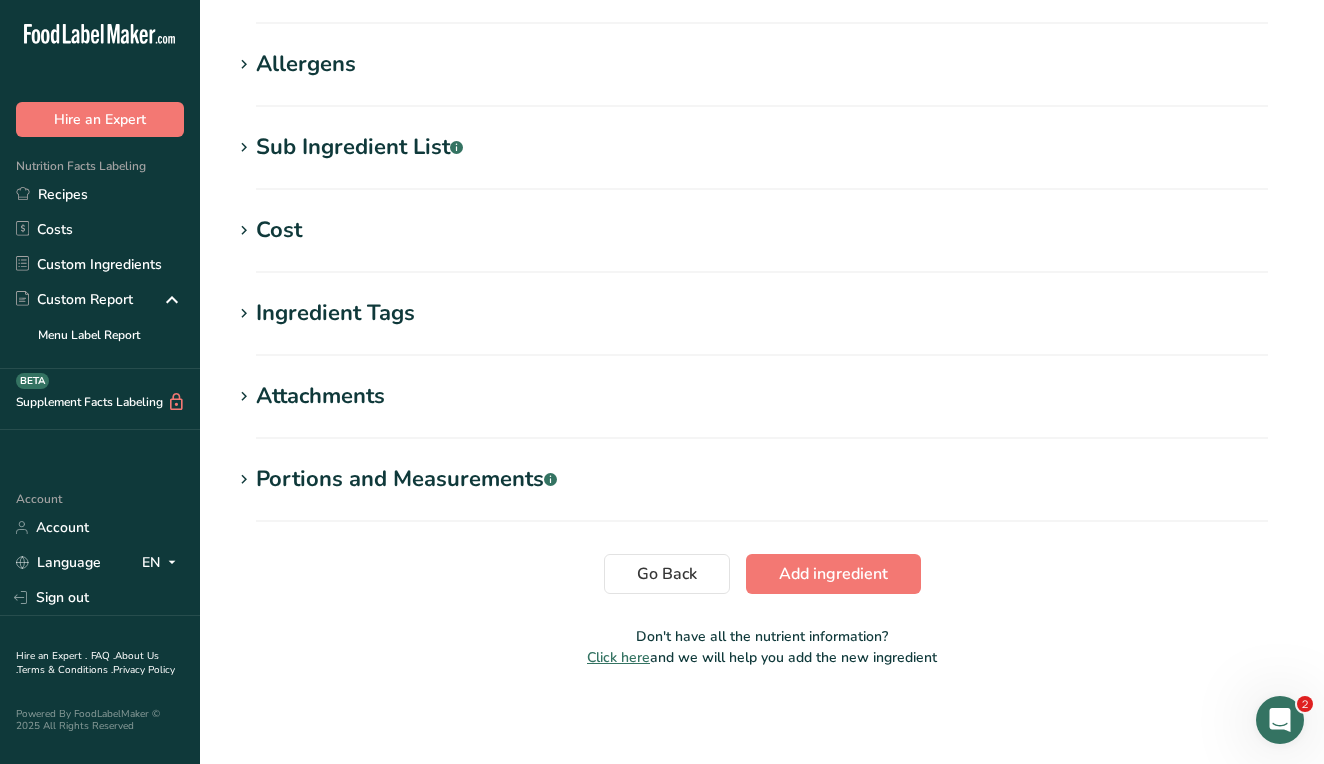 scroll, scrollTop: 1329, scrollLeft: 0, axis: vertical 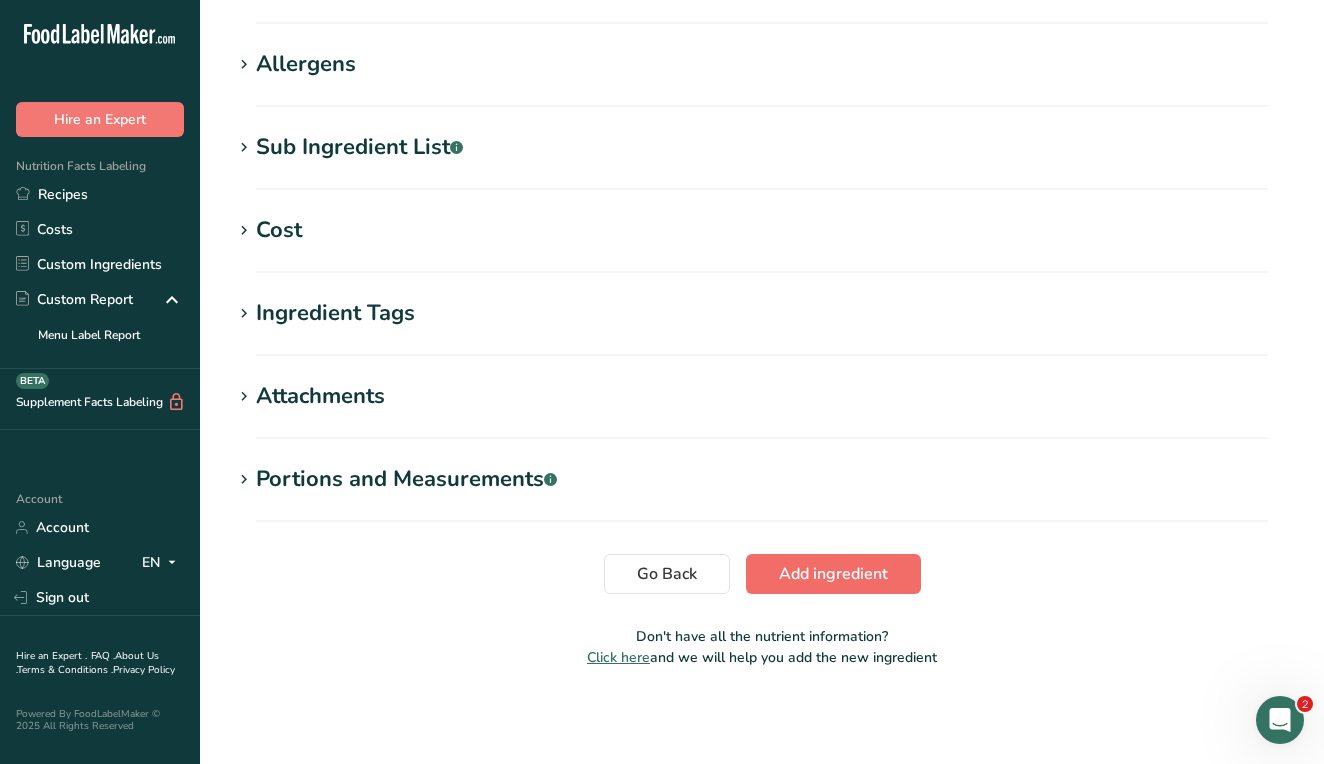 type on "21" 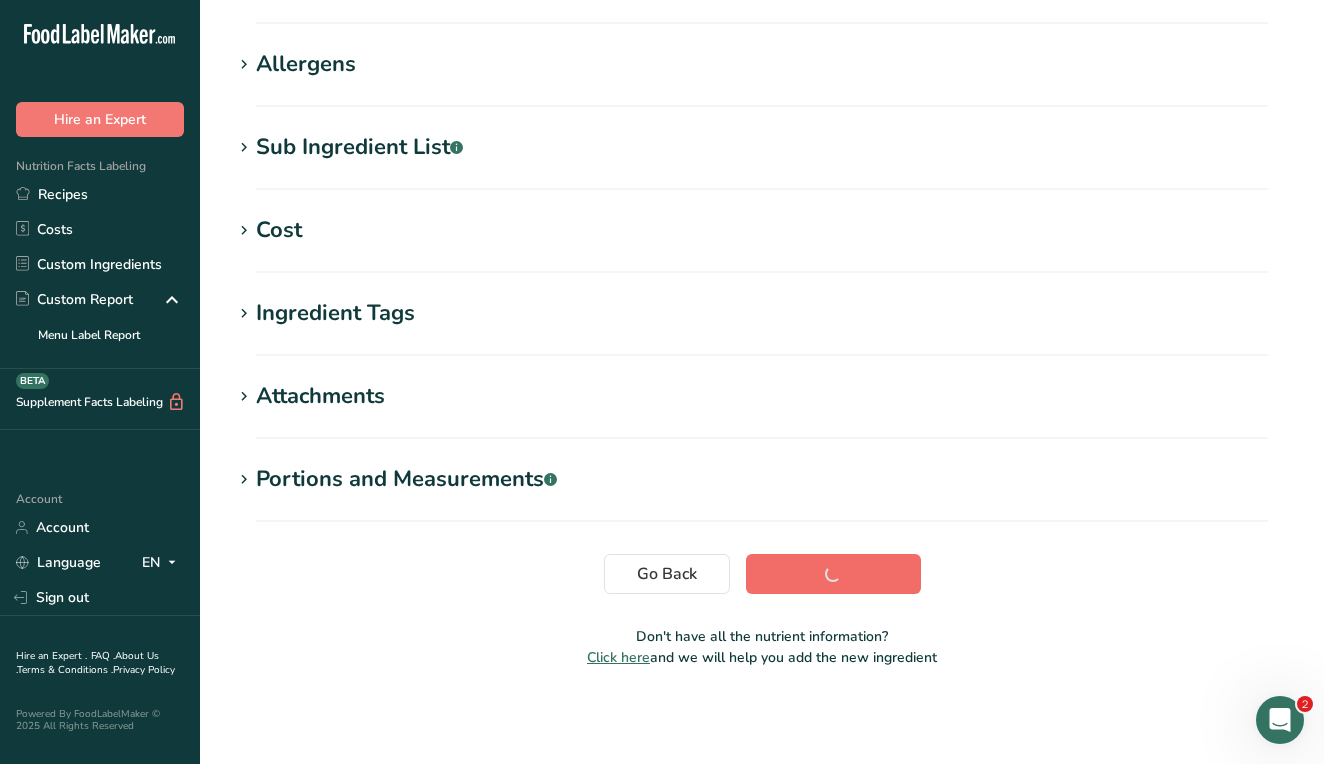 scroll, scrollTop: 310, scrollLeft: 0, axis: vertical 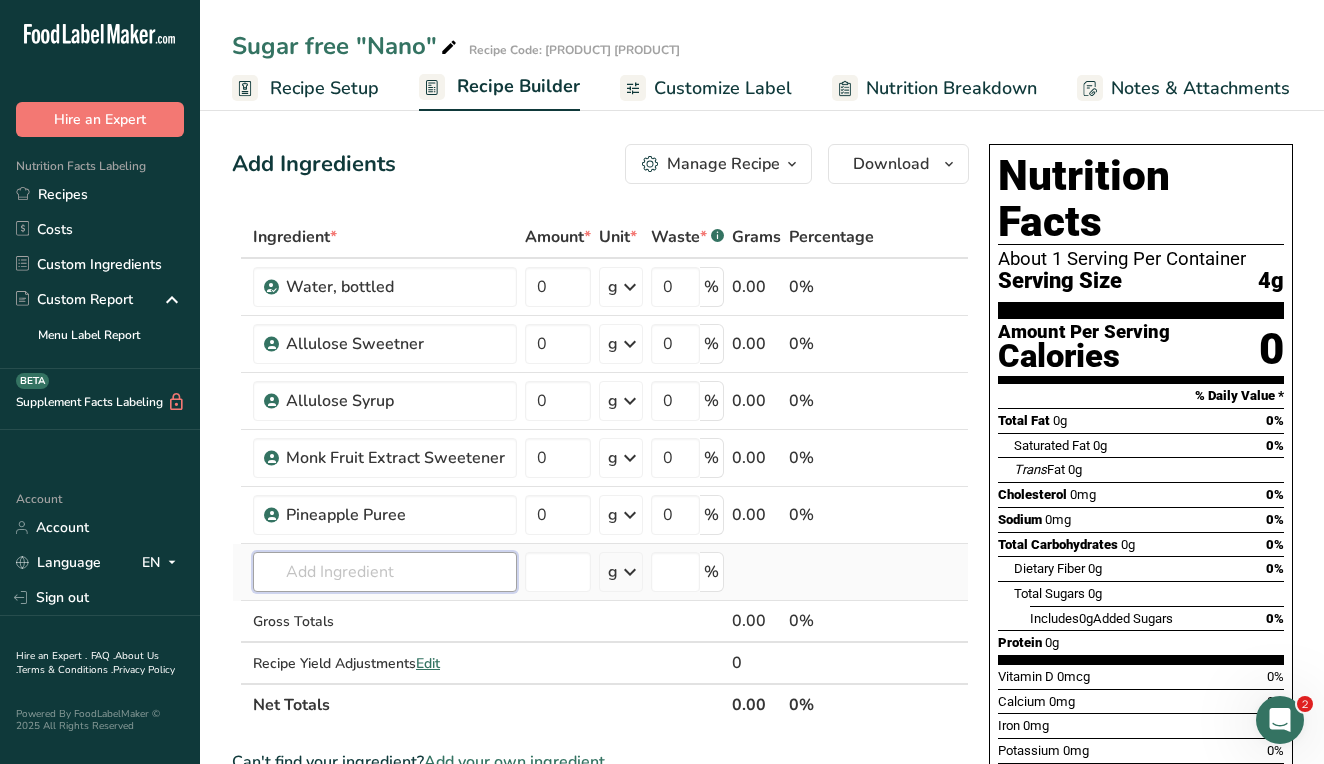 click at bounding box center [385, 572] 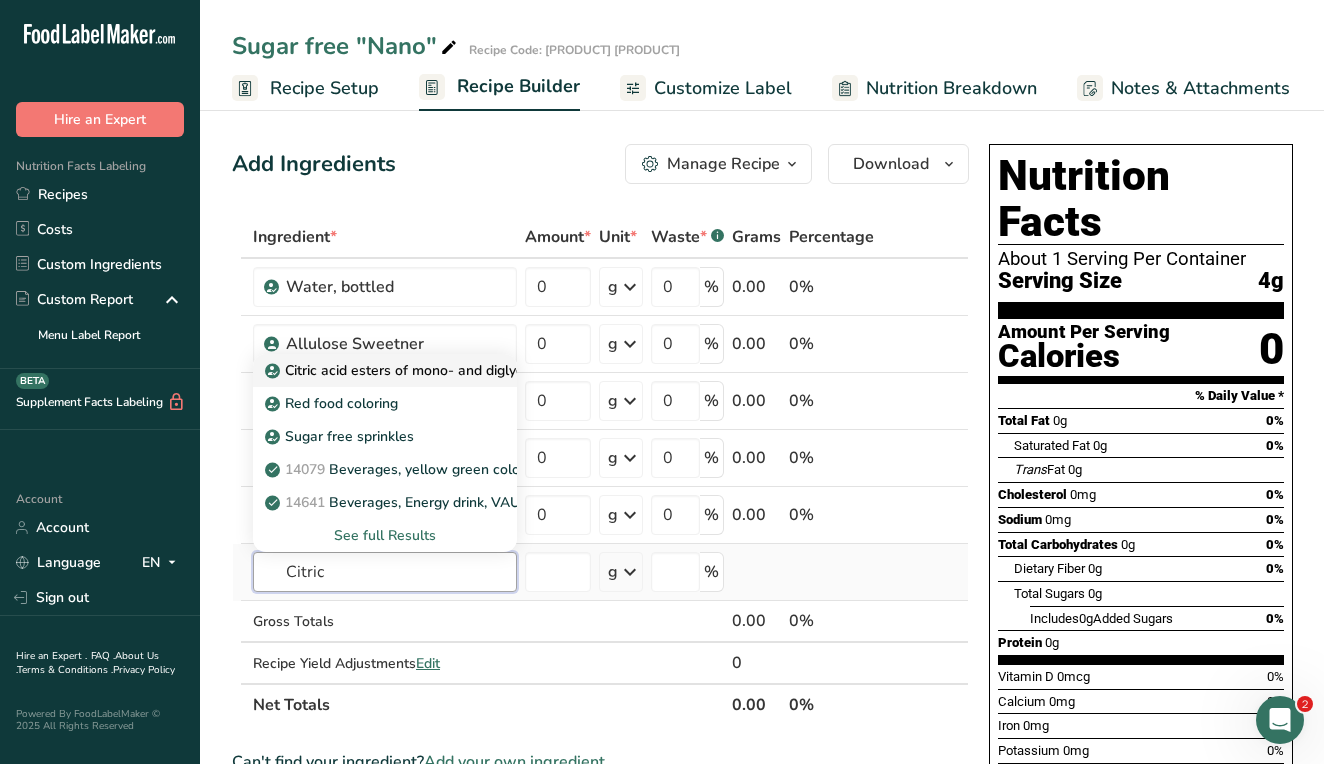 type on "Citric" 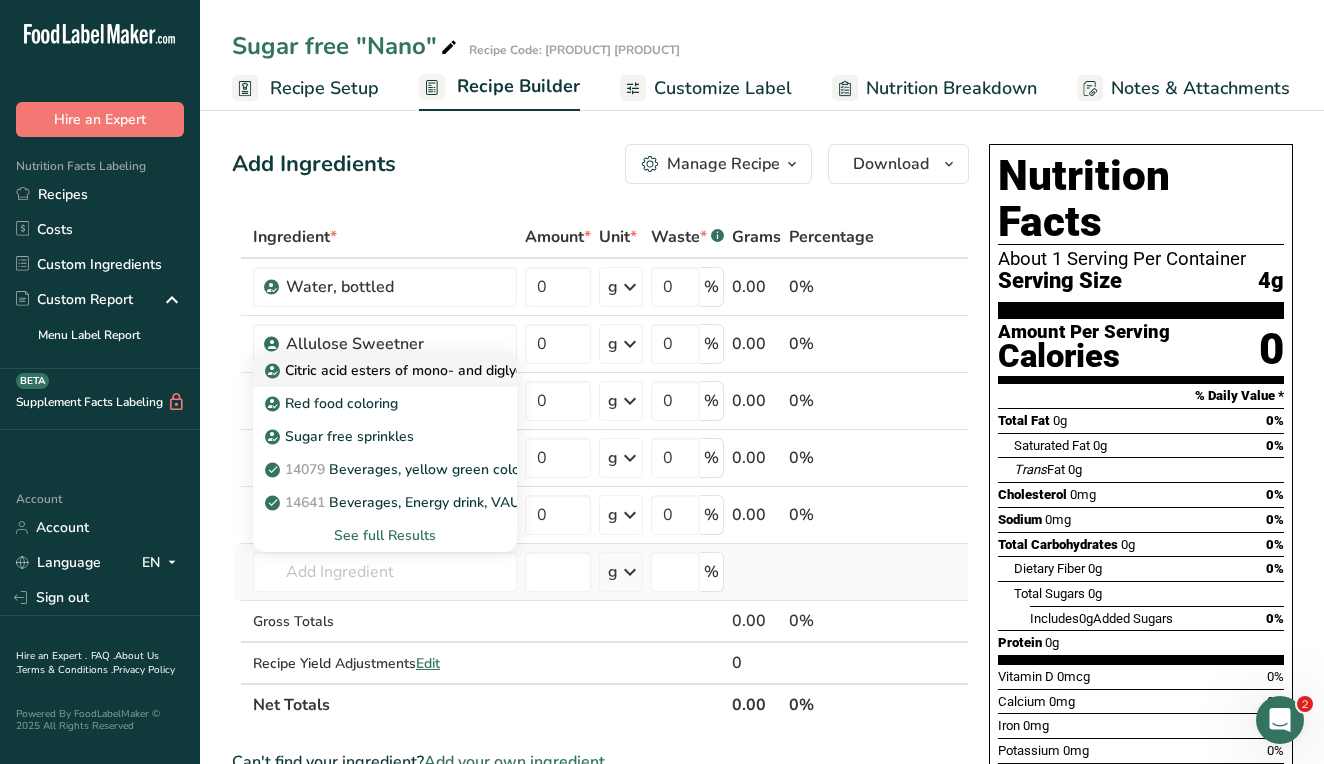 click on "Citric acid esters of mono- and diglycerides of fatty acids (E472c)" at bounding box center [486, 370] 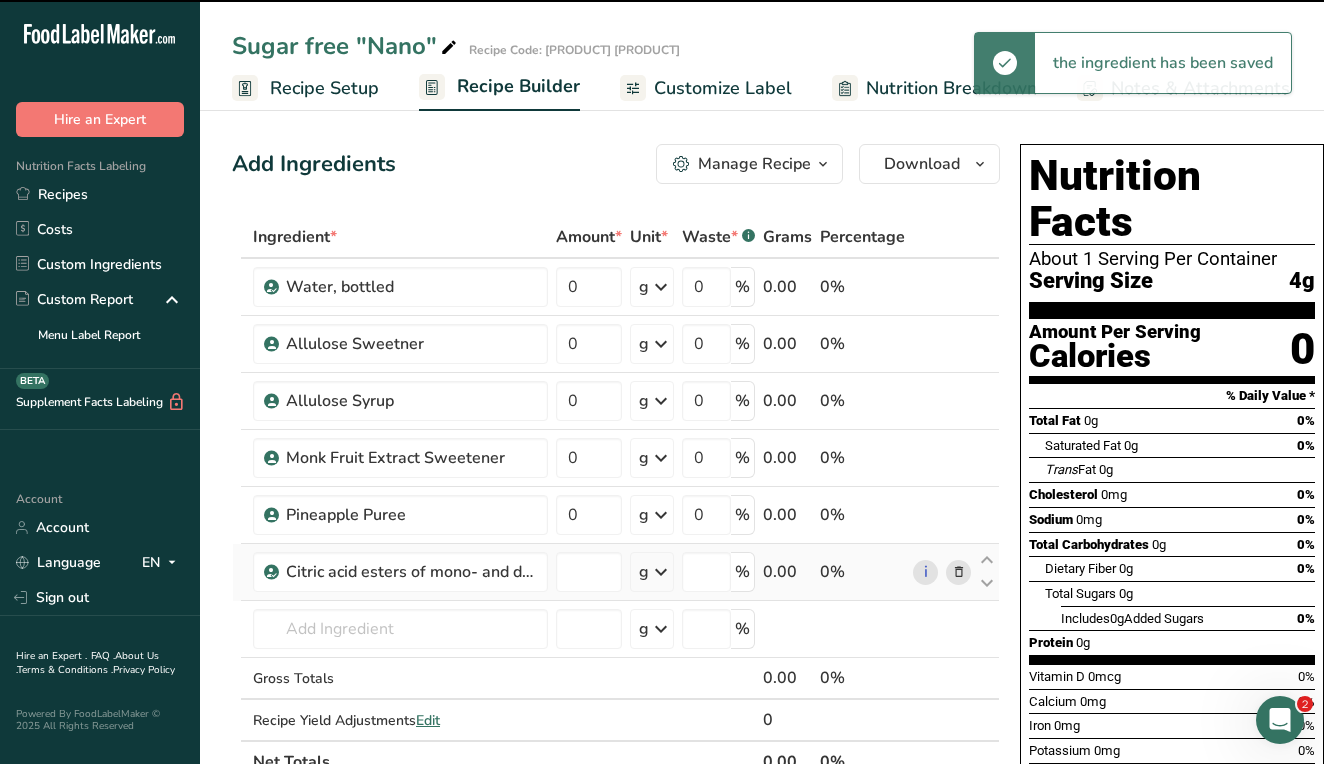 type on "0" 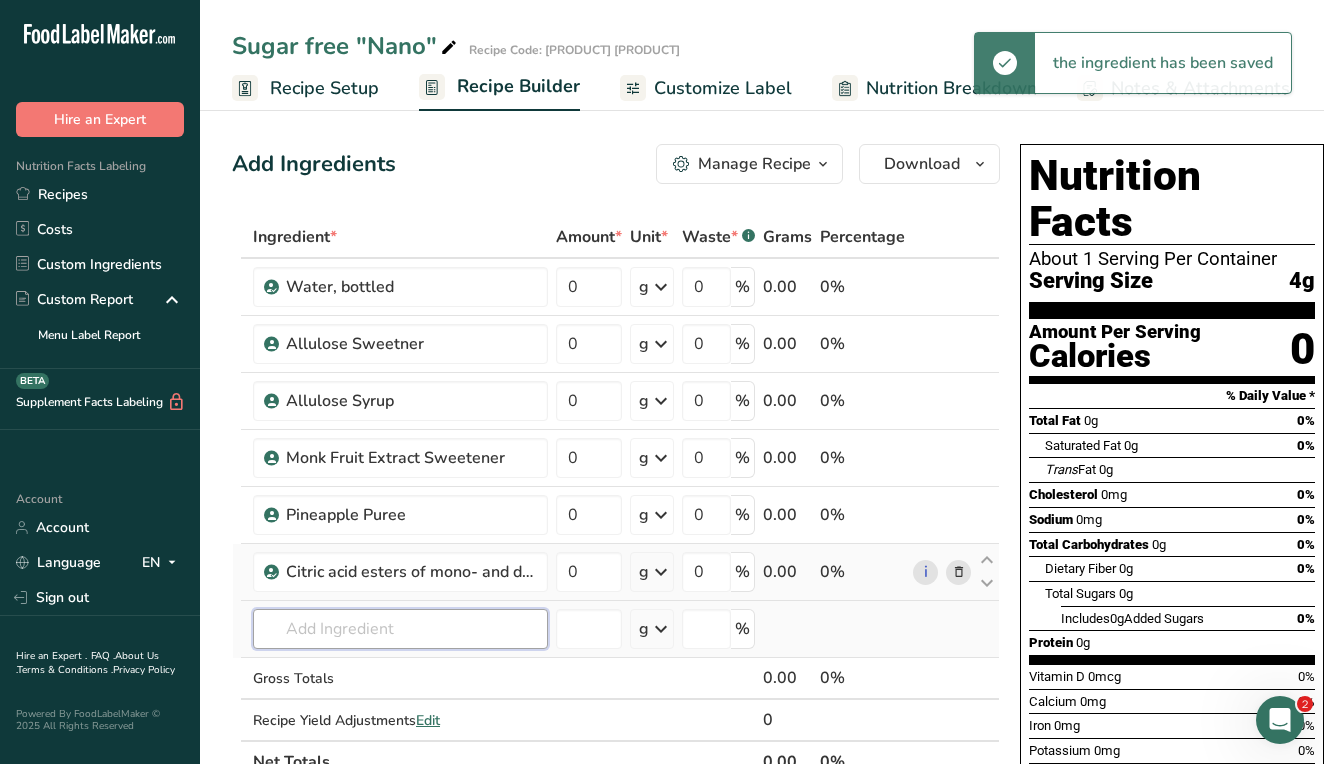 click at bounding box center [400, 629] 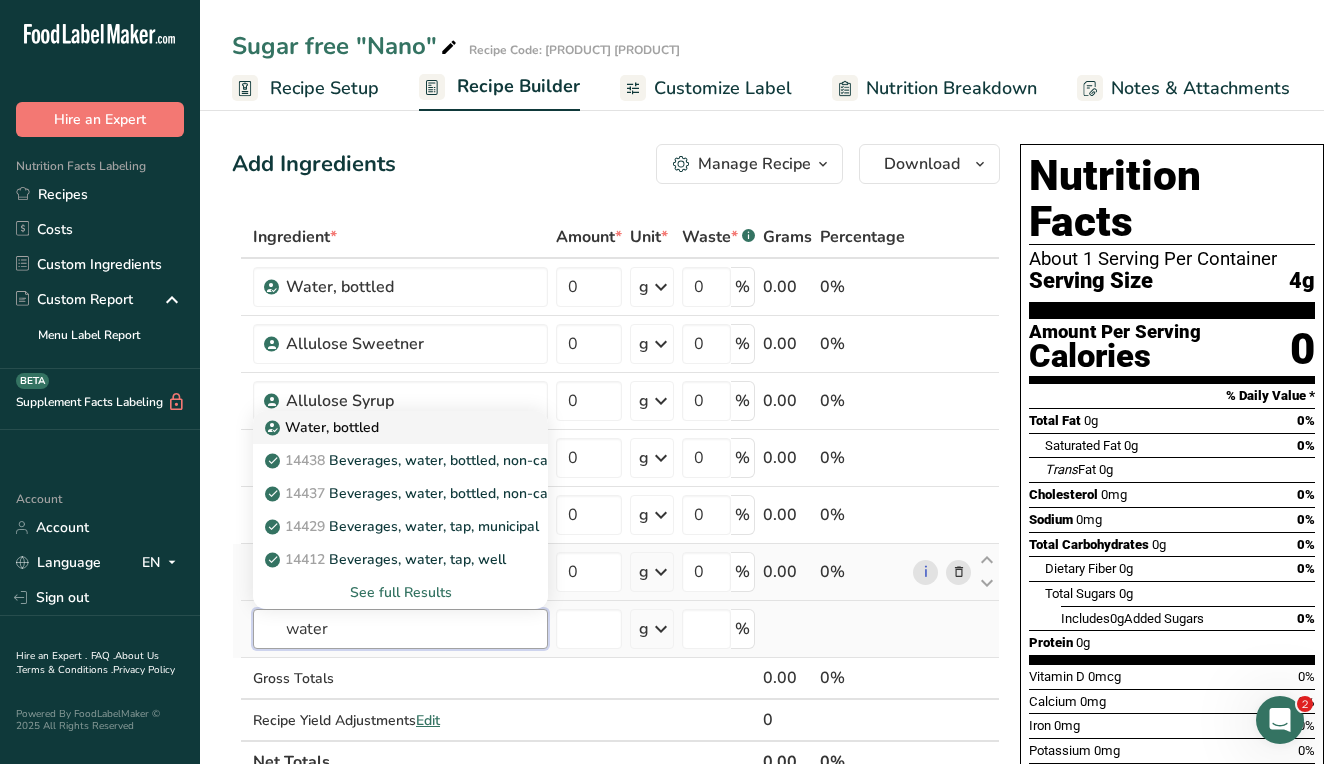 type on "water" 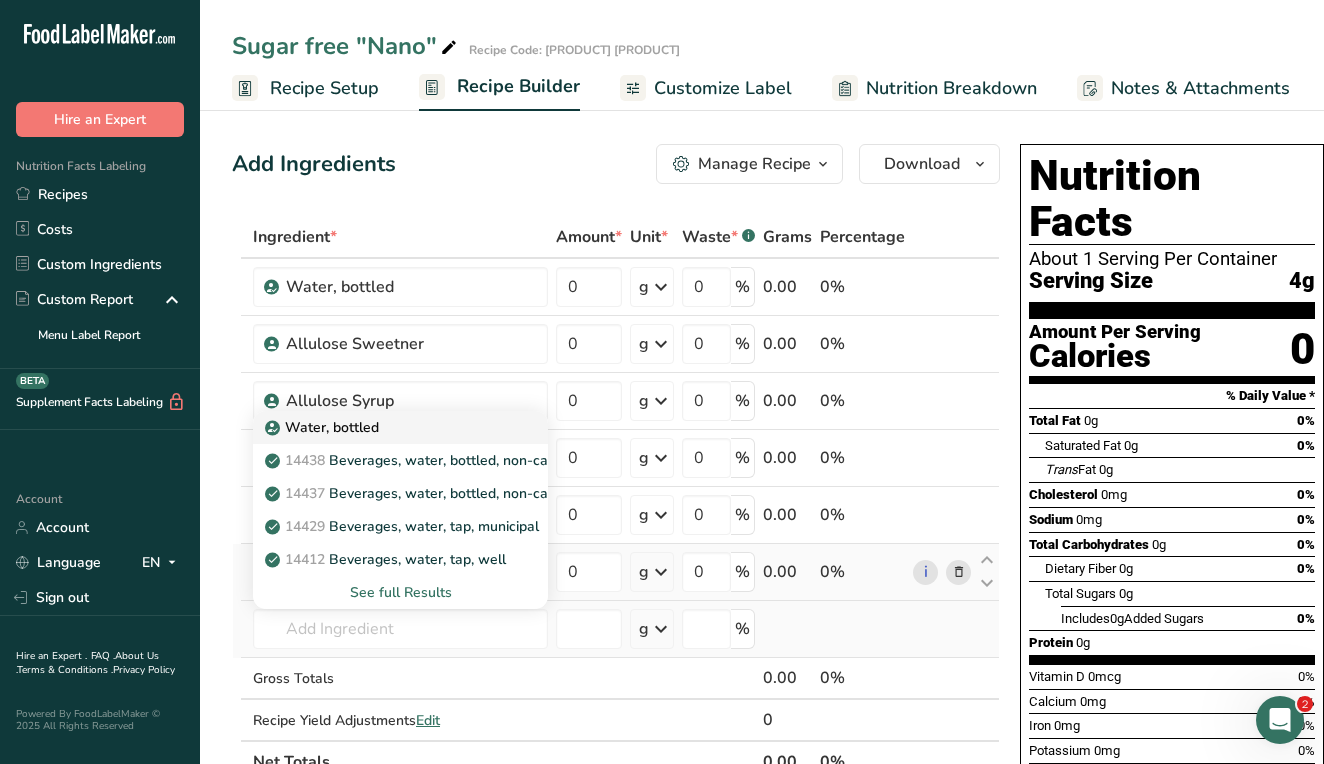 click on "Water, bottled" at bounding box center [384, 427] 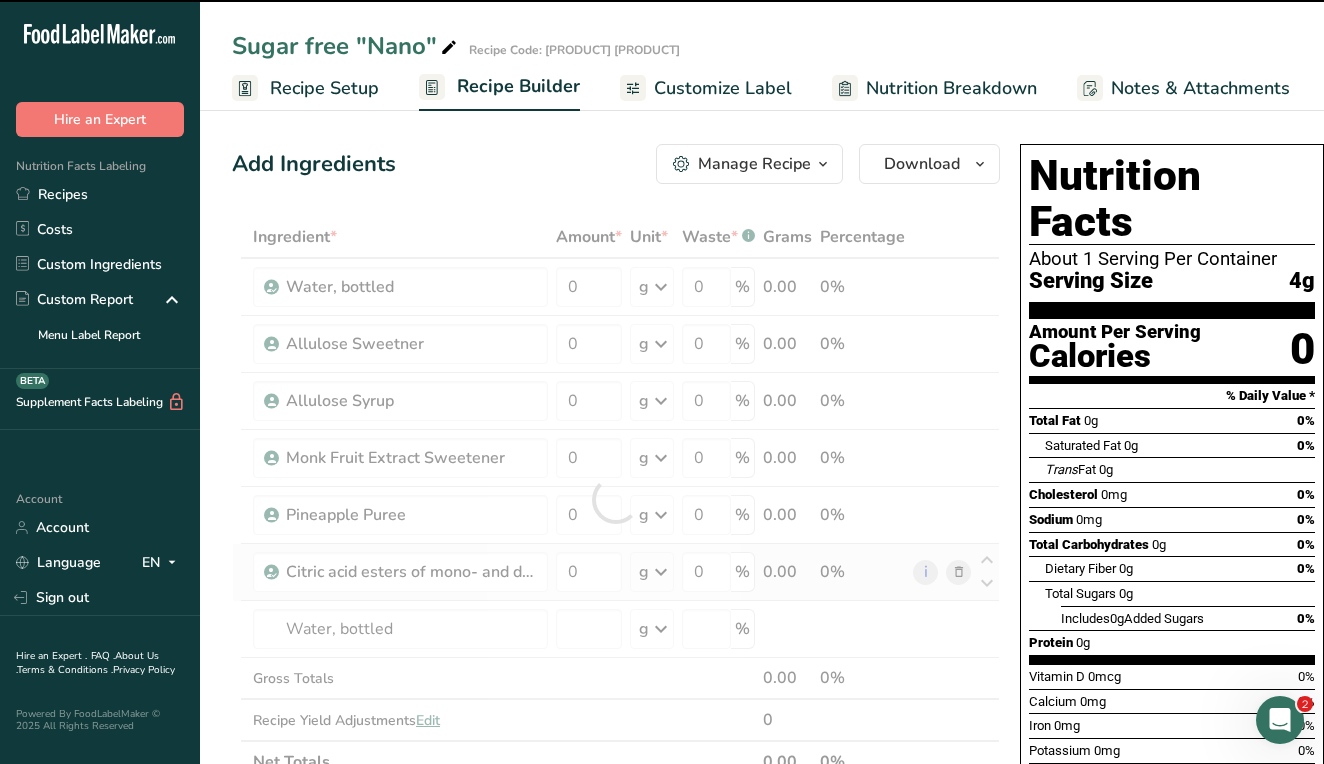 type on "0" 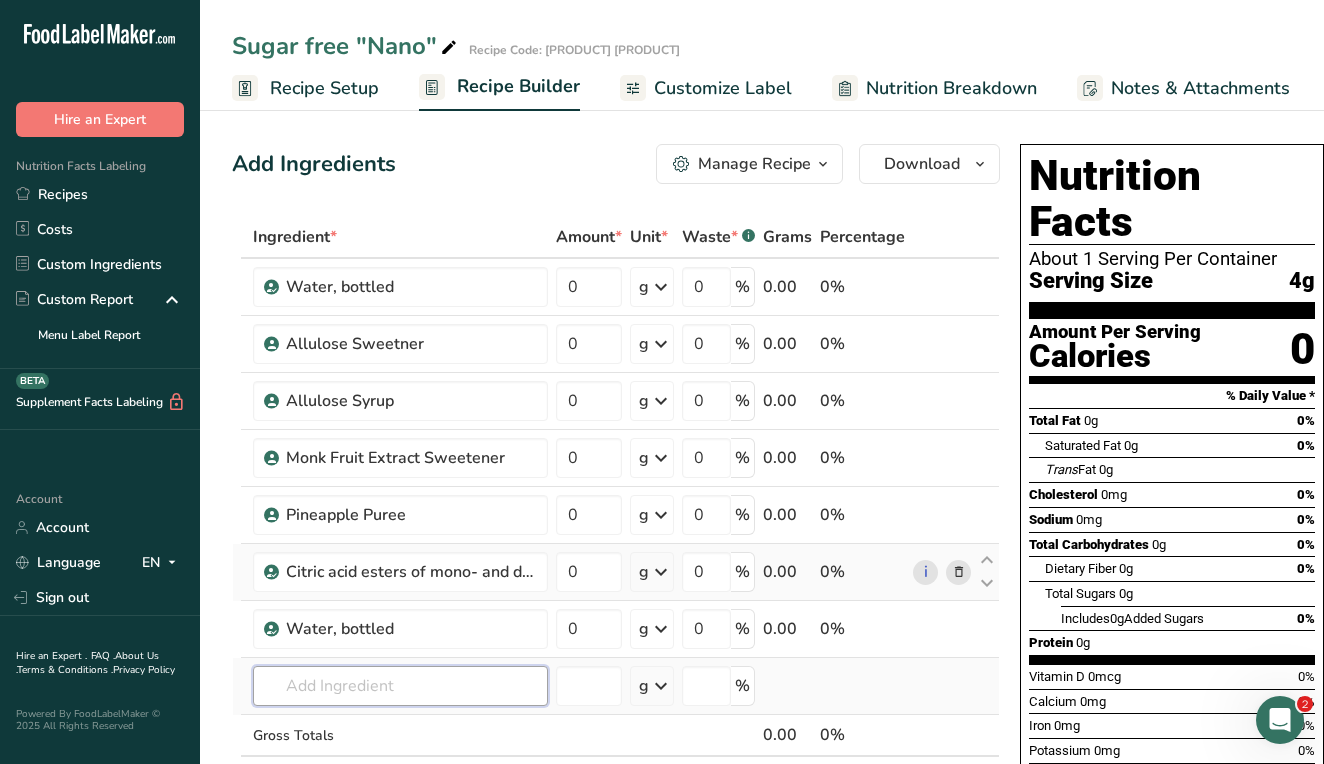 click at bounding box center (400, 686) 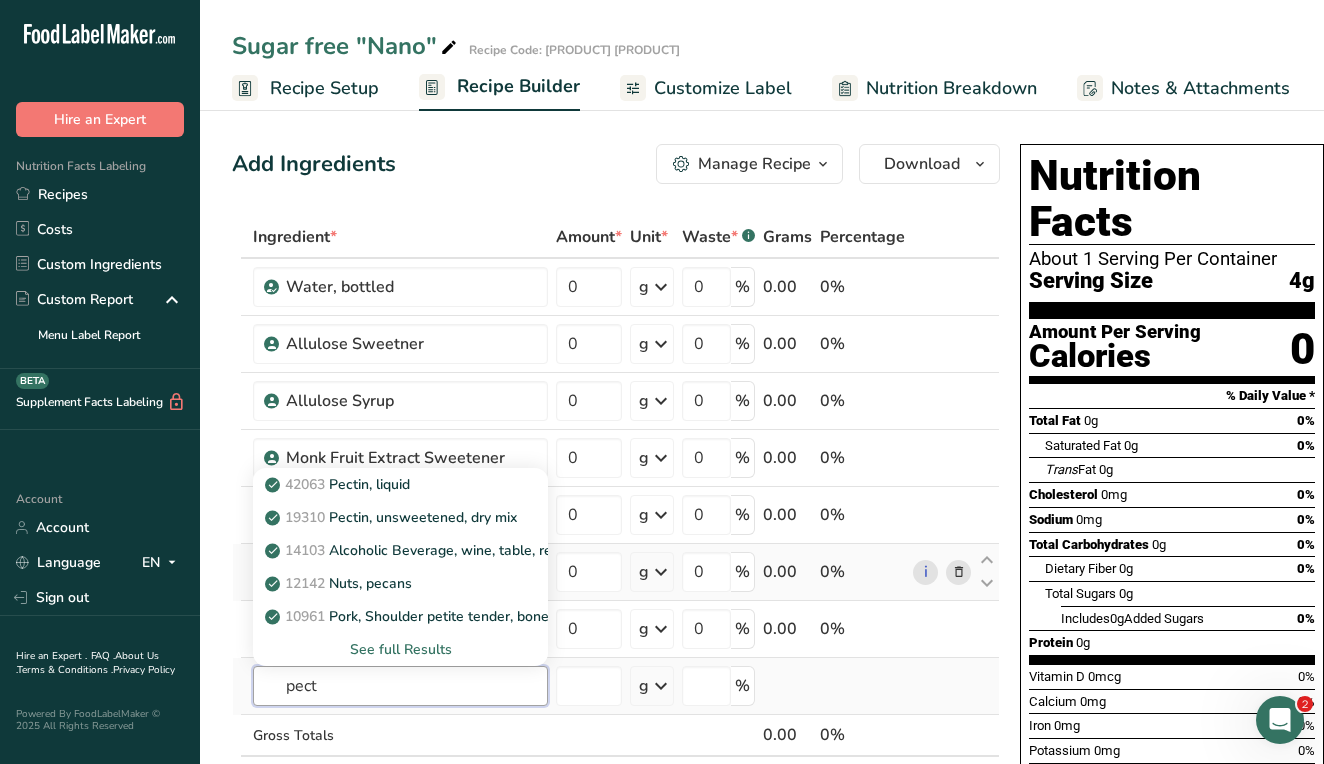 type on "pest" 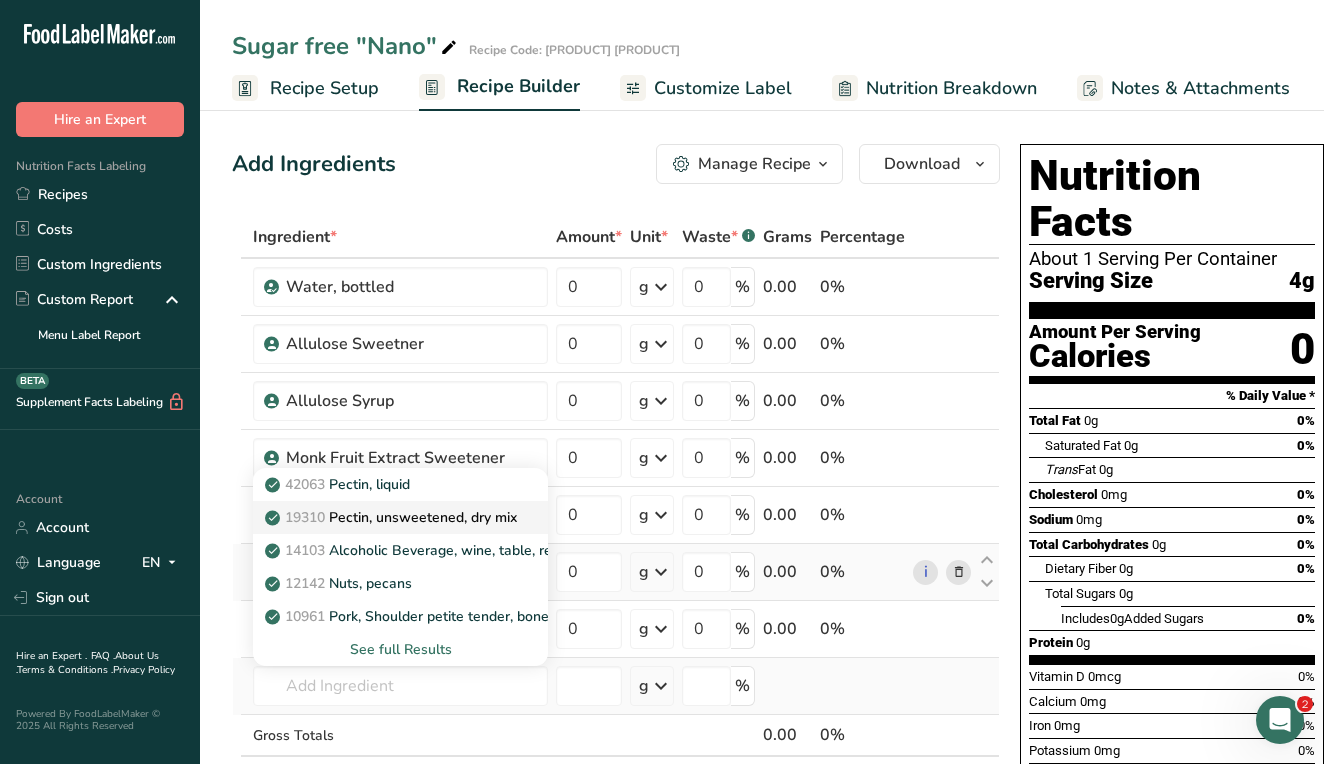 drag, startPoint x: 449, startPoint y: 690, endPoint x: 492, endPoint y: 523, distance: 172.4471 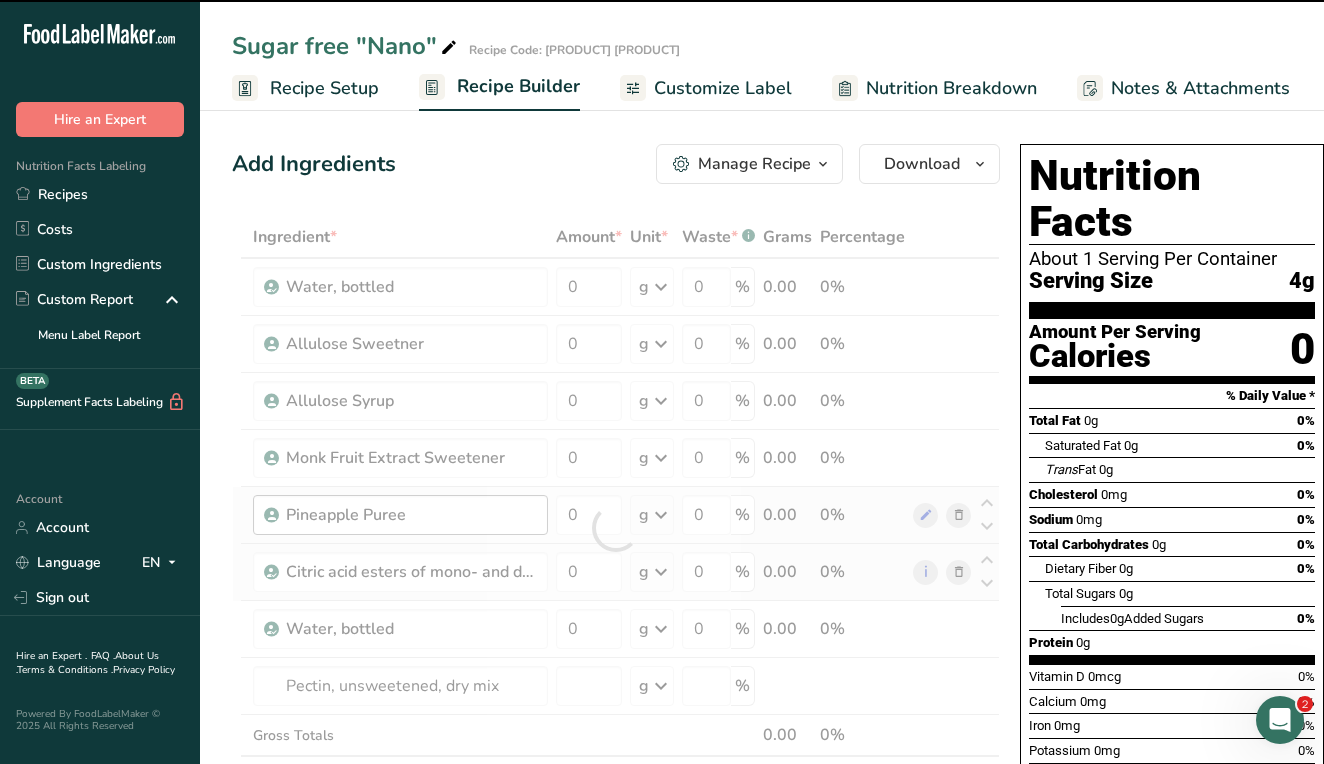type on "0" 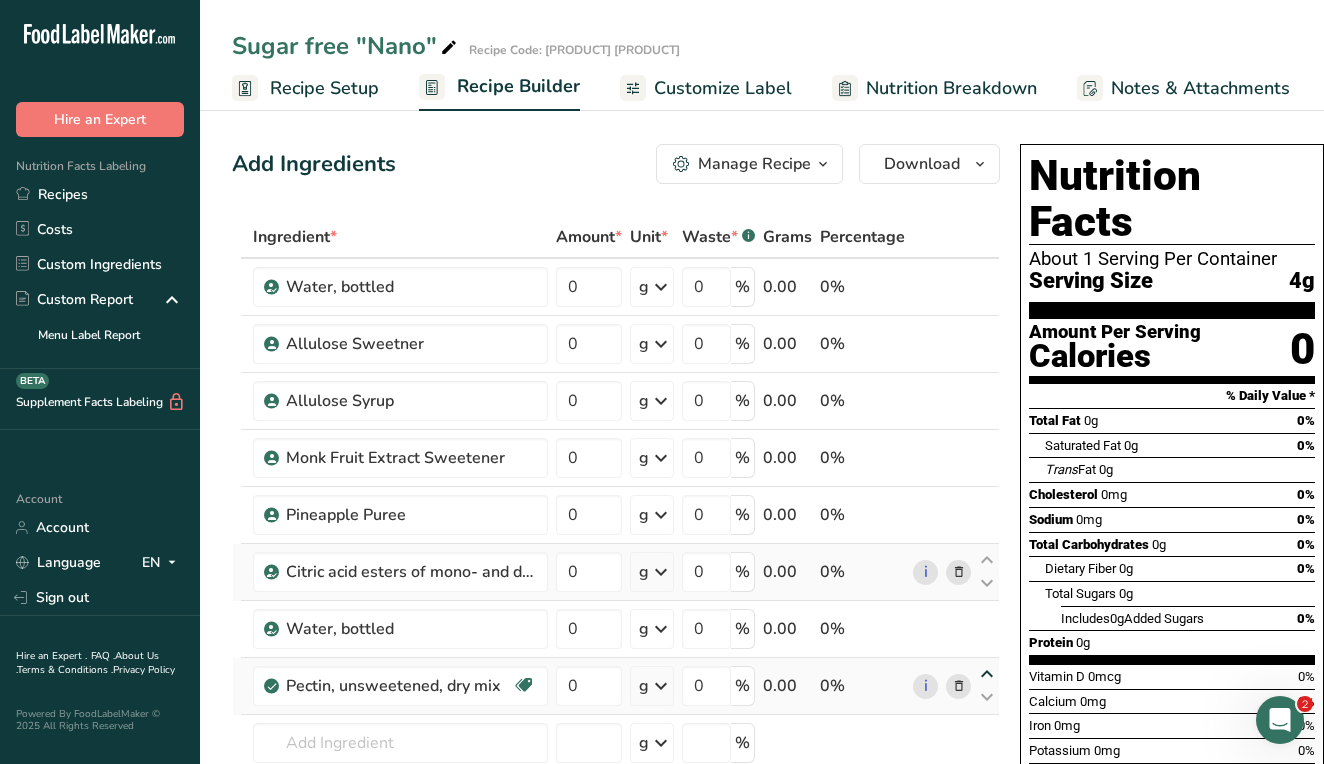 click at bounding box center (987, 674) 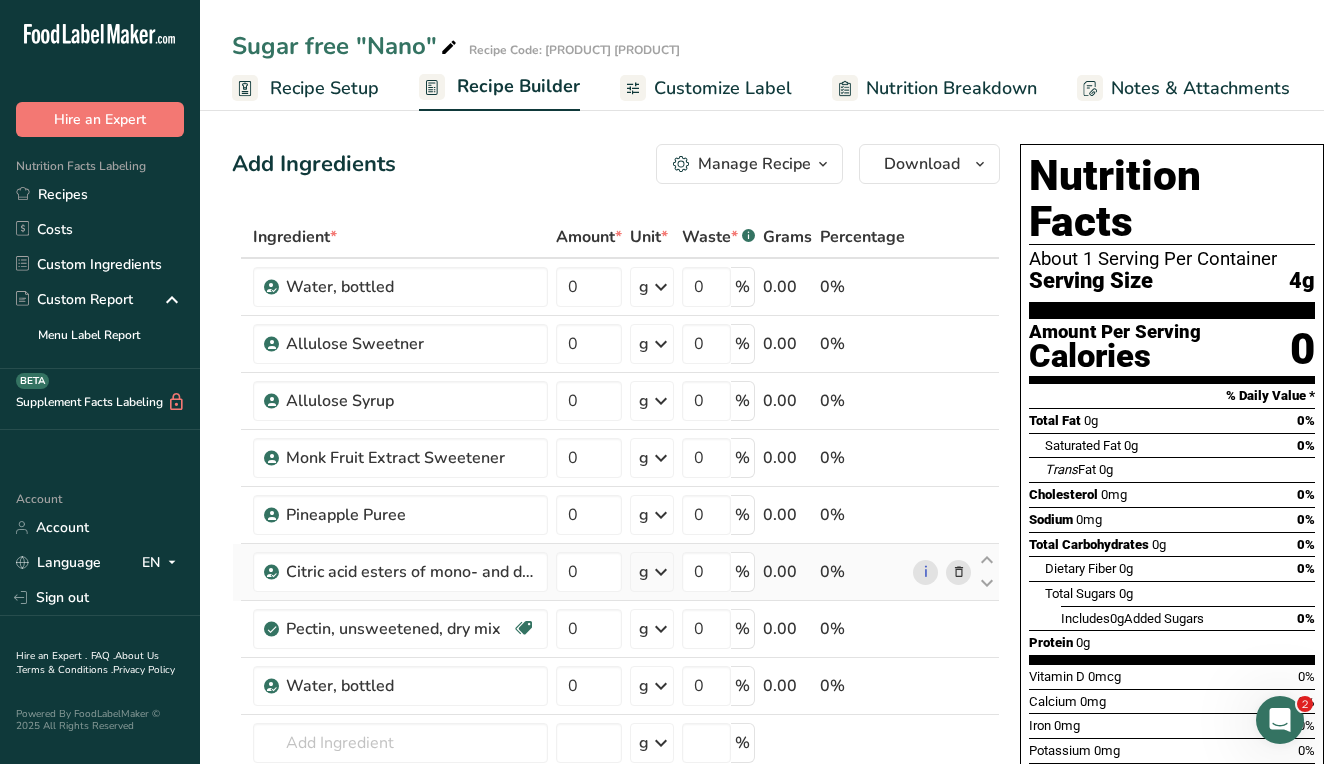 click at bounding box center (987, 617) 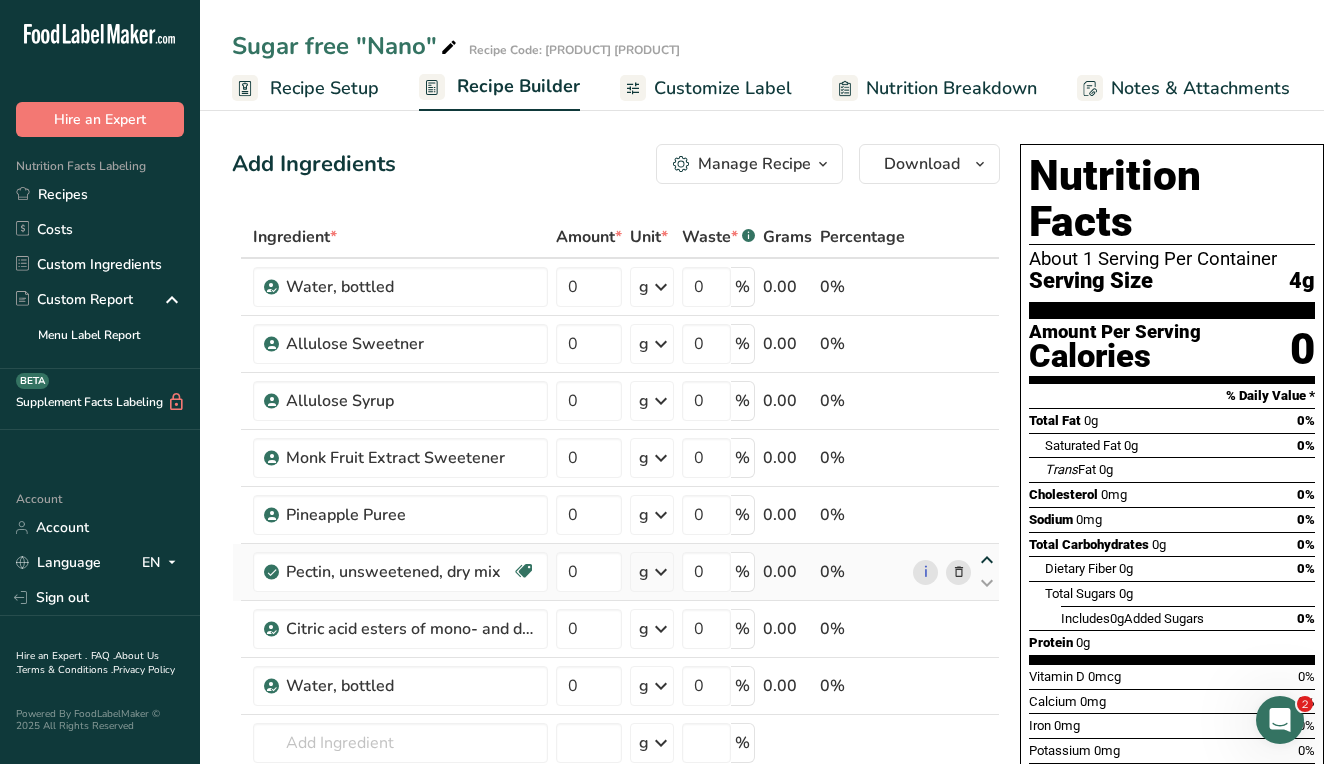 click at bounding box center (987, 560) 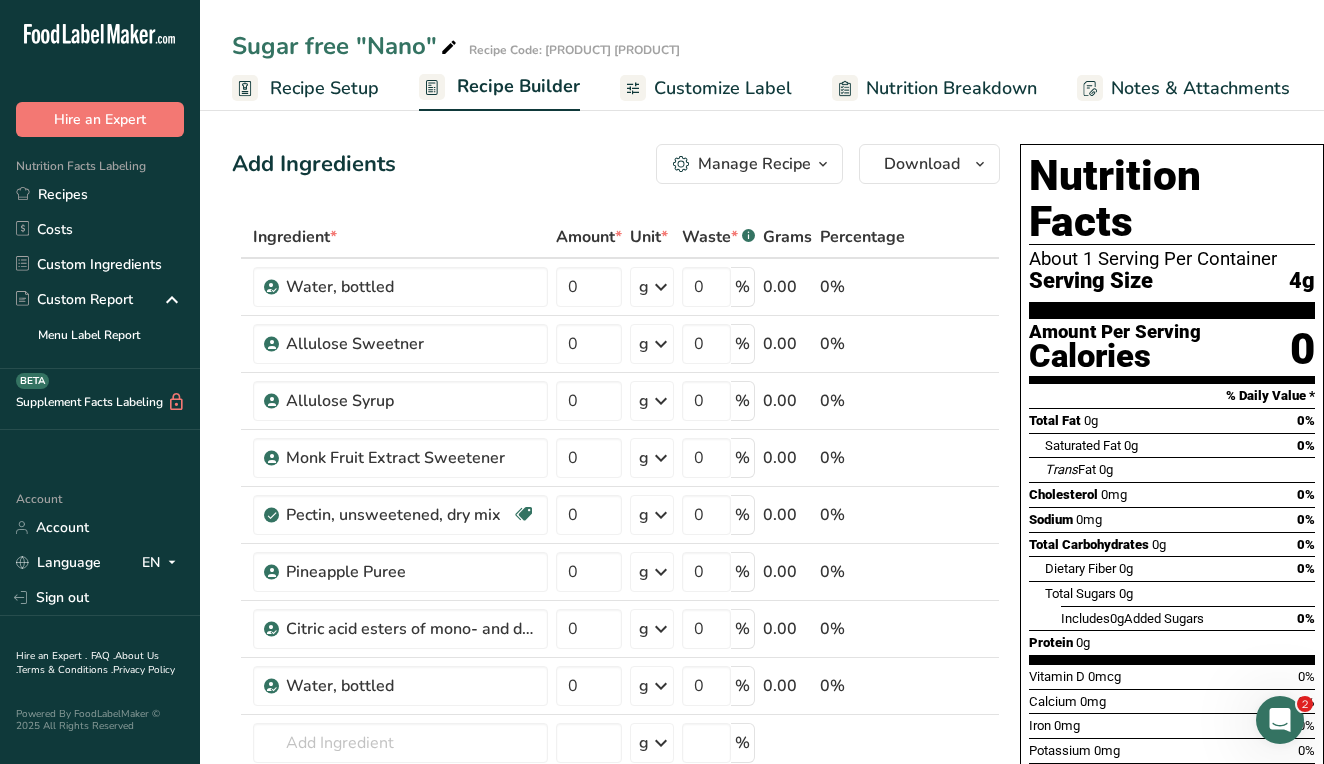 click at bounding box center (987, 503) 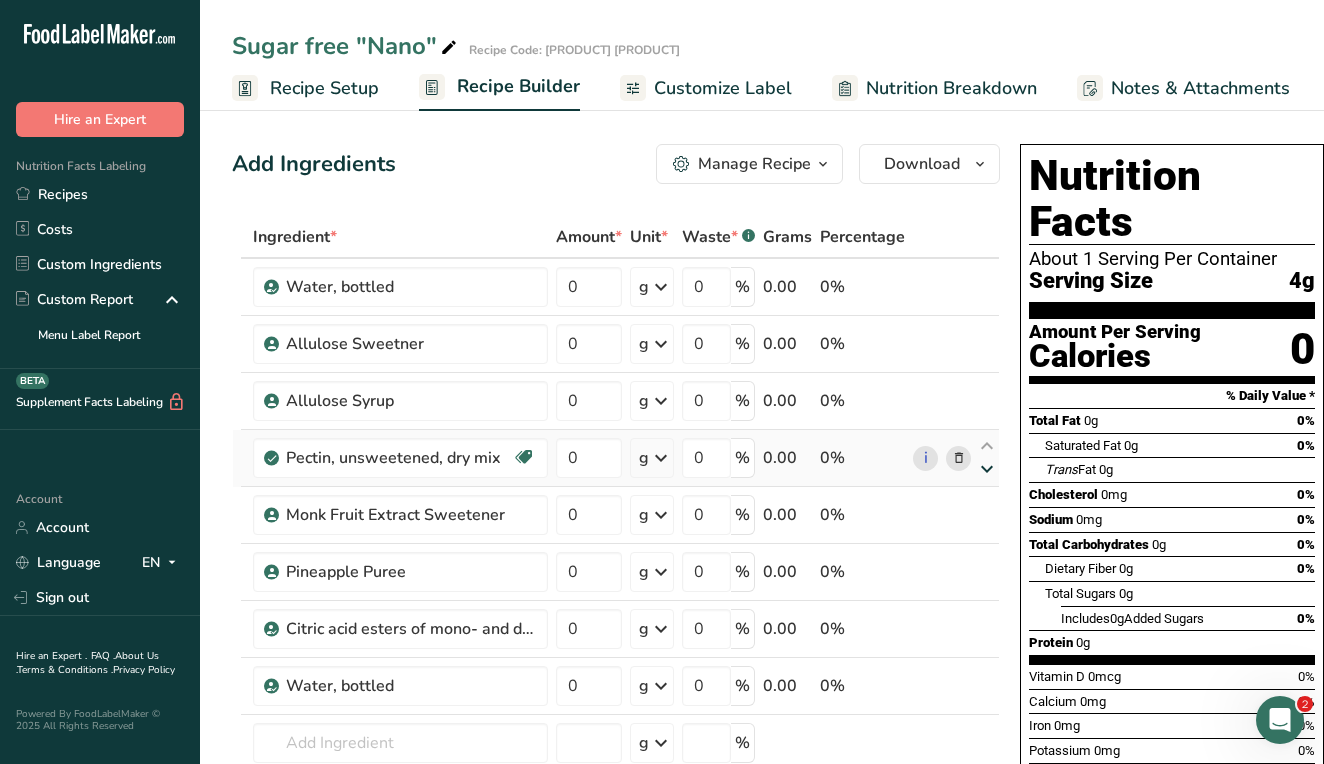 click at bounding box center (987, 469) 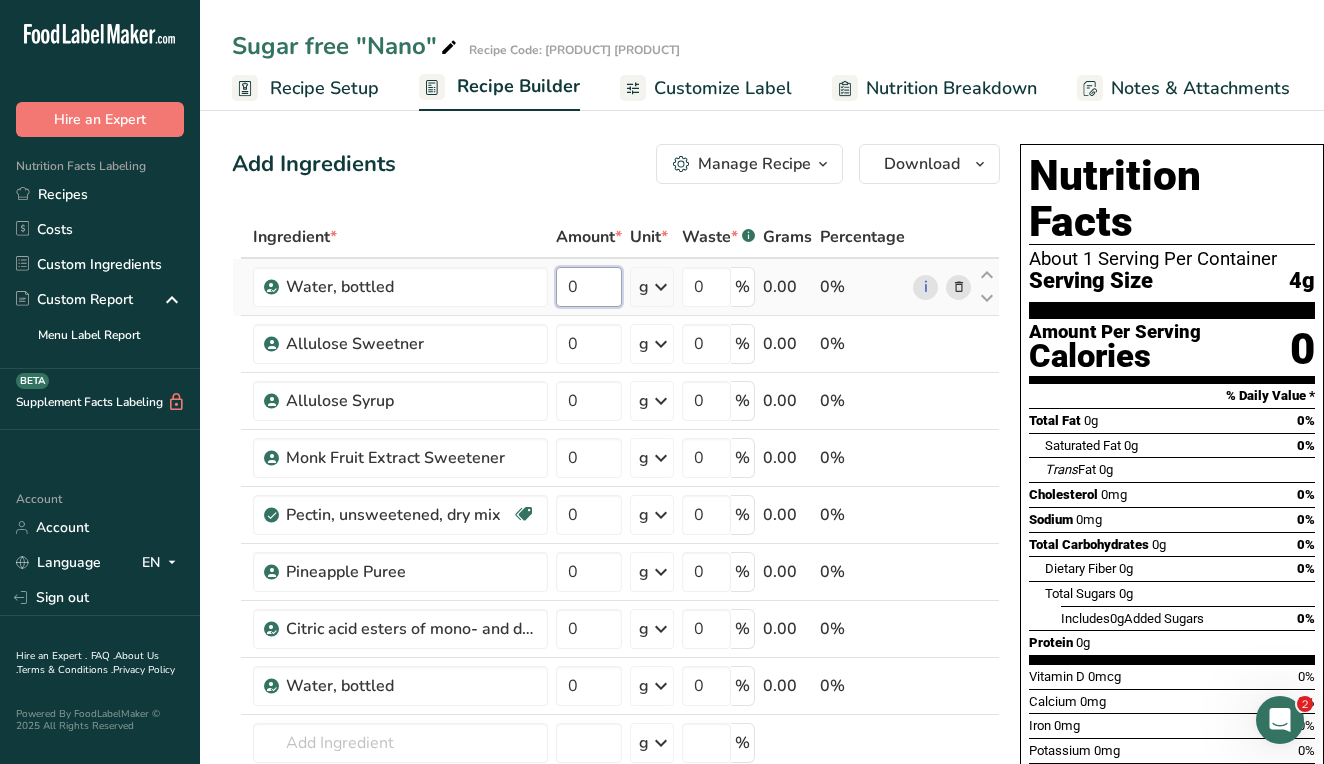 click on "0" at bounding box center [589, 287] 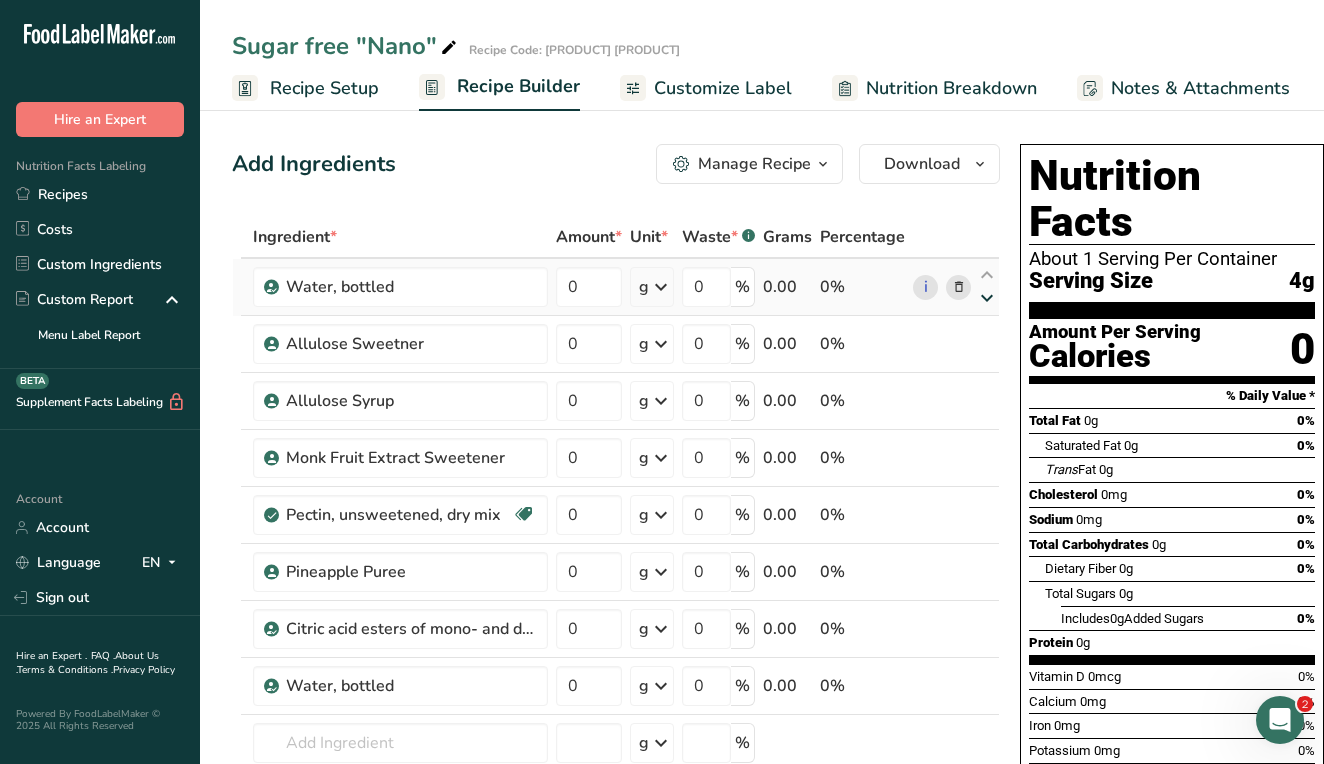click on "Ingredient *
Amount *
Unit *
Waste *   .a-a{fill:#347362;}.b-a{fill:#fff;}          Grams
Percentage
Water, bottled
0
g
Weight Units
g
kg
mg
See more
Volume Units
l
Volume units require a density conversion. If you know your ingredient's density enter it below. Otherwise, click on "RIA" our AI Regulatory bot - she will be able to help you
lb/ft3
g/cm3
Confirm
mL
Volume units require a density conversion. If you know your ingredient's density enter it below. Otherwise, click on "RIA" our AI Regulatory bot - she will be able to help you
lb/ft3" at bounding box center [616, 556] 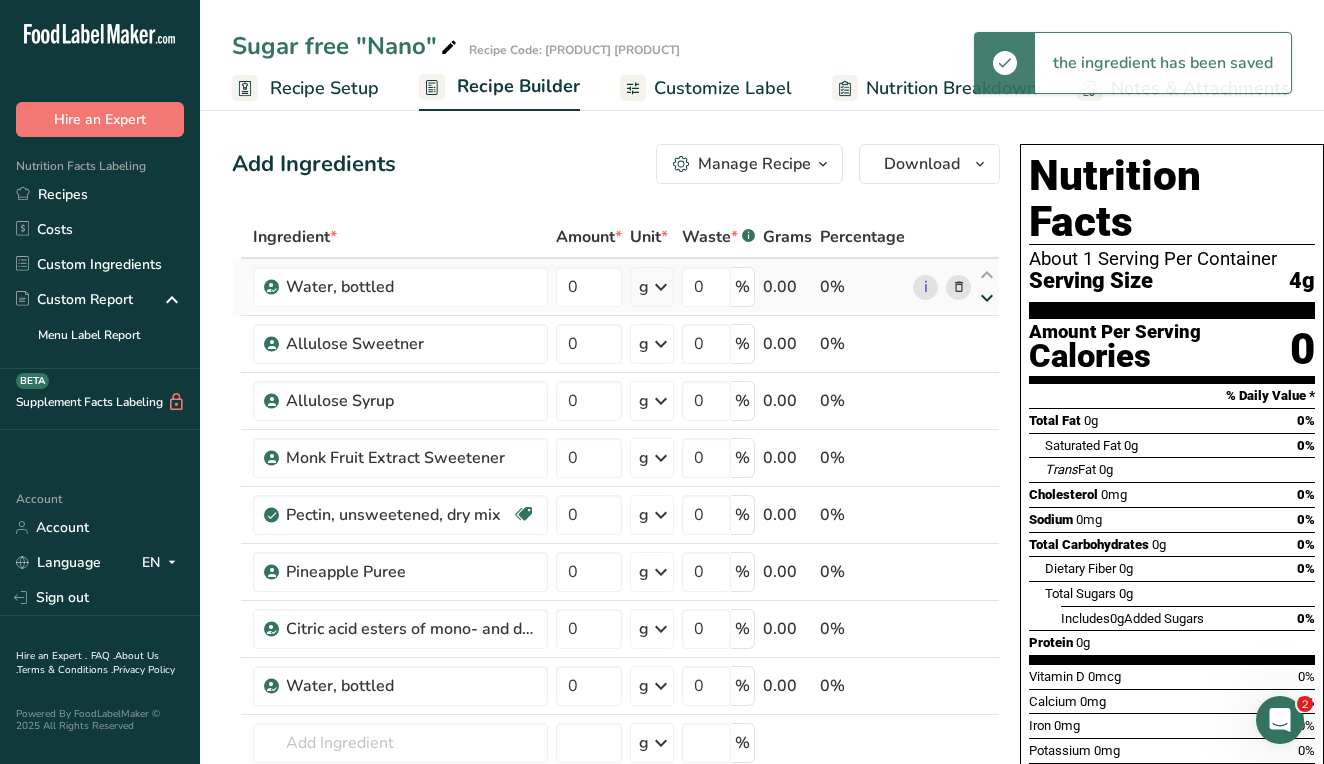 click at bounding box center [987, 298] 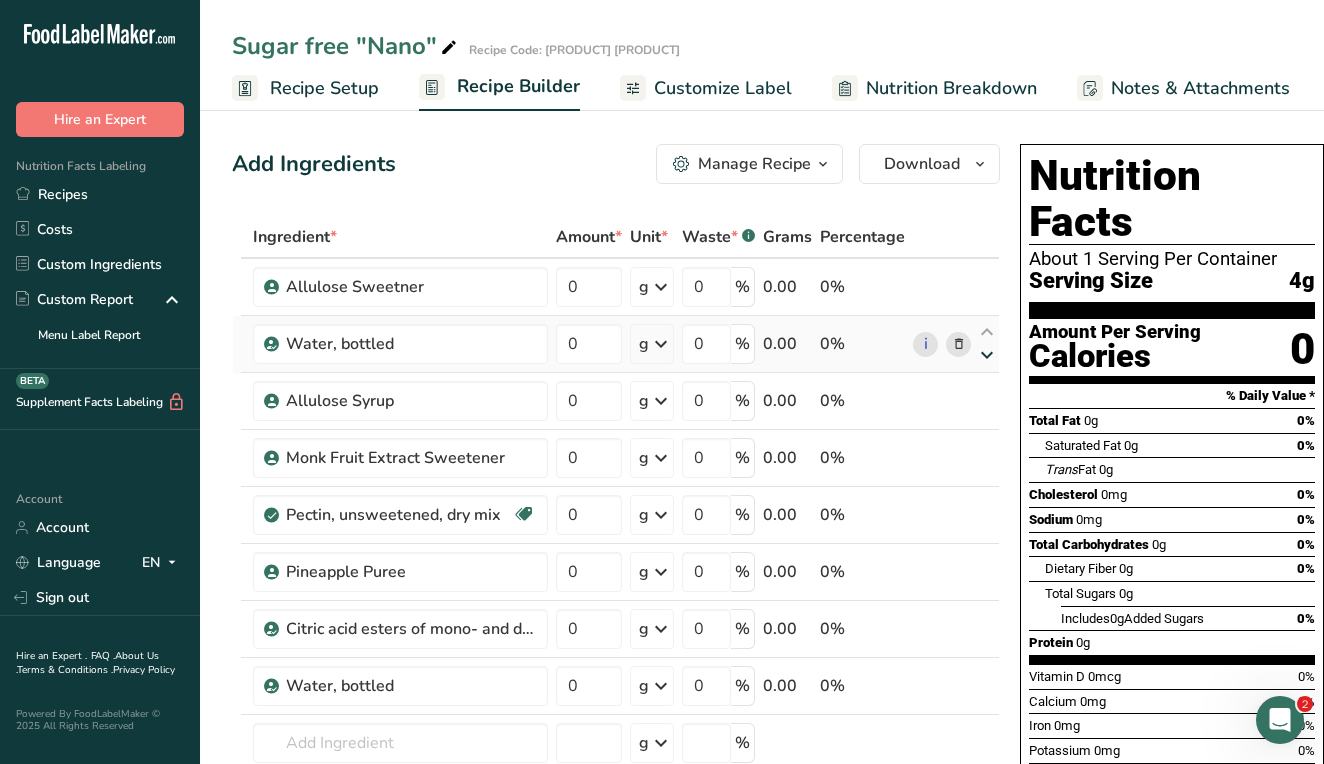 click at bounding box center [987, 355] 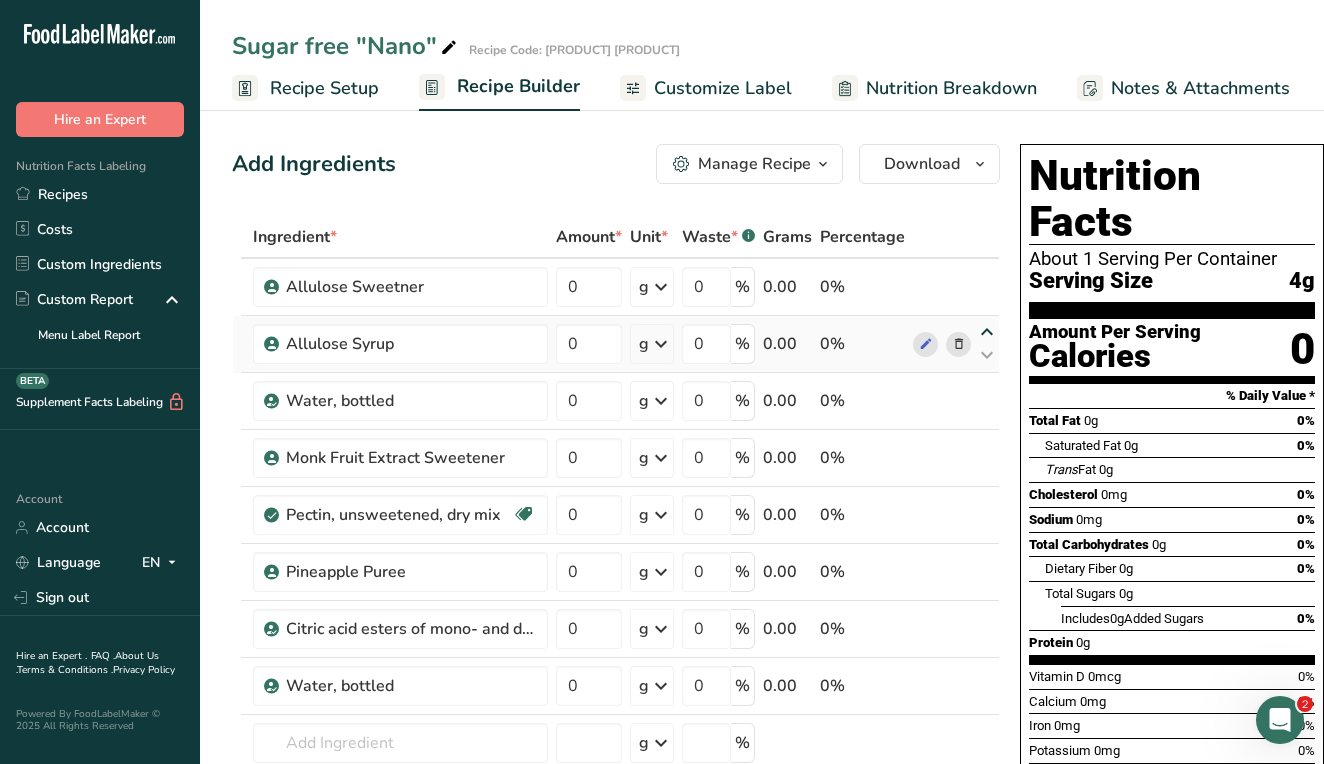 click at bounding box center (987, 332) 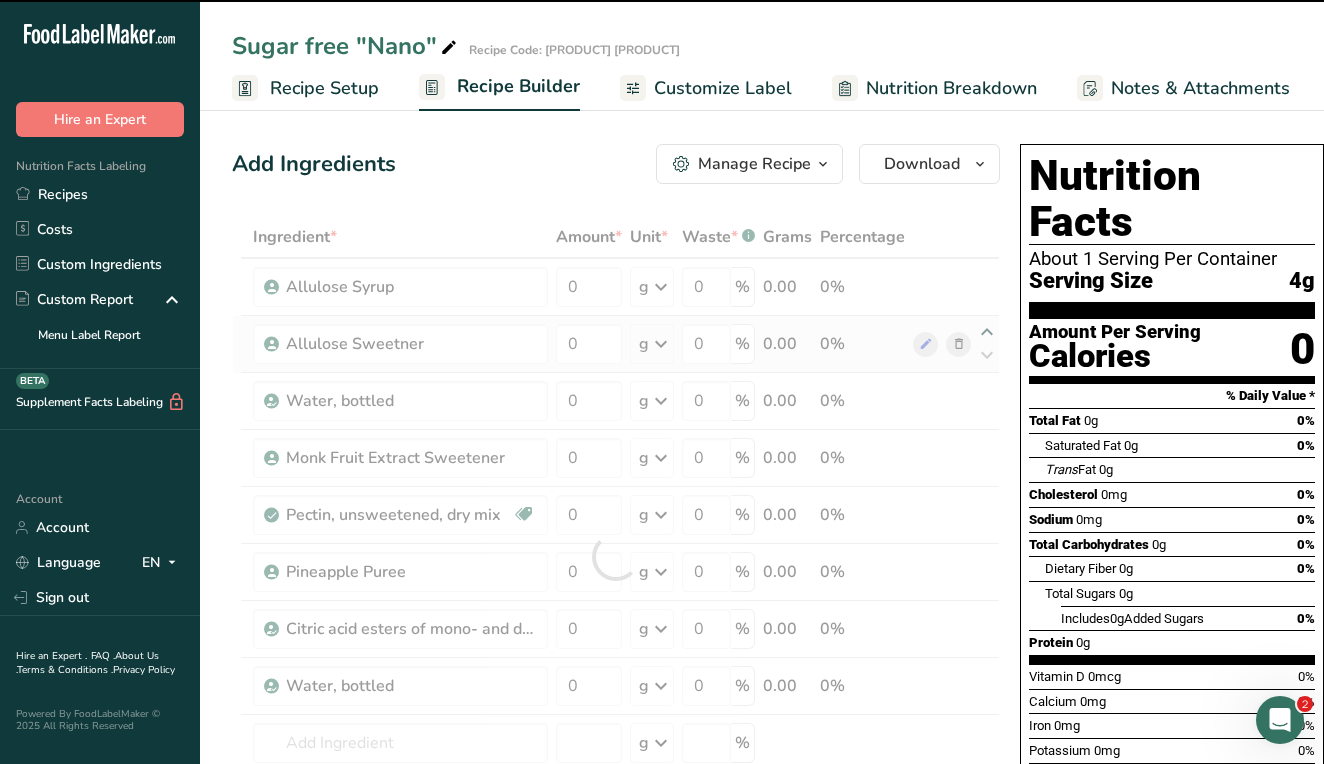 click at bounding box center [616, 556] 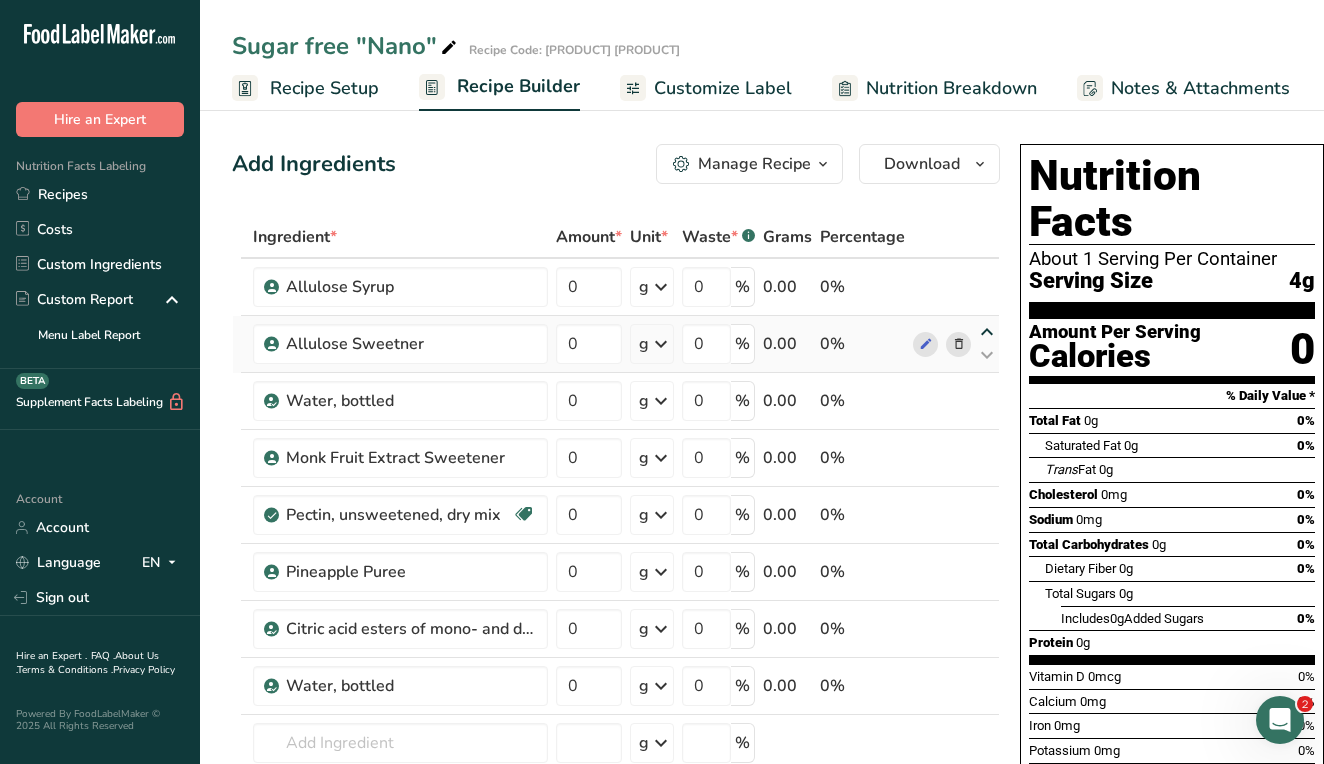 click at bounding box center (987, 332) 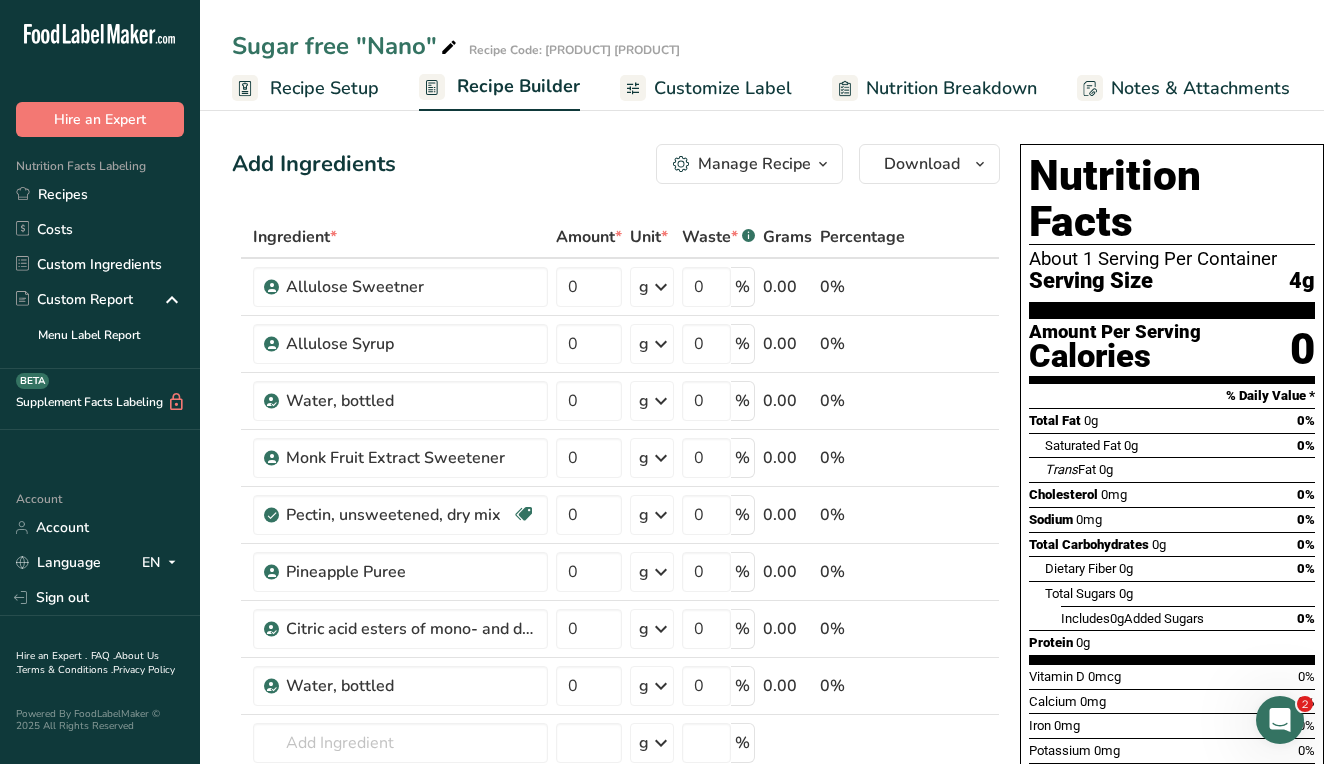 click at bounding box center (987, 332) 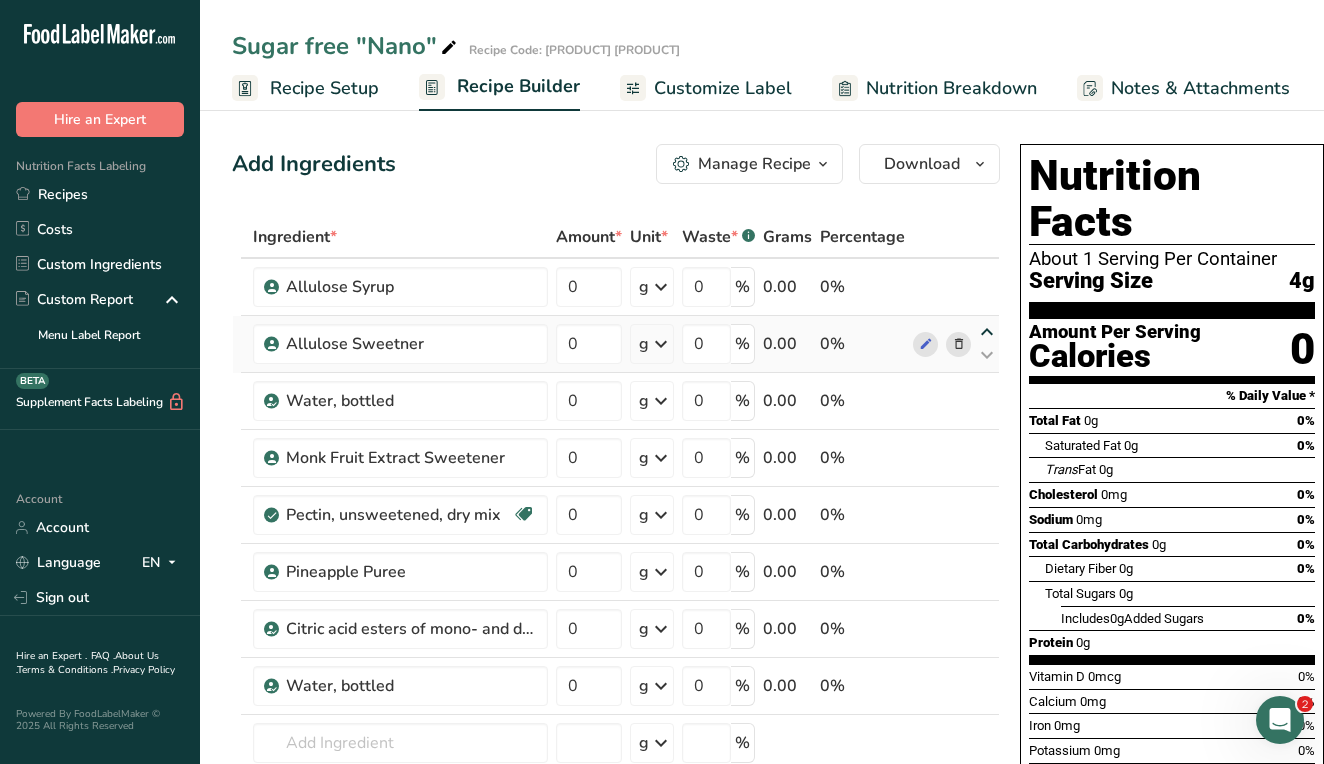 click at bounding box center [987, 332] 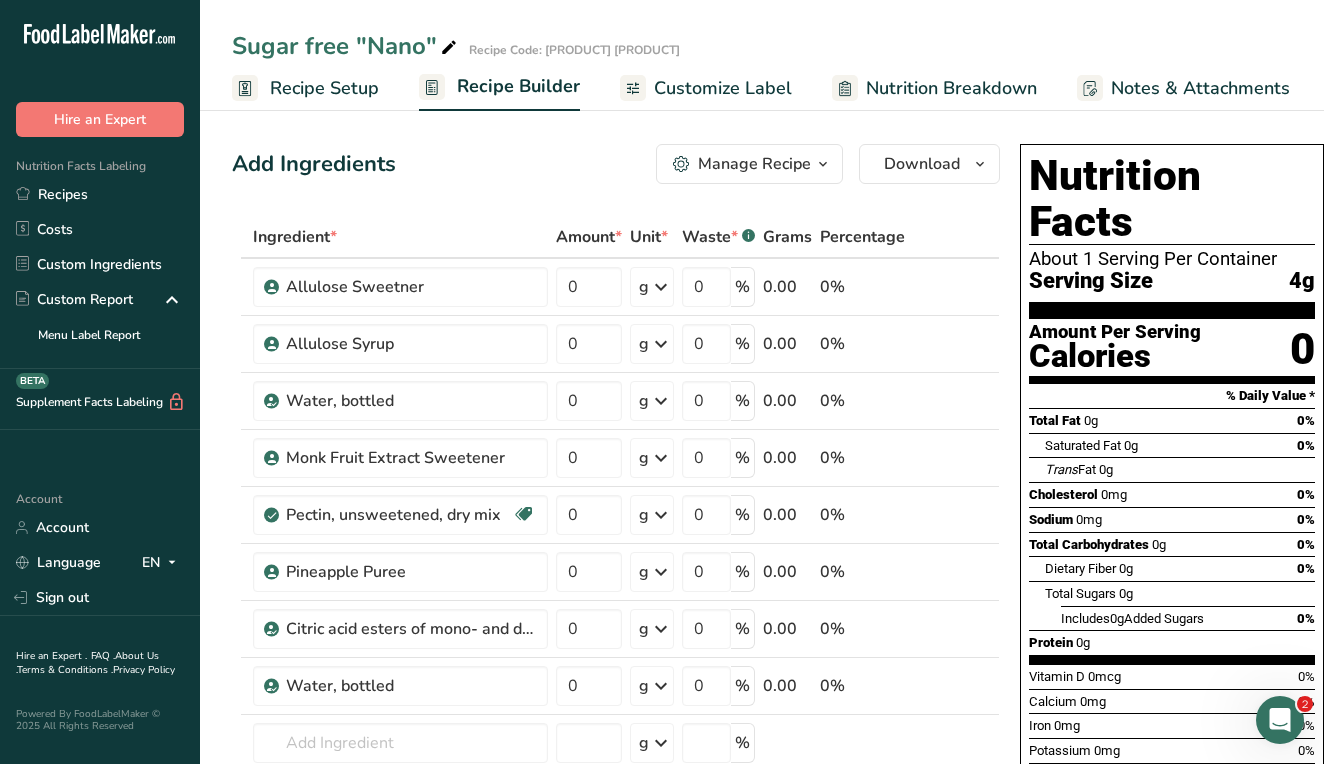 click at bounding box center [987, 389] 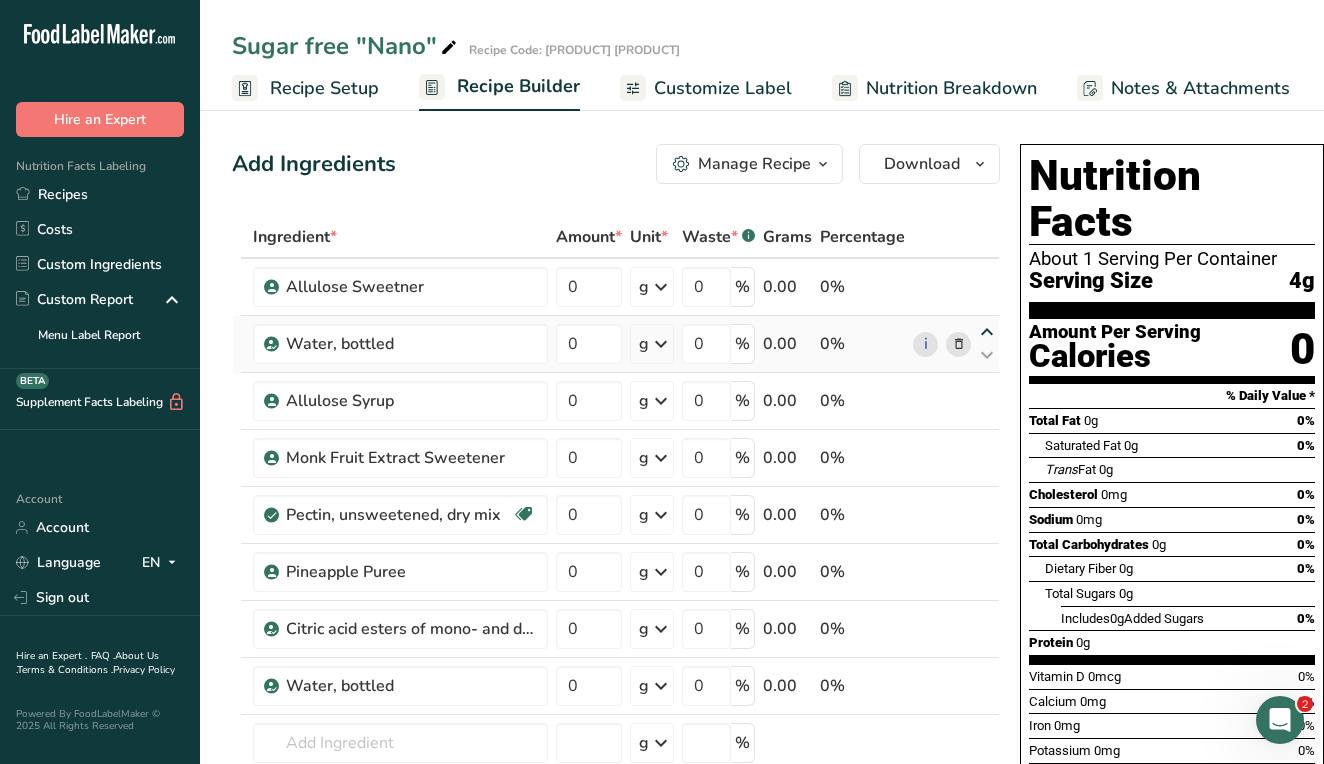 click at bounding box center (987, 332) 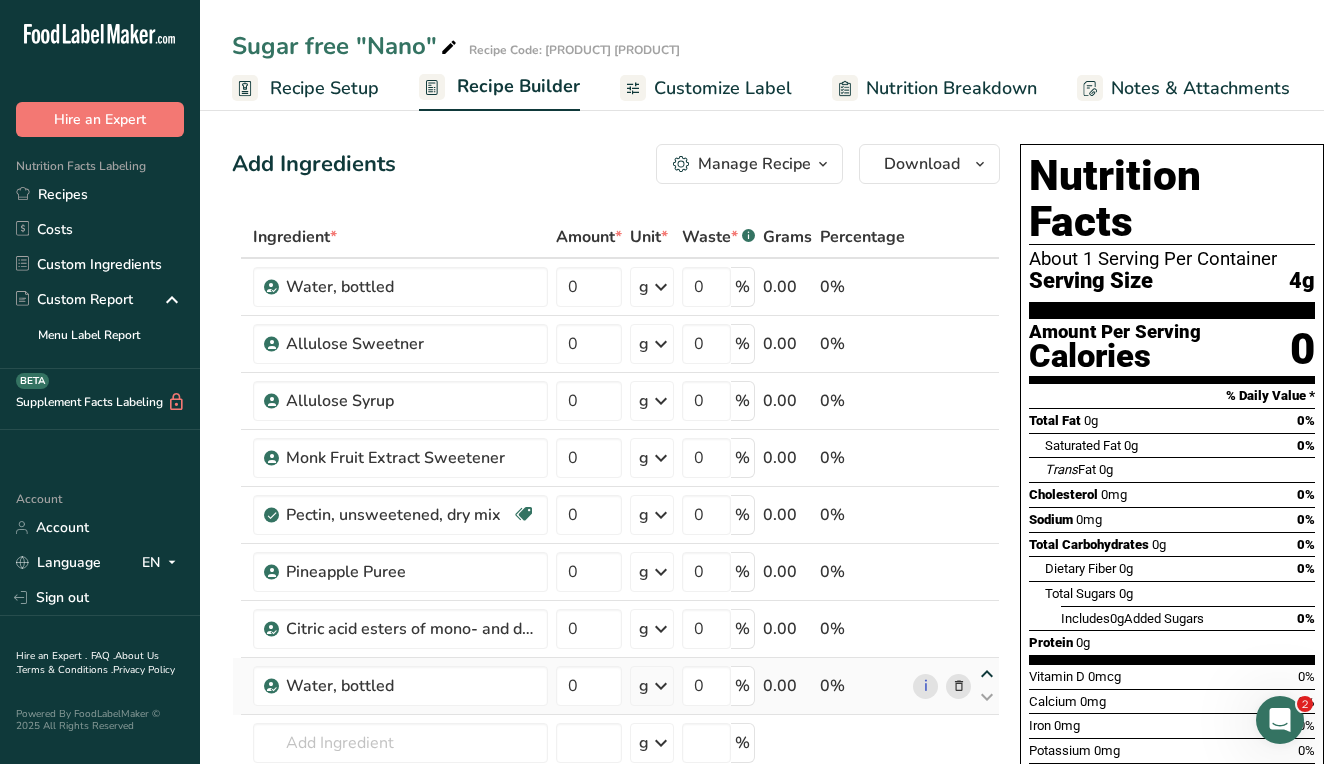 click at bounding box center (987, 674) 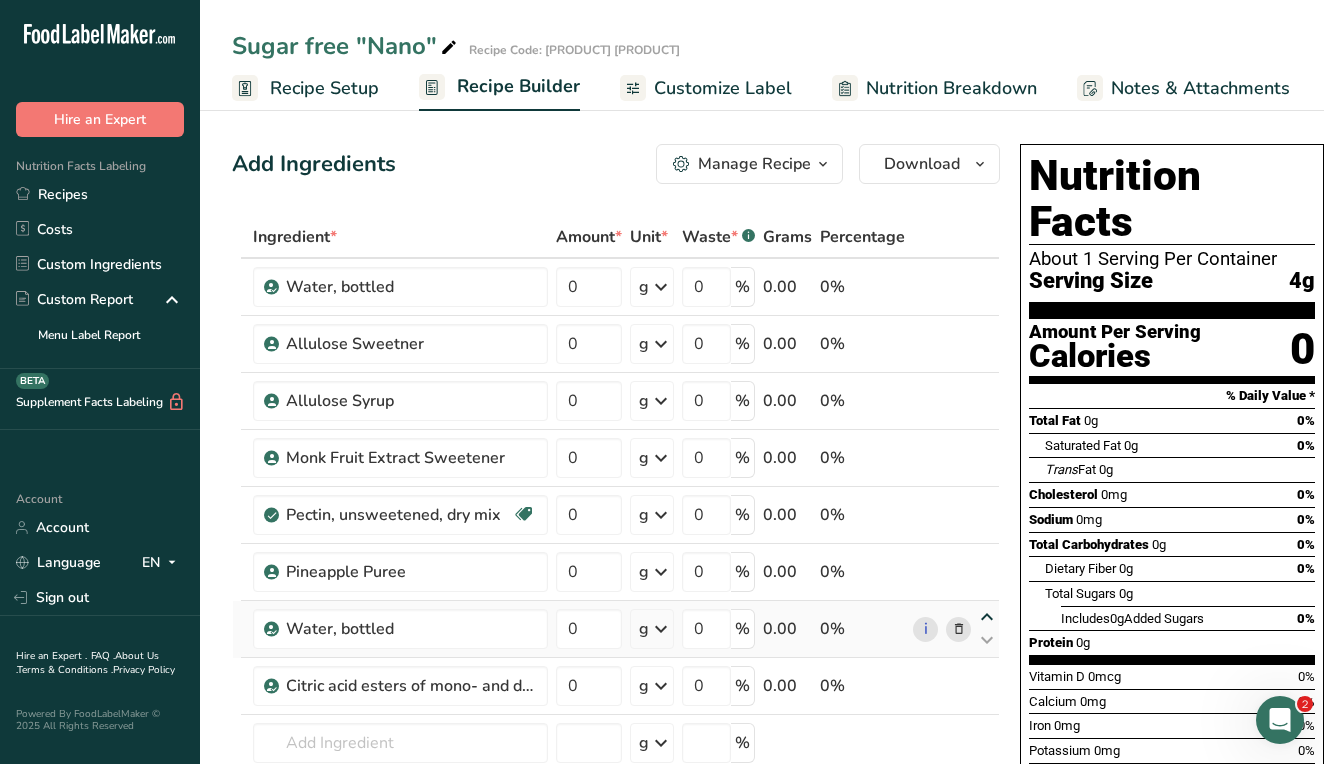 click at bounding box center (987, 617) 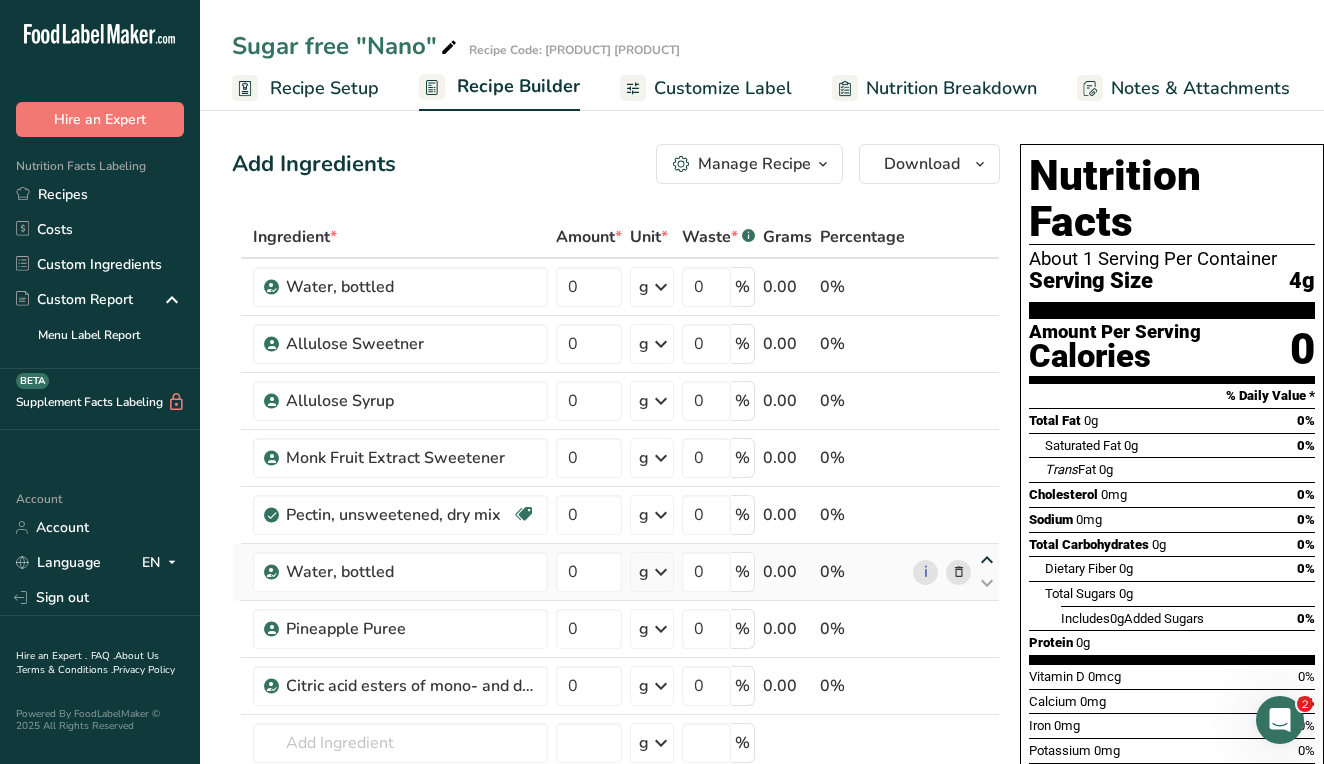 click at bounding box center [987, 560] 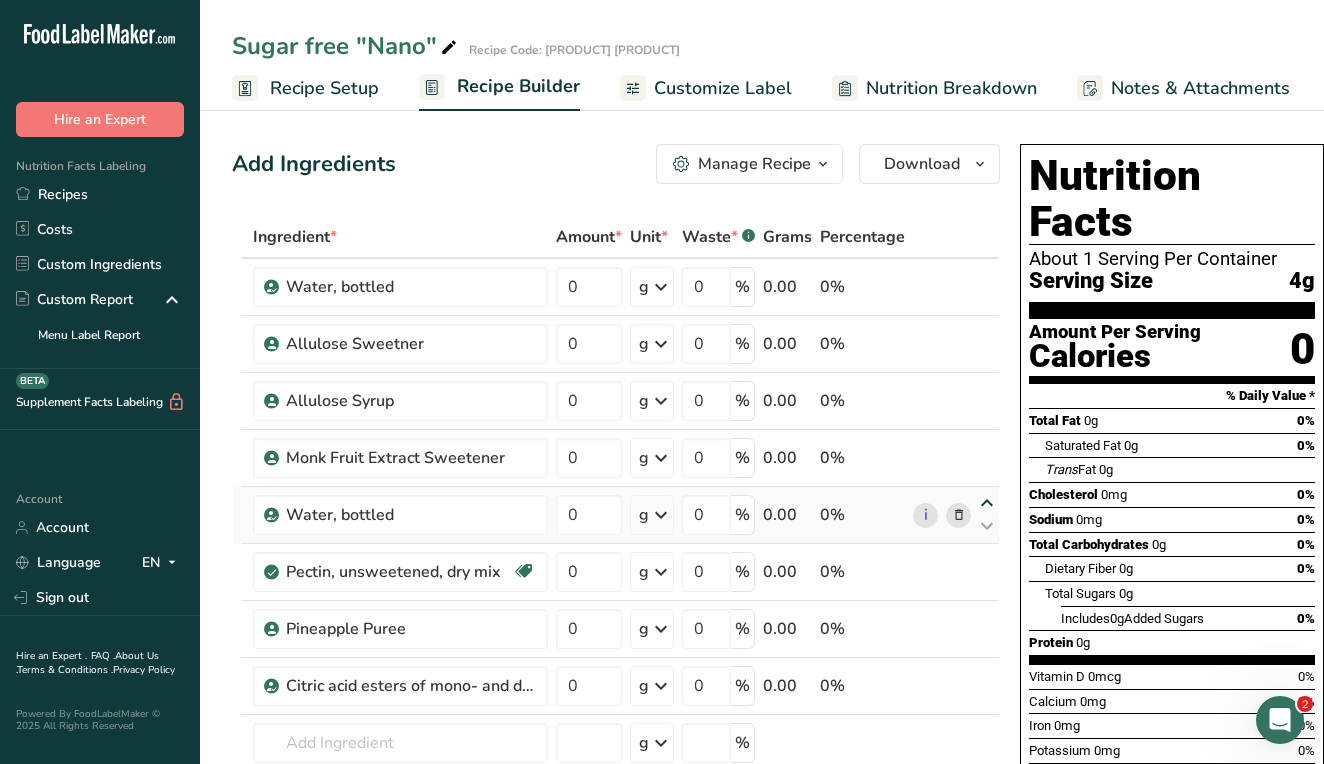 click at bounding box center [987, 503] 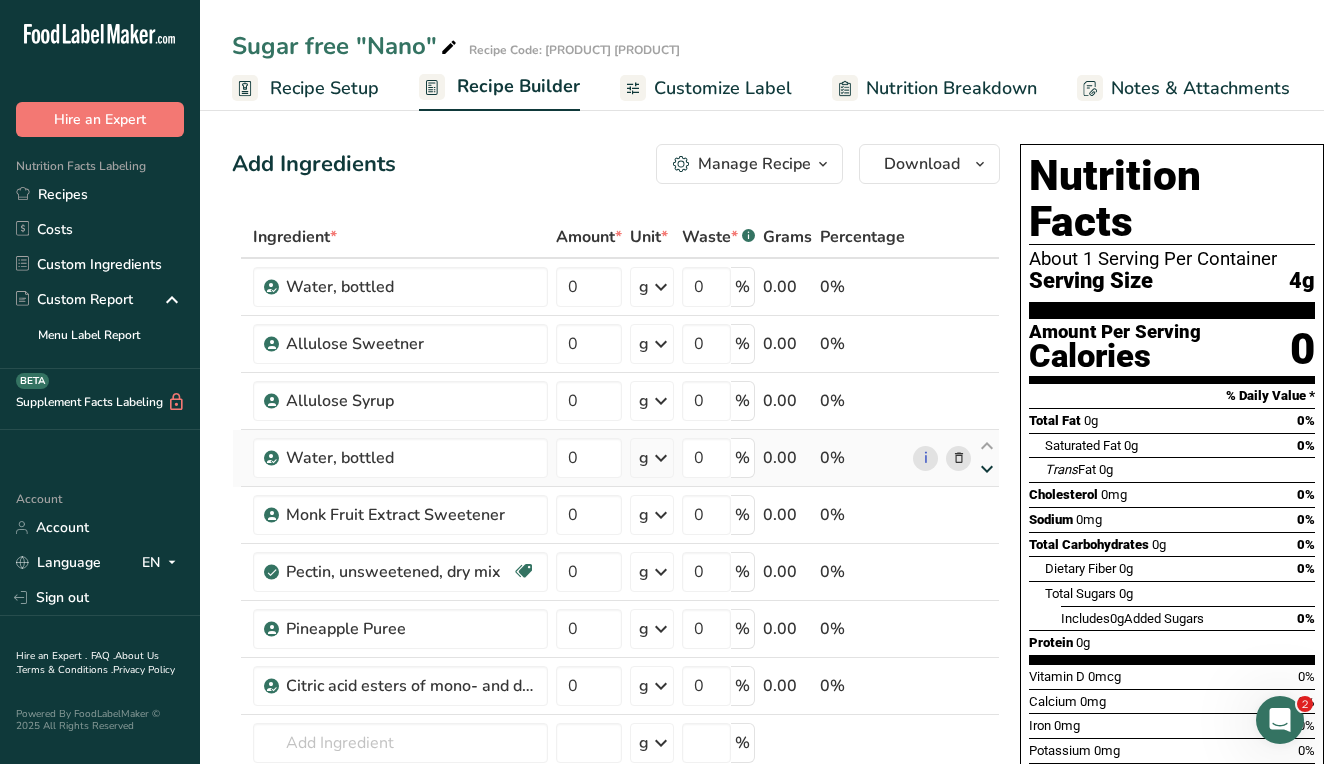 click at bounding box center (987, 469) 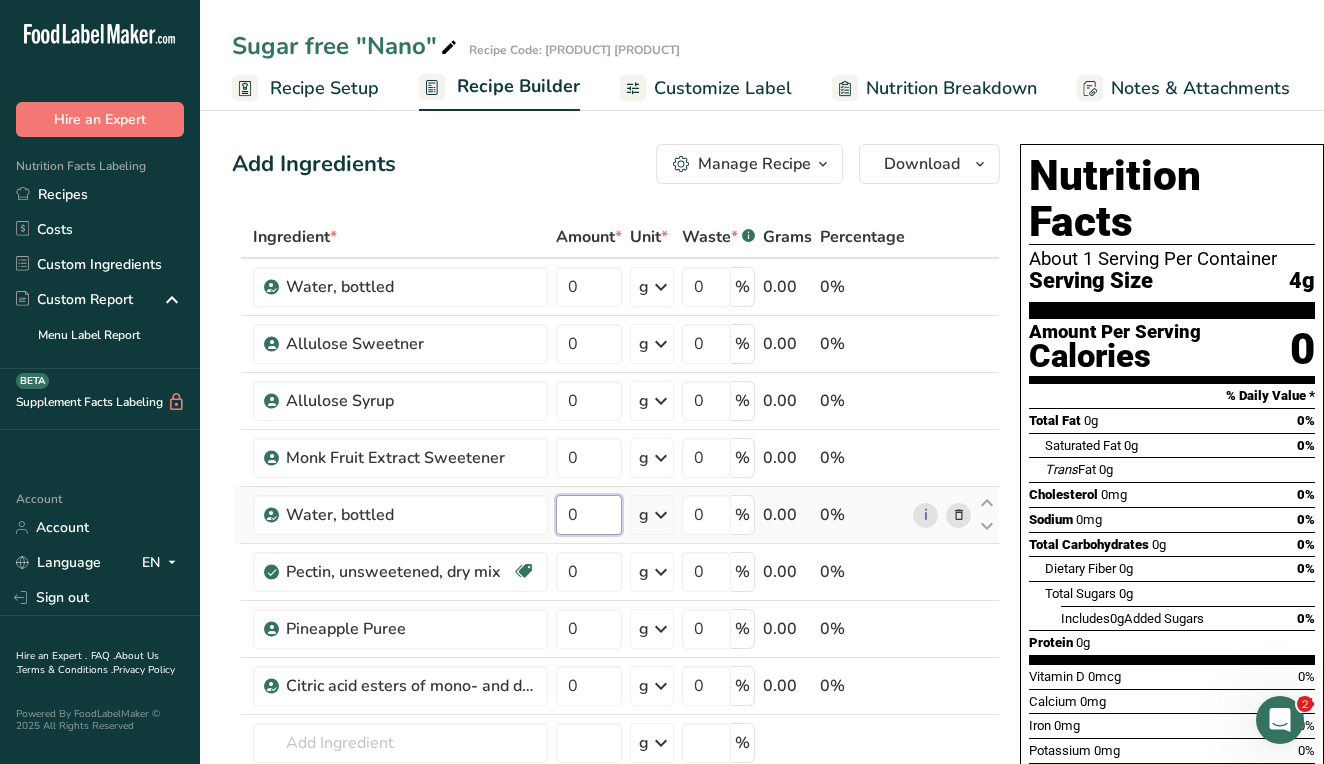 click on "0" at bounding box center (589, 515) 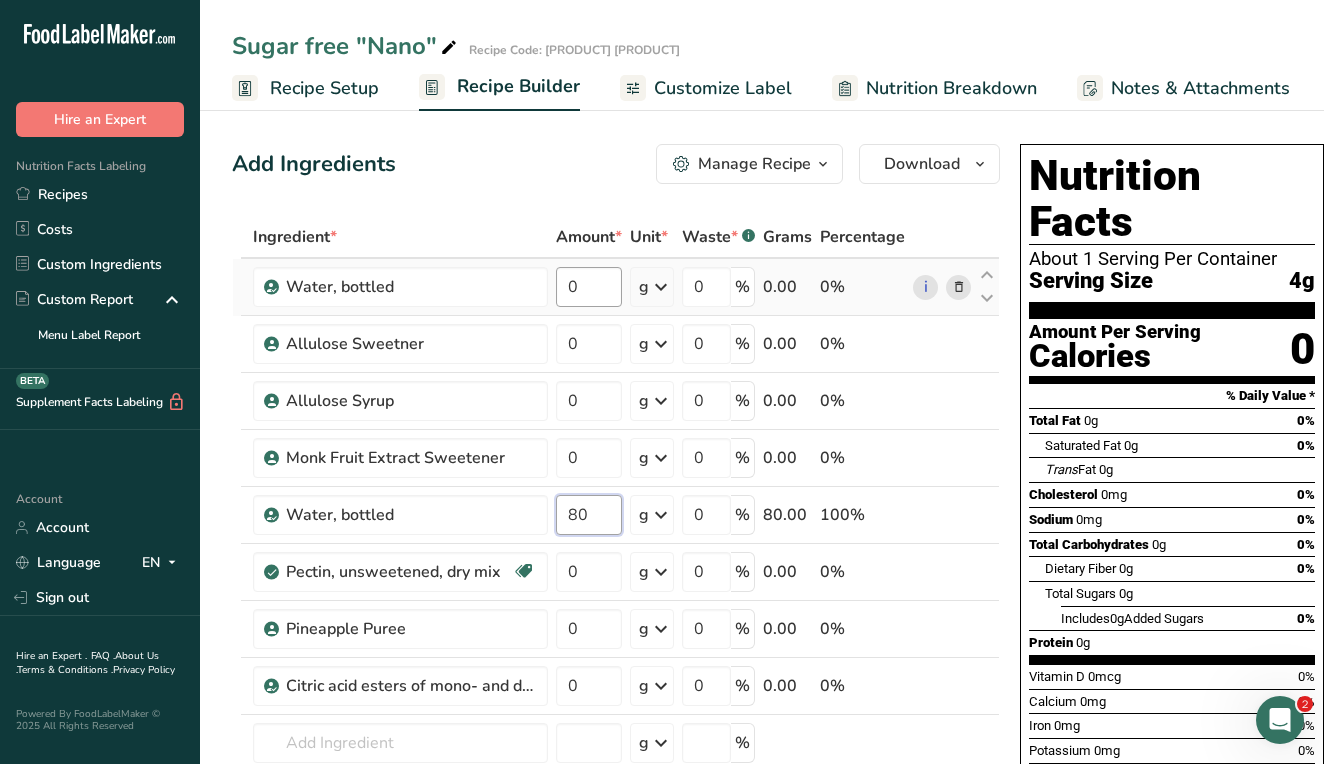 type on "80" 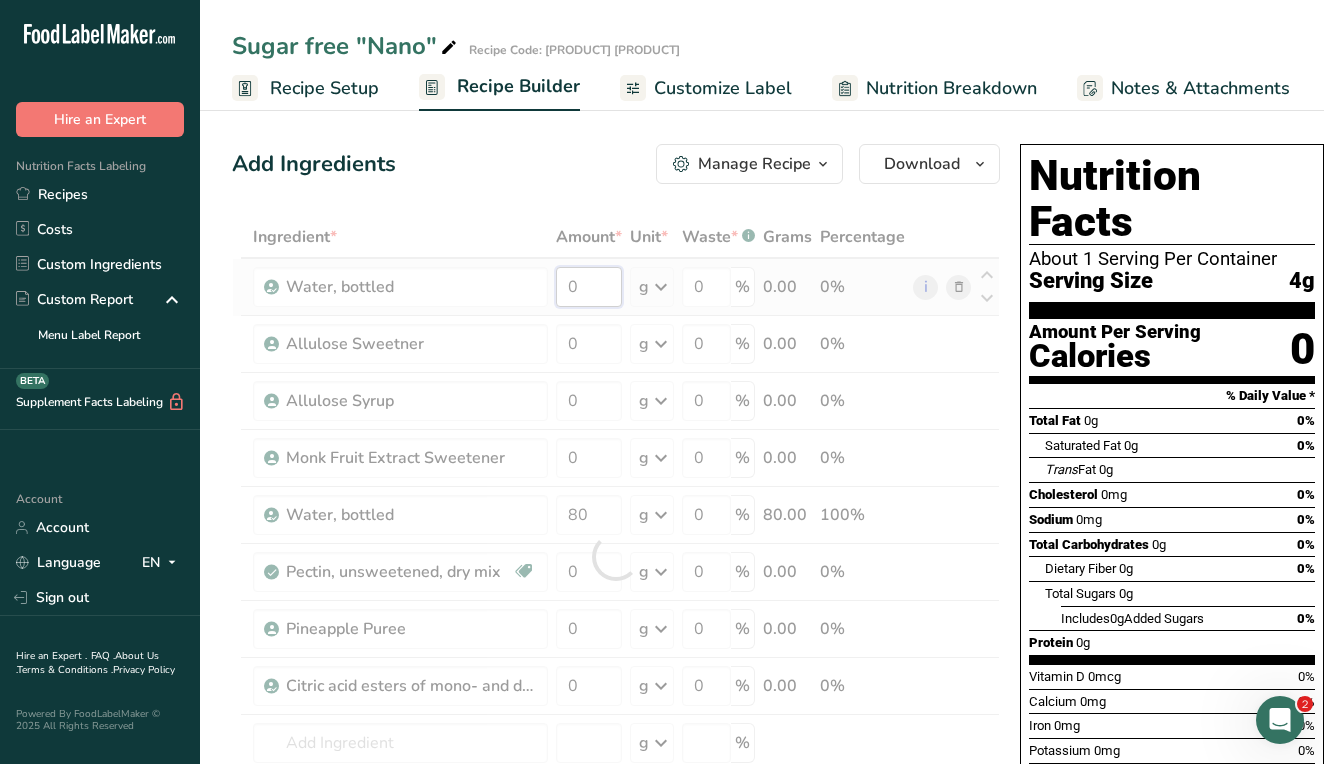 click on "Ingredient *
Amount *
Unit *
Waste *   .a-a{fill:#347362;}.b-a{fill:#fff;}          Grams
Percentage
Water, bottled
0
g
Weight Units
g
kg
mg
See more
Volume Units
l
Volume units require a density conversion. If you know your ingredient's density enter it below. Otherwise, click on "RIA" our AI Regulatory bot - she will be able to help you
lb/ft3
g/cm3
Confirm
mL
Volume units require a density conversion. If you know your ingredient's density enter it below. Otherwise, click on "RIA" our AI Regulatory bot - she will be able to help you
lb/ft3" at bounding box center [616, 556] 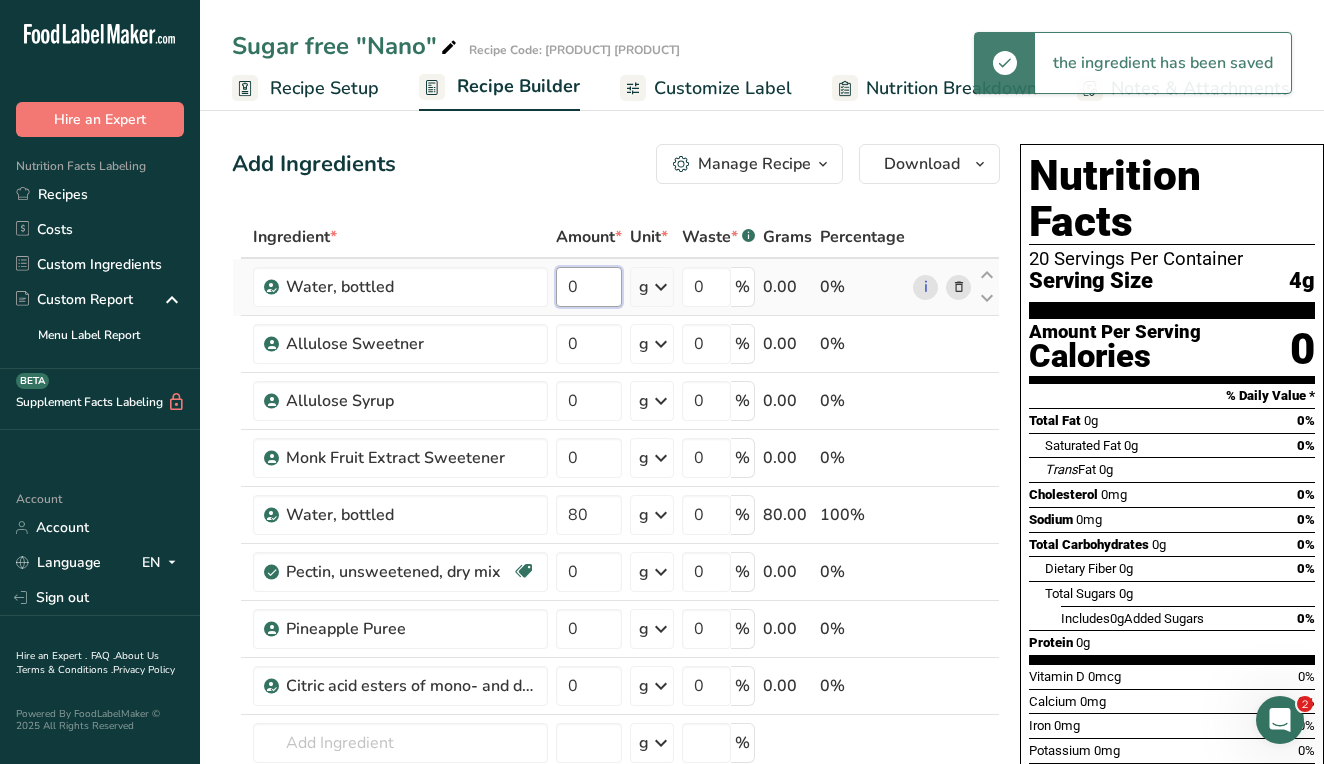 click on "0" at bounding box center (589, 287) 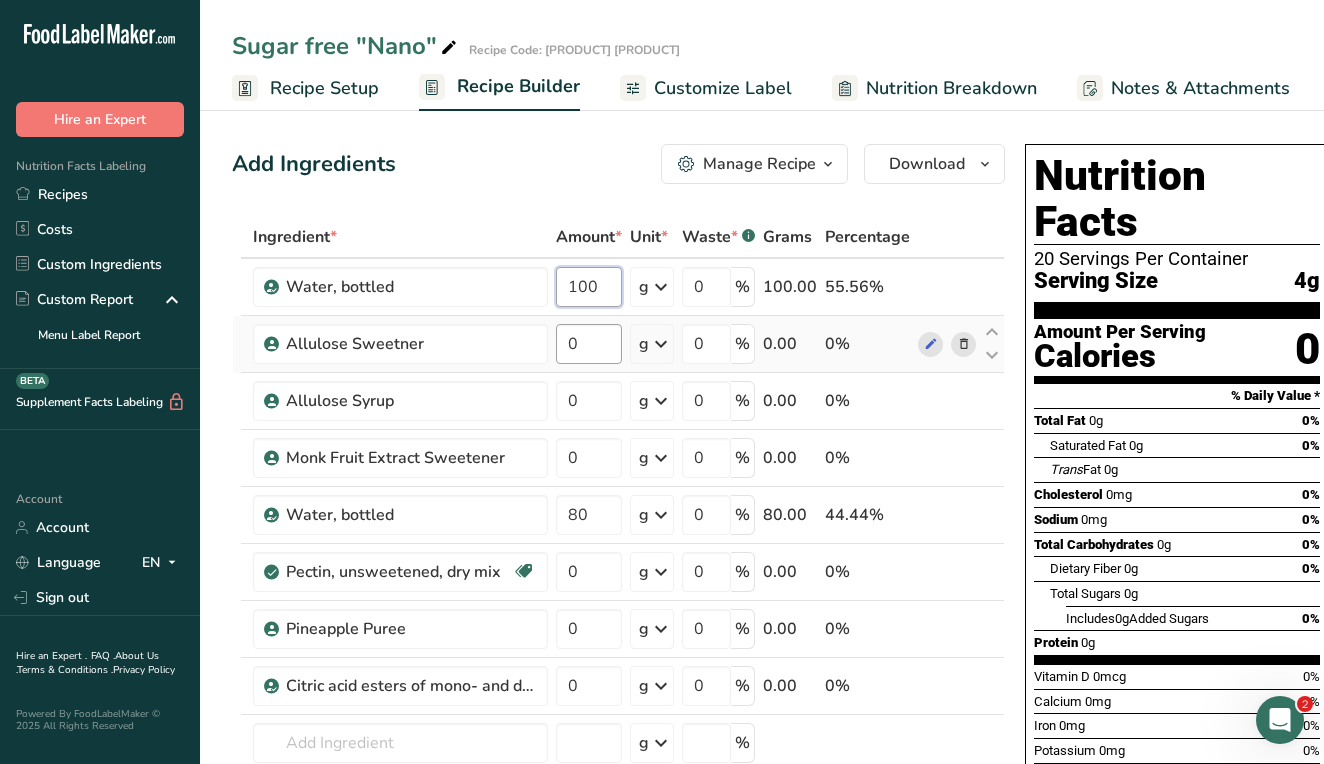 type on "100" 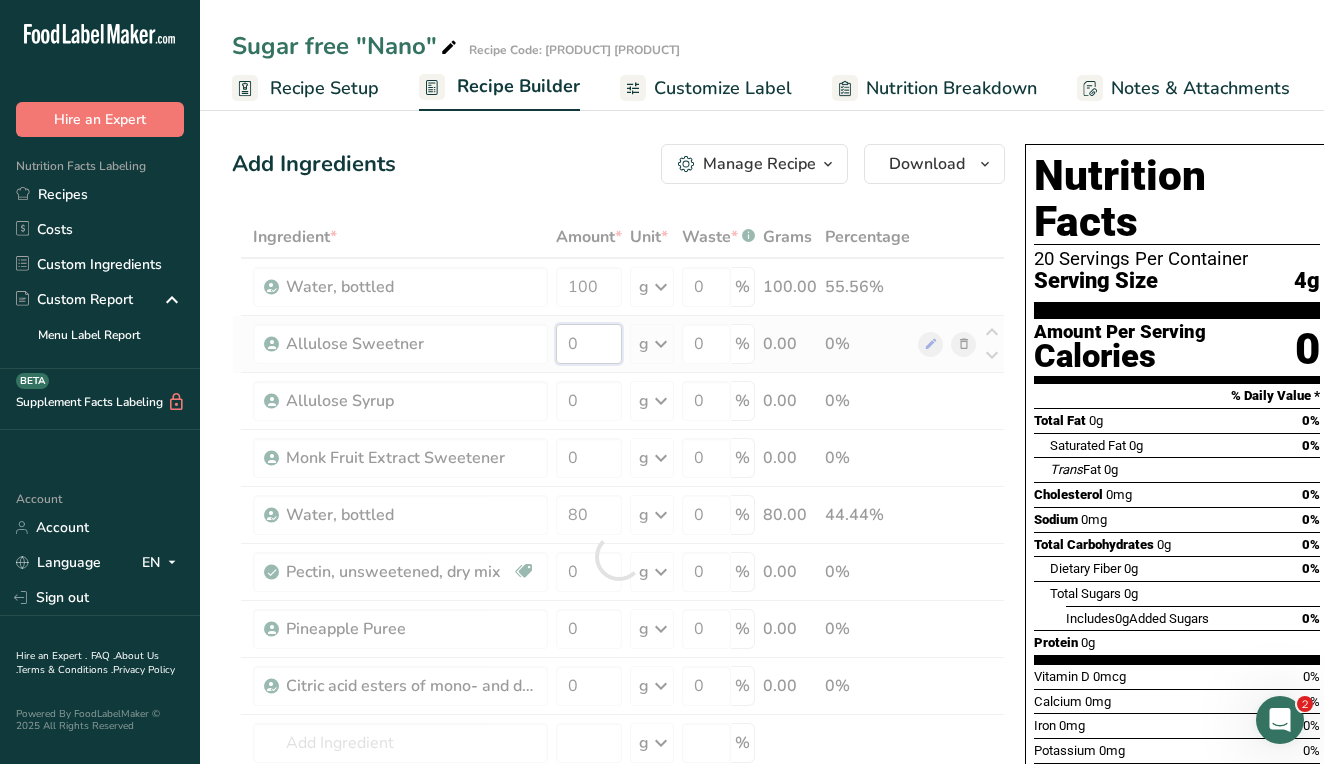 click on "Ingredient *
Amount *
Unit *
Waste *   .a-a{fill:#347362;}.b-a{fill:#fff;}          Grams
Percentage
[INGREDIENT], [BRAND]
100
g
Weight Units
g
kg
mg
See more
Volume Units
l
Volume units require a density conversion. If you know your ingredient's density enter it below. Otherwise, click on "RIA" our AI Regulatory bot - she will be able to help you
lb/ft3
g/cm3
Confirm
mL
Volume units require a density conversion. If you know your ingredient's density enter it below. Otherwise, click on "RIA" our AI Regulatory bot - she will be able to help you
lb/ft3" at bounding box center [618, 556] 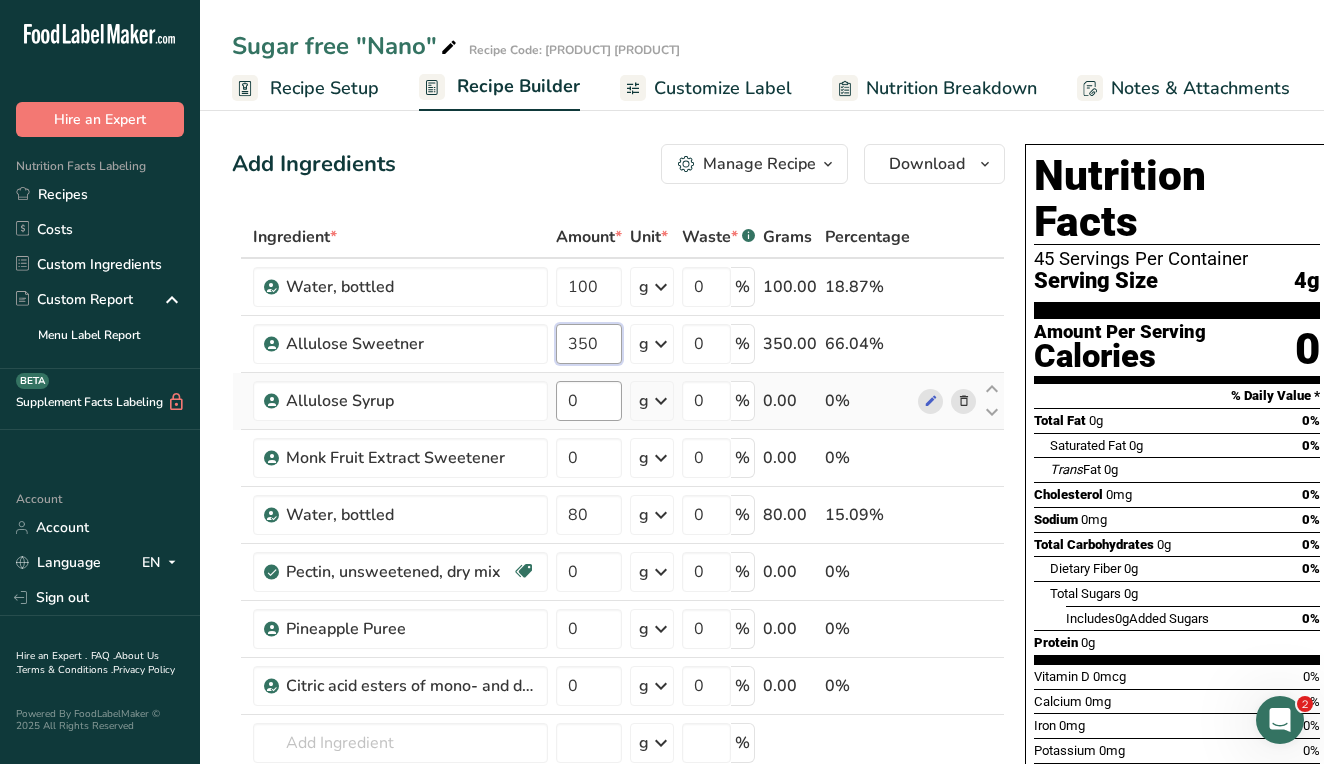type on "350" 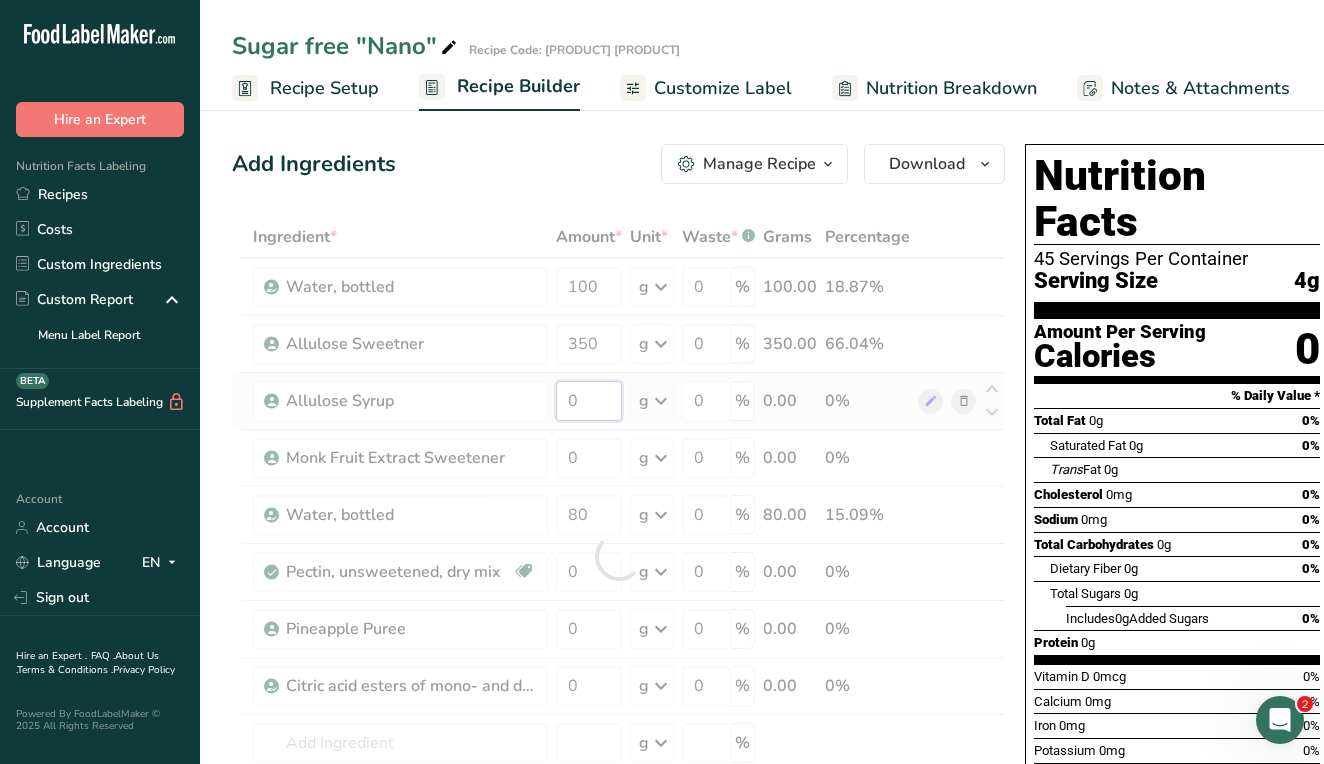 click on "Ingredient *
Amount *
Unit *
Waste *   .a-a{fill:#347362;}.b-a{fill:#fff;}          Grams
Percentage
[INGREDIENT], [BRAND]
100
g
Weight Units
g
kg
mg
See more
Volume Units
l
Volume units require a density conversion. If you know your ingredient's density enter it below. Otherwise, click on "RIA" our AI Regulatory bot - she will be able to help you
lb/ft3
g/cm3
Confirm
mL
Volume units require a density conversion. If you know your ingredient's density enter it below. Otherwise, click on "RIA" our AI Regulatory bot - she will be able to help you
lb/ft3" at bounding box center [618, 556] 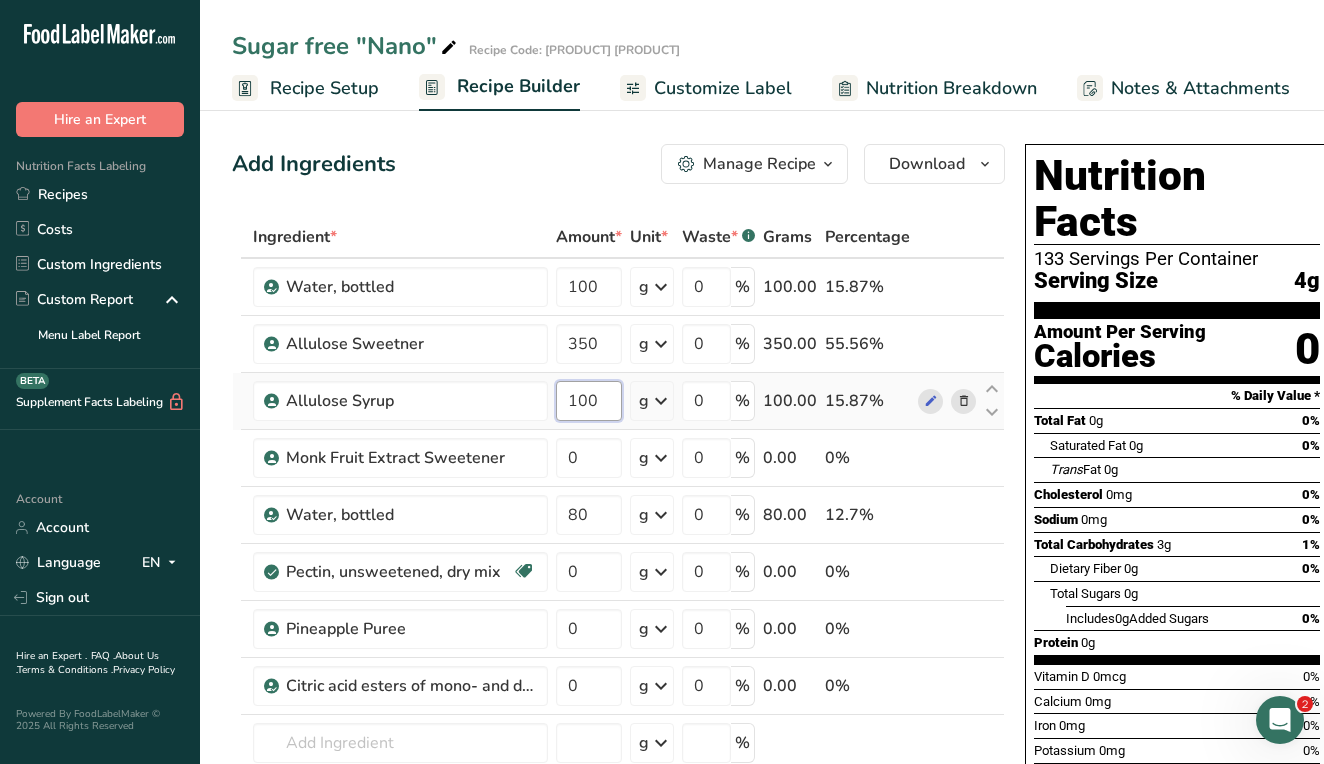 click on "100" at bounding box center [589, 401] 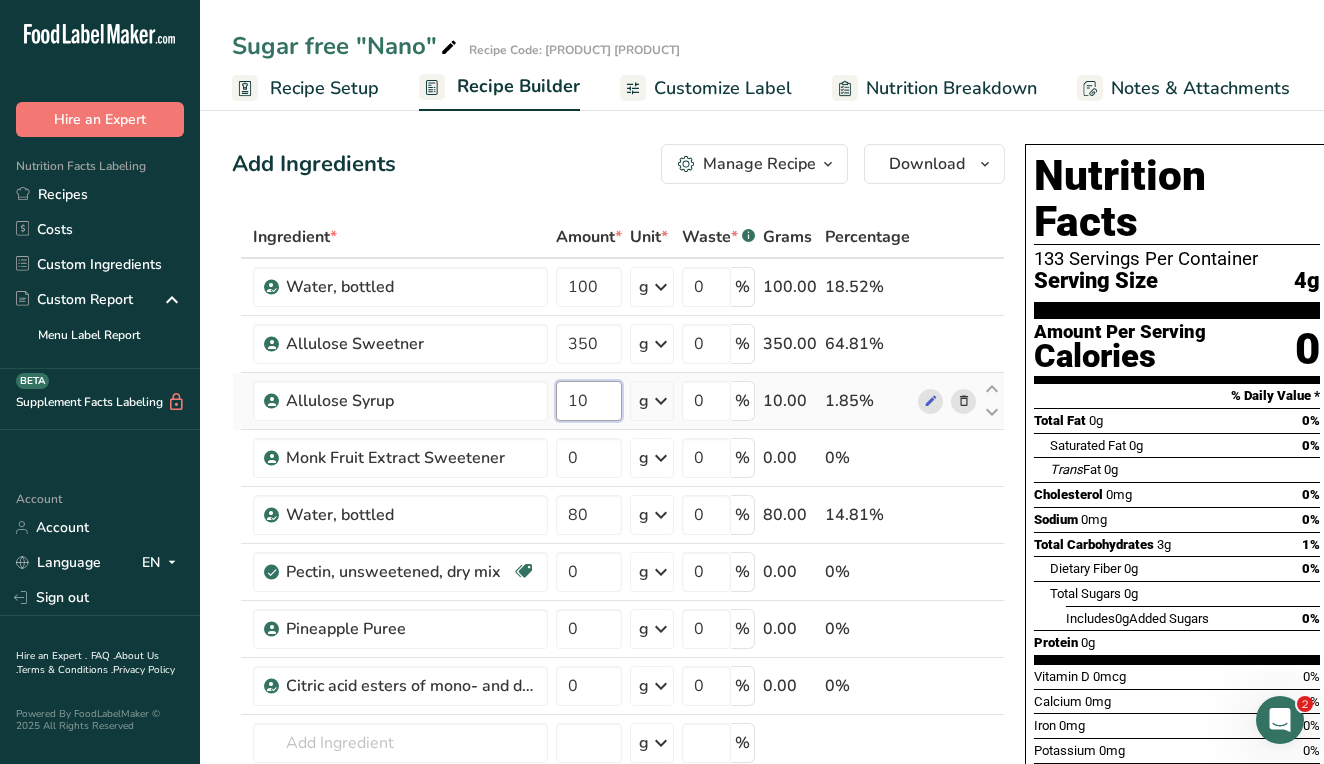 type on "0" 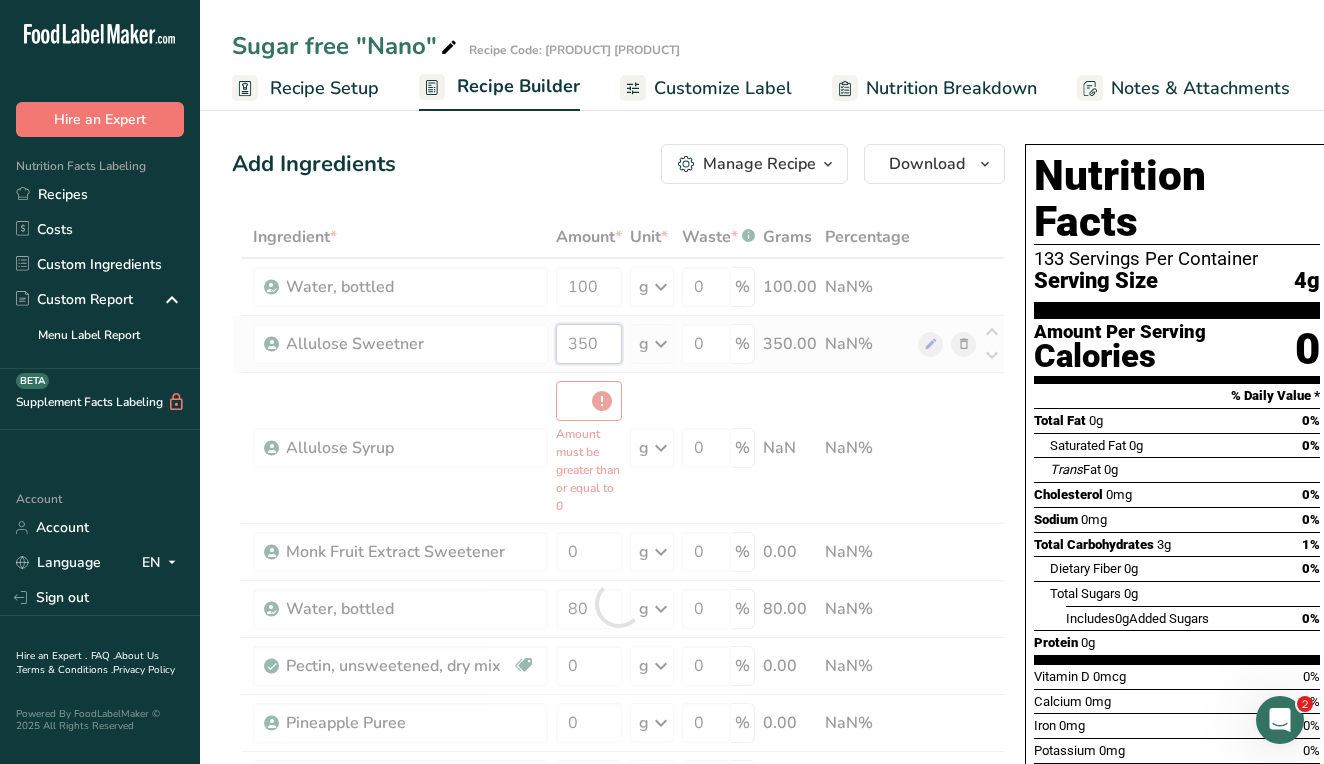 click on "Ingredient *
Amount *
Unit *
Waste *   .a-a{fill:#347362;}.b-a{fill:#fff;}          Grams
Percentage
[INGREDIENT], [BRAND]
100
g
Weight Units
g
kg
mg
See more
Volume Units
l
Volume units require a density conversion. If you know your ingredient's density enter it below. Otherwise, click on "RIA" our AI Regulatory bot - she will be able to help you
lb/ft3
g/cm3
Confirm
mL
Volume units require a density conversion. If you know your ingredient's density enter it below. Otherwise, click on "RIA" our AI Regulatory bot - she will be able to help you
lb/ft3" at bounding box center (618, 603) 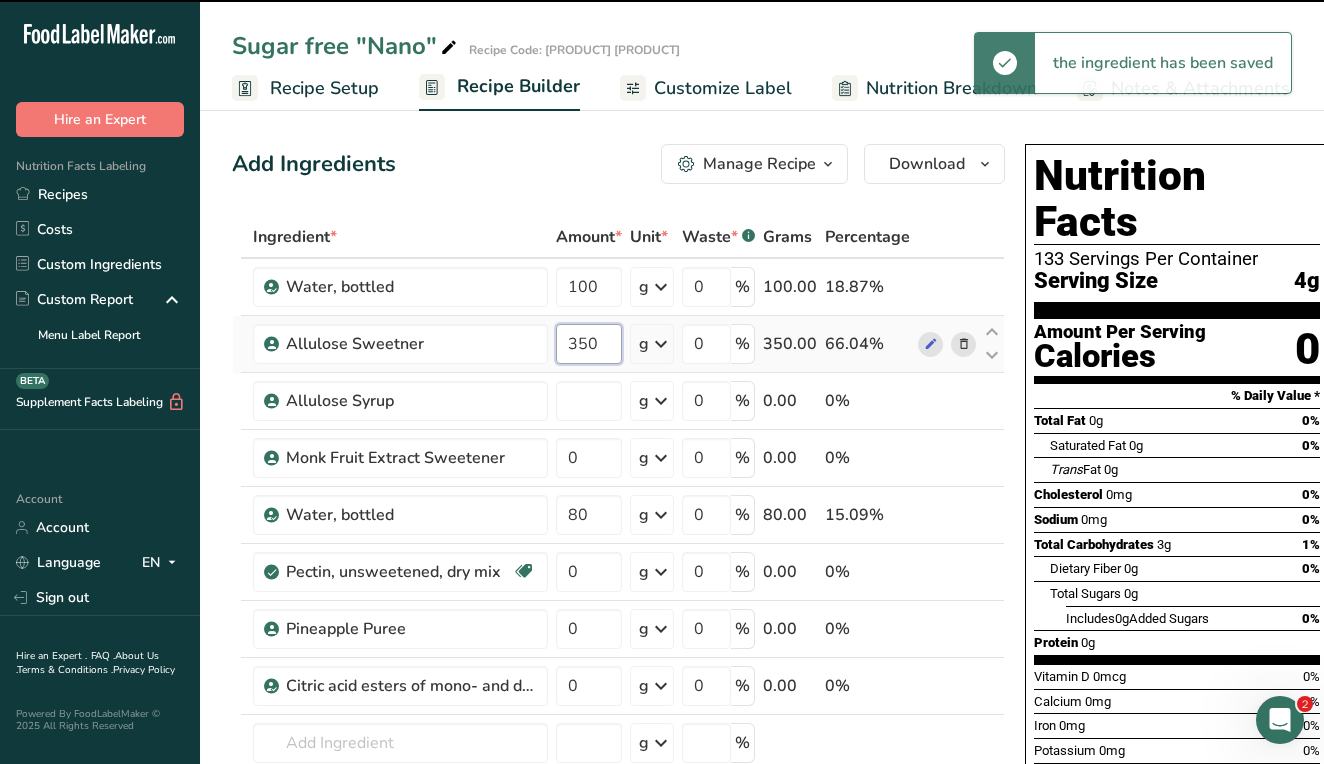 type on "0" 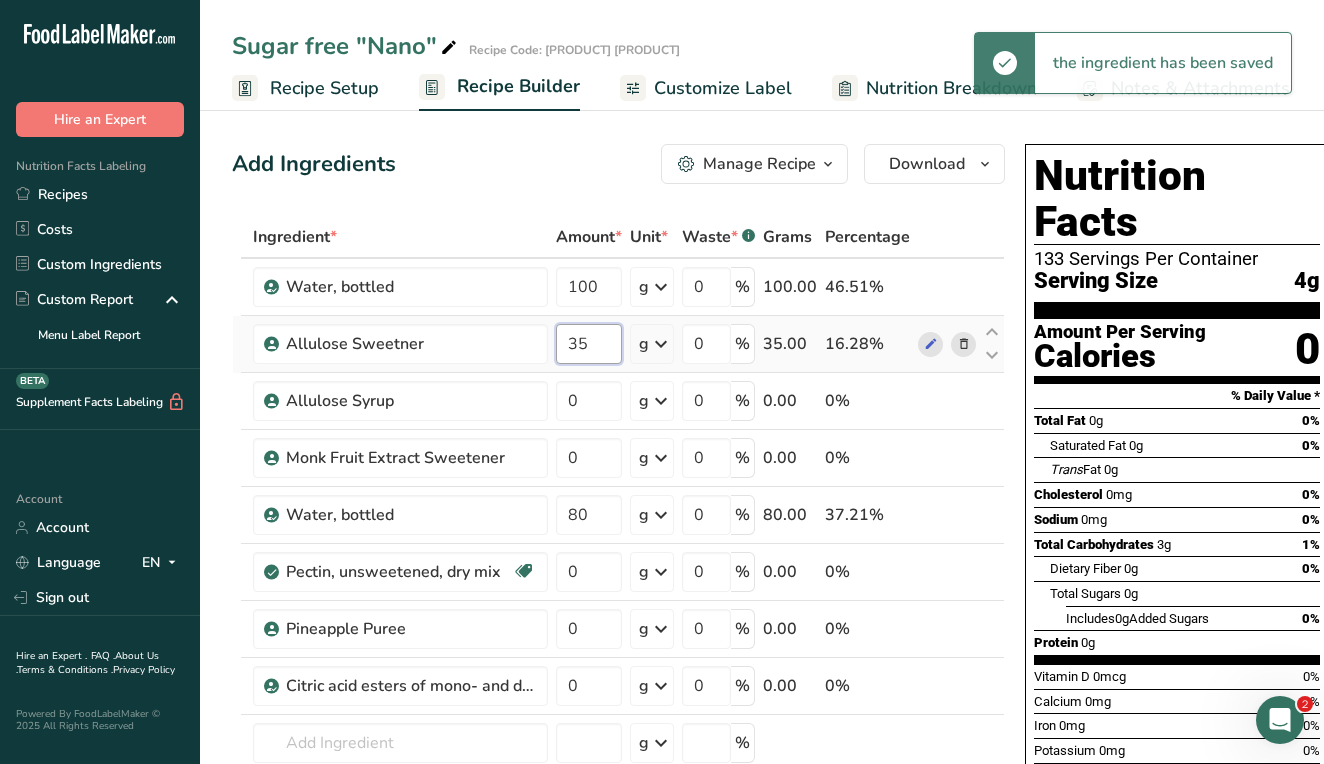 type on "3" 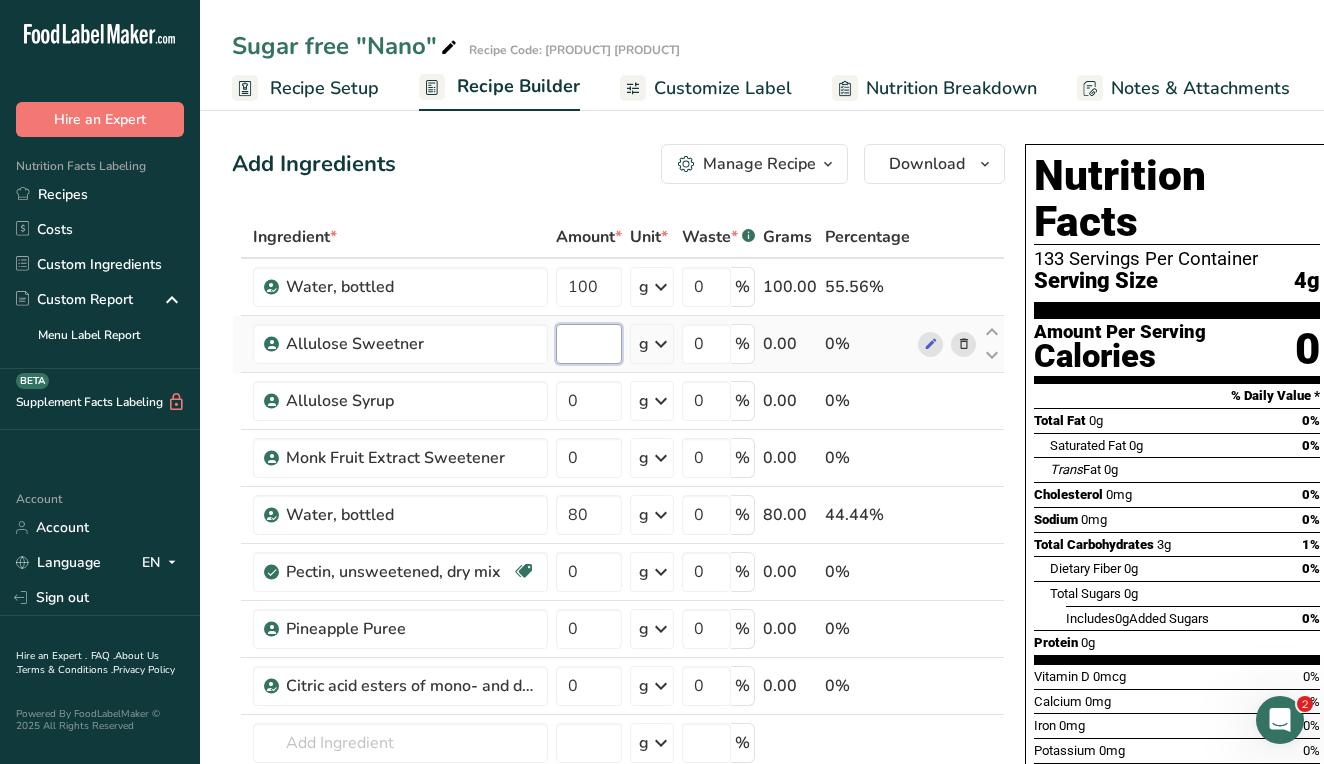 type on "4" 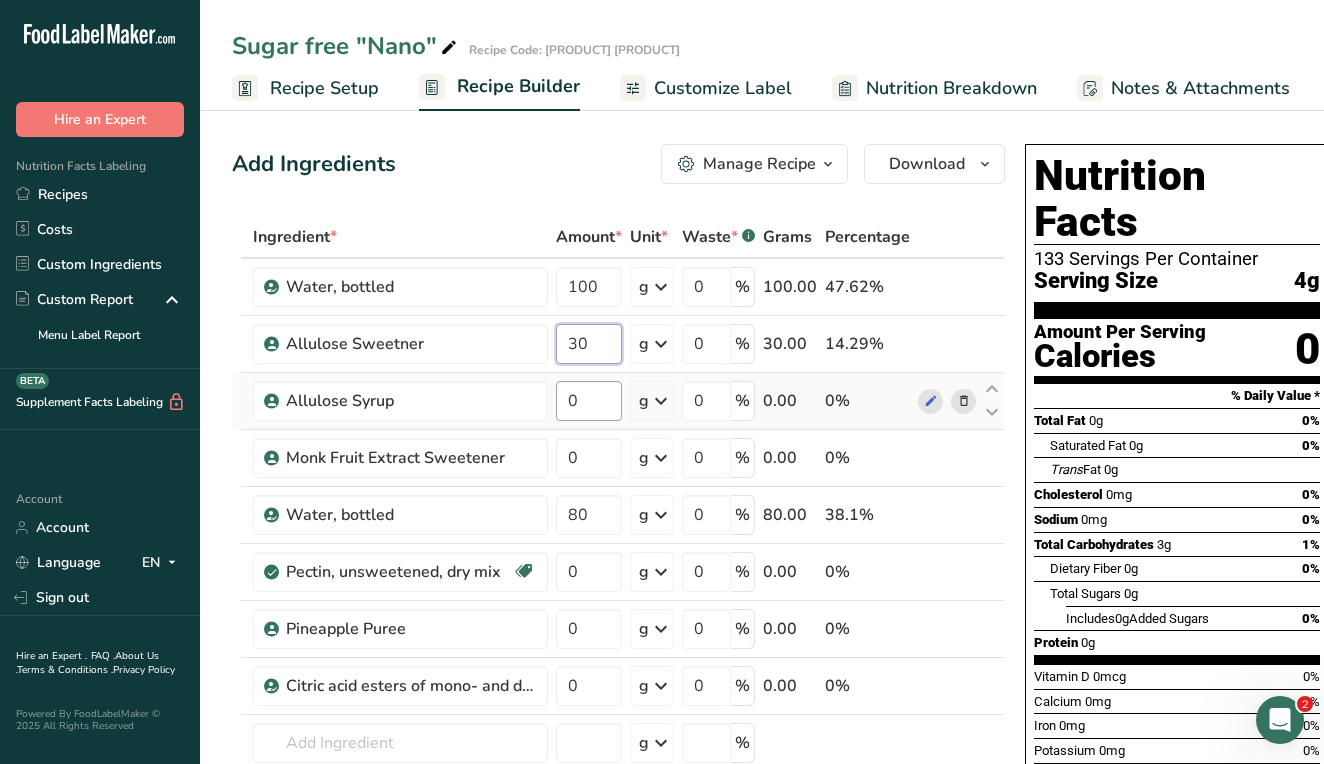 type on "30" 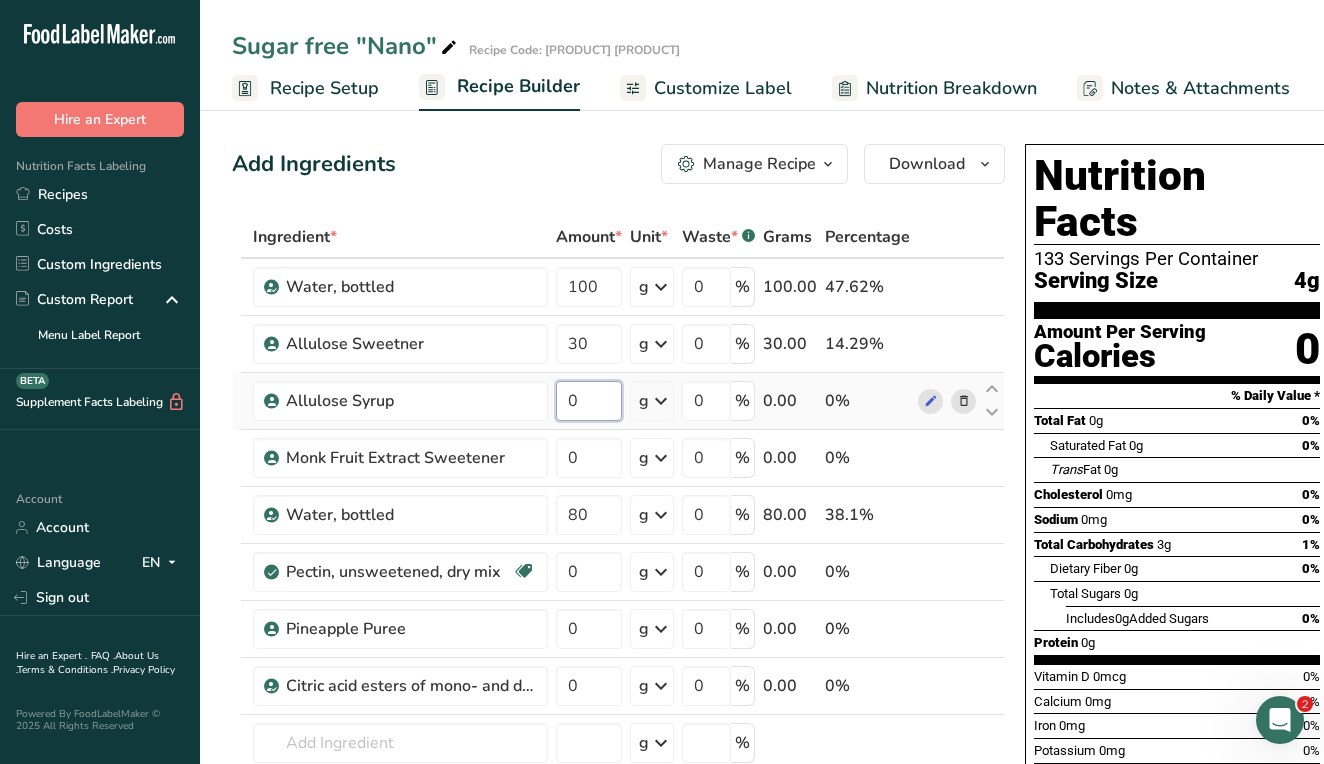 click on "Ingredient *
Amount *
Unit *
Waste *   .a-a{fill:#347362;}.b-a{fill:#fff;}          Grams
Percentage
[INGREDIENT], [BRAND]
100
g
Weight Units
g
kg
mg
See more
Volume Units
l
Volume units require a density conversion. If you know your ingredient's density enter it below. Otherwise, click on "RIA" our AI Regulatory bot - she will be able to help you
lb/ft3
g/cm3
Confirm
mL
Volume units require a density conversion. If you know your ingredient's density enter it below. Otherwise, click on "RIA" our AI Regulatory bot - she will be able to help you
lb/ft3" at bounding box center (618, 556) 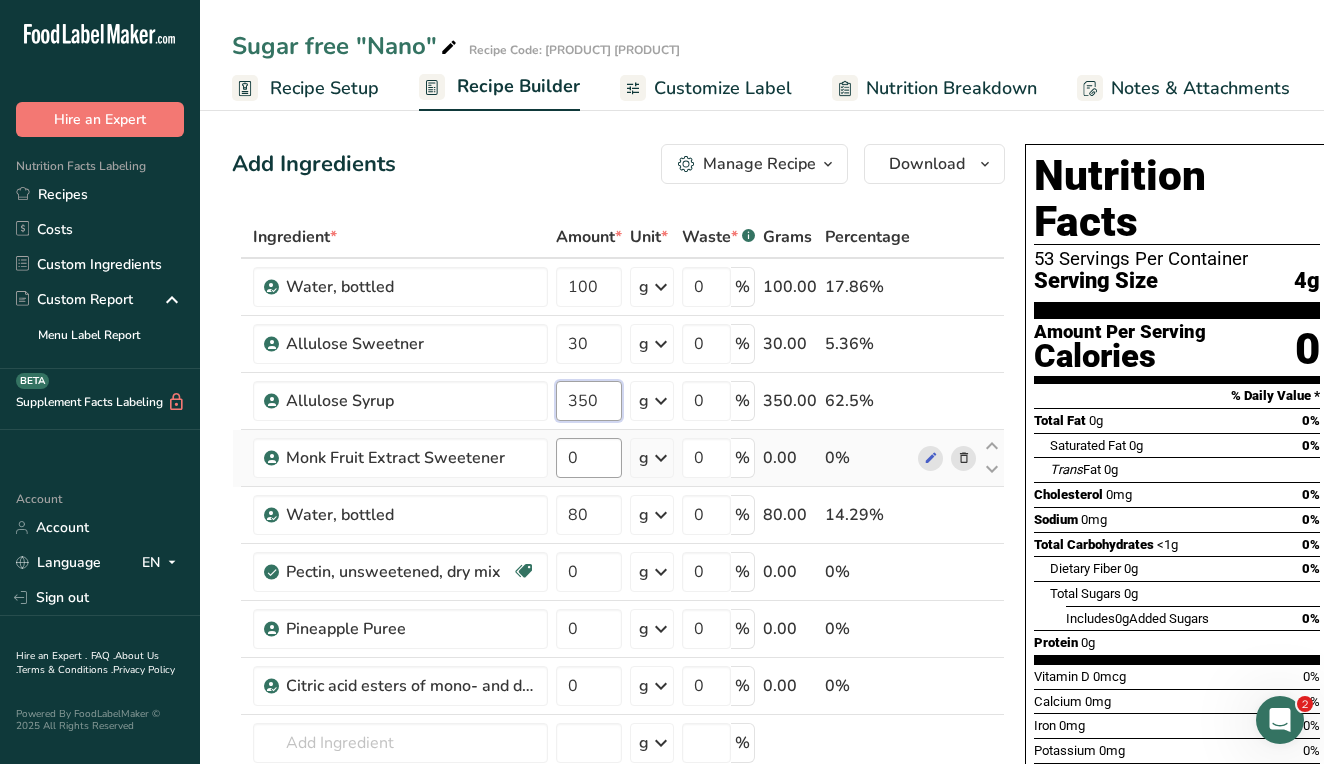 type on "350" 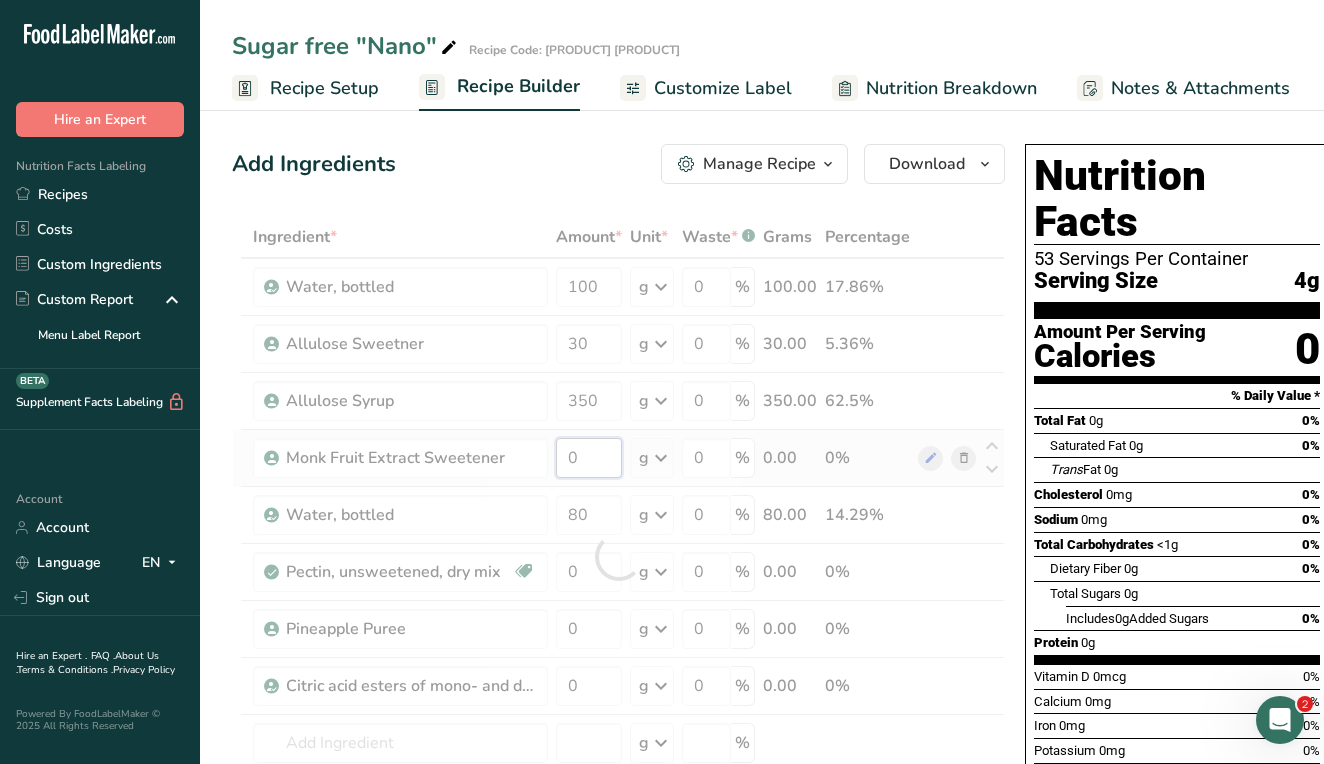 click on "Ingredient *
Amount *
Unit *
Waste *   .a-a{fill:#347362;}.b-a{fill:#fff;}          Grams
Percentage
[INGREDIENT], [BRAND]
100
g
Weight Units
g
kg
mg
See more
Volume Units
l
Volume units require a density conversion. If you know your ingredient's density enter it below. Otherwise, click on "RIA" our AI Regulatory bot - she will be able to help you
lb/ft3
g/cm3
Confirm
mL
Volume units require a density conversion. If you know your ingredient's density enter it below. Otherwise, click on "RIA" our AI Regulatory bot - she will be able to help you
lb/ft3" at bounding box center (618, 556) 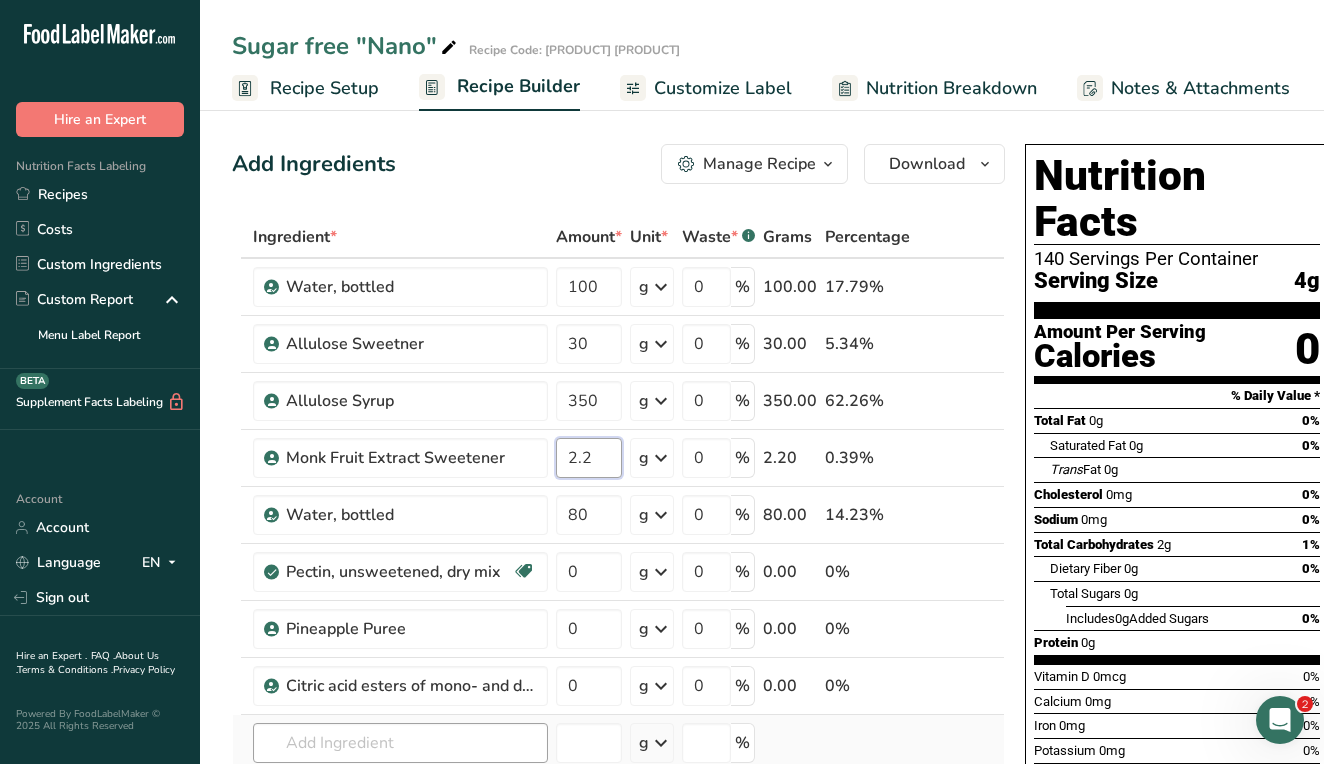 type on "2.2" 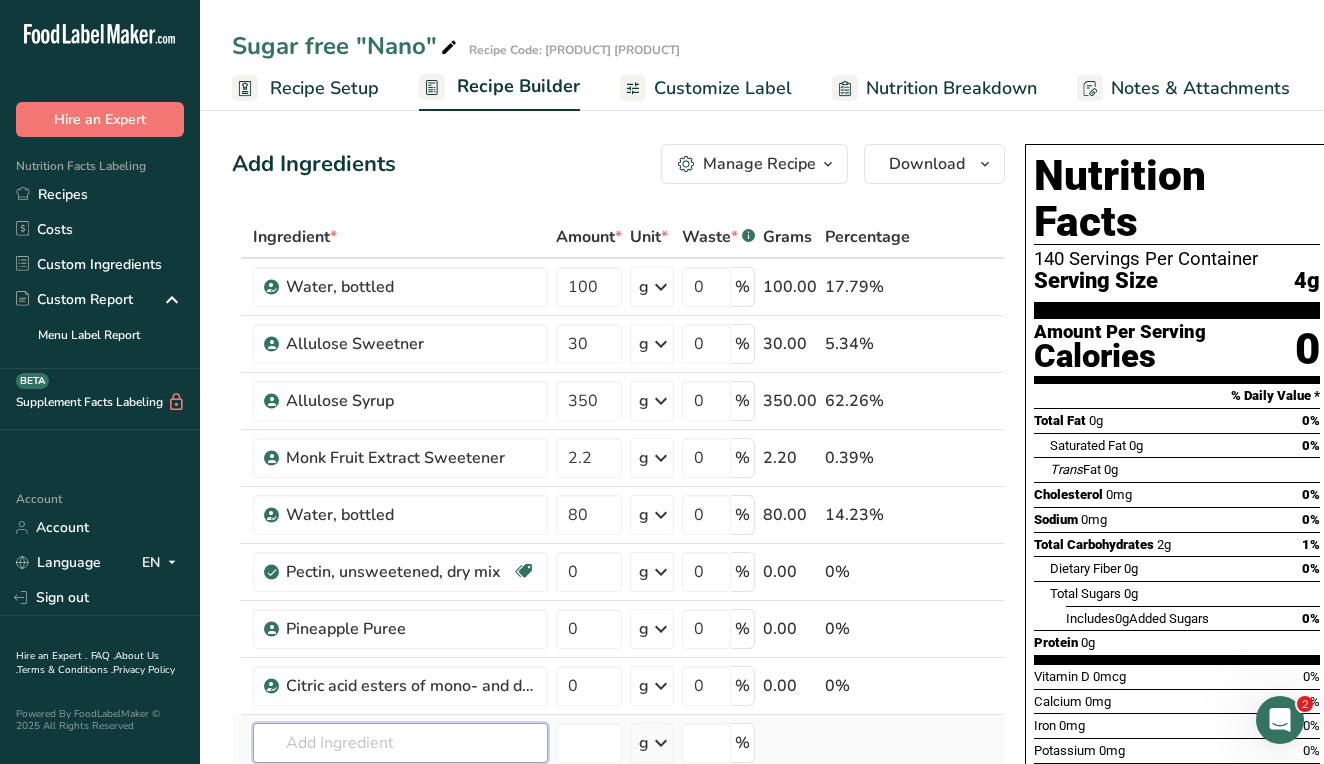 click on "Ingredient *
Amount *
Unit *
Waste *   .a-a{fill:#347362;}.b-a{fill:#fff;}          Grams
Percentage
[INGREDIENT], [BRAND]
100
g
Weight Units
g
kg
mg
See more
Volume Units
l
Volume units require a density conversion. If you know your ingredient's density enter it below. Otherwise, click on "RIA" our AI Regulatory bot - she will be able to help you
lb/ft3
g/cm3
Confirm
mL
Volume units require a density conversion. If you know your ingredient's density enter it below. Otherwise, click on "RIA" our AI Regulatory bot - she will be able to help you
lb/ft3" at bounding box center (618, 556) 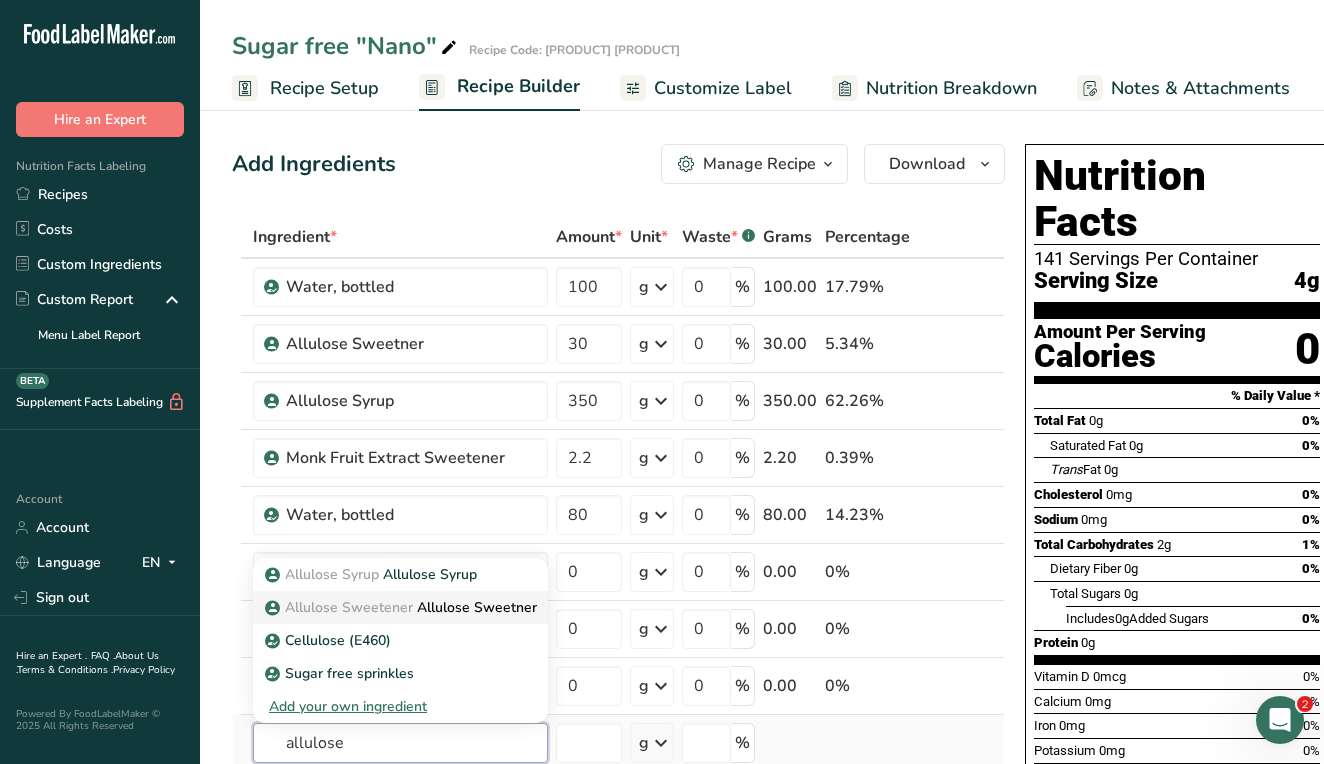 type on "allulose" 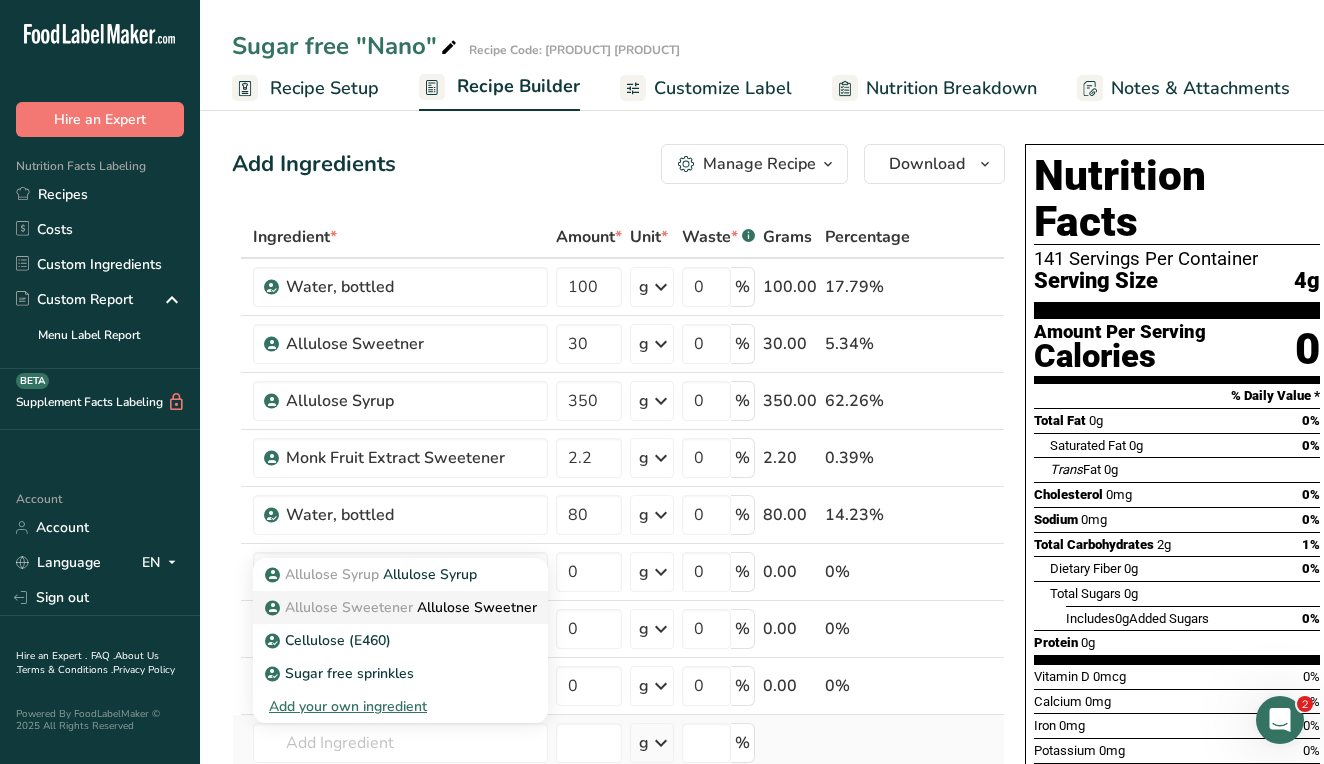 click on "[INGREDIENT] Sweetener
[INGREDIENT] Sweetner" at bounding box center (403, 607) 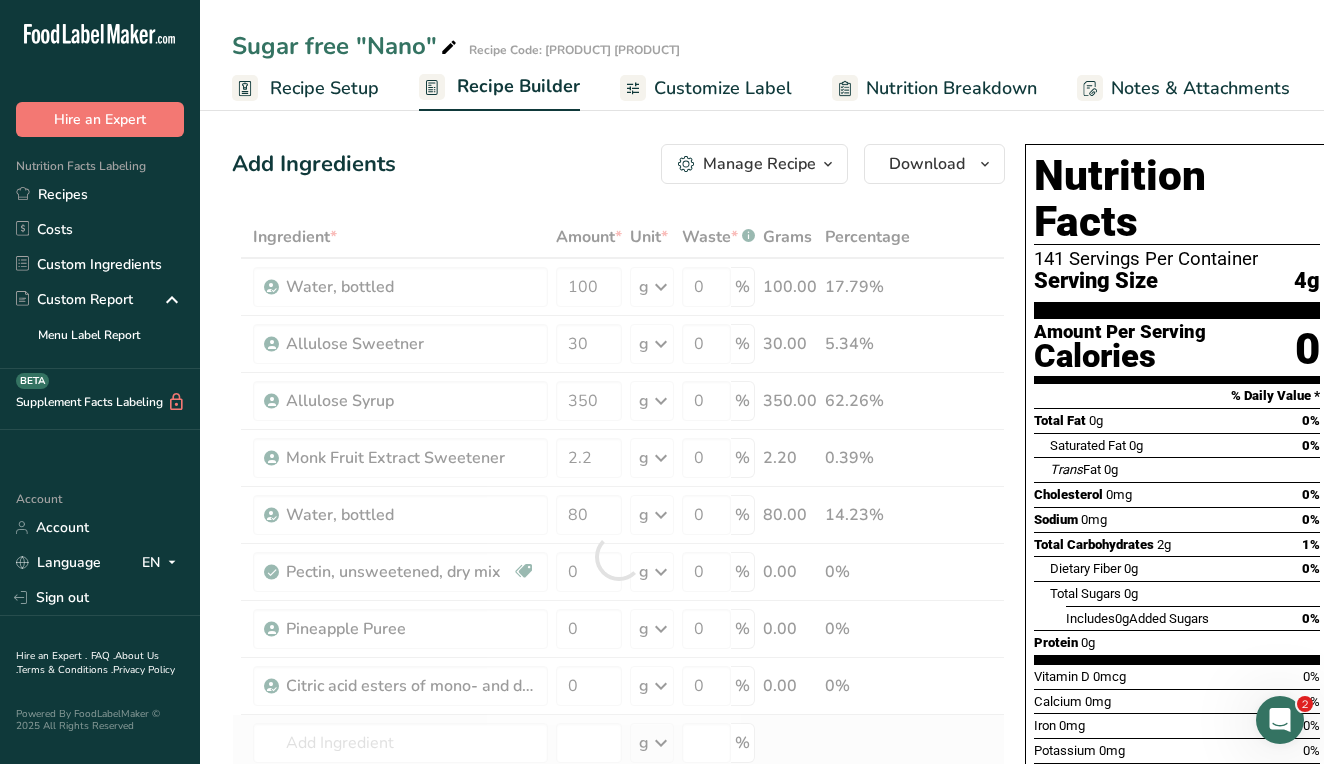 type on "Allulose Sweetner" 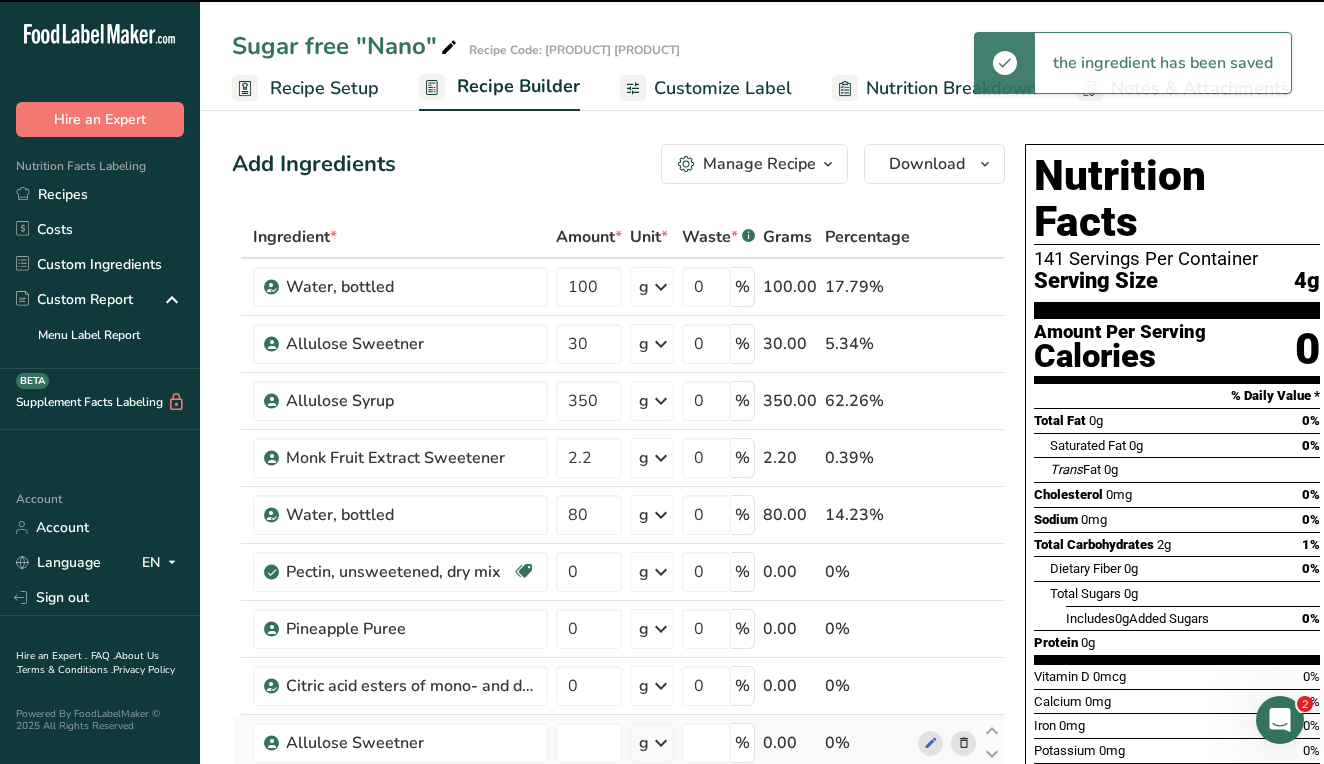 type on "0" 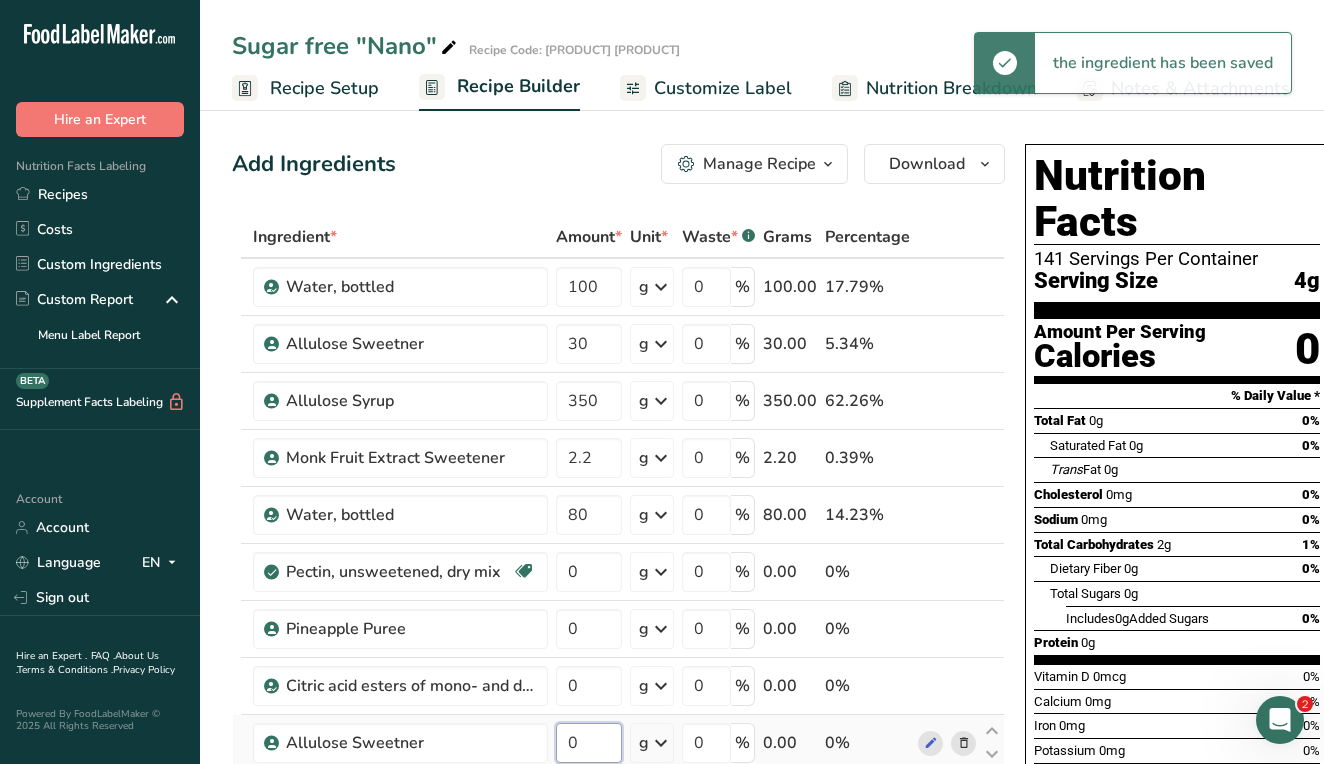 click on "0" at bounding box center [589, 743] 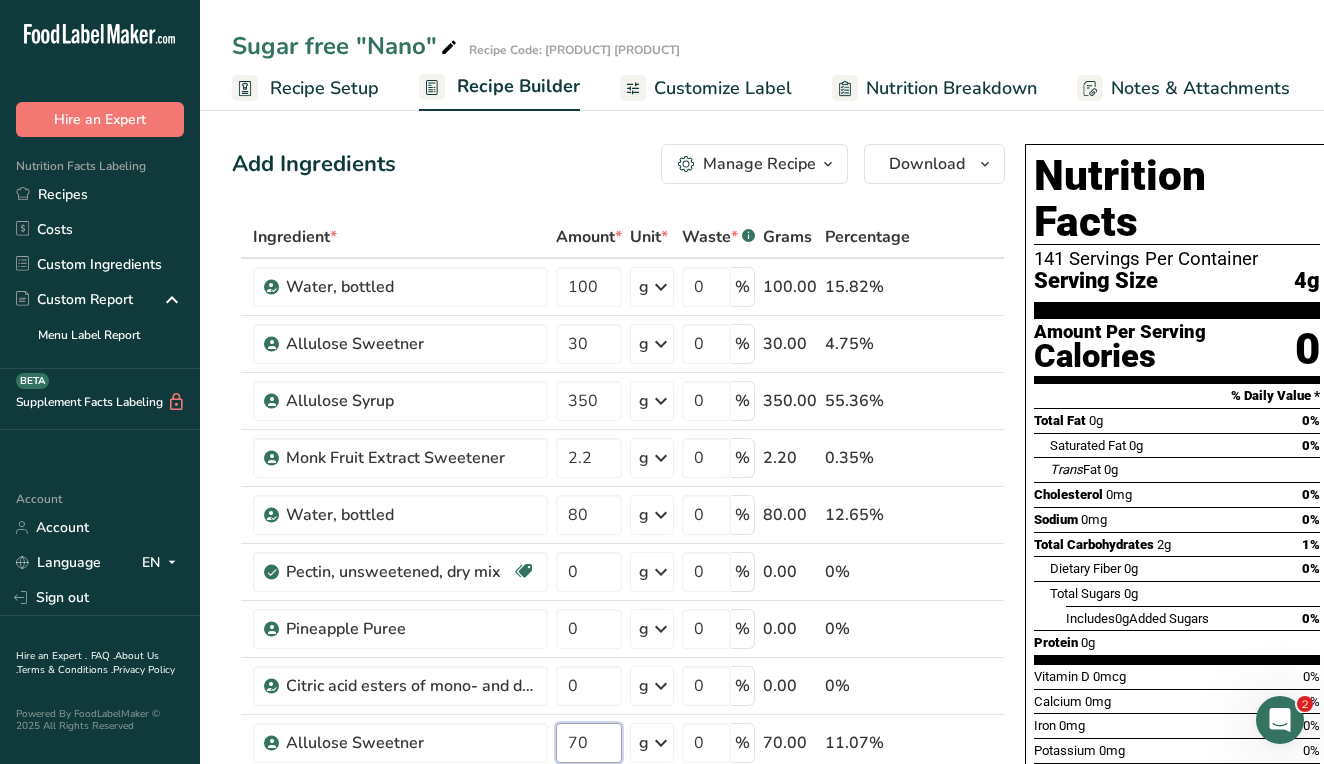 type on "70" 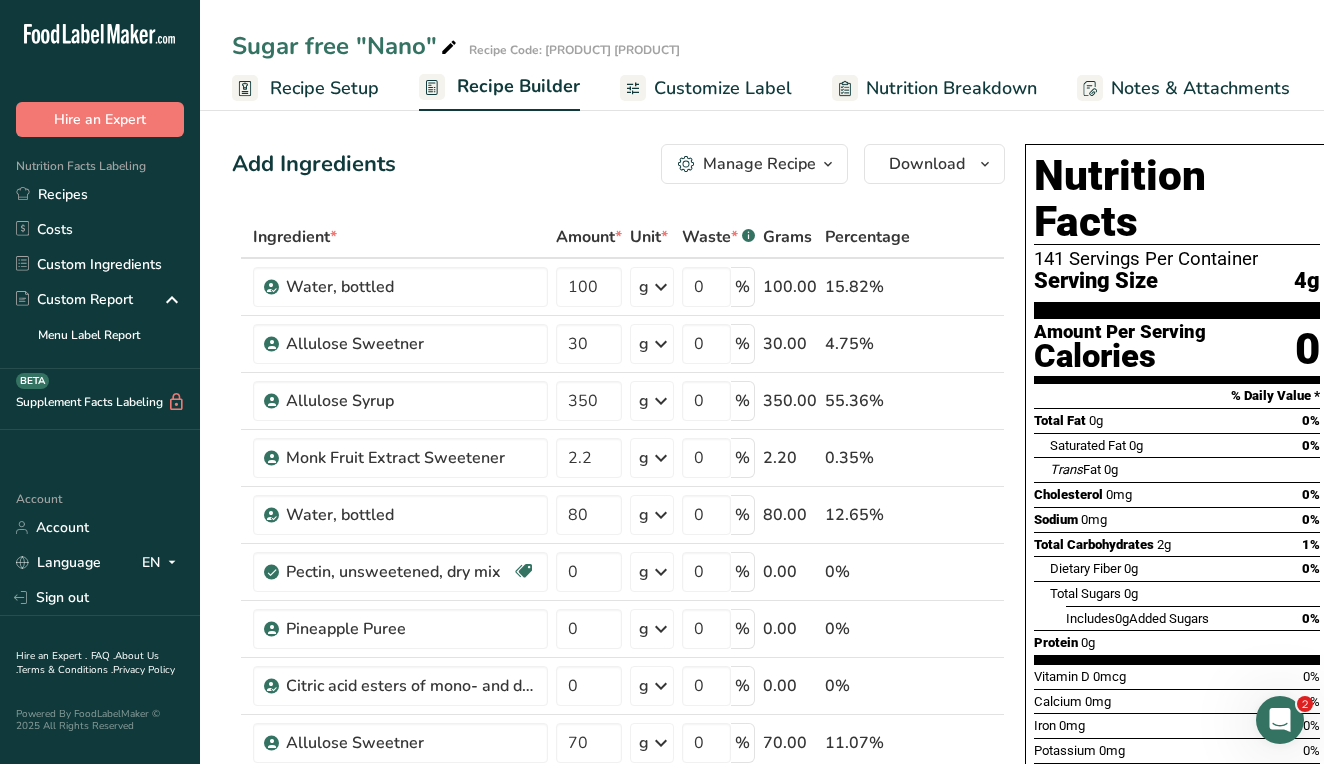 click on "Add Ingredients
Manage Recipe         Delete Recipe           Duplicate Recipe             Scale Recipe             Save as Sub-Recipe   .a-a{fill:#347362;}.b-a{fill:#fff;}                               Nutrition Breakdown                 Recipe Card
NEW
Amino Acids Pattern Report           Activity History
Download
Choose your preferred label style
Standard FDA label
Standard FDA label
The most common format for nutrition facts labels in compliance with the FDA's typeface, style and requirements
Tabular FDA label
A label format compliant with the FDA regulations presented in a tabular (horizontal) display.
Linear FDA label
A simple linear display for small sized packages.
Simplified FDA label" at bounding box center [624, 902] 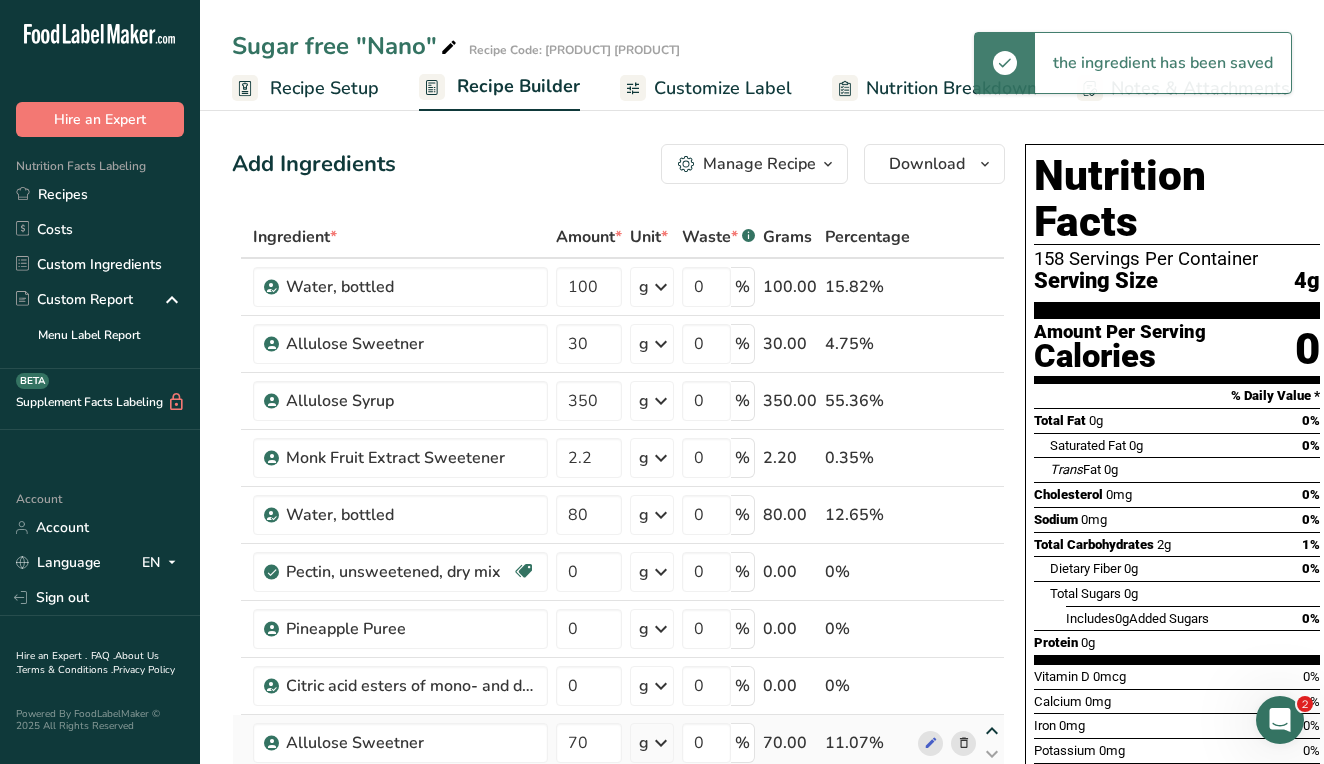 click at bounding box center [992, 731] 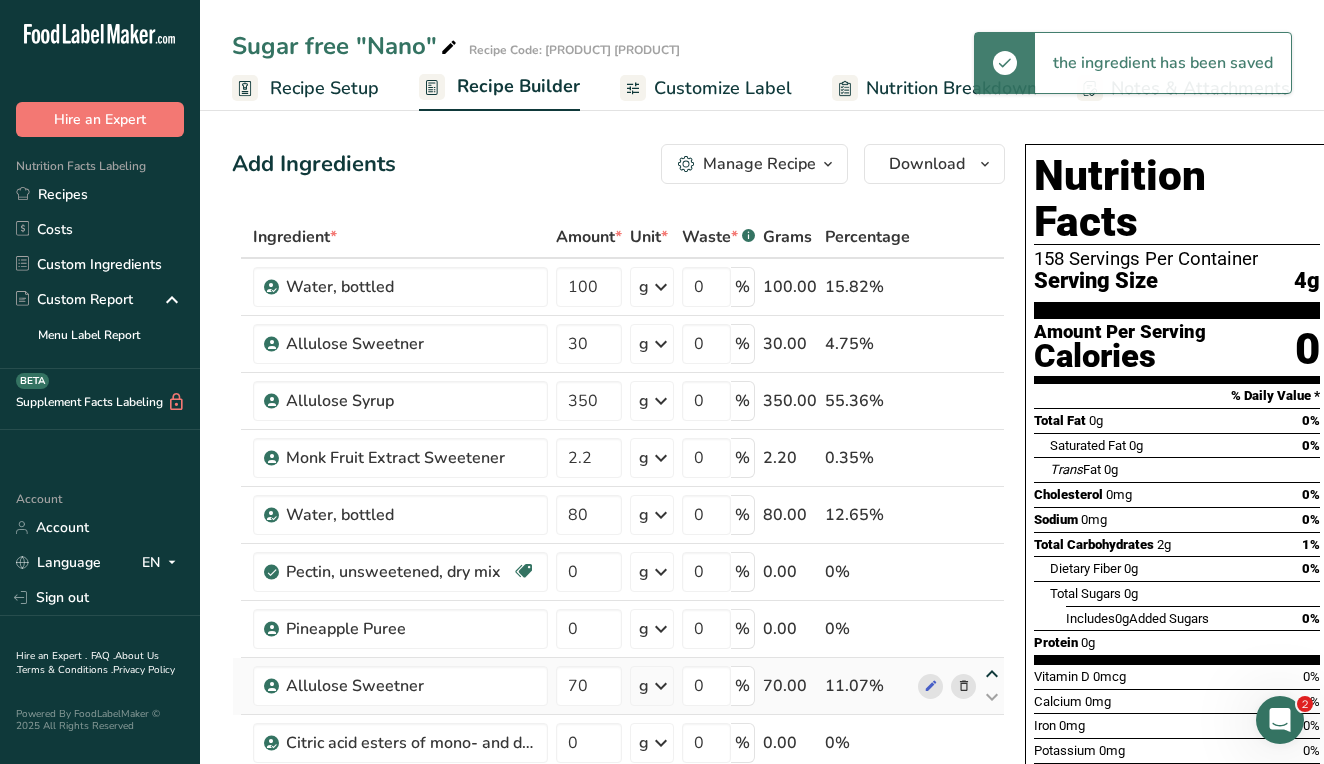 click at bounding box center [992, 674] 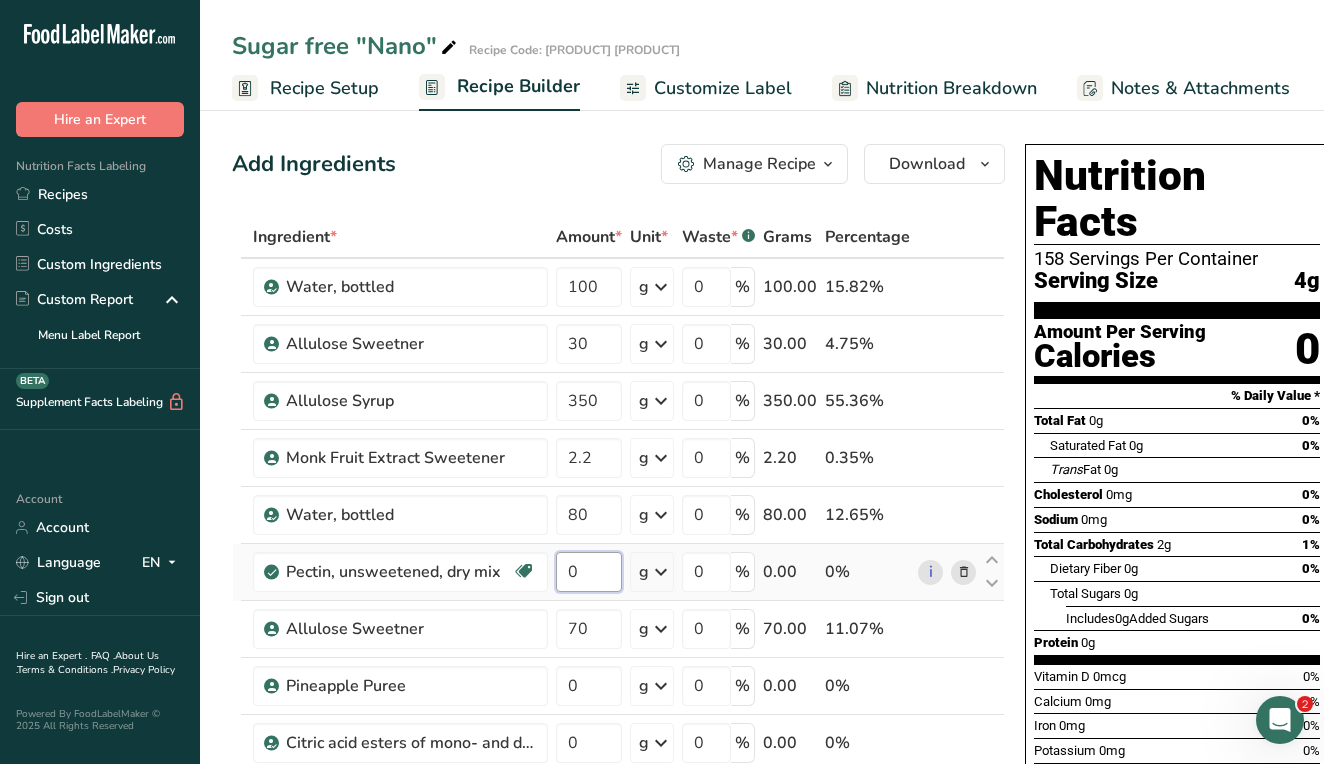 click on "0" at bounding box center [589, 572] 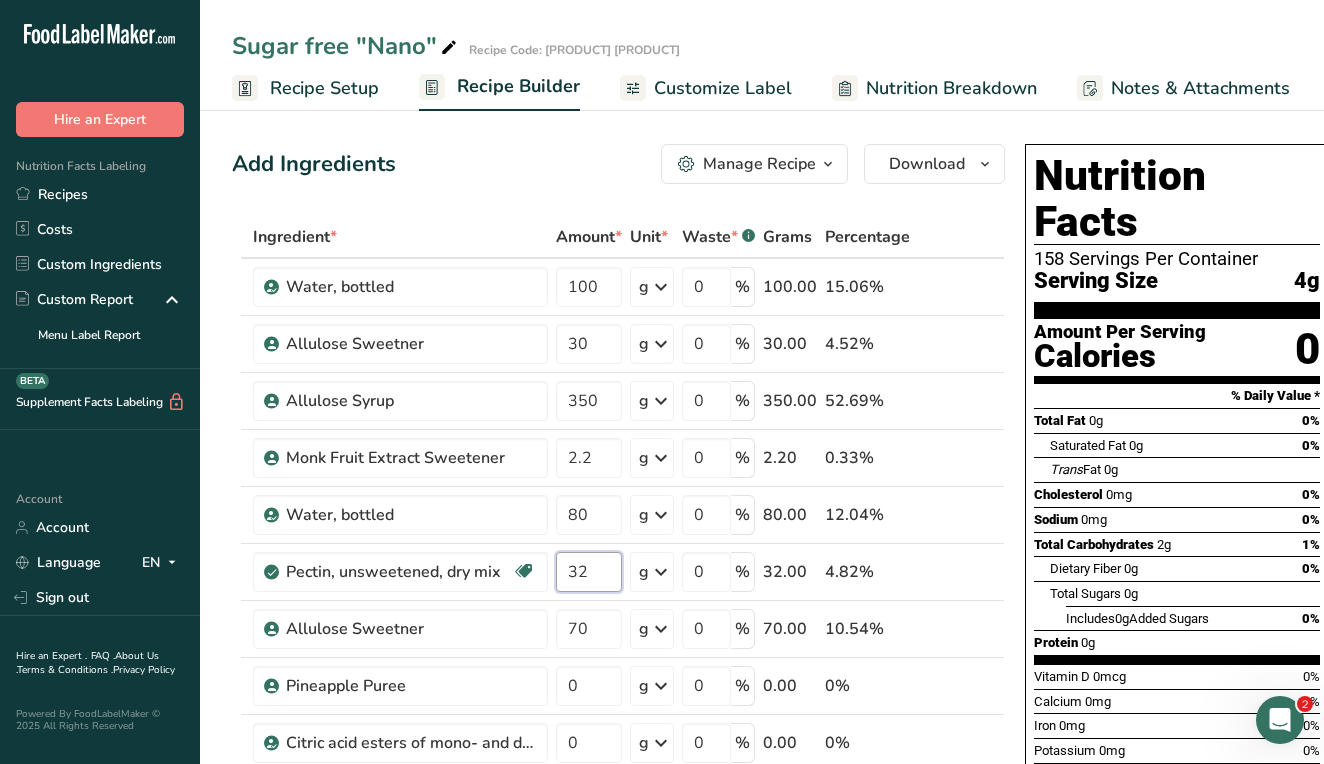 drag, startPoint x: 594, startPoint y: 574, endPoint x: 992, endPoint y: 767, distance: 442.3268 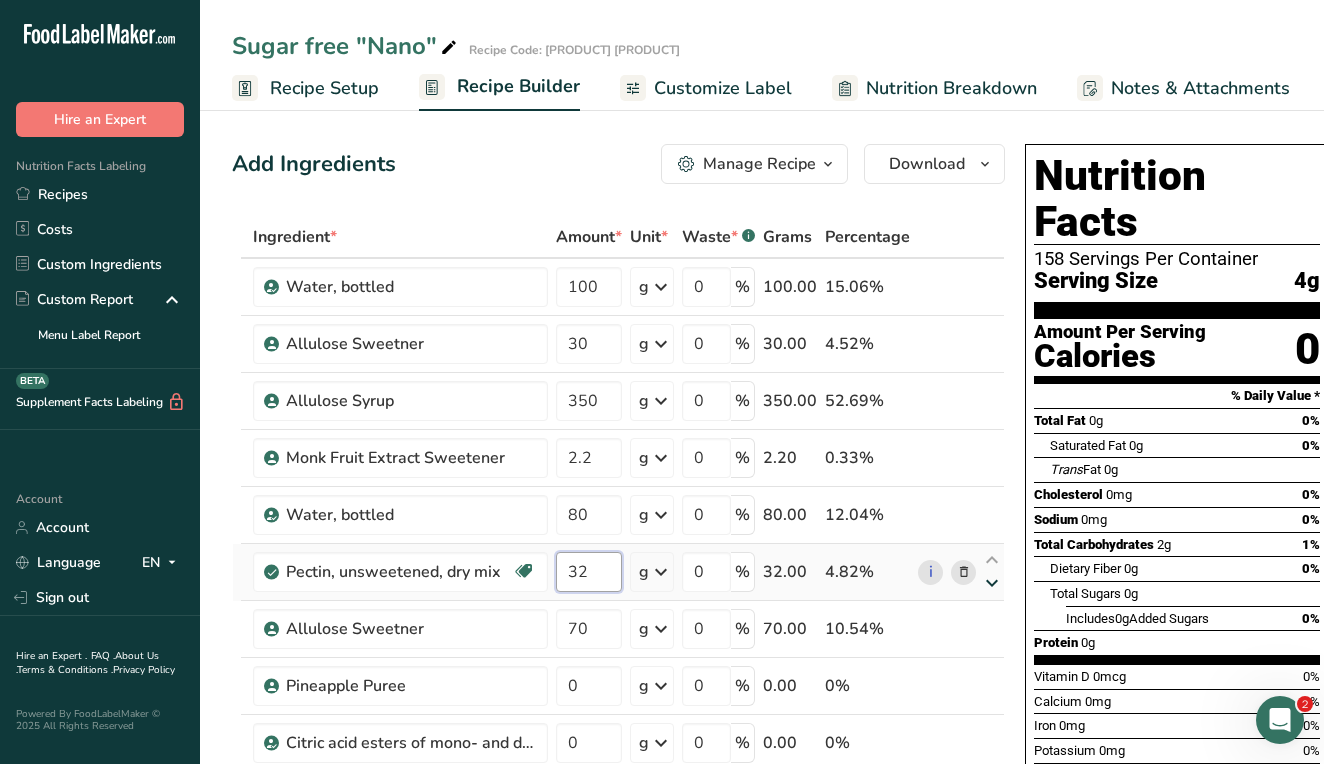 type on "32" 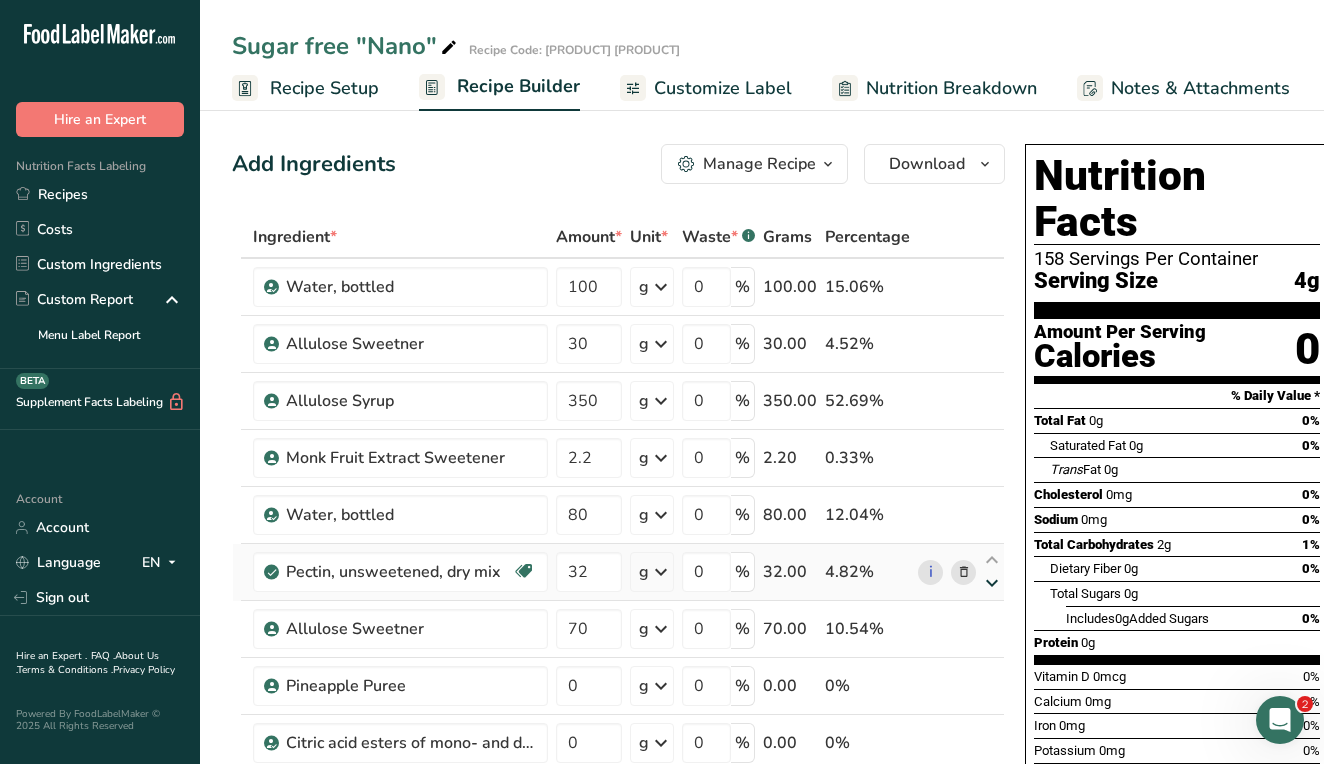 click on "Ingredient *
Amount *
Unit *
Waste *   .a-a{fill:#347362;}.b-a{fill:#fff;}          Grams
Percentage
[INGREDIENT], [BRAND]
100
g
Weight Units
g
kg
mg
See more
Volume Units
l
Volume units require a density conversion. If you know your ingredient's density enter it below. Otherwise, click on "RIA" our AI Regulatory bot - she will be able to help you
lb/ft3
g/cm3
Confirm
mL
Volume units require a density conversion. If you know your ingredient's density enter it below. Otherwise, click on "RIA" our AI Regulatory bot - she will be able to help you
lb/ft3" at bounding box center [618, 585] 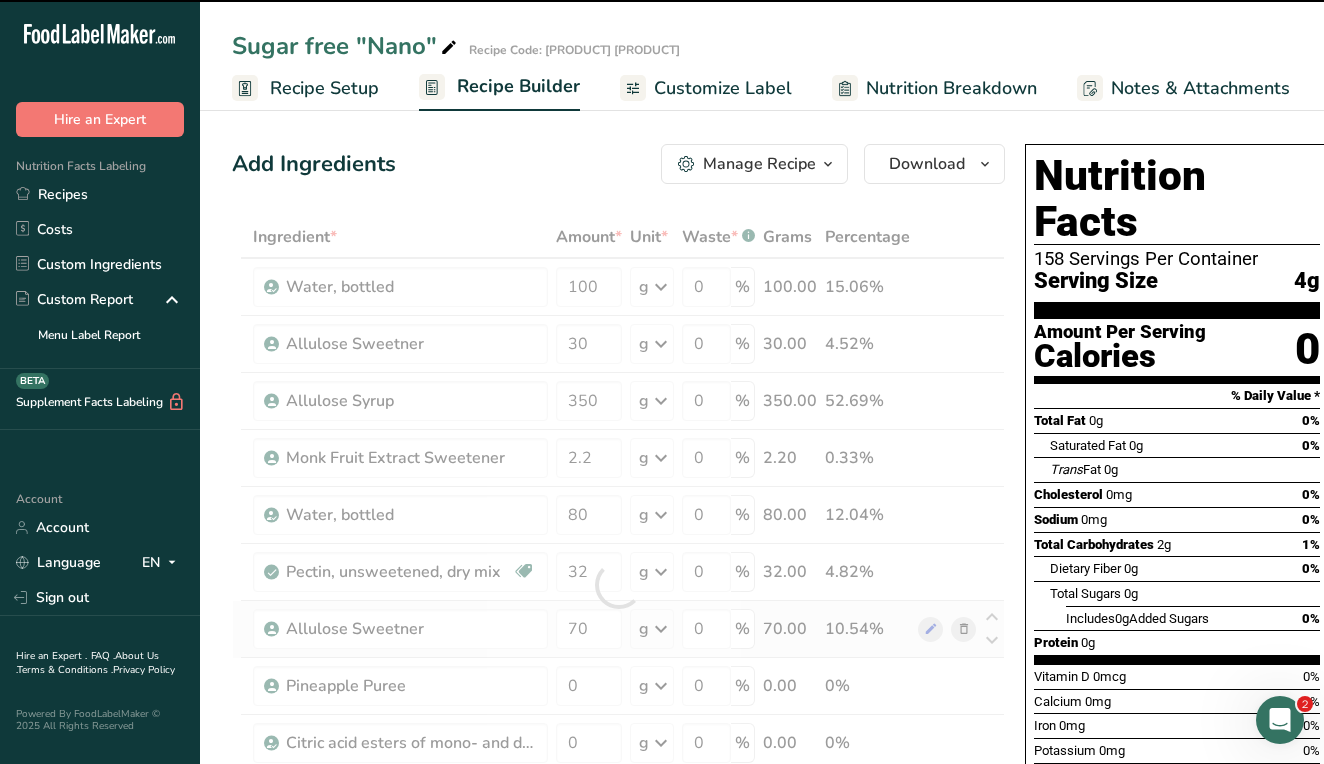 type on "0" 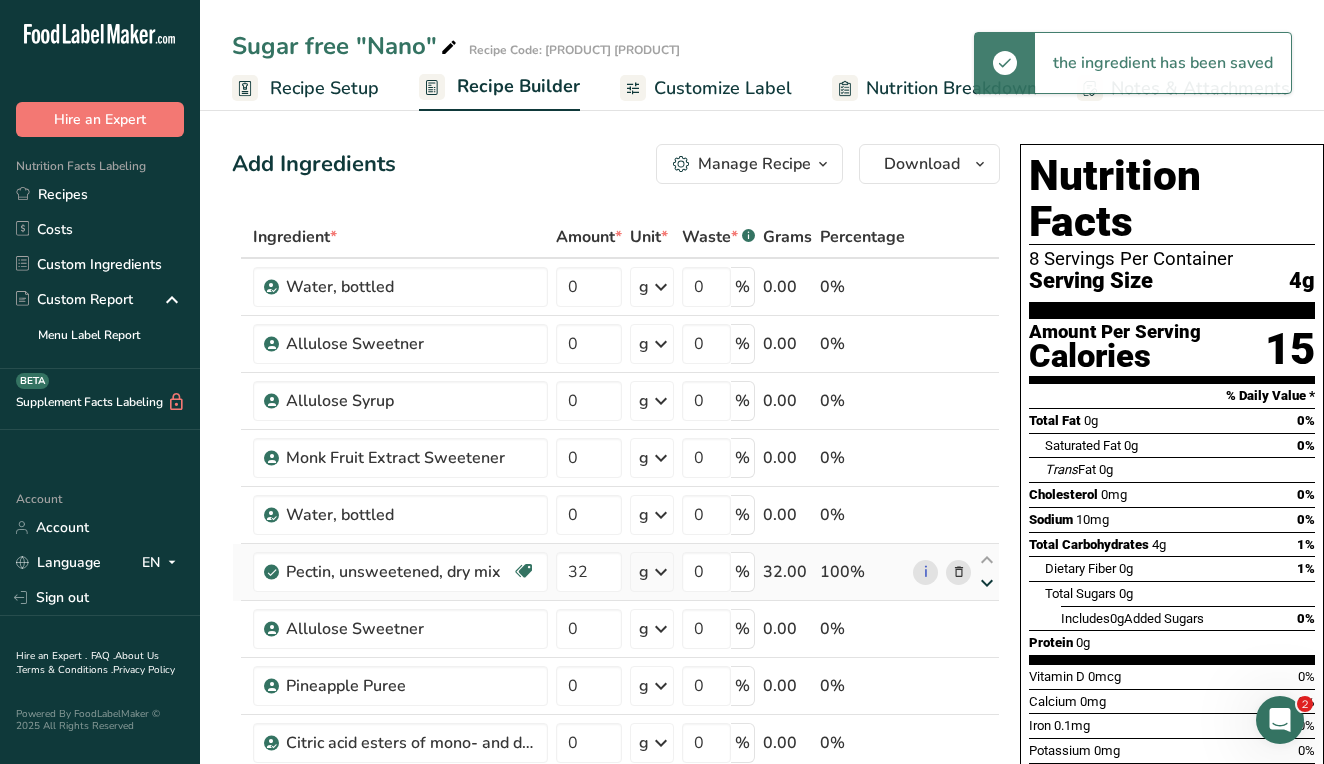 click at bounding box center [987, 583] 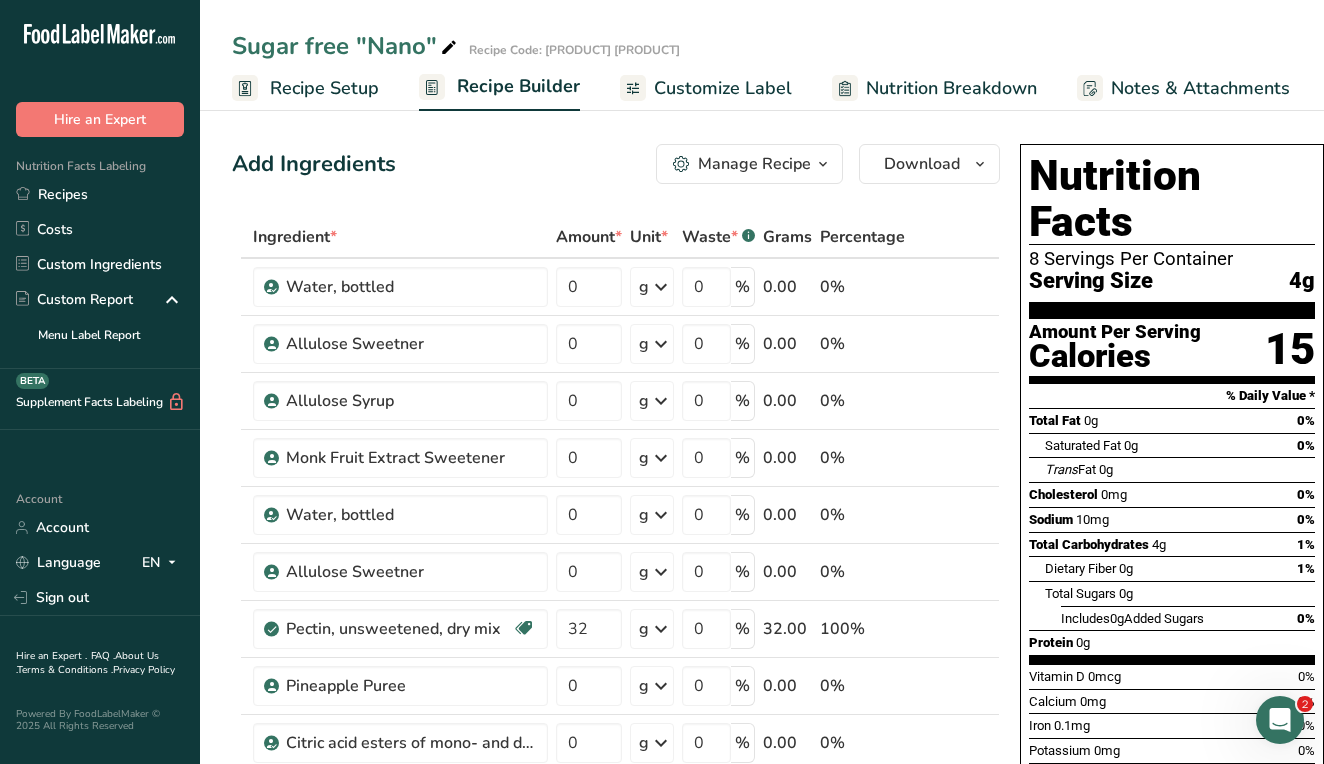 scroll, scrollTop: 0, scrollLeft: 0, axis: both 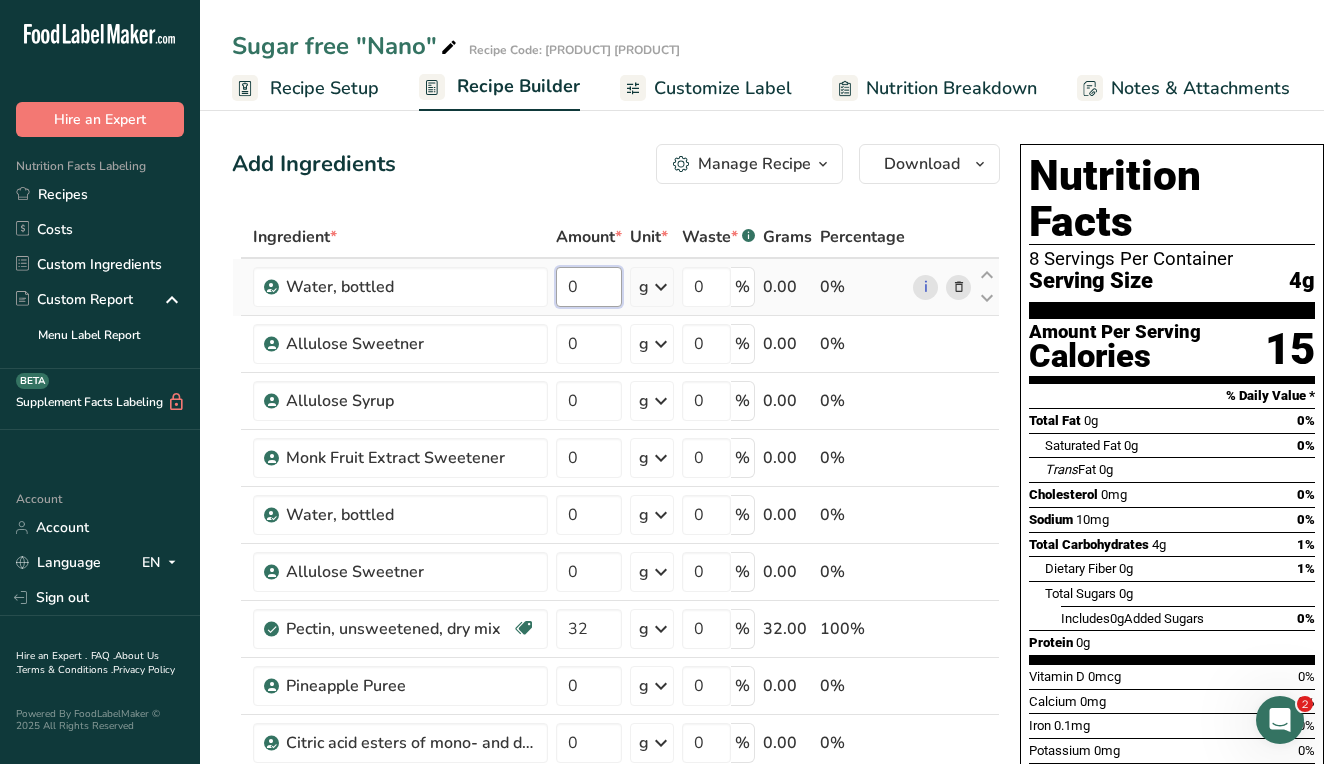 click on "0" at bounding box center [589, 287] 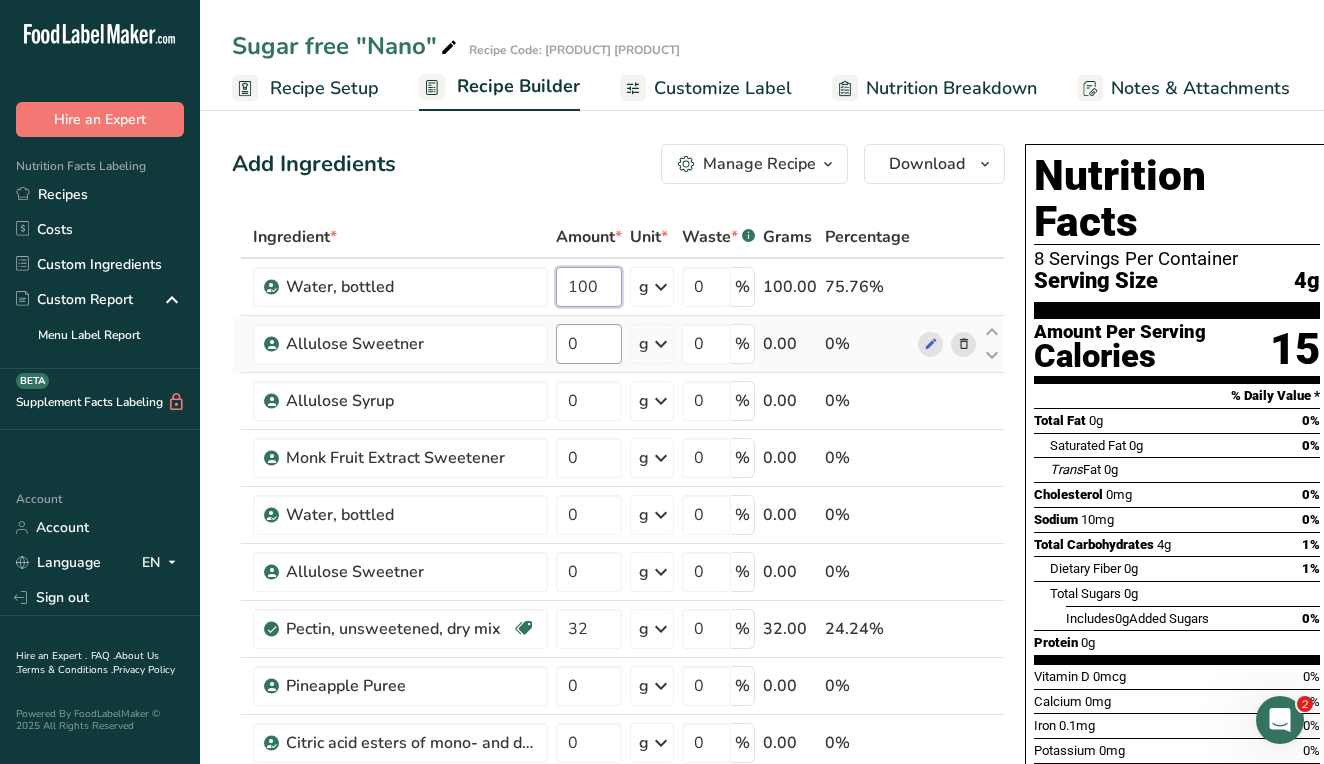 type on "100" 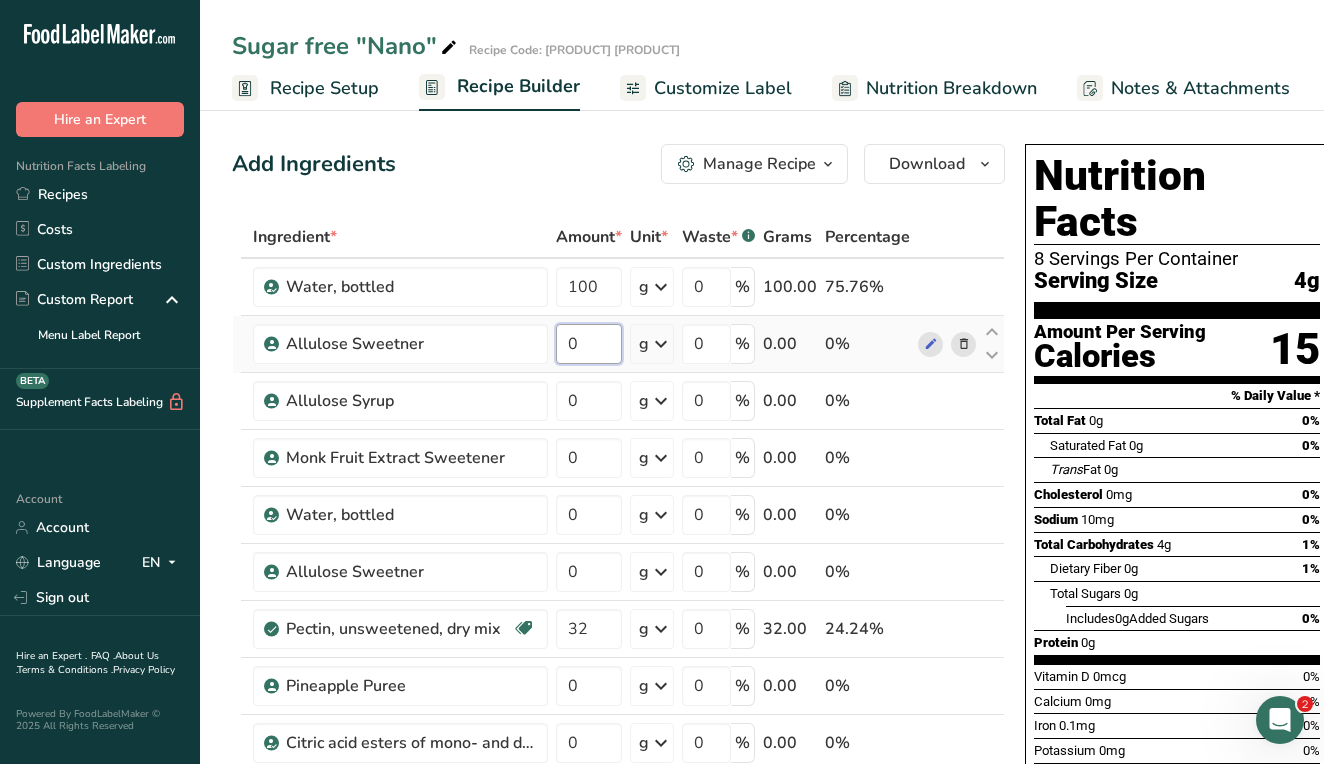 click on "Ingredient *
Amount *
Unit *
Waste *   .a-a{fill:#347362;}.b-a{fill:#fff;}          Grams
Percentage
[INGREDIENT], [BRAND]
100
g
Weight Units
g
kg
mg
See more
Volume Units
l
Volume units require a density conversion. If you know your ingredient's density enter it below. Otherwise, click on "RIA" our AI Regulatory bot - she will be able to help you
lb/ft3
g/cm3
Confirm
mL
Volume units require a density conversion. If you know your ingredient's density enter it below. Otherwise, click on "RIA" our AI Regulatory bot - she will be able to help you
lb/ft3" at bounding box center [618, 585] 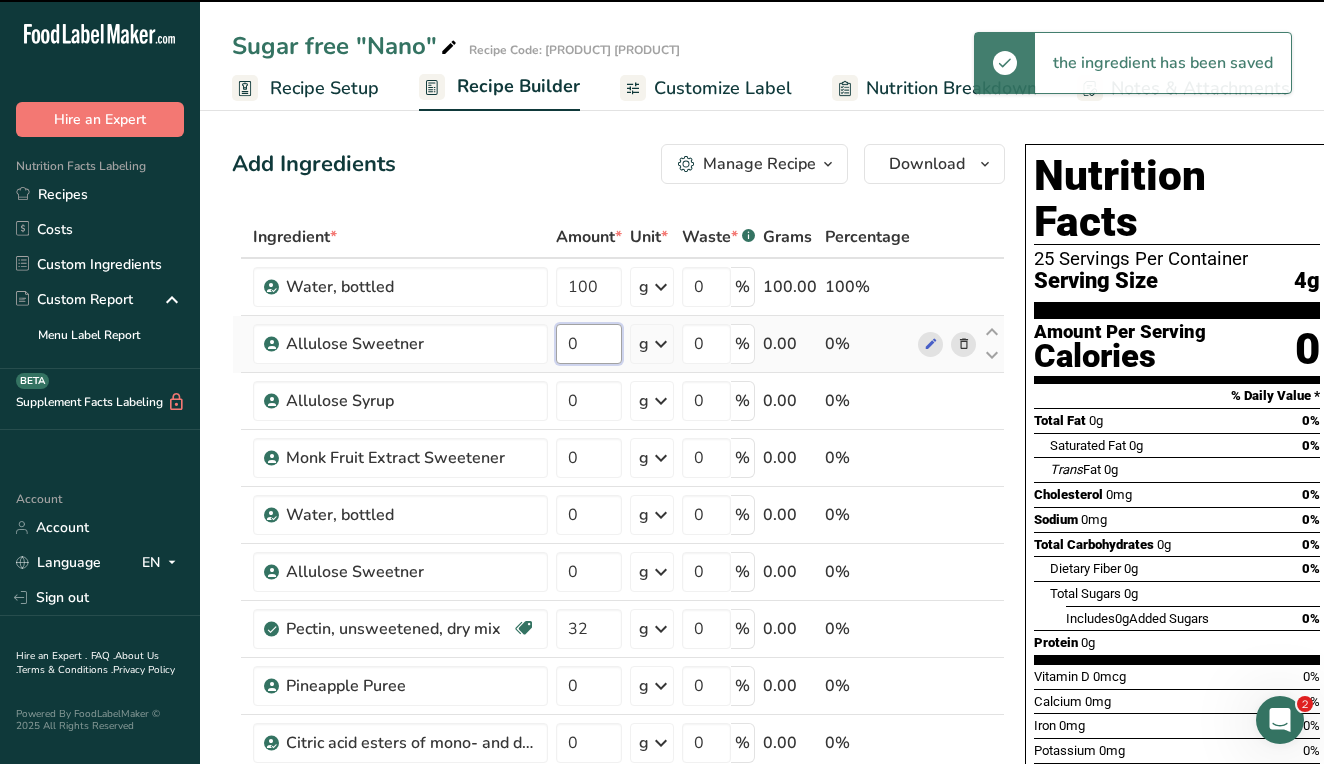 type on "0" 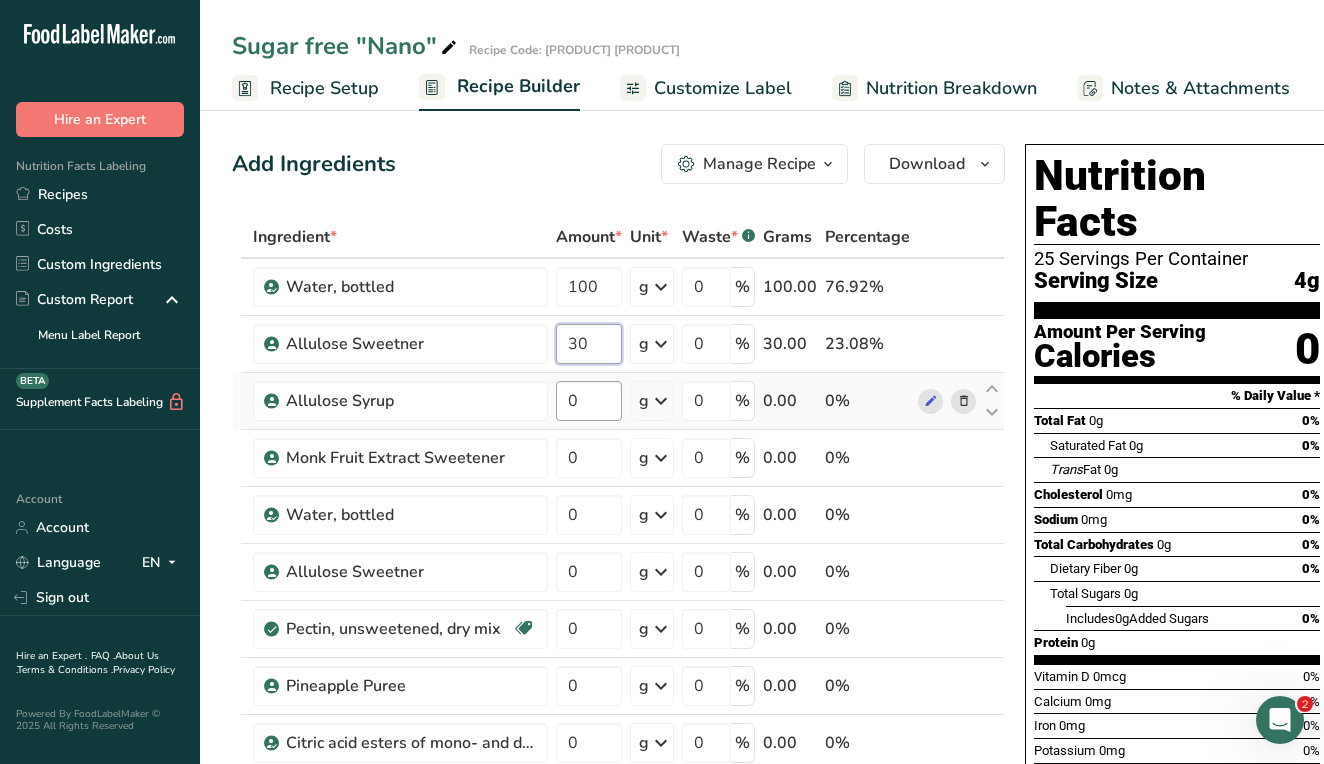 type on "30" 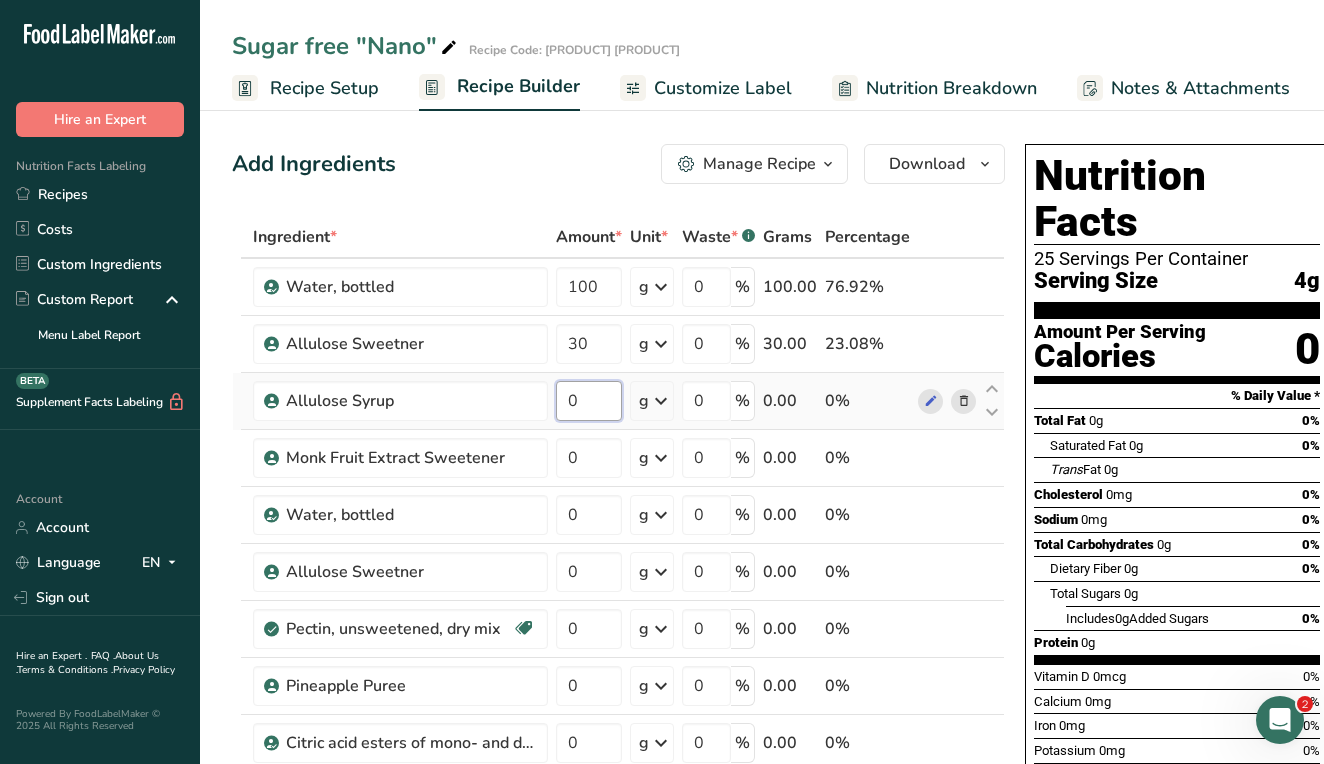 click on "Ingredient *
Amount *
Unit *
Waste *   .a-a{fill:#347362;}.b-a{fill:#fff;}          Grams
Percentage
[INGREDIENT], [BRAND]
100
g
Weight Units
g
kg
mg
See more
Volume Units
l
Volume units require a density conversion. If you know your ingredient's density enter it below. Otherwise, click on "RIA" our AI Regulatory bot - she will be able to help you
lb/ft3
g/cm3
Confirm
mL
Volume units require a density conversion. If you know your ingredient's density enter it below. Otherwise, click on "RIA" our AI Regulatory bot - she will be able to help you
lb/ft3" at bounding box center [618, 585] 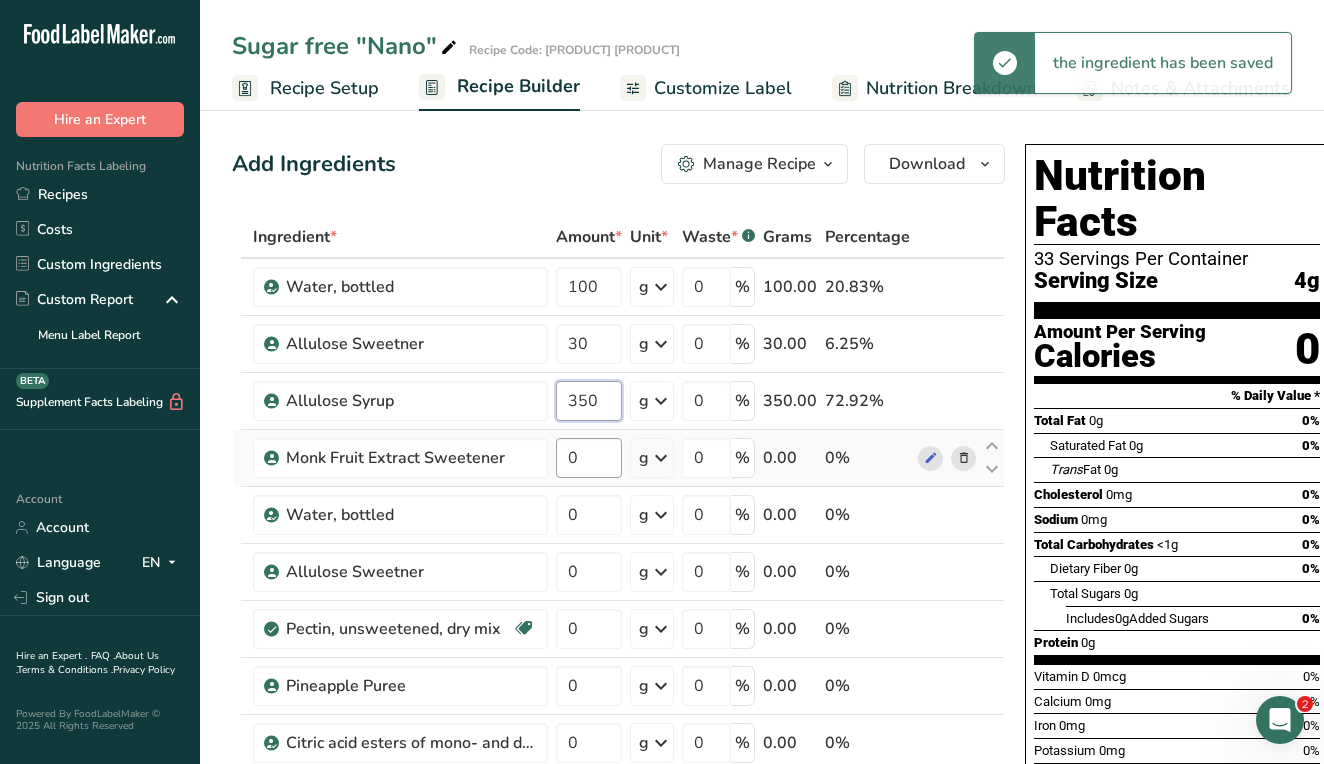 type on "350" 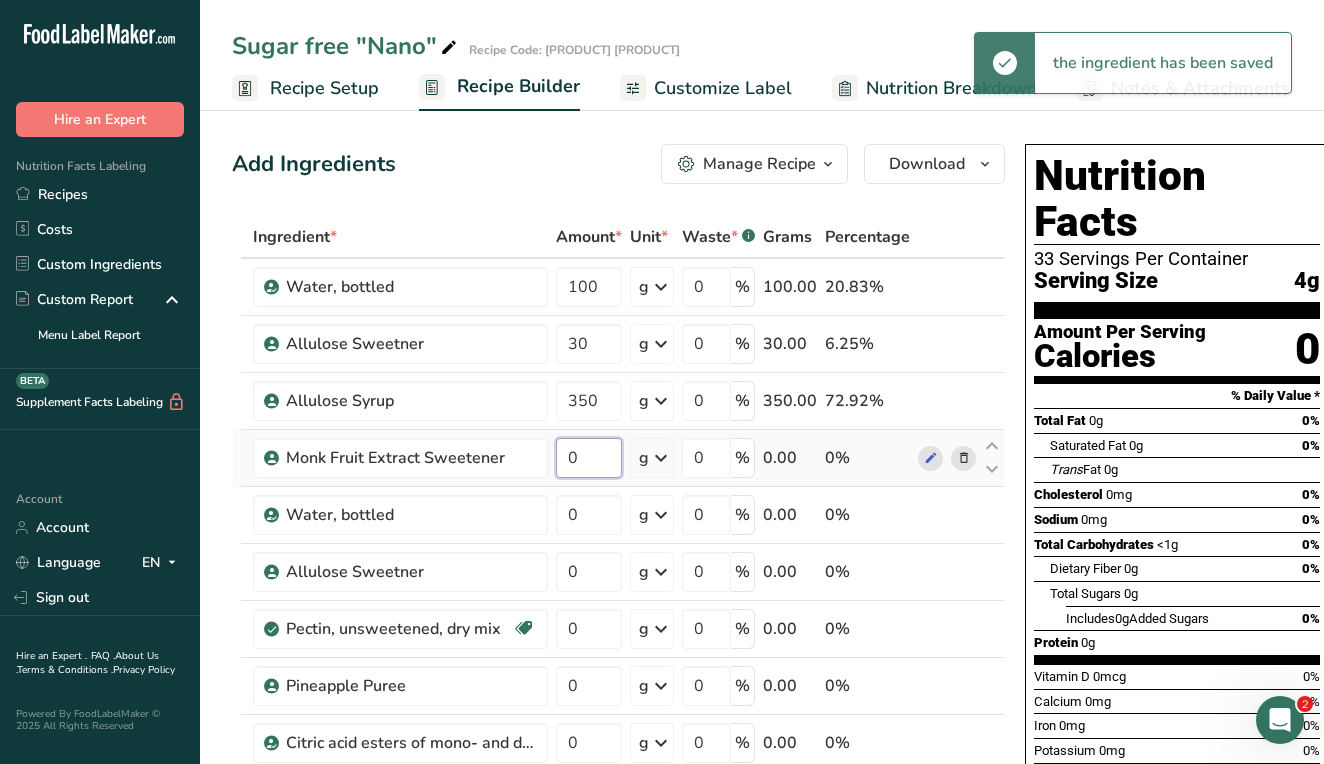 click on "Ingredient *
Amount *
Unit *
Waste *   .a-a{fill:#347362;}.b-a{fill:#fff;}          Grams
Percentage
[INGREDIENT], [BRAND]
100
g
Weight Units
g
kg
mg
See more
Volume Units
l
Volume units require a density conversion. If you know your ingredient's density enter it below. Otherwise, click on "RIA" our AI Regulatory bot - she will be able to help you
lb/ft3
g/cm3
Confirm
mL
Volume units require a density conversion. If you know your ingredient's density enter it below. Otherwise, click on "RIA" our AI Regulatory bot - she will be able to help you
lb/ft3" at bounding box center [618, 585] 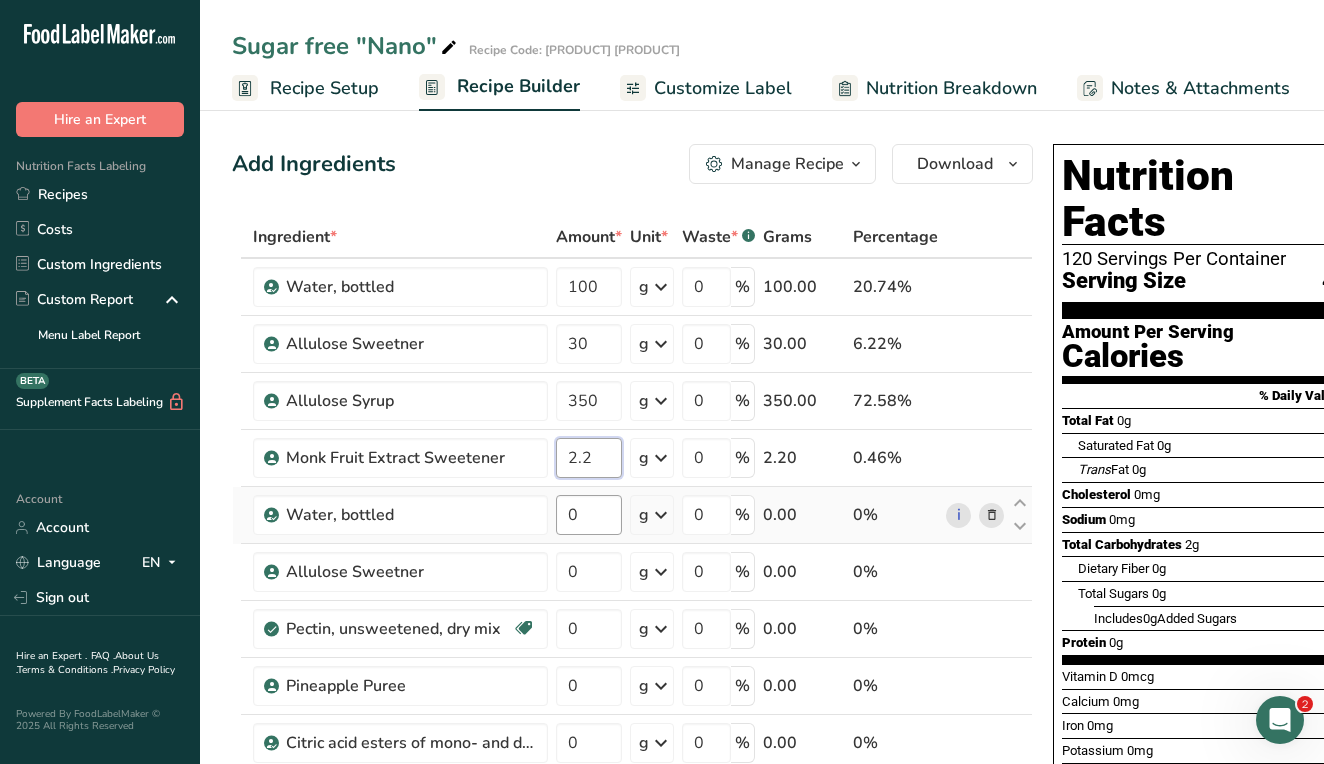 type on "2.2" 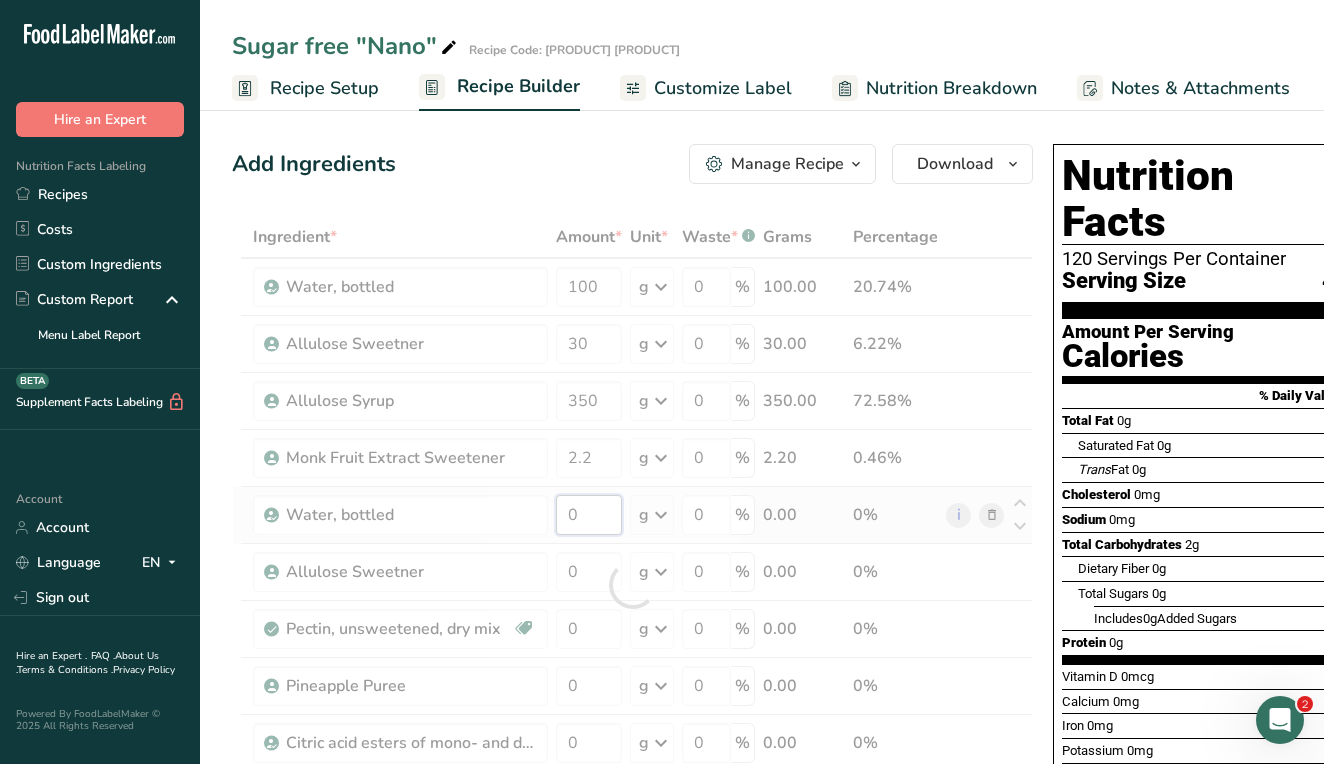 click on "Ingredient *
Amount *
Unit *
Waste *   .a-a{fill:#347362;}.b-a{fill:#fff;}          Grams
Percentage
[INGREDIENT], [BRAND]
100
g
Weight Units
g
kg
mg
See more
Volume Units
l
Volume units require a density conversion. If you know your ingredient's density enter it below. Otherwise, click on "RIA" our AI Regulatory bot - she will be able to help you
lb/ft3
g/cm3
Confirm
mL
Volume units require a density conversion. If you know your ingredient's density enter it below. Otherwise, click on "RIA" our AI Regulatory bot - she will be able to help you
lb/ft3" at bounding box center (632, 585) 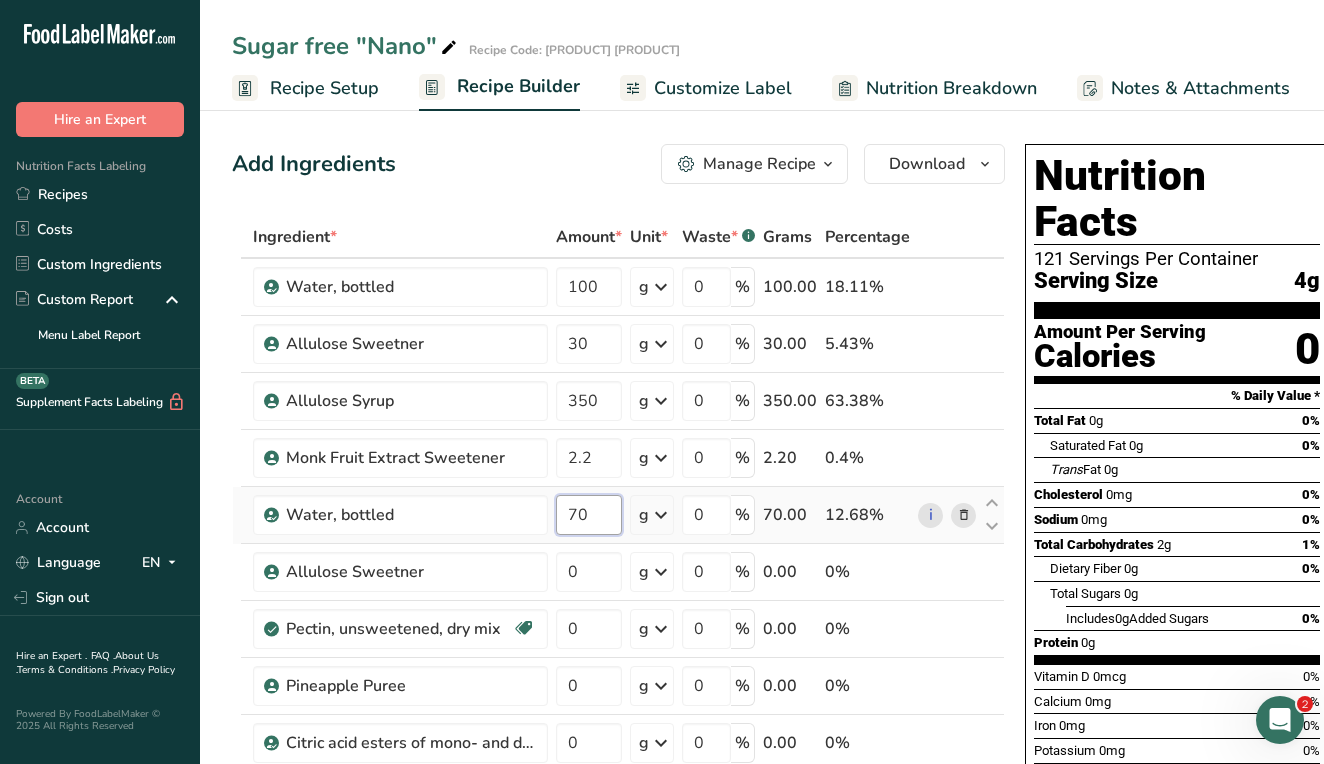 type on "7" 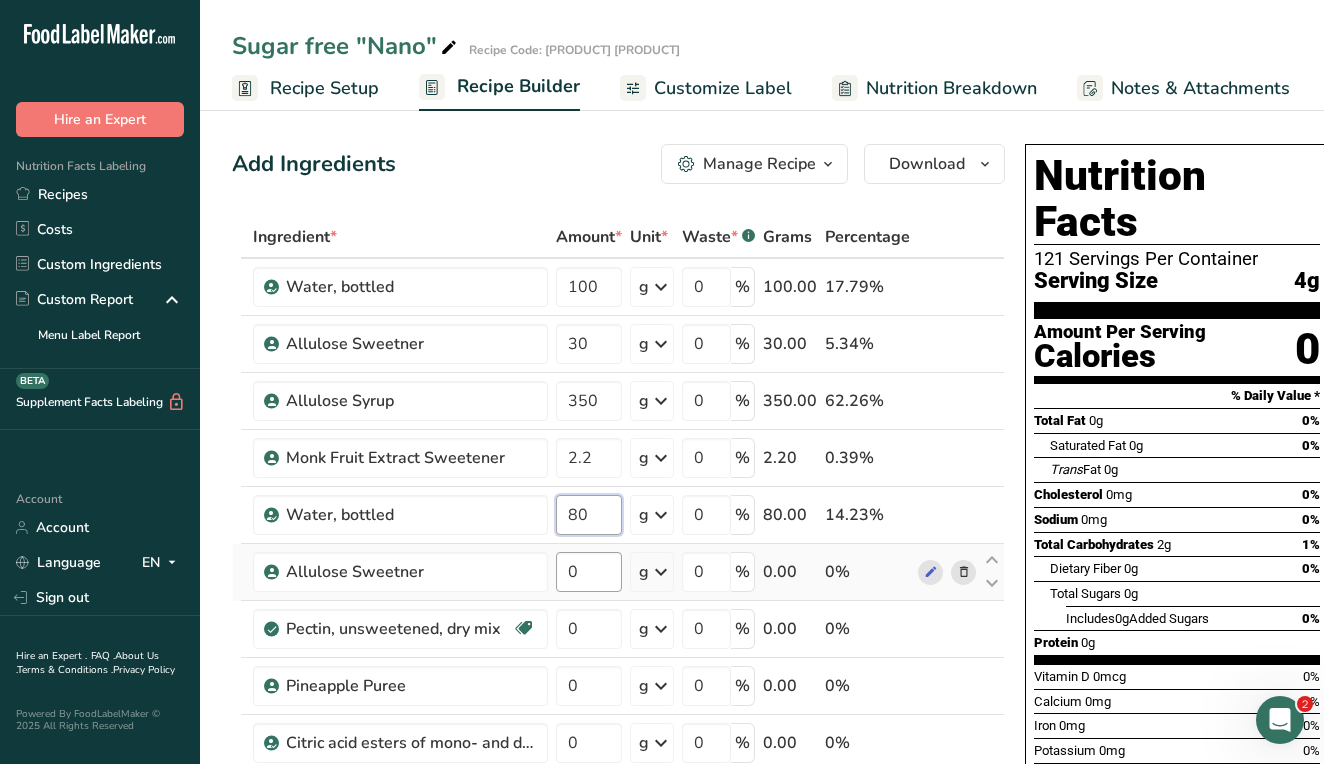 type on "80" 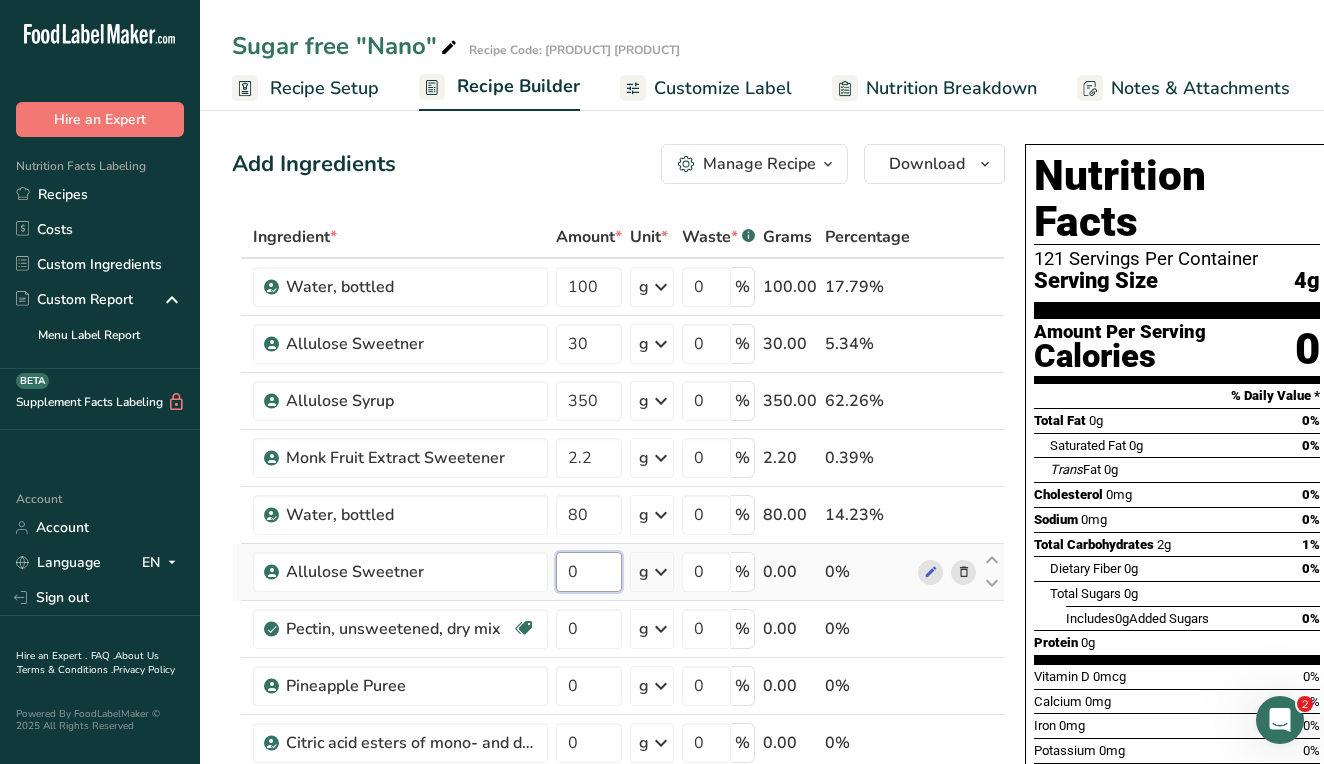 click on "Ingredient *
Amount *
Unit *
Waste *   .a-a{fill:#347362;}.b-a{fill:#fff;}          Grams
Percentage
[INGREDIENT], [BRAND]
100
g
Weight Units
g
kg
mg
See more
Volume Units
l
Volume units require a density conversion. If you know your ingredient's density enter it below. Otherwise, click on "RIA" our AI Regulatory bot - she will be able to help you
lb/ft3
g/cm3
Confirm
mL
Volume units require a density conversion. If you know your ingredient's density enter it below. Otherwise, click on "RIA" our AI Regulatory bot - she will be able to help you
lb/ft3" at bounding box center (618, 585) 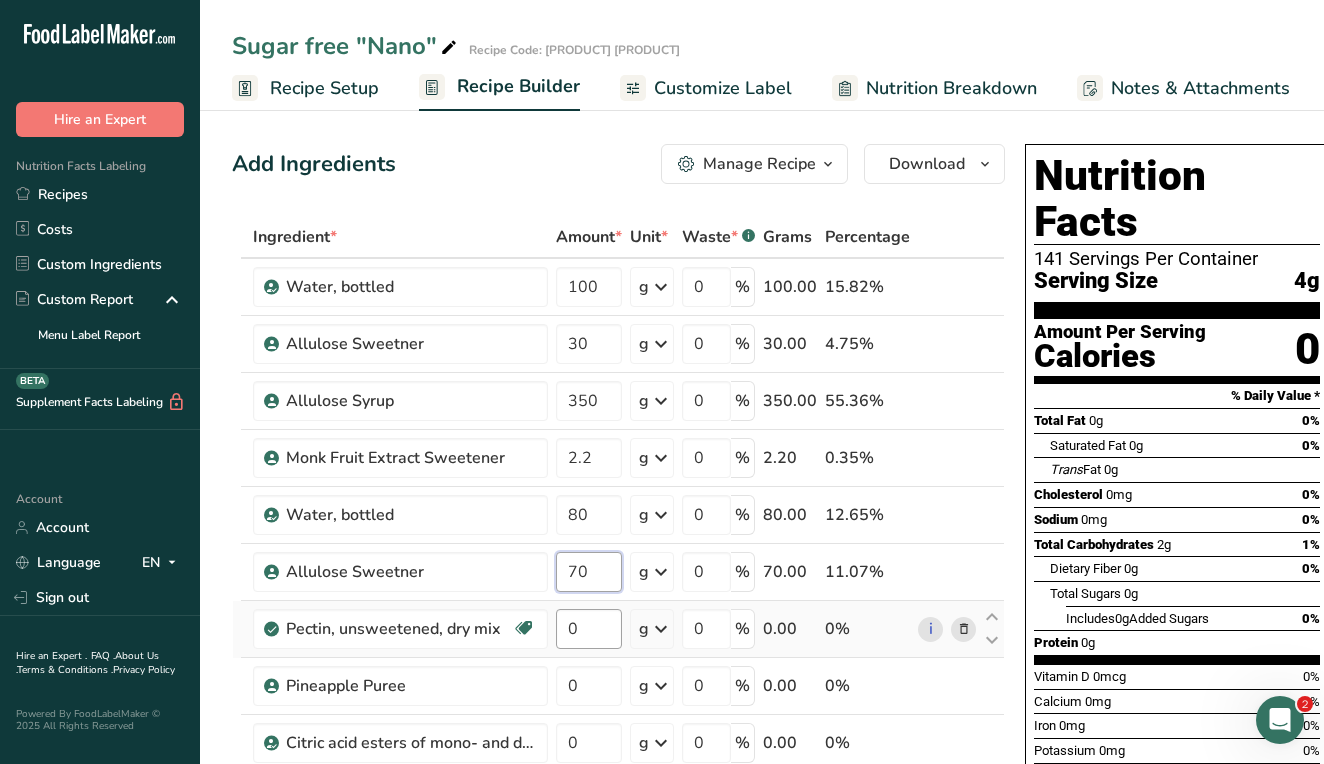 type on "70" 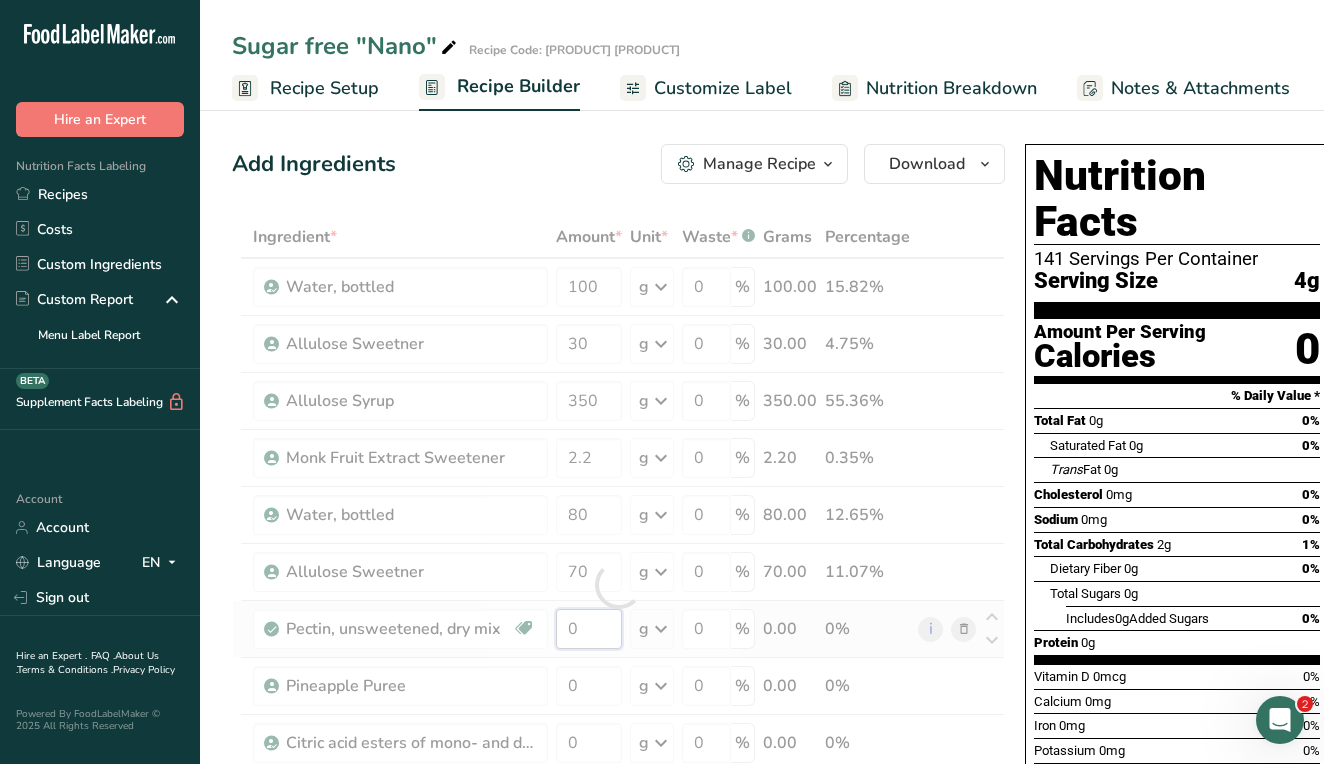 click on "Ingredient *
Amount *
Unit *
Waste *   .a-a{fill:#347362;}.b-a{fill:#fff;}          Grams
Percentage
[INGREDIENT], [BRAND]
100
g
Weight Units
g
kg
mg
See more
Volume Units
l
Volume units require a density conversion. If you know your ingredient's density enter it below. Otherwise, click on "RIA" our AI Regulatory bot - she will be able to help you
lb/ft3
g/cm3
Confirm
mL
Volume units require a density conversion. If you know your ingredient's density enter it below. Otherwise, click on "RIA" our AI Regulatory bot - she will be able to help you
lb/ft3" at bounding box center [618, 585] 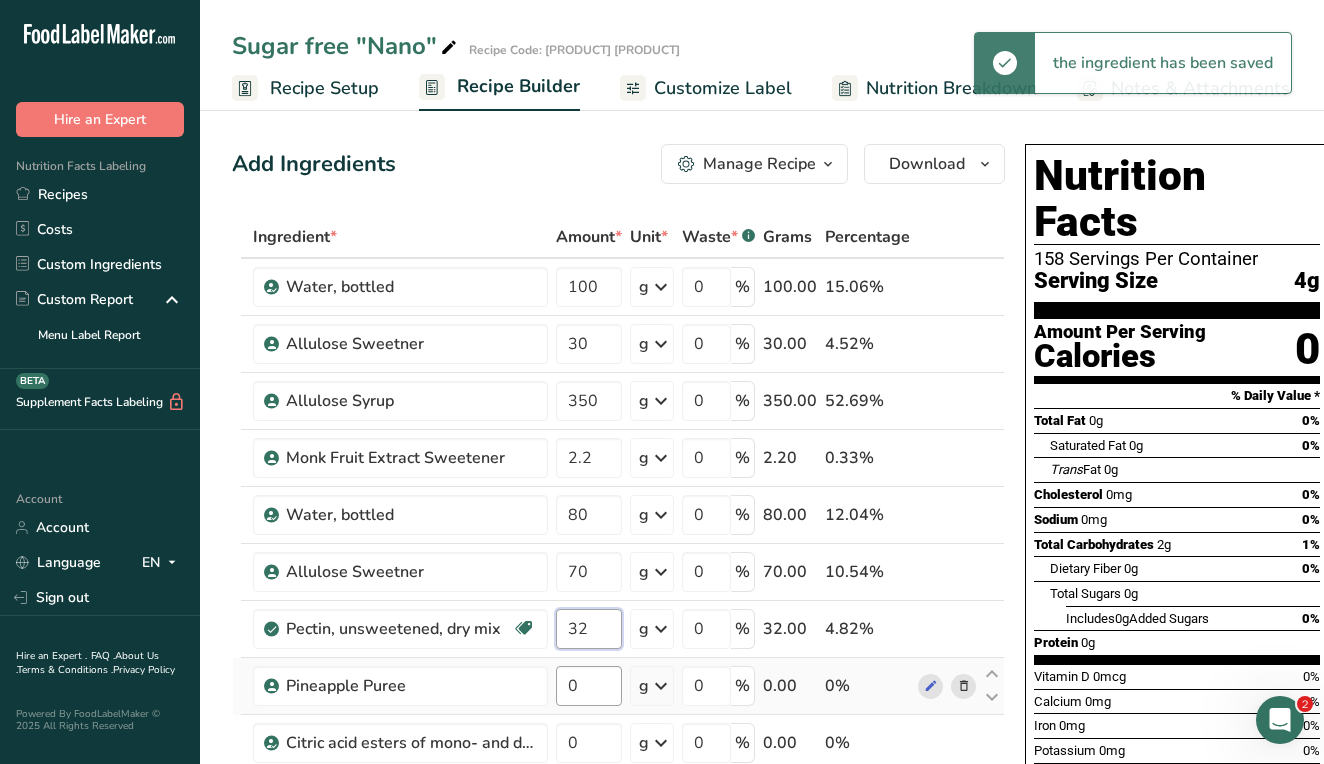 type on "32" 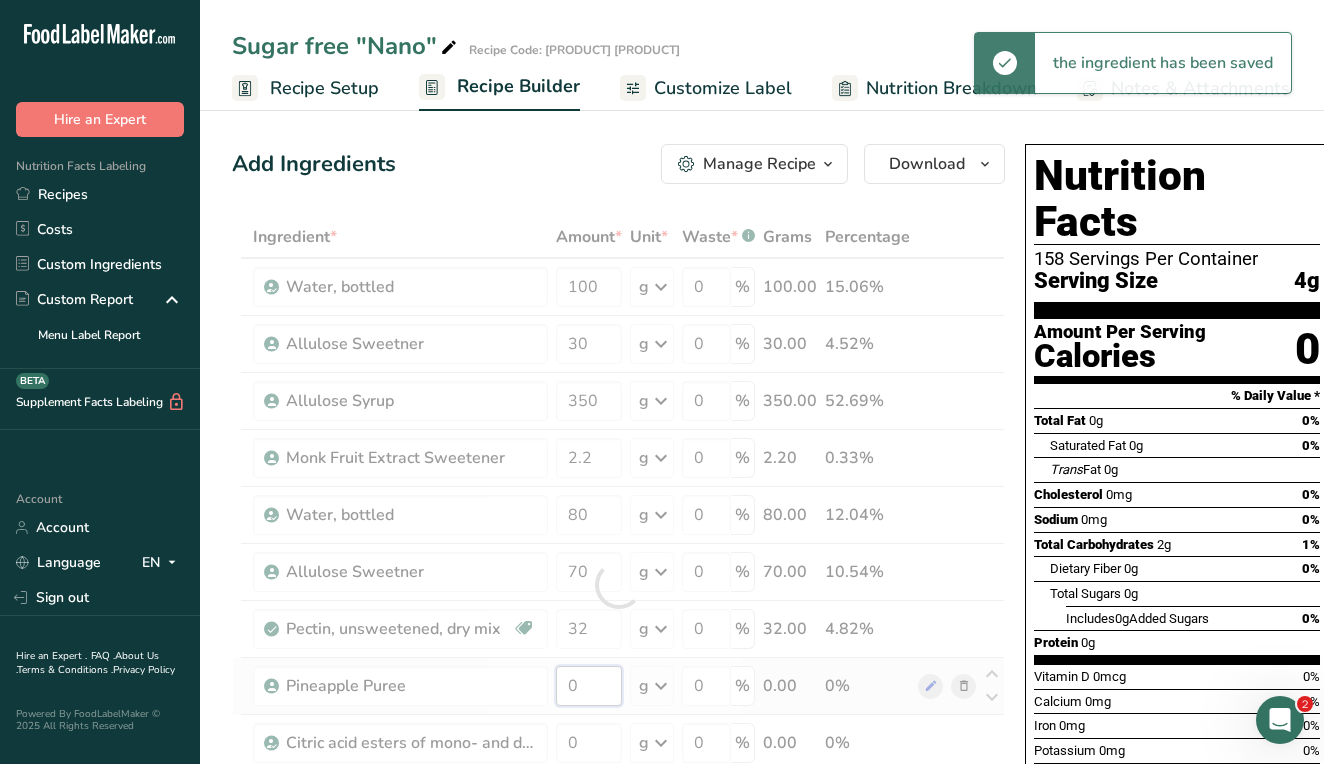 click on "Ingredient *
Amount *
Unit *
Waste *   .a-a{fill:#347362;}.b-a{fill:#fff;}          Grams
Percentage
[INGREDIENT], [BRAND]
100
g
Weight Units
g
kg
mg
See more
Volume Units
l
Volume units require a density conversion. If you know your ingredient's density enter it below. Otherwise, click on "RIA" our AI Regulatory bot - she will be able to help you
lb/ft3
g/cm3
Confirm
mL
Volume units require a density conversion. If you know your ingredient's density enter it below. Otherwise, click on "RIA" our AI Regulatory bot - she will be able to help you
lb/ft3" at bounding box center (618, 585) 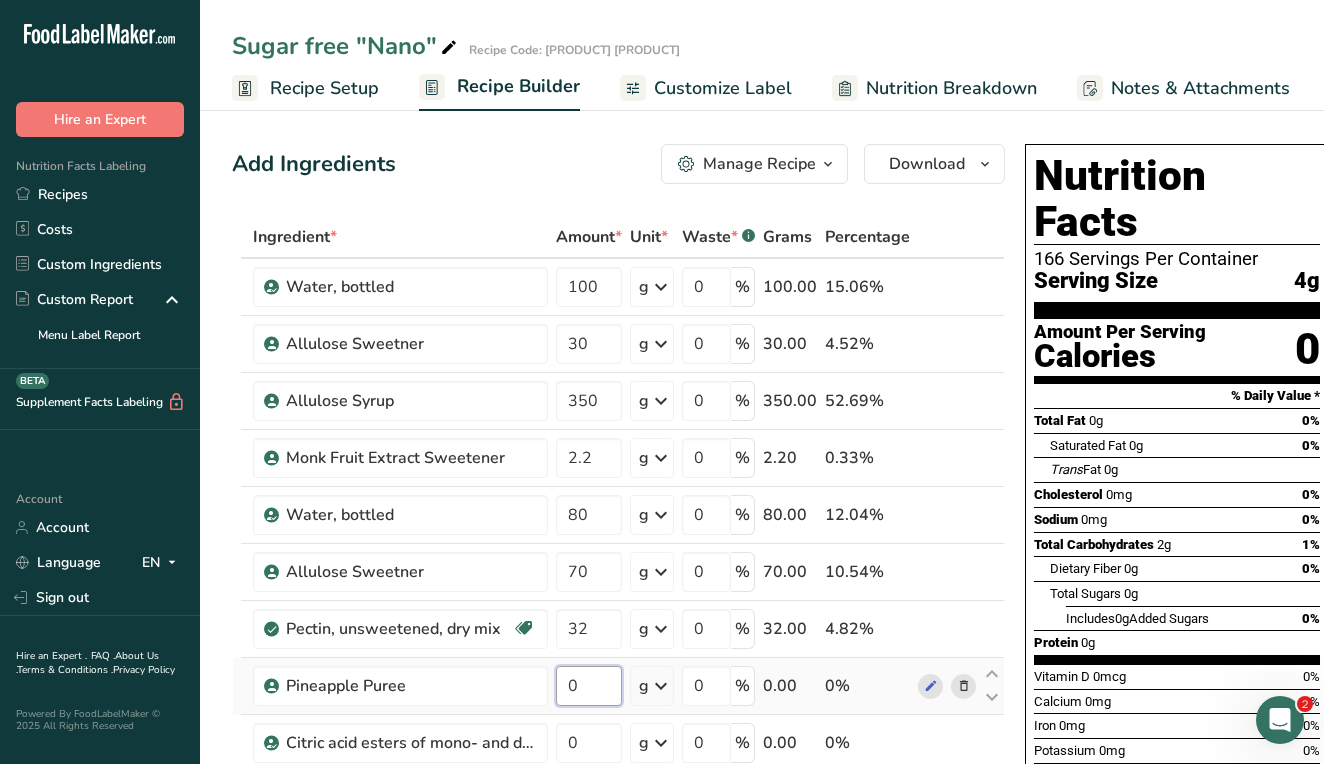 type on "3" 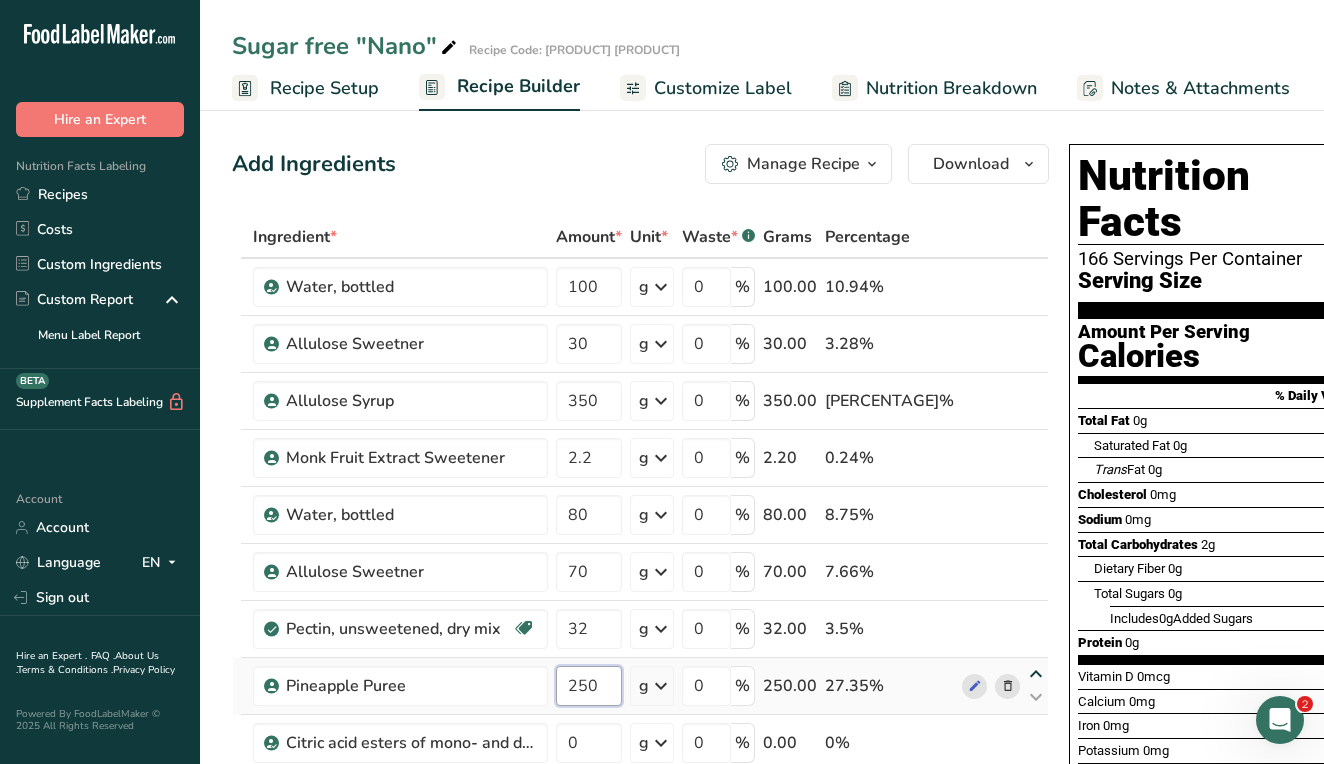 type on "250" 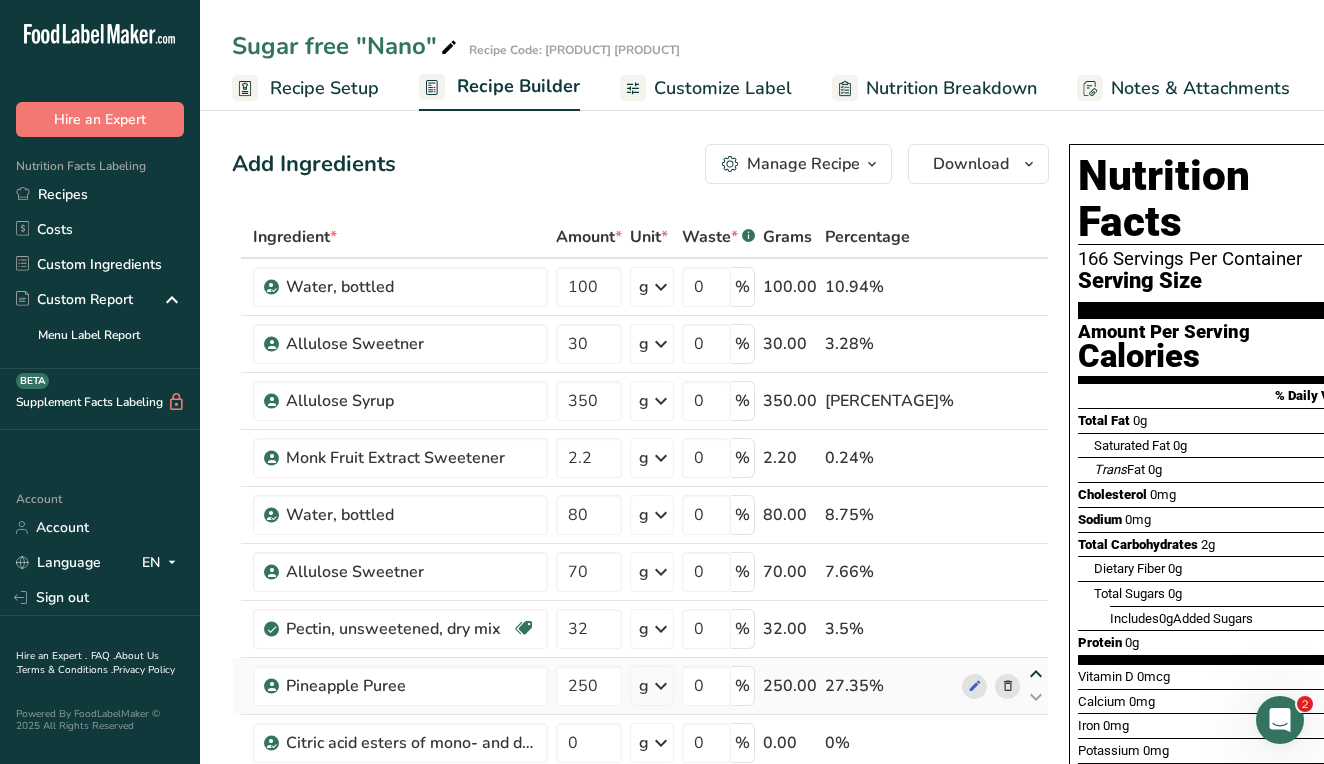 click on "Ingredient *
Amount *
Unit *
Waste *   .a-a{fill:#347362;}.b-a{fill:#fff;}          Grams
Percentage
[INGREDIENT], [BRAND]
100
g
Weight Units
g
kg
mg
See more
Volume Units
l
Volume units require a density conversion. If you know your ingredient's density enter it below. Otherwise, click on "RIA" our AI Regulatory bot - she will be able to help you
lb/ft3
g/cm3
Confirm
mL
Volume units require a density conversion. If you know your ingredient's density enter it below. Otherwise, click on "RIA" our AI Regulatory bot - she will be able to help you
lb/ft3" at bounding box center (640, 585) 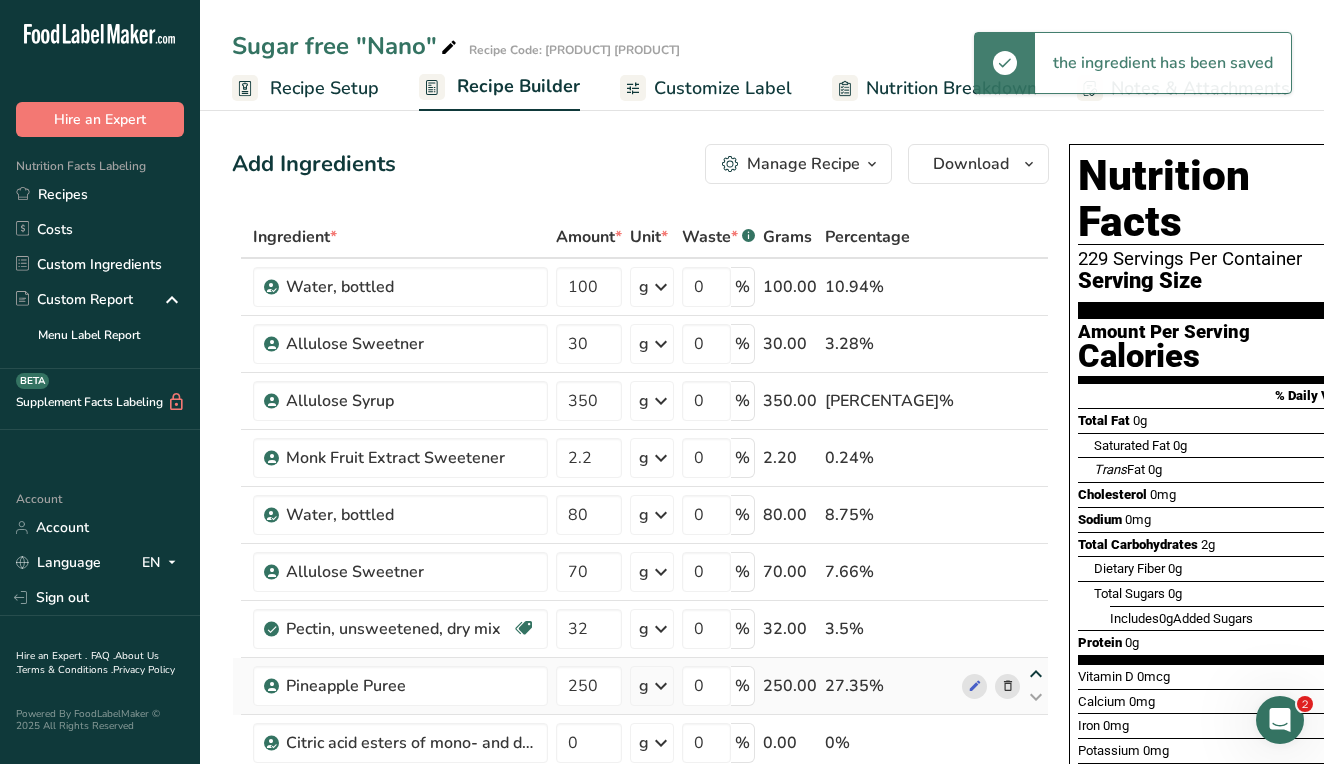 click at bounding box center [1036, 674] 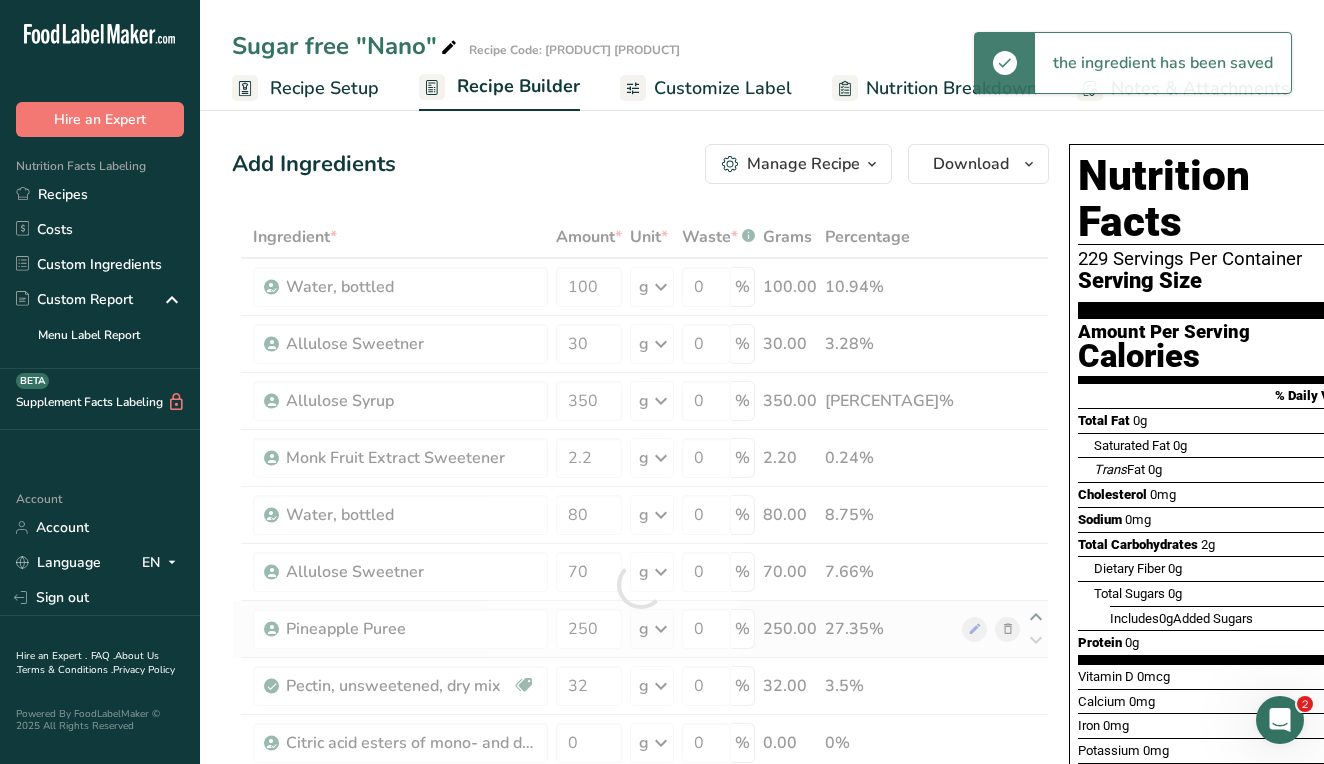 click on "Ingredient *
Amount *
Unit *
Waste *   .a-a{fill:#347362;}.b-a{fill:#fff;}          Grams
Percentage
[INGREDIENT], [BRAND]
100
g
Weight Units
g
kg
mg
See more
Volume Units
l
Volume units require a density conversion. If you know your ingredient's density enter it below. Otherwise, click on "RIA" our AI Regulatory bot - she will be able to help you
lb/ft3
g/cm3
Confirm
mL
Volume units require a density conversion. If you know your ingredient's density enter it below. Otherwise, click on "RIA" our AI Regulatory bot - she will be able to help you
lb/ft3" at bounding box center [640, 585] 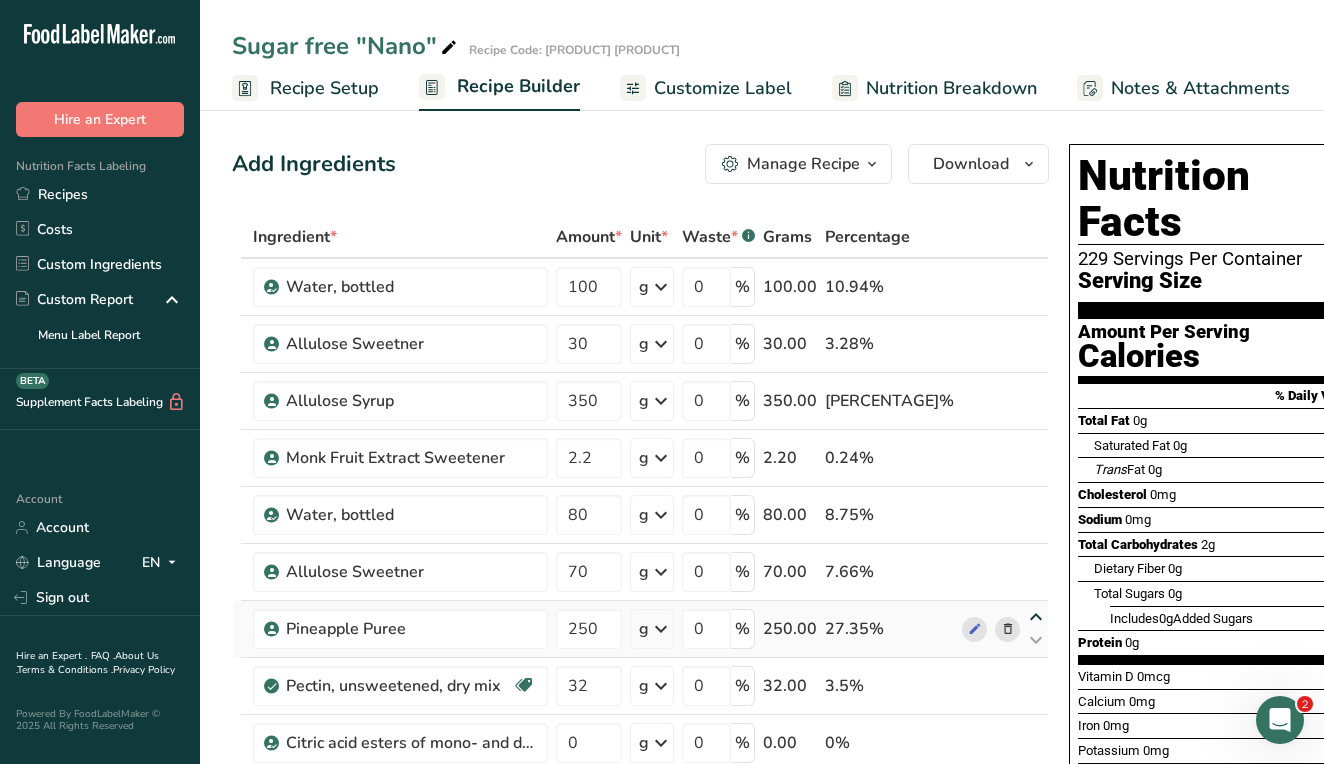click at bounding box center [1036, 617] 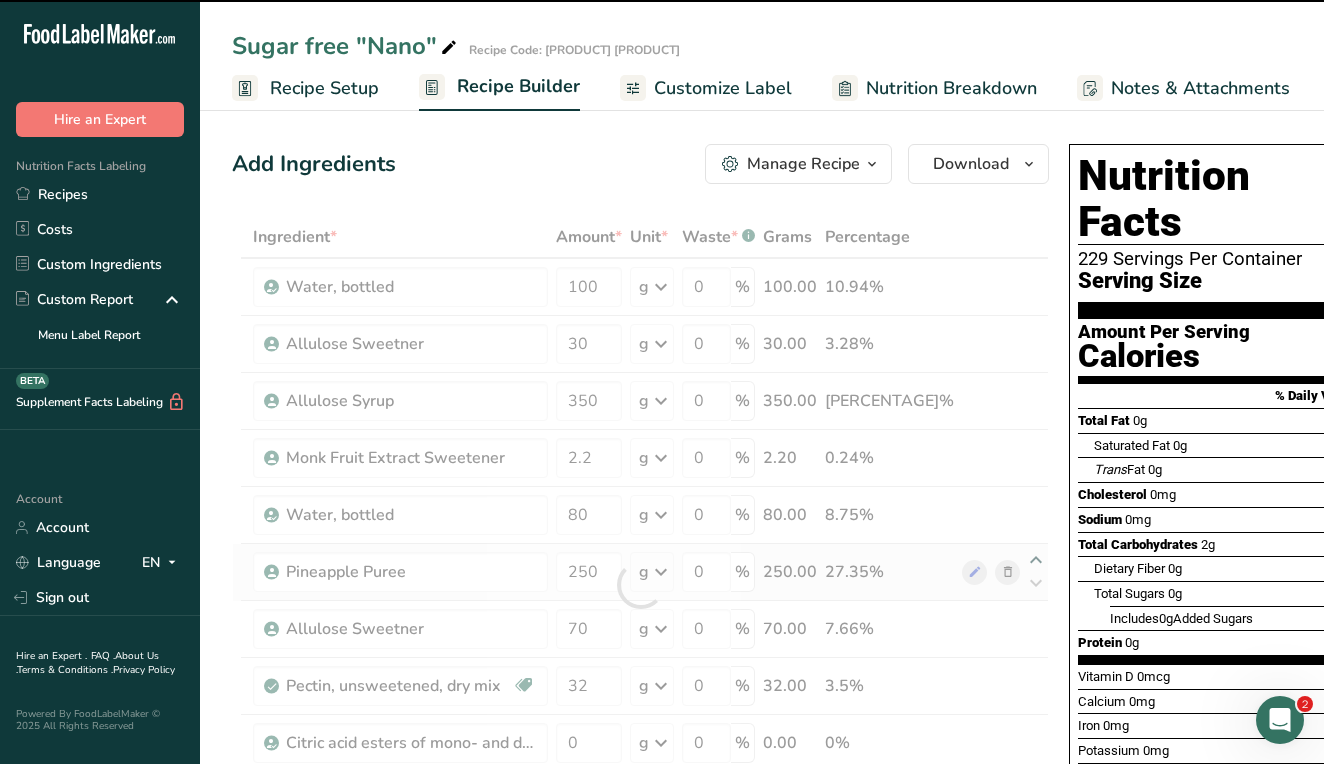 click at bounding box center (640, 585) 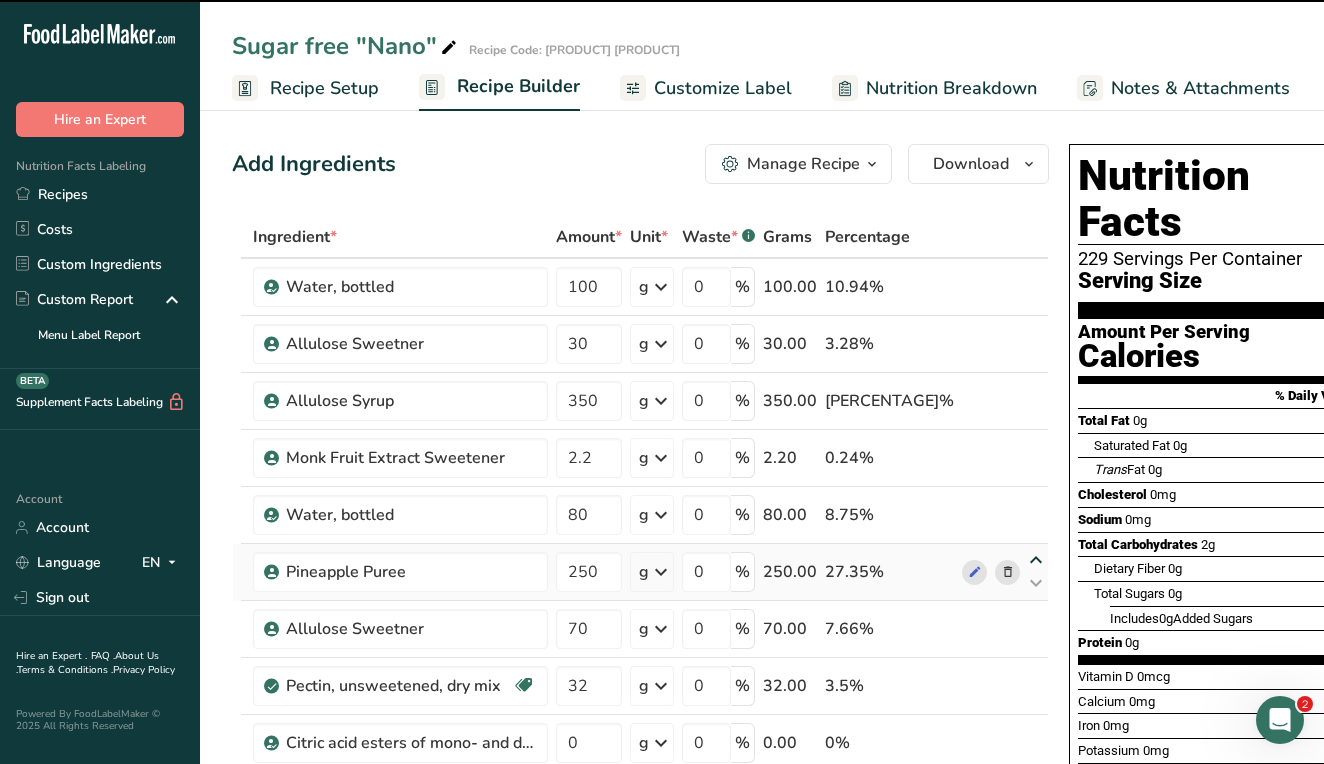 click at bounding box center (1036, 560) 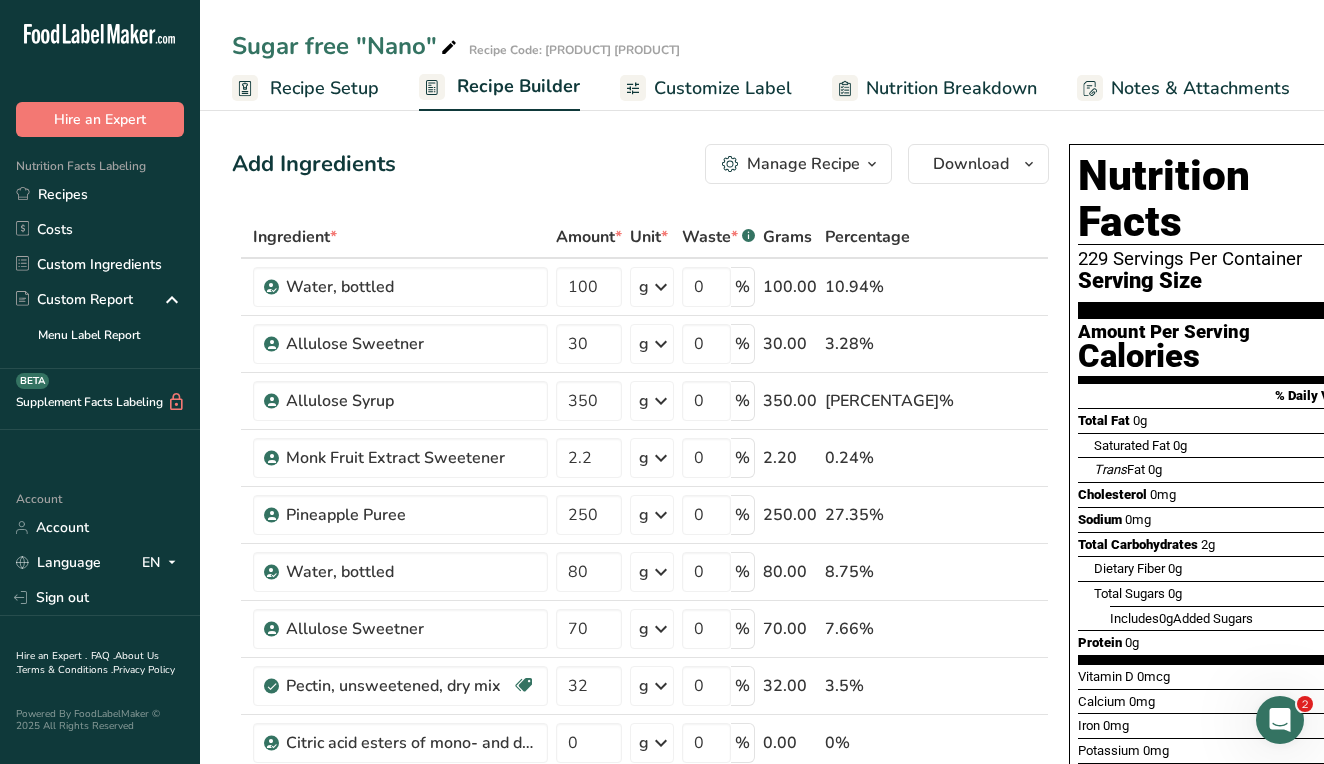 click at bounding box center (1036, 503) 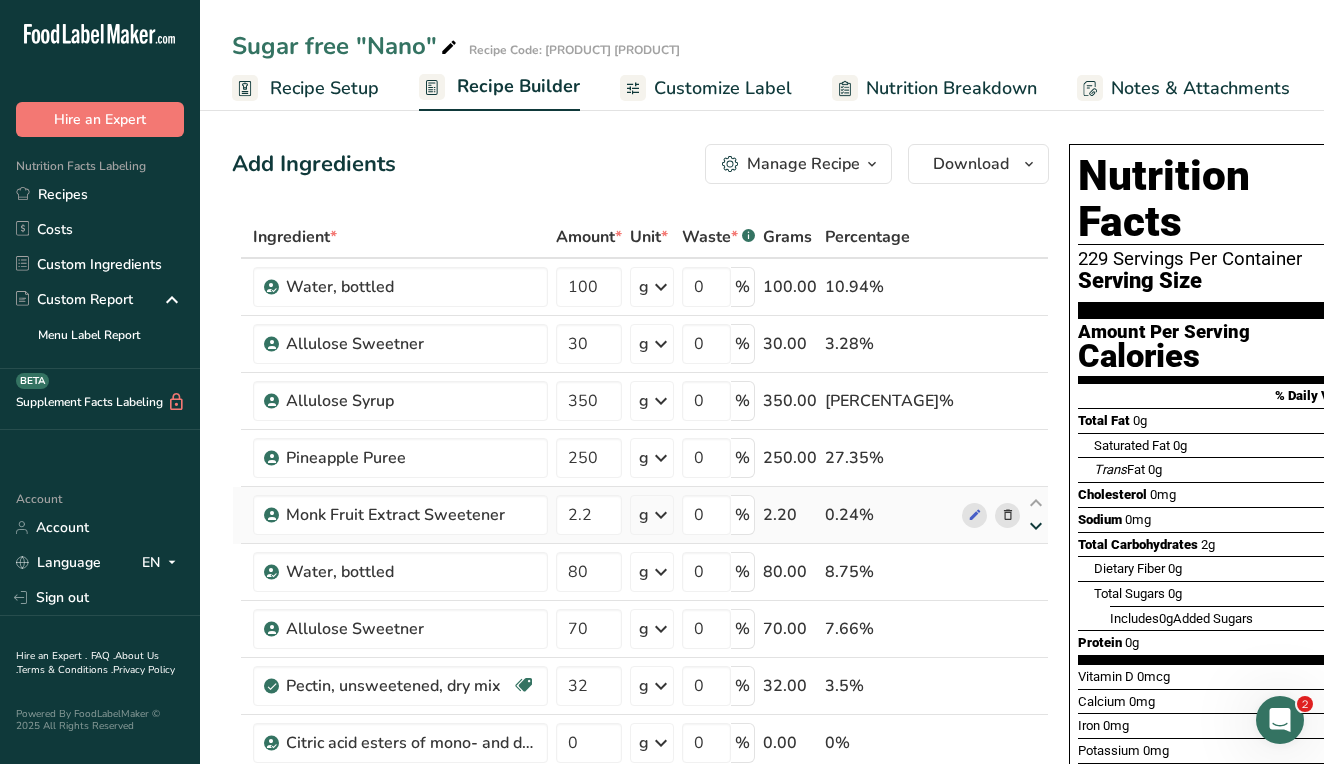 click at bounding box center [1036, 526] 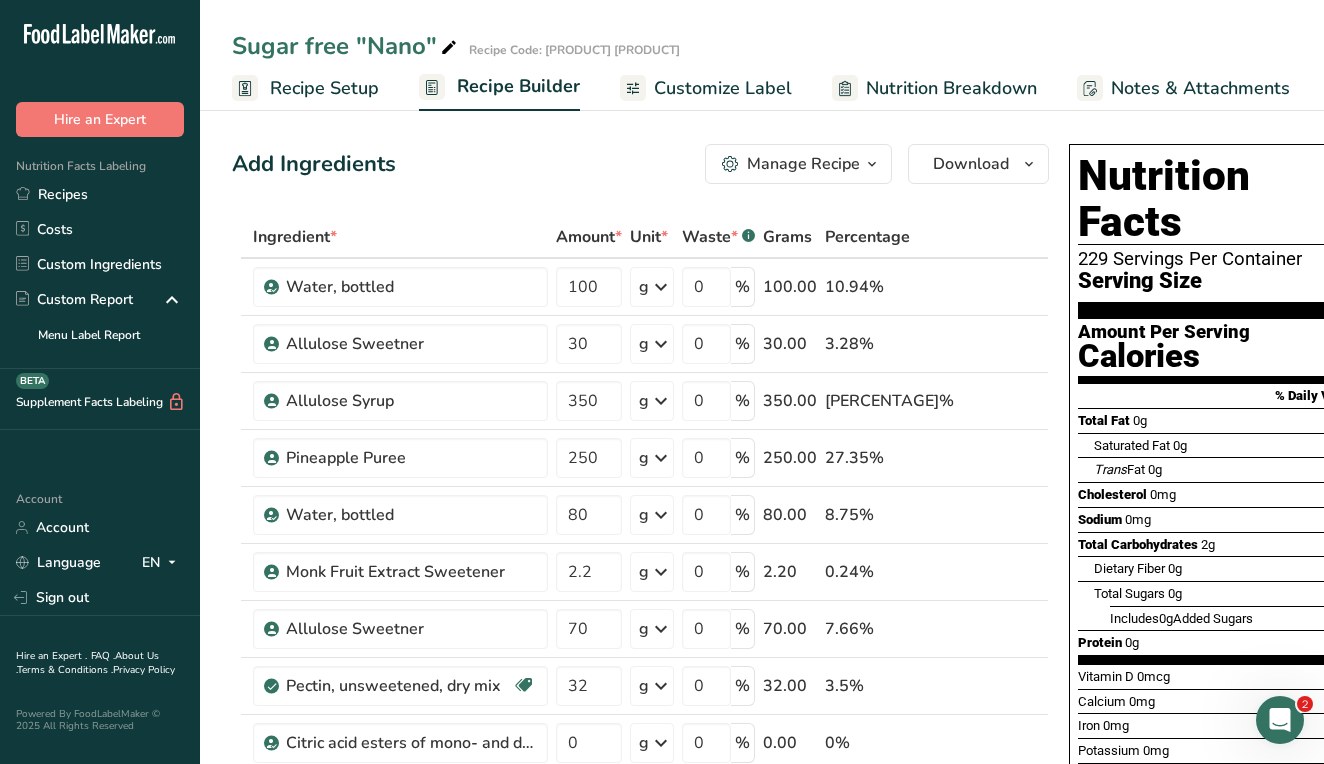 click at bounding box center [1036, 583] 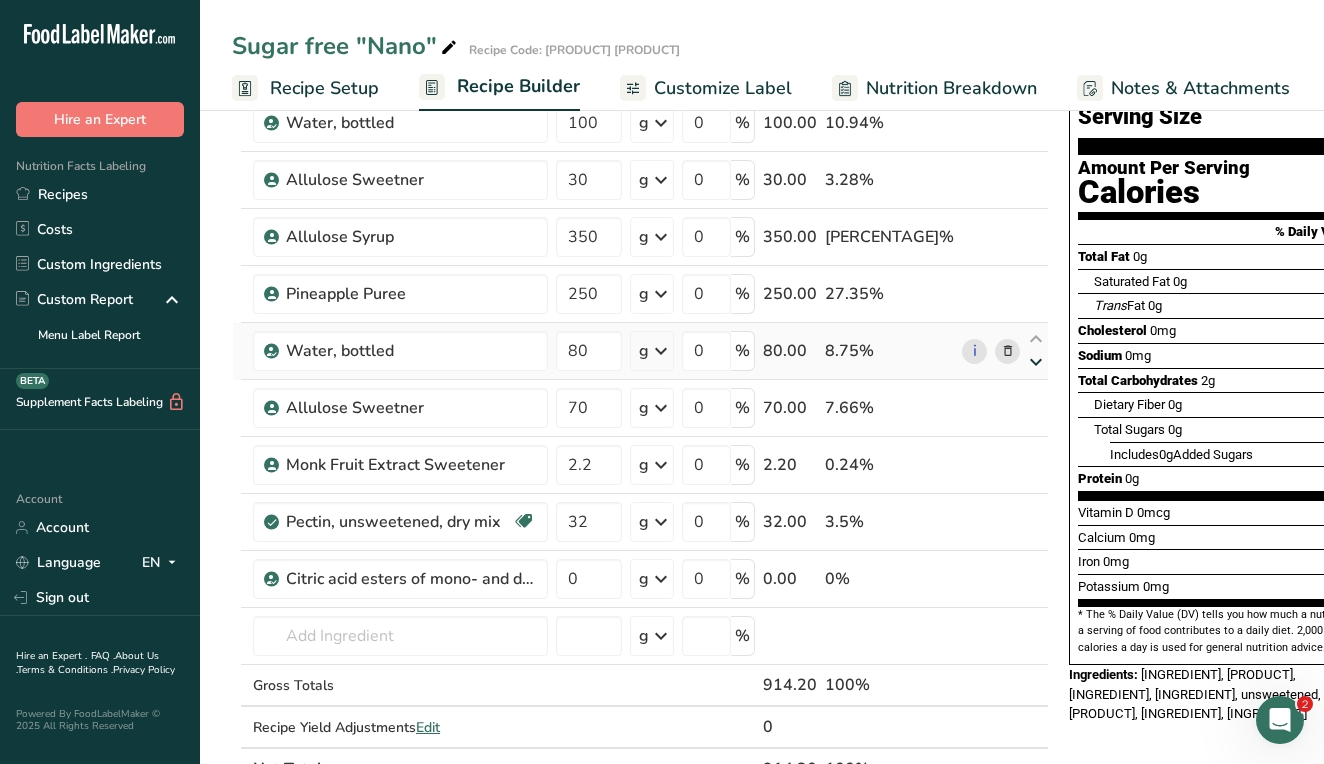 scroll, scrollTop: 165, scrollLeft: 0, axis: vertical 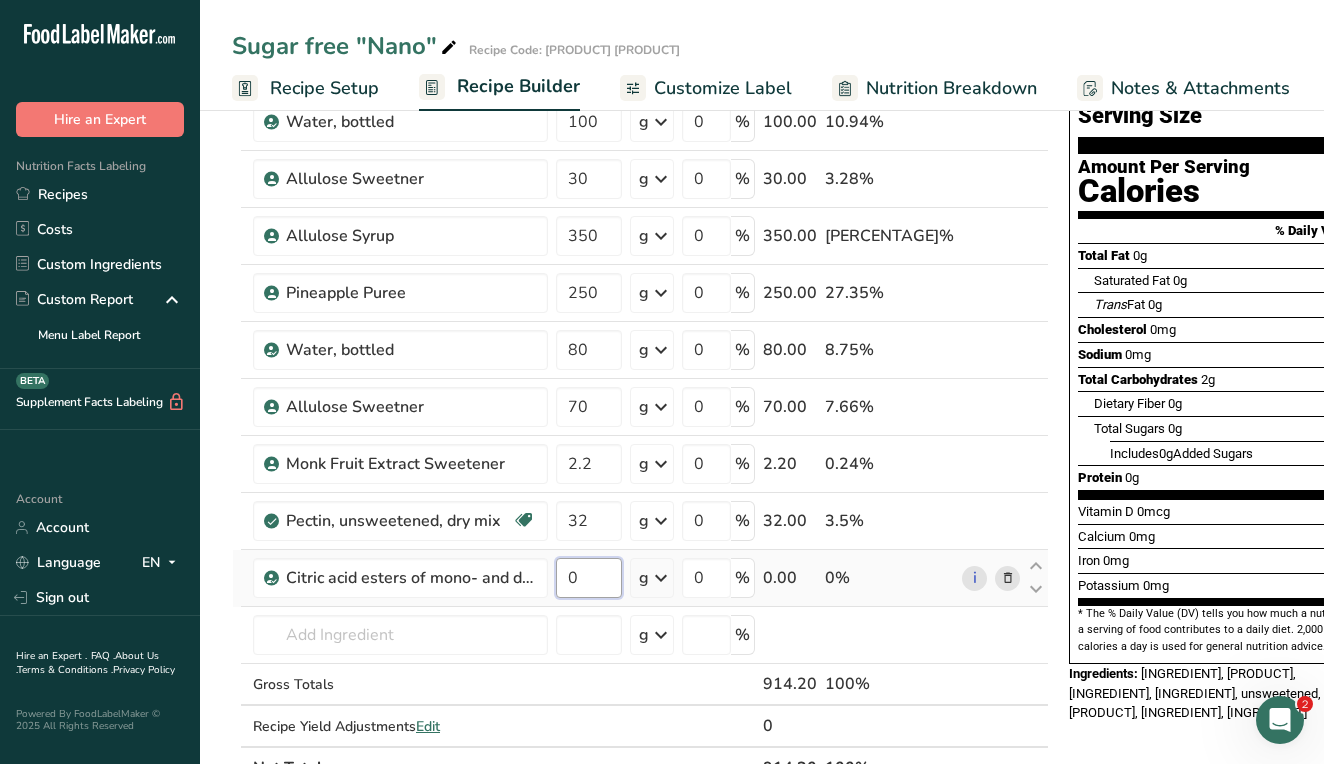 click on "0" at bounding box center [589, 578] 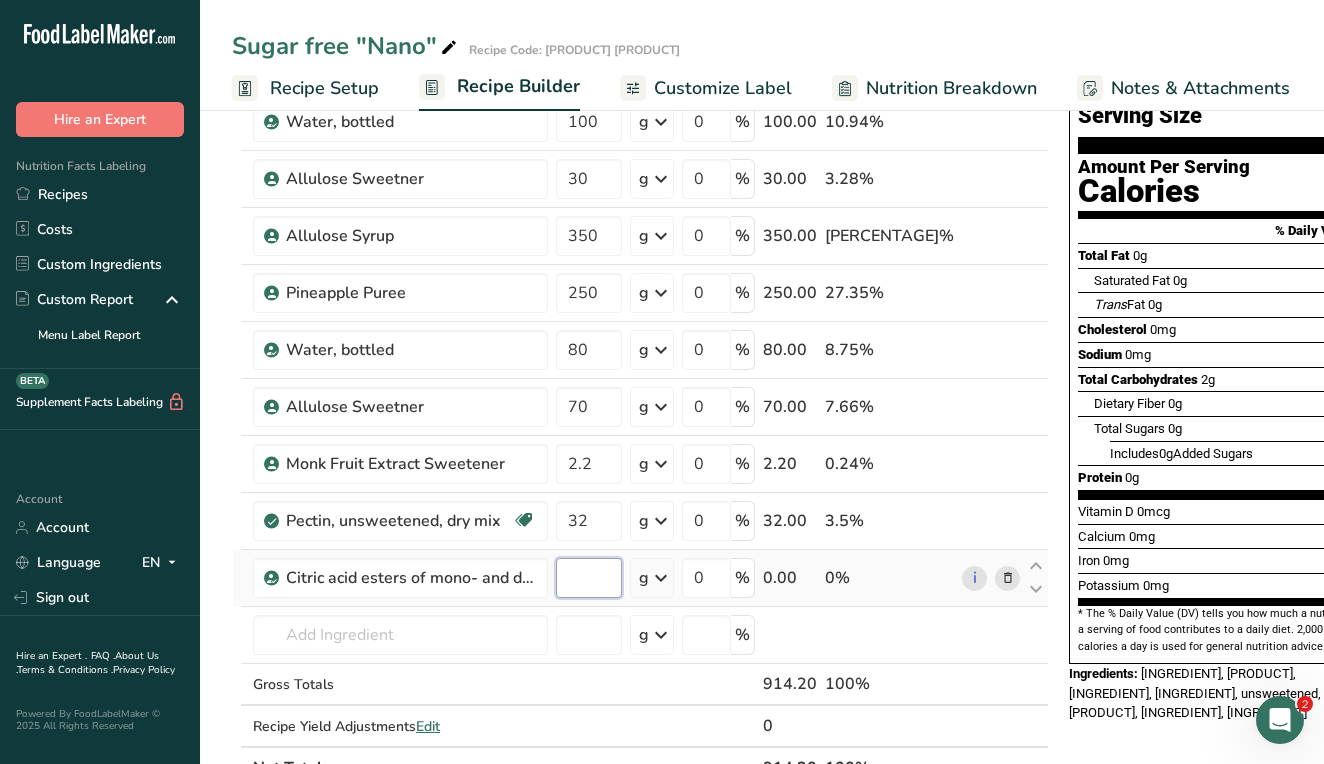 type on "6" 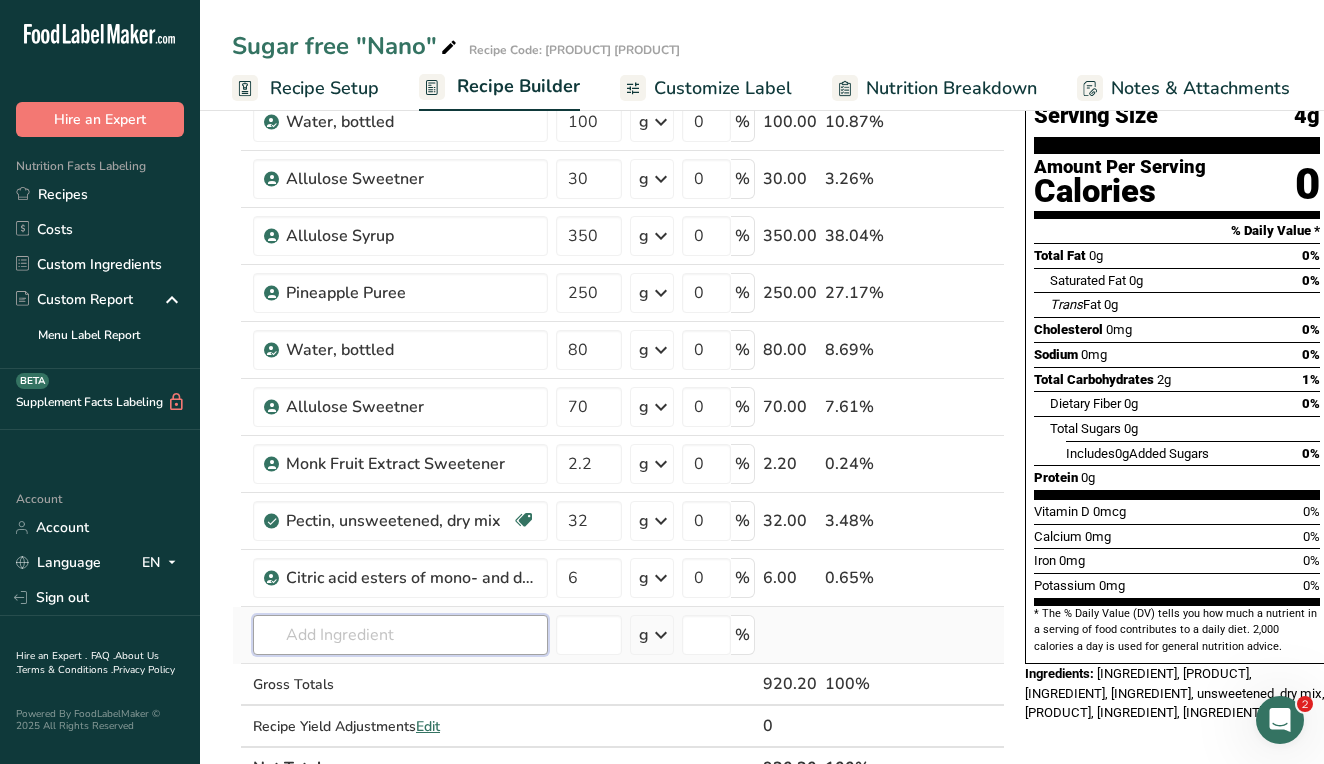 click on "Ingredient *
Amount *
Unit *
Waste *   .a-a{fill:#347362;}.b-a{fill:#fff;}          Grams
Percentage
[INGREDIENT], [BRAND]
100
g
Weight Units
g
kg
mg
See more
Volume Units
l
Volume units require a density conversion. If you know your ingredient's density enter it below. Otherwise, click on "RIA" our AI Regulatory bot - she will be able to help you
lb/ft3
g/cm3
Confirm
mL
Volume units require a density conversion. If you know your ingredient's density enter it below. Otherwise, click on "RIA" our AI Regulatory bot - she will be able to help you
lb/ft3" at bounding box center (618, 420) 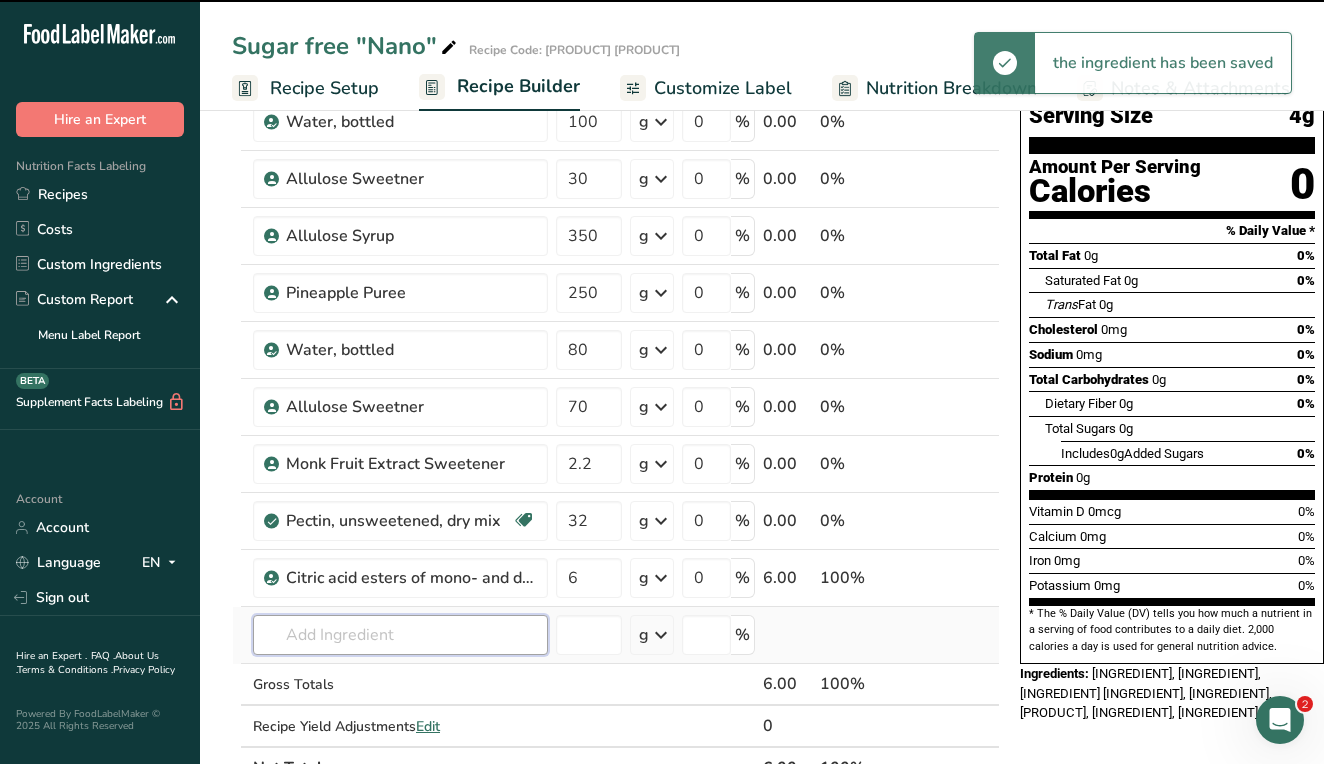 type on "0" 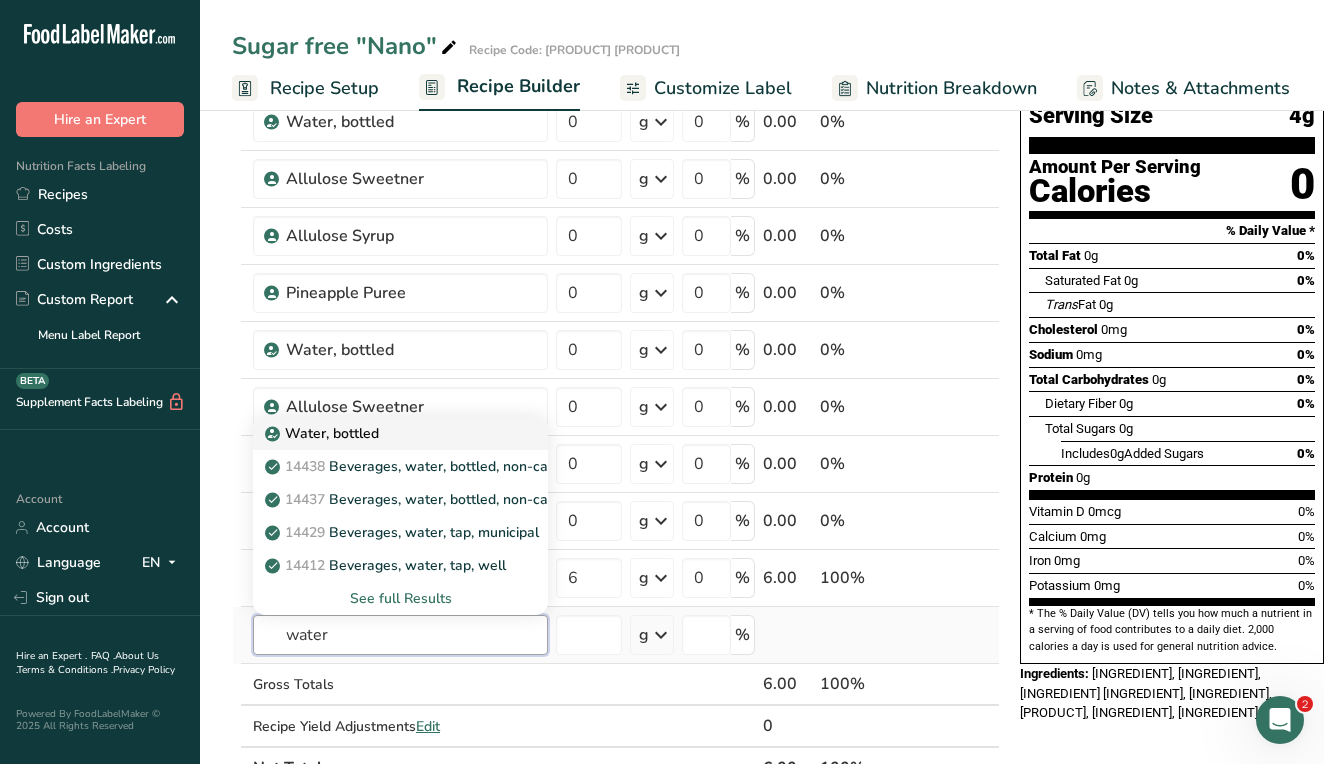 type on "water" 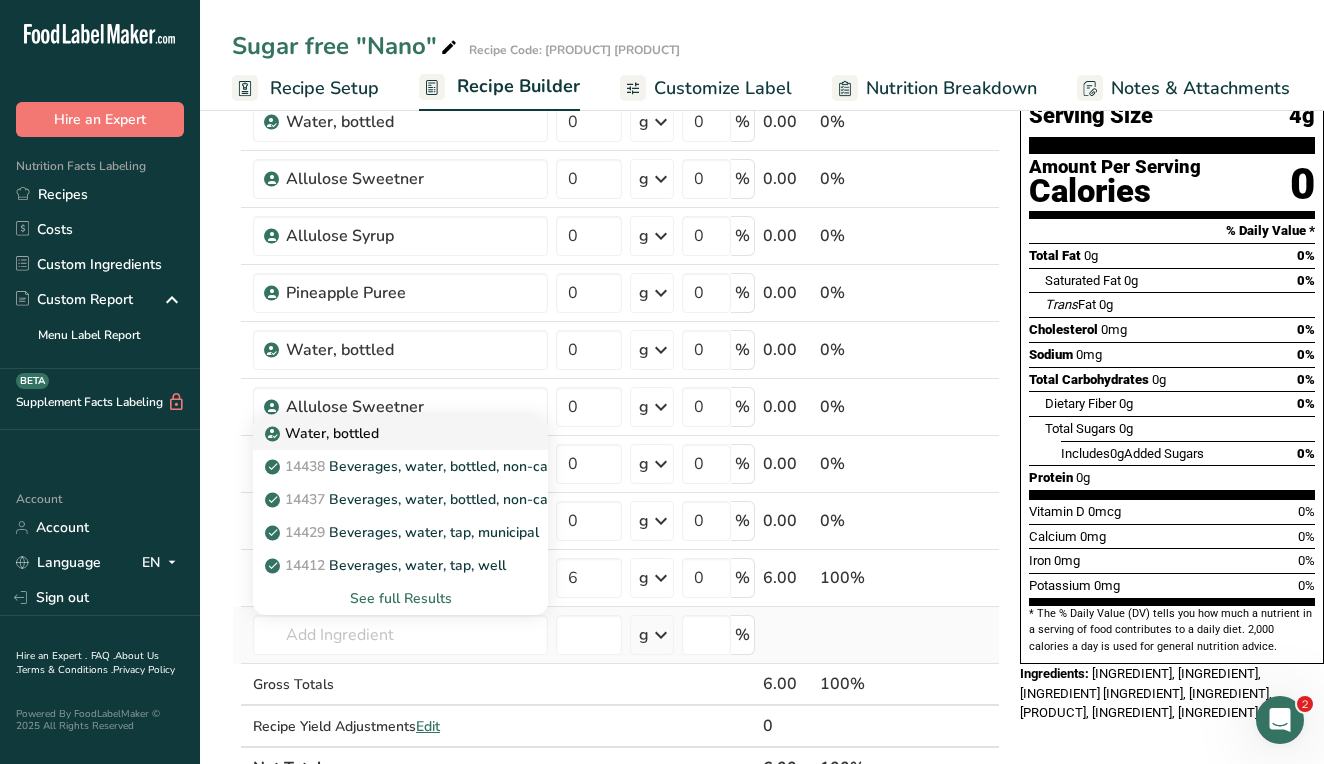 click on "Water, bottled" at bounding box center (384, 433) 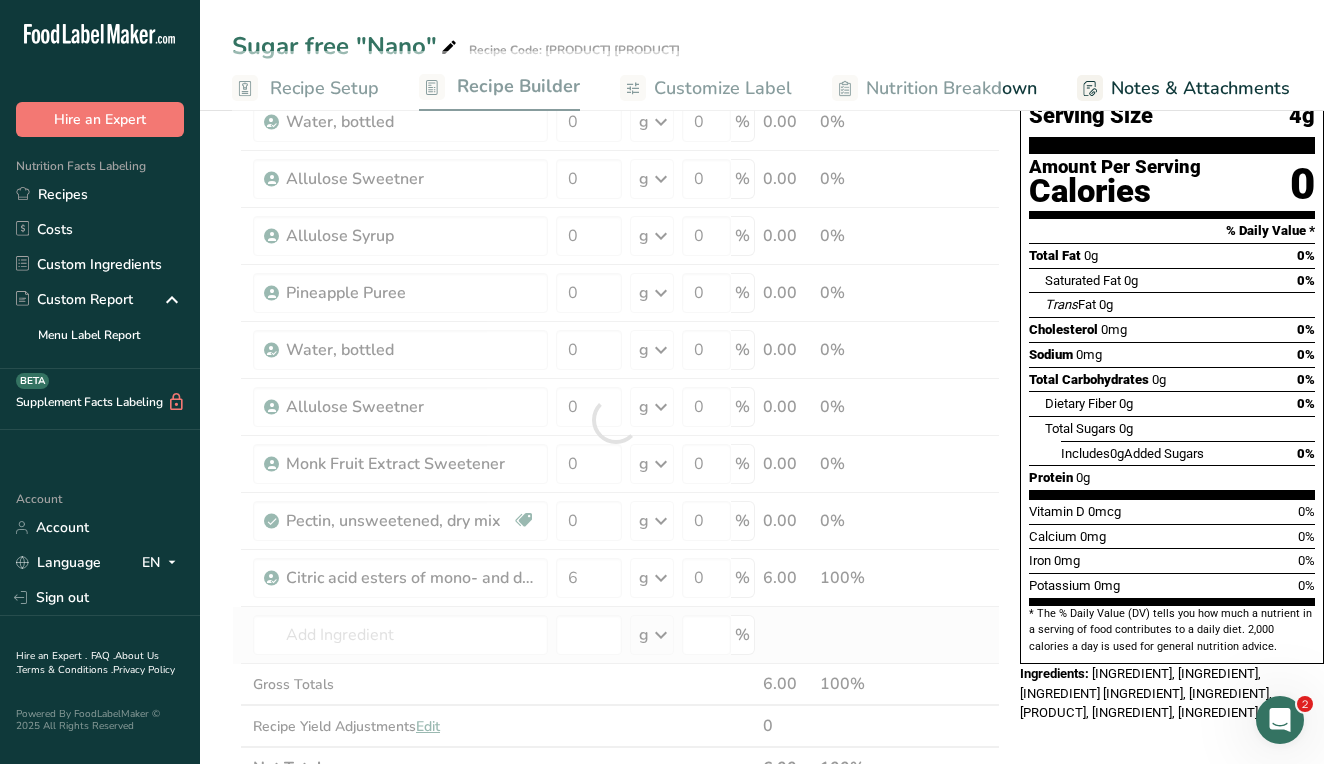 type on "Water, bottled" 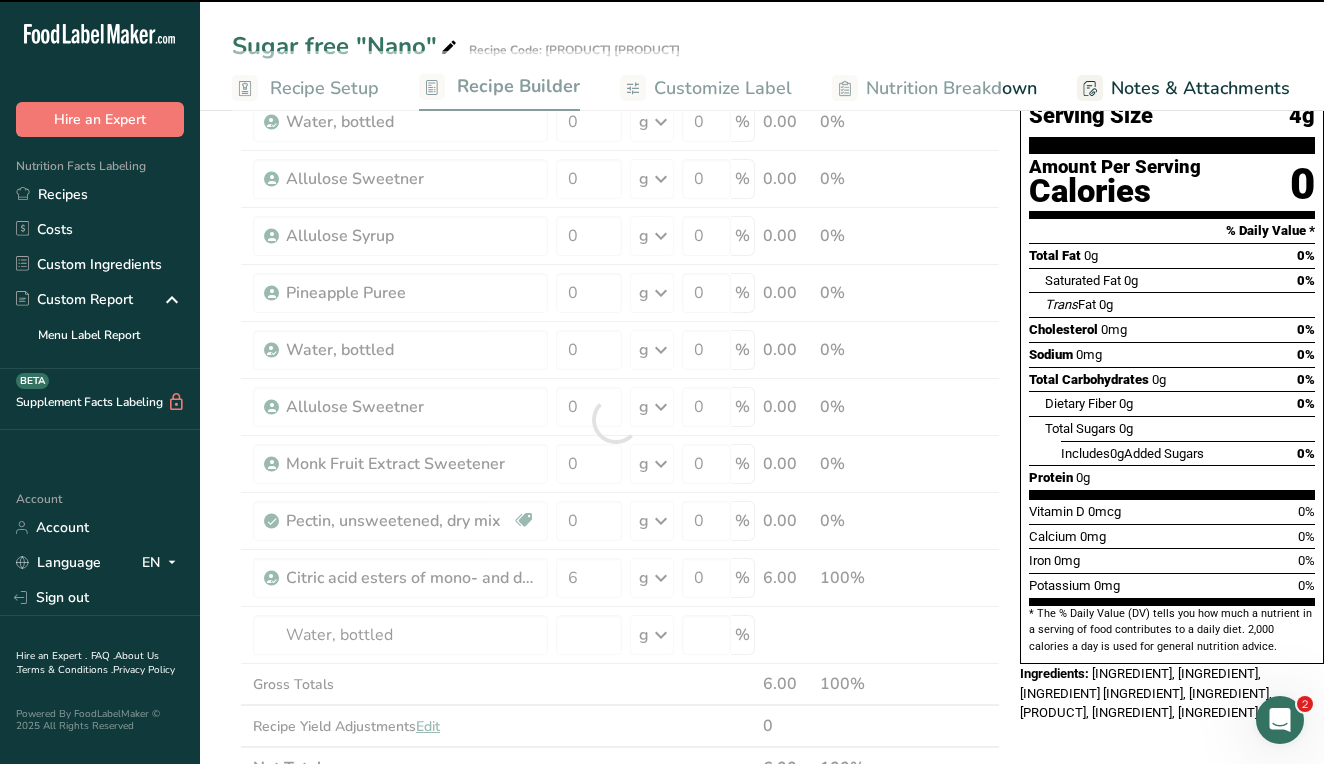 type on "0" 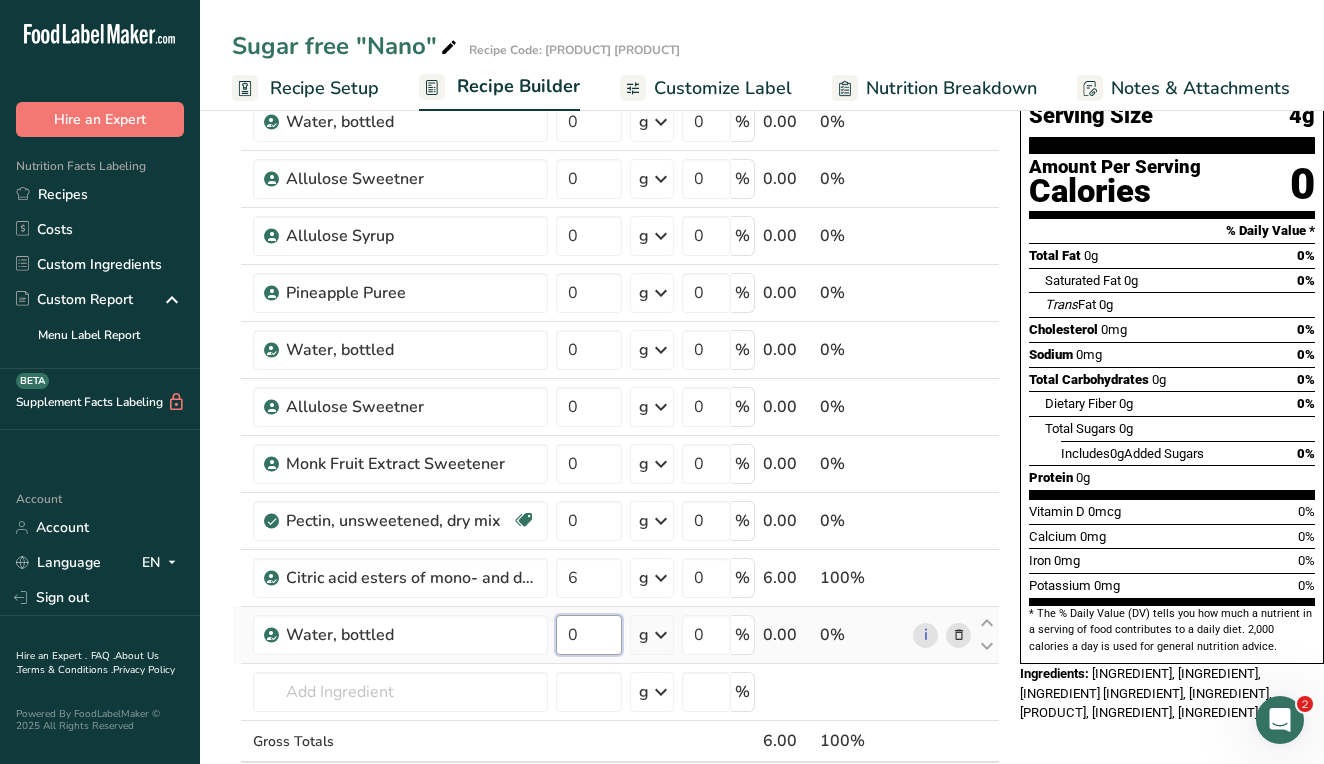 click on "0" at bounding box center [589, 635] 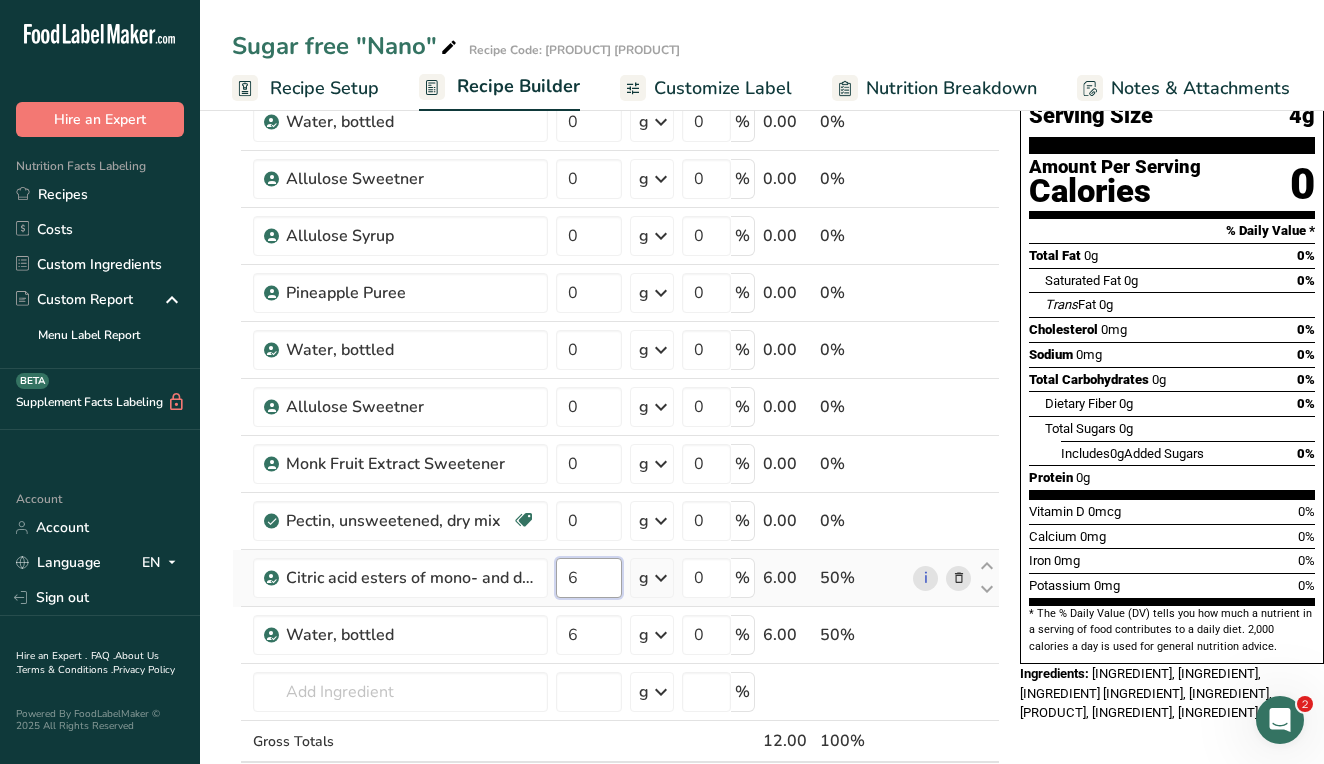 click on "Ingredient *
Amount *
Unit *
Waste *   .a-a{fill:#347362;}.b-a{fill:#fff;}          Grams
Percentage
Water, bottled
0
g
Weight Units
g
kg
mg
See more
Volume Units
l
Volume units require a density conversion. If you know your ingredient's density enter it below. Otherwise, click on "RIA" our AI Regulatory bot - she will be able to help you
lb/ft3
g/cm3
Confirm
mL
Volume units require a density conversion. If you know your ingredient's density enter it below. Otherwise, click on "RIA" our AI Regulatory bot - she will be able to help you
lb/ft3" at bounding box center [616, 448] 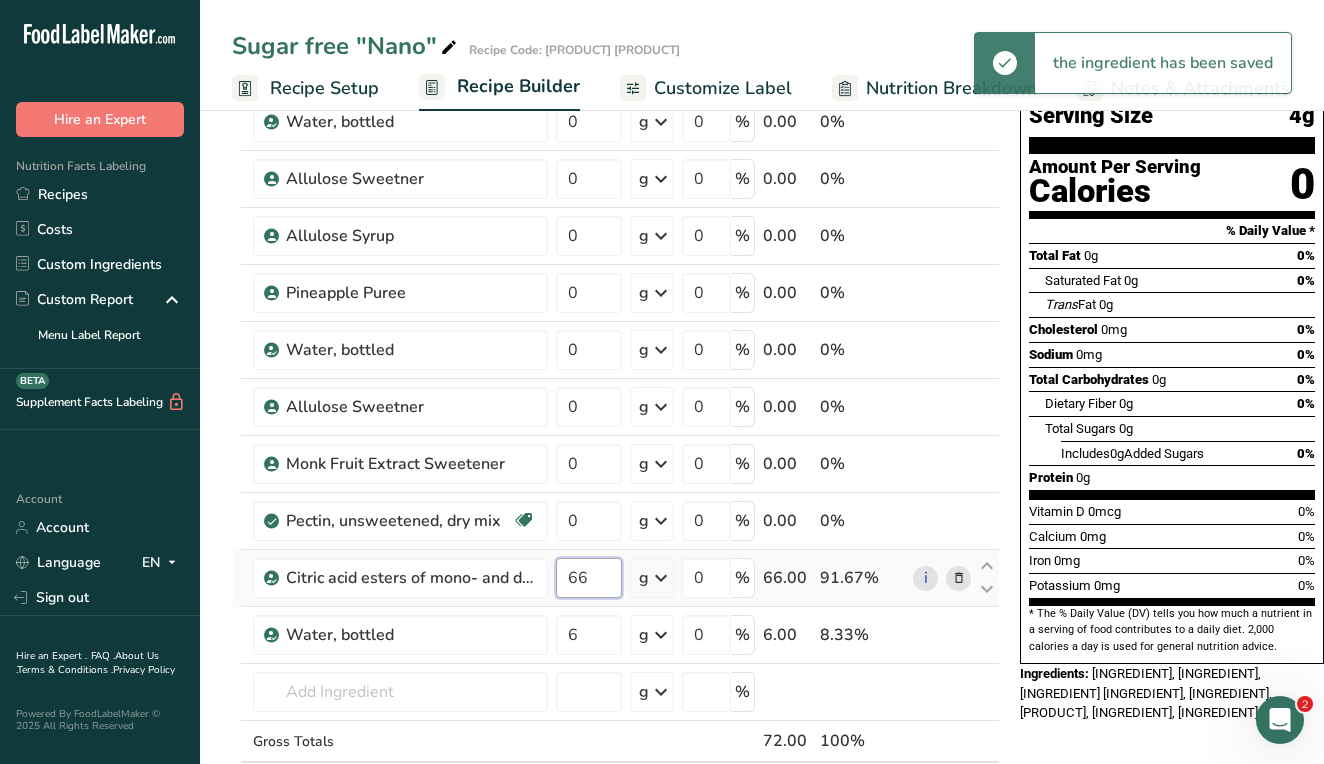 type on "6" 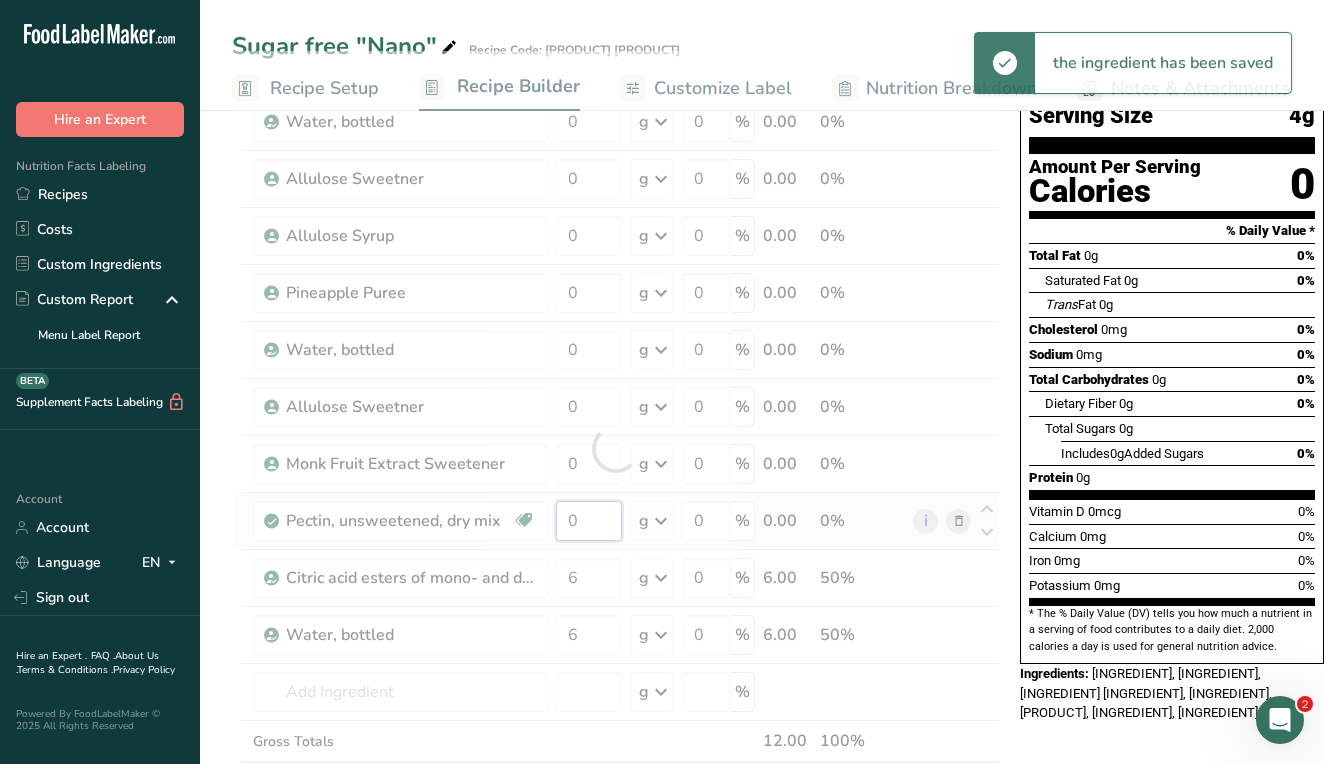 click on "Ingredient *
Amount *
Unit *
Waste *   .a-a{fill:#347362;}.b-a{fill:#fff;}          Grams
Percentage
Water, bottled
0
g
Weight Units
g
kg
mg
See more
Volume Units
l
Volume units require a density conversion. If you know your ingredient's density enter it below. Otherwise, click on "RIA" our AI Regulatory bot - she will be able to help you
lb/ft3
g/cm3
Confirm
mL
Volume units require a density conversion. If you know your ingredient's density enter it below. Otherwise, click on "RIA" our AI Regulatory bot - she will be able to help you
lb/ft3" at bounding box center (616, 448) 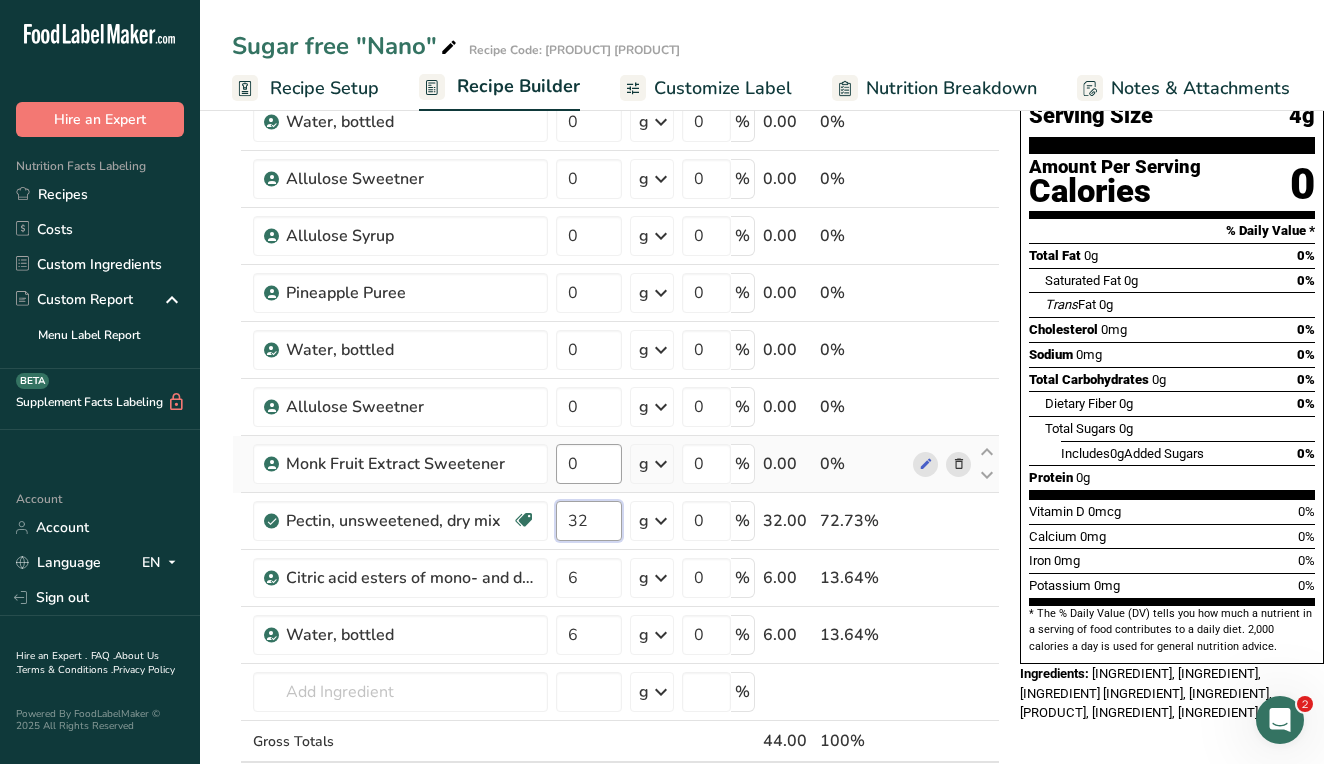 type on "32" 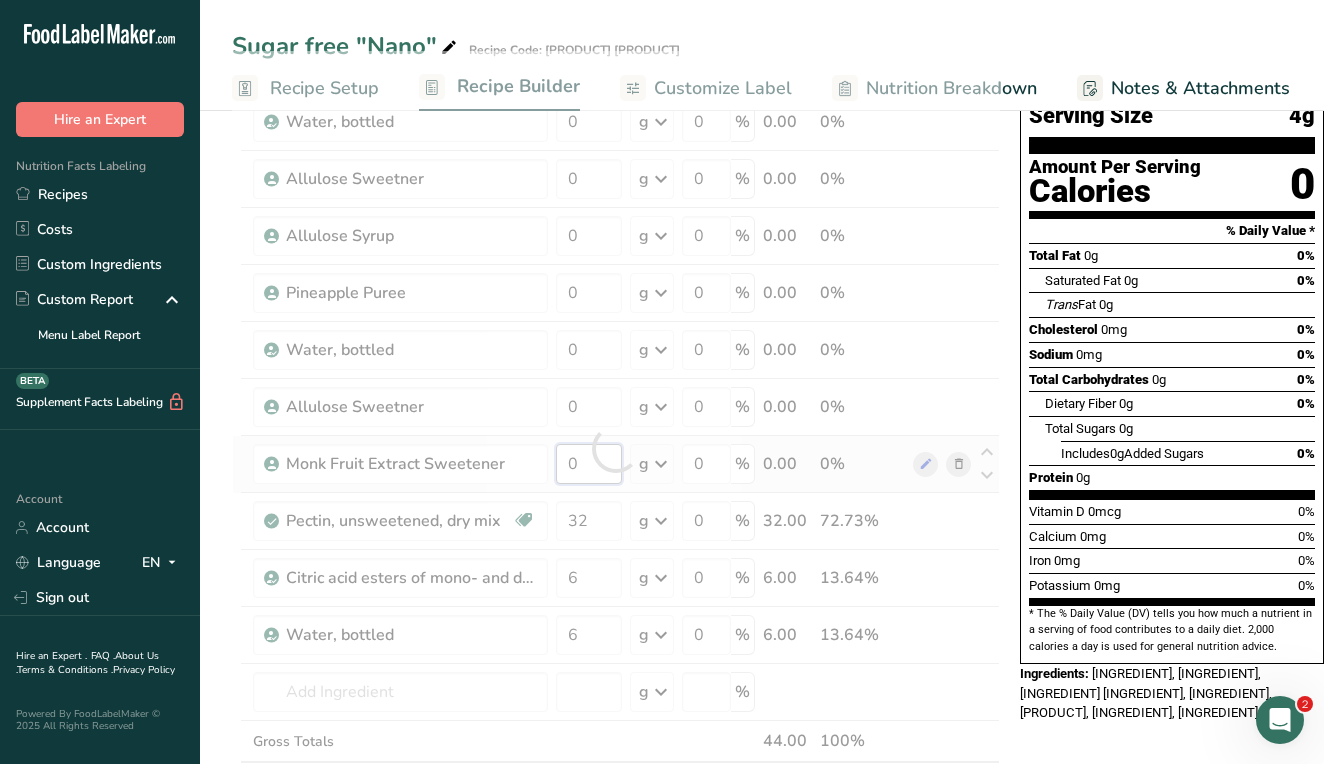 click on "Ingredient *
Amount *
Unit *
Waste *   .a-a{fill:#347362;}.b-a{fill:#fff;}          Grams
Percentage
Water, bottled
0
g
Weight Units
g
kg
mg
See more
Volume Units
l
Volume units require a density conversion. If you know your ingredient's density enter it below. Otherwise, click on "RIA" our AI Regulatory bot - she will be able to help you
lb/ft3
g/cm3
Confirm
mL
Volume units require a density conversion. If you know your ingredient's density enter it below. Otherwise, click on "RIA" our AI Regulatory bot - she will be able to help you
lb/ft3" at bounding box center (616, 448) 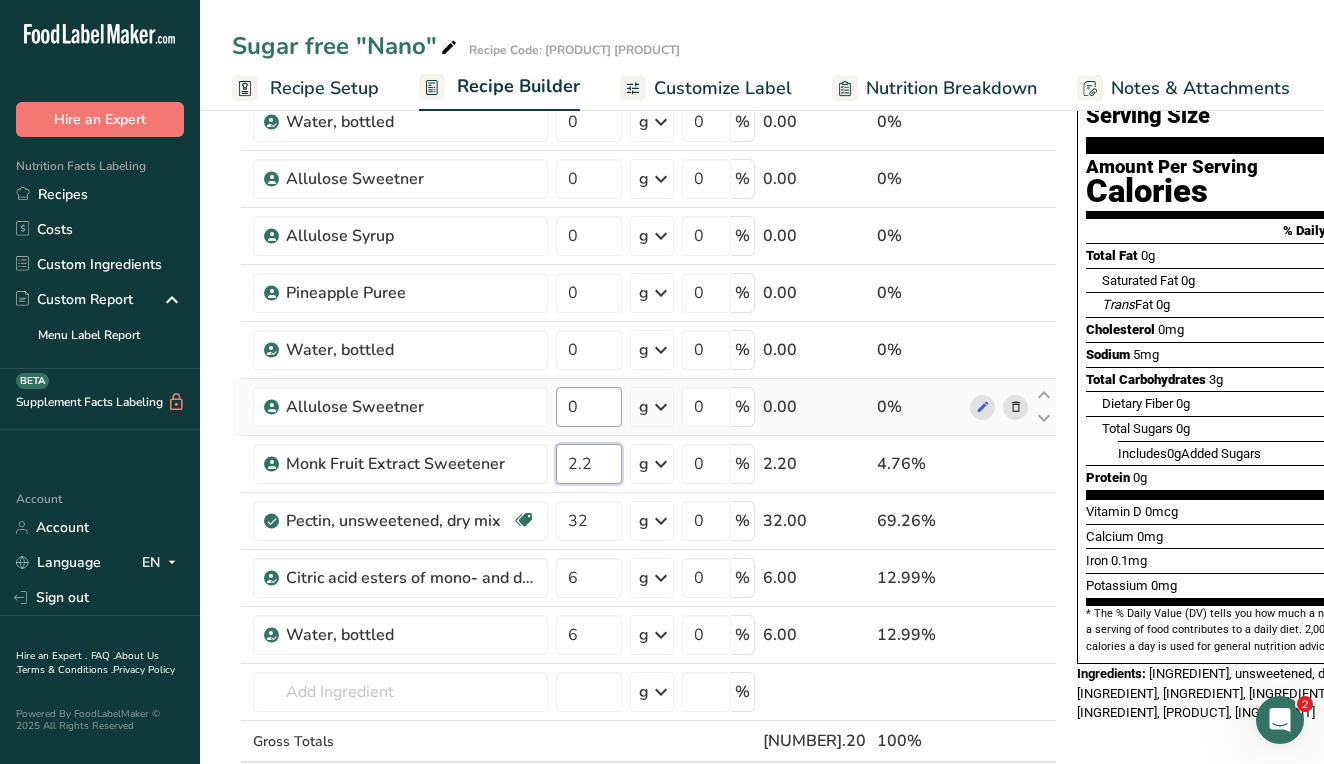 type on "2.2" 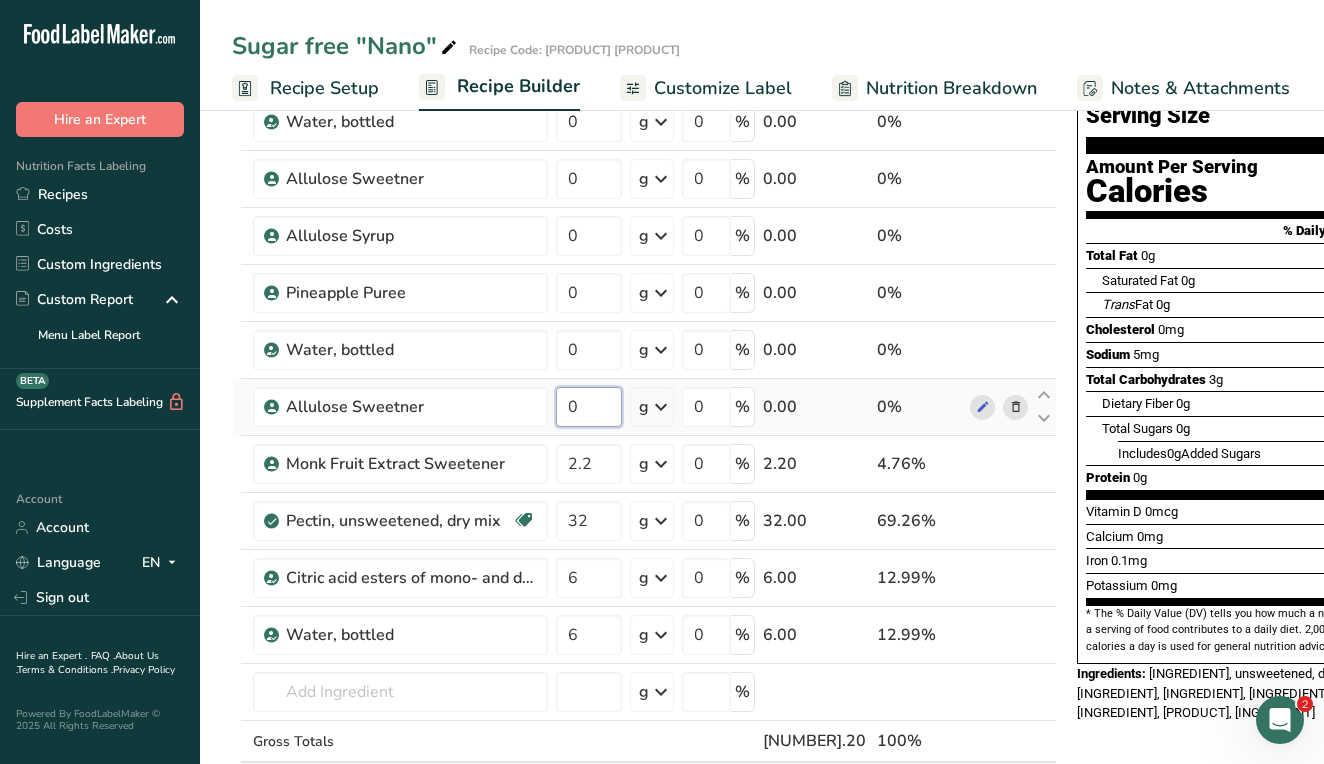 click on "Ingredient *
Amount *
Unit *
Waste *   .a-a{fill:#347362;}.b-a{fill:#fff;}          Grams
Percentage
Water, bottled
0
g
Weight Units
g
kg
mg
See more
Volume Units
l
Volume units require a density conversion. If you know your ingredient's density enter it below. Otherwise, click on "RIA" our AI Regulatory bot - she will be able to help you
lb/ft3
g/cm3
Confirm
mL
Volume units require a density conversion. If you know your ingredient's density enter it below. Otherwise, click on "RIA" our AI Regulatory bot - she will be able to help you
lb/ft3" at bounding box center (644, 448) 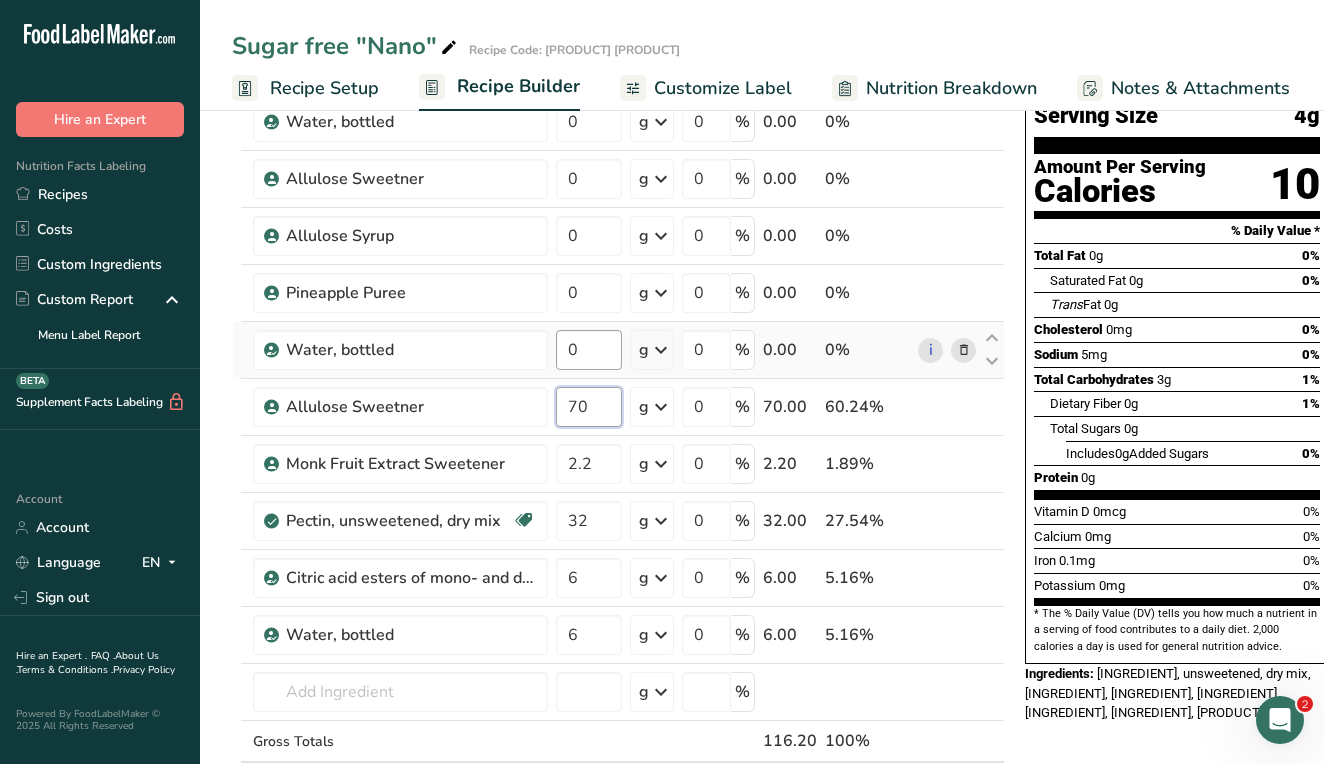 type on "70" 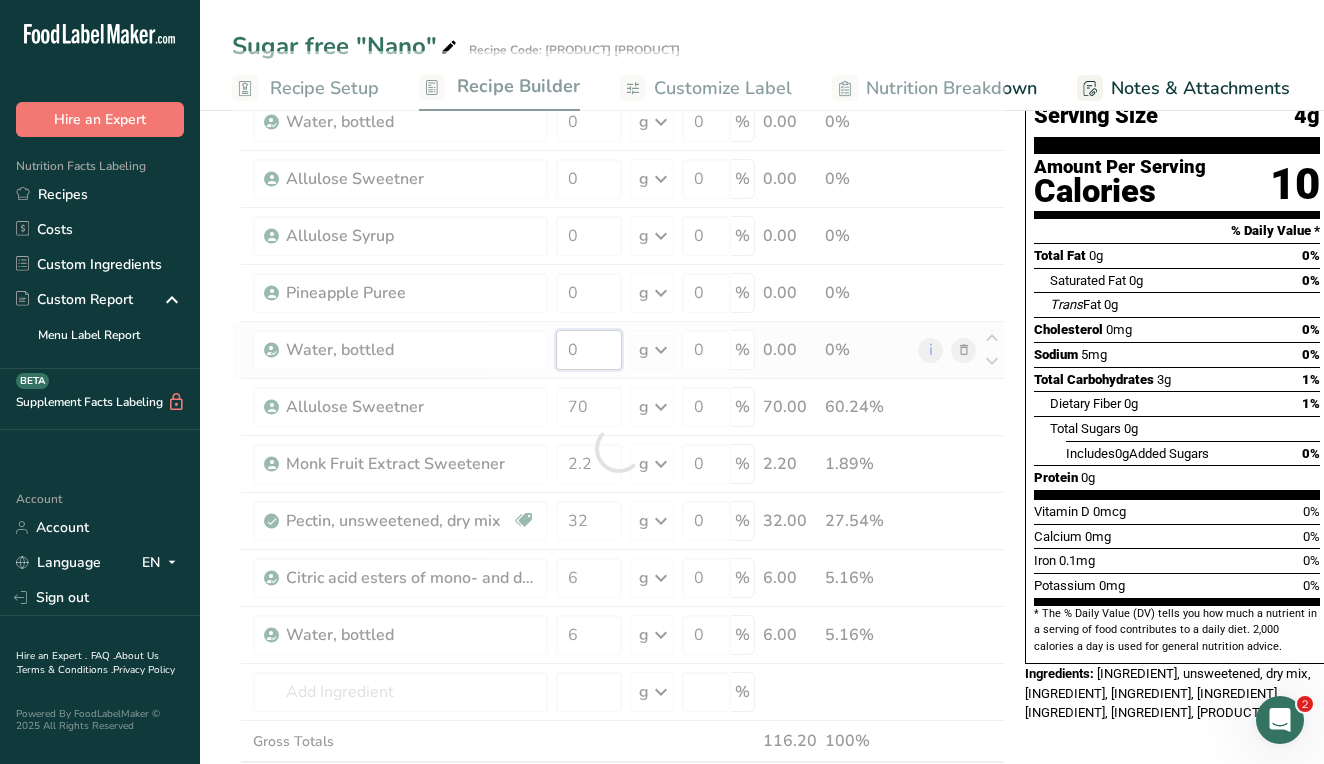 click on "Ingredient *
Amount *
Unit *
Waste *   .a-a{fill:#347362;}.b-a{fill:#fff;}          Grams
Percentage
Water, bottled
0
g
Weight Units
g
kg
mg
See more
Volume Units
l
Volume units require a density conversion. If you know your ingredient's density enter it below. Otherwise, click on "RIA" our AI Regulatory bot - she will be able to help you
lb/ft3
g/cm3
Confirm
mL
Volume units require a density conversion. If you know your ingredient's density enter it below. Otherwise, click on "RIA" our AI Regulatory bot - she will be able to help you
lb/ft3" at bounding box center (618, 448) 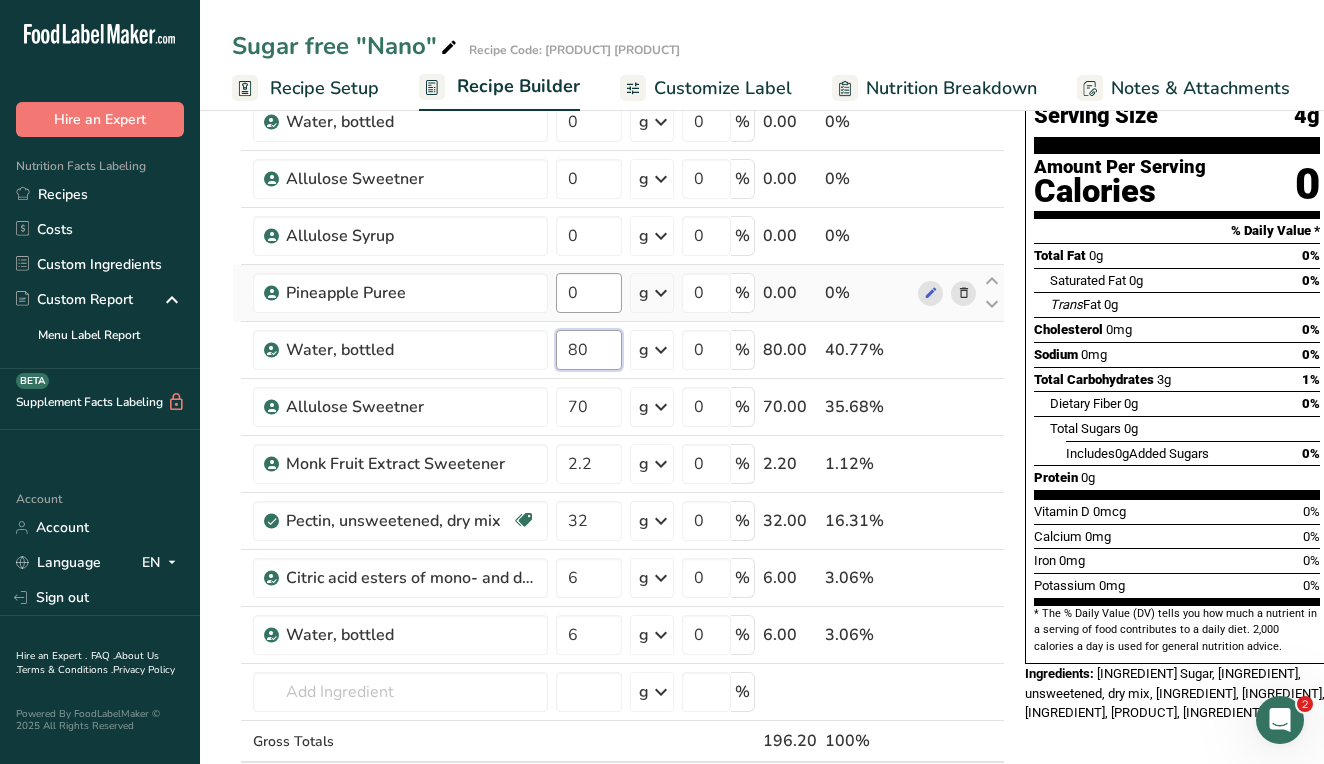 type on "80" 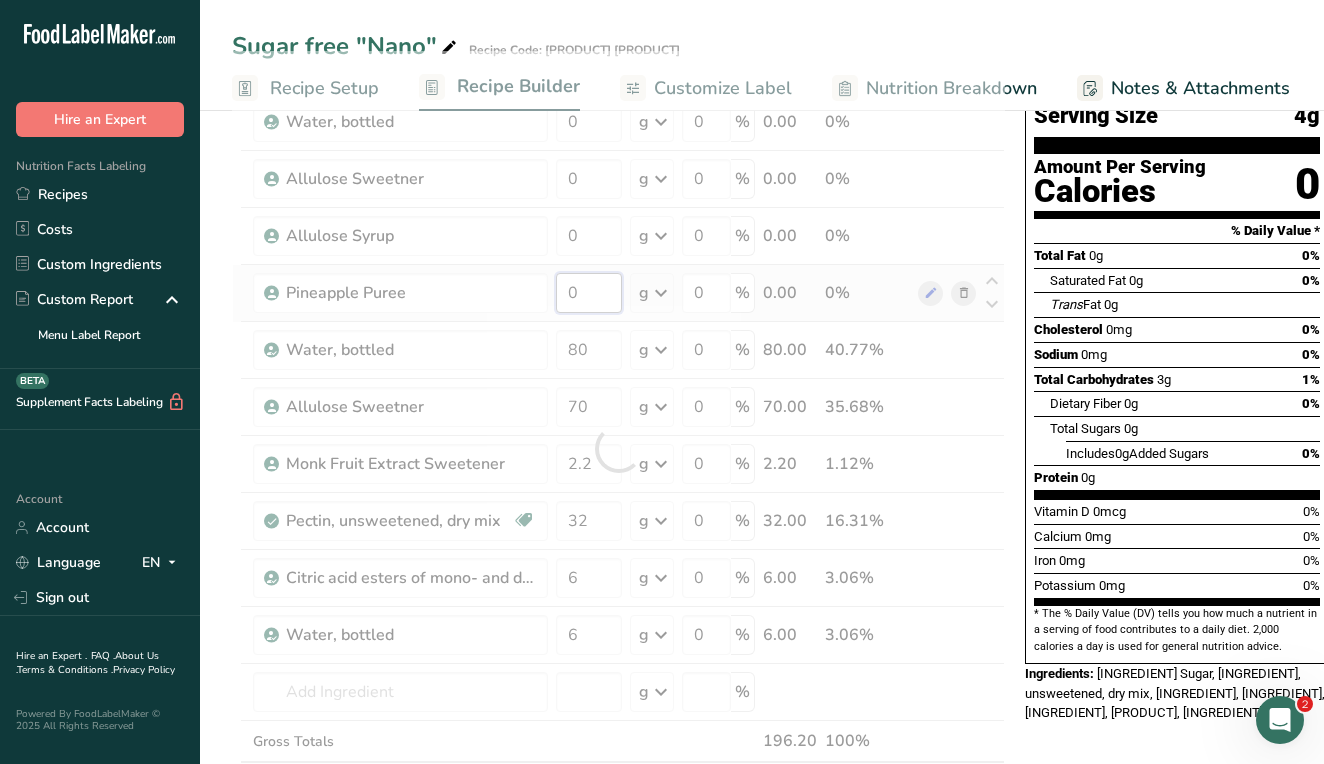 click on "Ingredient *
Amount *
Unit *
Waste *   .a-a{fill:#347362;}.b-a{fill:#fff;}          Grams
Percentage
Water, bottled
0
g
Weight Units
g
kg
mg
See more
Volume Units
l
Volume units require a density conversion. If you know your ingredient's density enter it below. Otherwise, click on "RIA" our AI Regulatory bot - she will be able to help you
lb/ft3
g/cm3
Confirm
mL
Volume units require a density conversion. If you know your ingredient's density enter it below. Otherwise, click on "RIA" our AI Regulatory bot - she will be able to help you
lb/ft3" at bounding box center [618, 448] 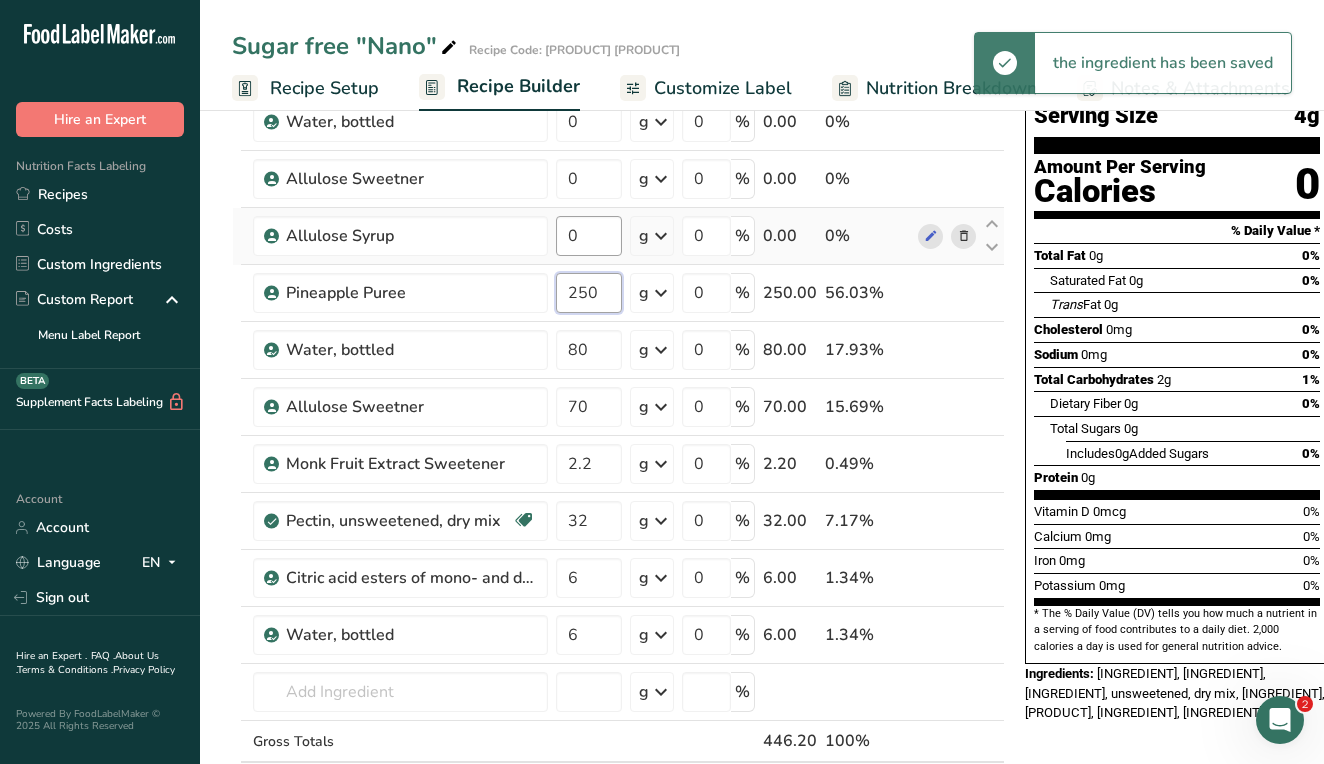 type on "250" 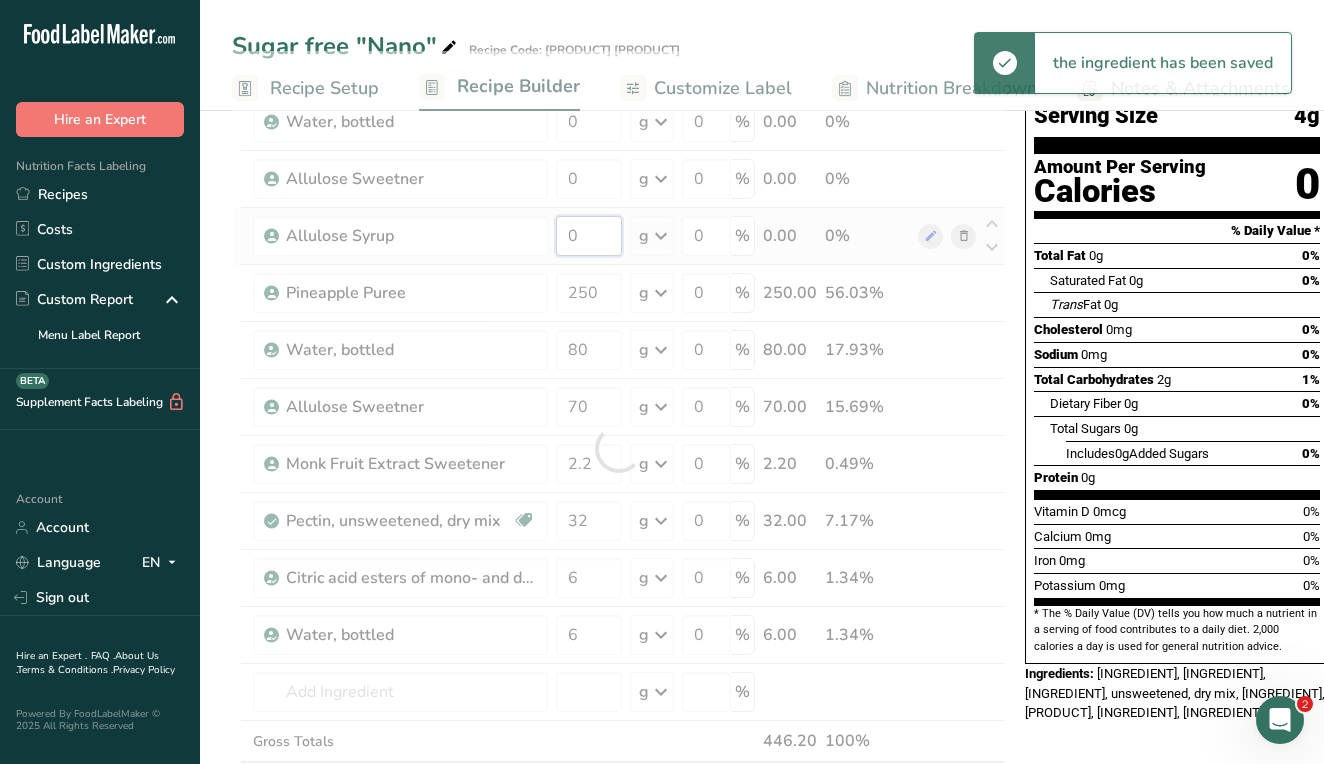 click on "Ingredient *
Amount *
Unit *
Waste *   .a-a{fill:#347362;}.b-a{fill:#fff;}          Grams
Percentage
Water, bottled
0
g
Weight Units
g
kg
mg
See more
Volume Units
l
Volume units require a density conversion. If you know your ingredient's density enter it below. Otherwise, click on "RIA" our AI Regulatory bot - she will be able to help you
lb/ft3
g/cm3
Confirm
mL
Volume units require a density conversion. If you know your ingredient's density enter it below. Otherwise, click on "RIA" our AI Regulatory bot - she will be able to help you
lb/ft3" at bounding box center (618, 448) 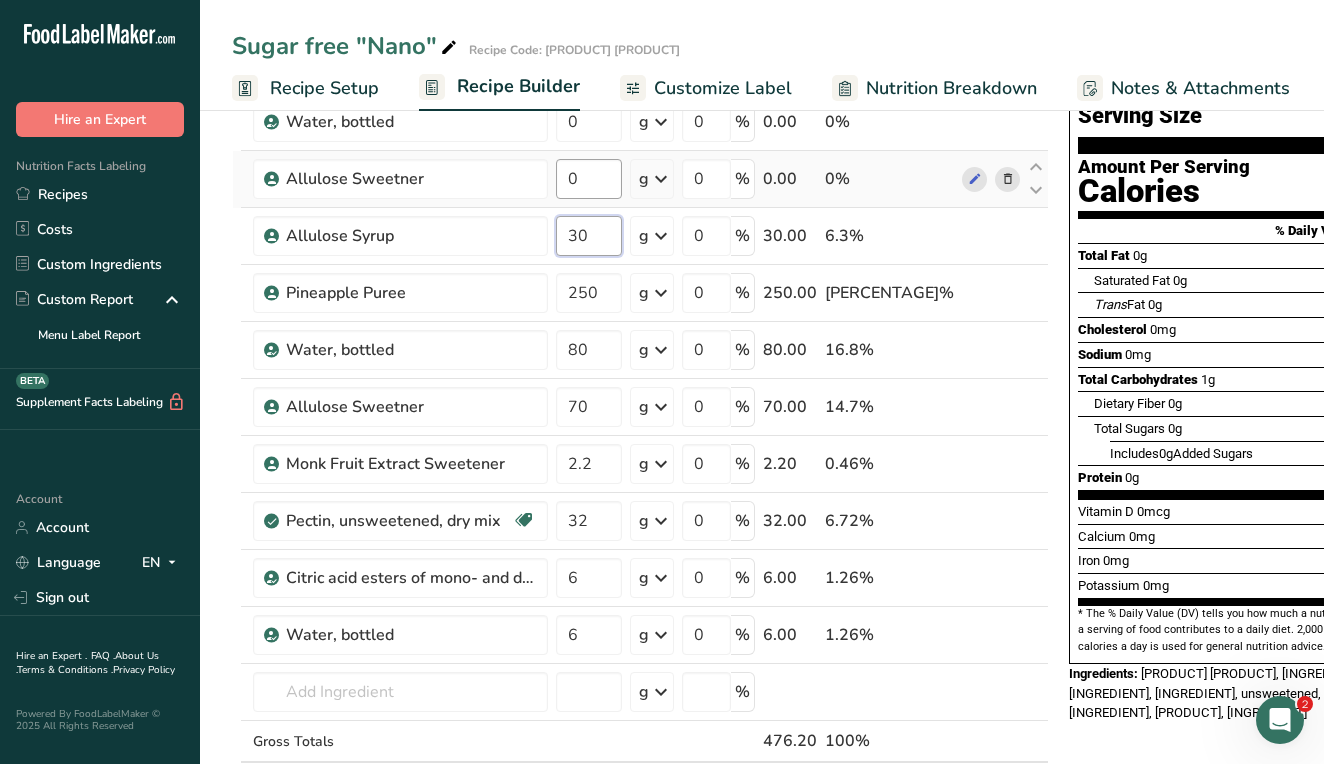 type on "3" 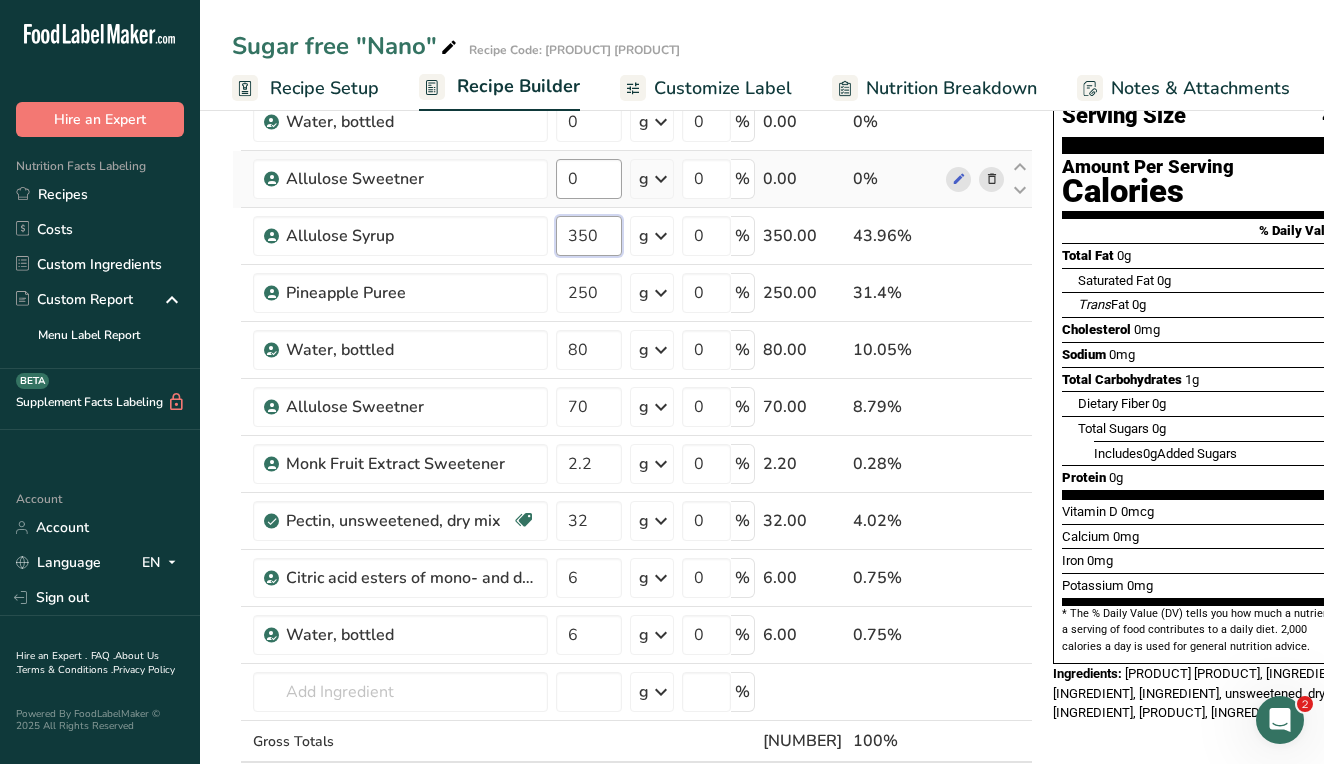 type on "350" 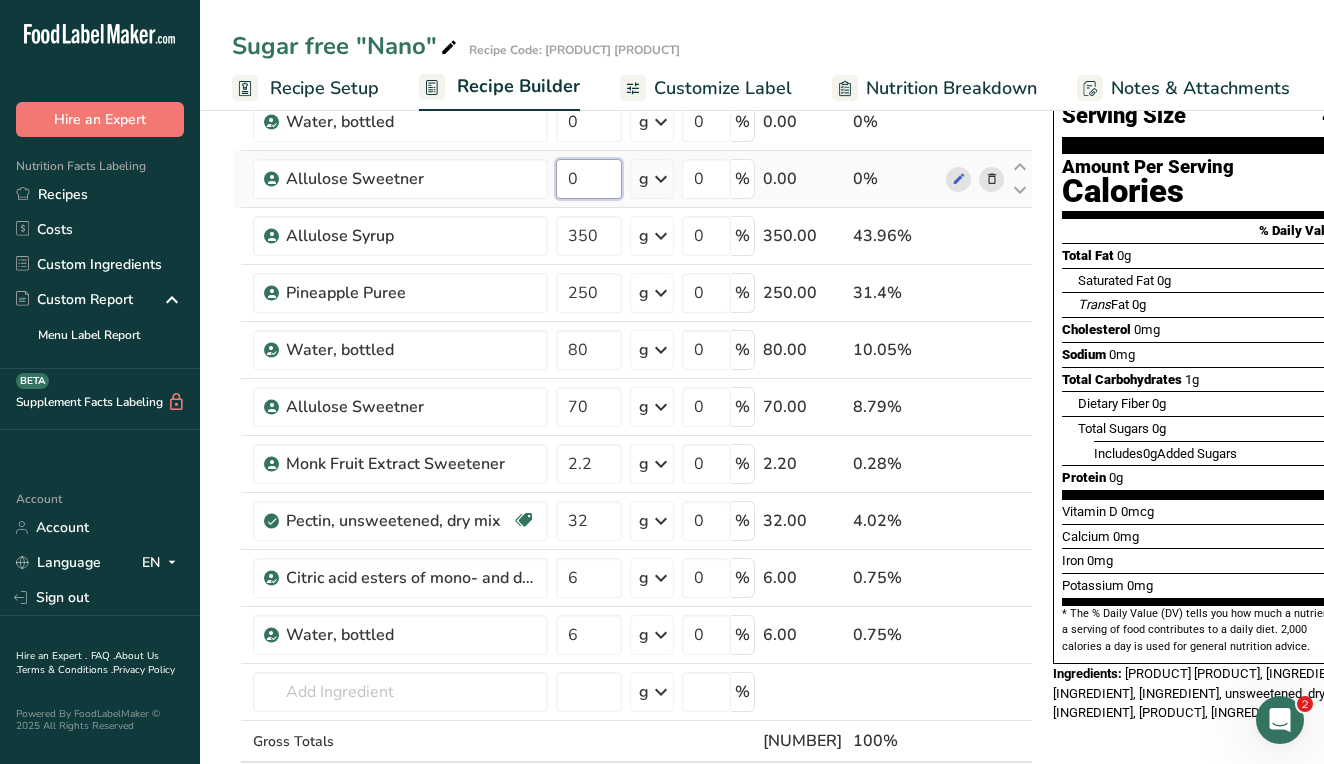 click on "Ingredient *
Amount *
Unit *
Waste *   .a-a{fill:#347362;}.b-a{fill:#fff;}          Grams
Percentage
Water, bottled
0
g
Weight Units
g
kg
mg
See more
Volume Units
l
Volume units require a density conversion. If you know your ingredient's density enter it below. Otherwise, click on "RIA" our AI Regulatory bot - she will be able to help you
lb/ft3
g/cm3
Confirm
mL
Volume units require a density conversion. If you know your ingredient's density enter it below. Otherwise, click on "RIA" our AI Regulatory bot - she will be able to help you
lb/ft3" at bounding box center [632, 448] 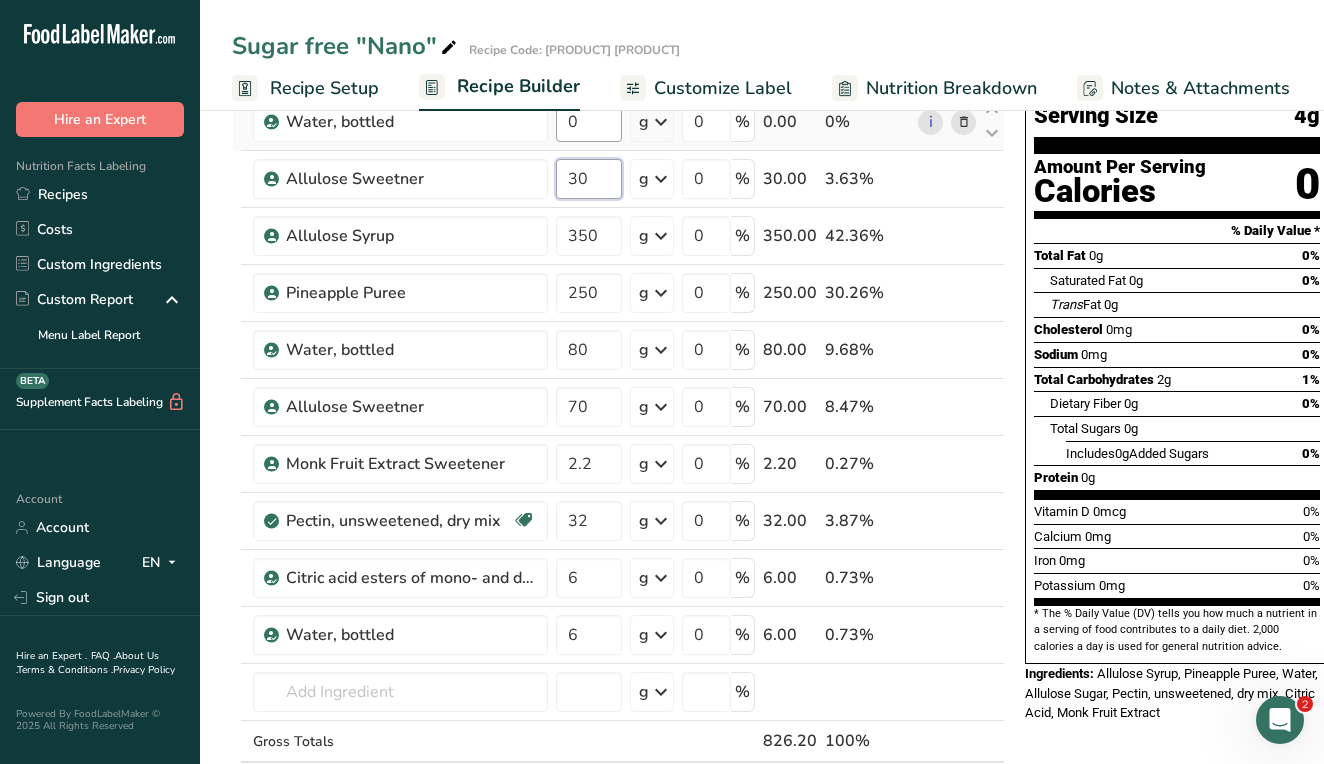 type on "30" 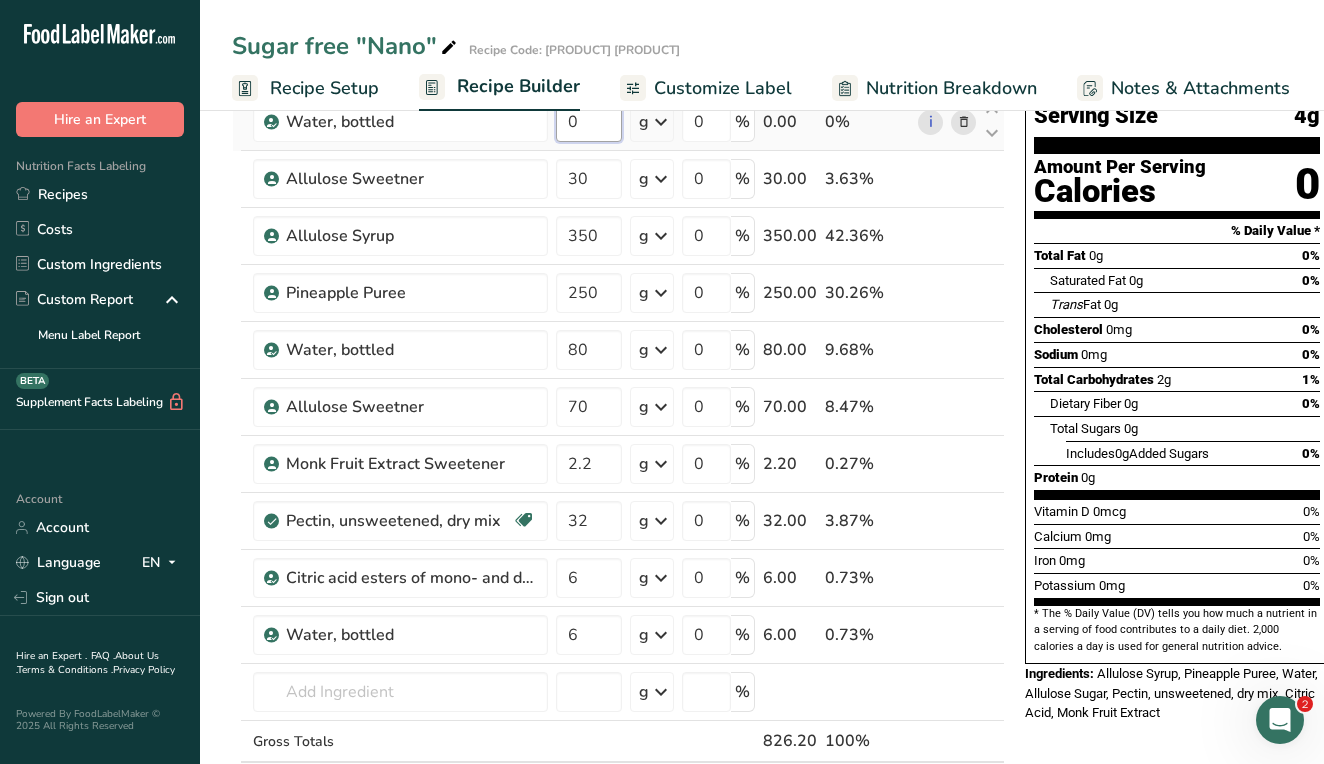 click on "Ingredient *
Amount *
Unit *
Waste *   .a-a{fill:#347362;}.b-a{fill:#fff;}          Grams
Percentage
Water, bottled
0
g
Weight Units
g
kg
mg
See more
Volume Units
l
Volume units require a density conversion. If you know your ingredient's density enter it below. Otherwise, click on "RIA" our AI Regulatory bot - she will be able to help you
lb/ft3
g/cm3
Confirm
mL
Volume units require a density conversion. If you know your ingredient's density enter it below. Otherwise, click on "RIA" our AI Regulatory bot - she will be able to help you
lb/ft3" at bounding box center (618, 448) 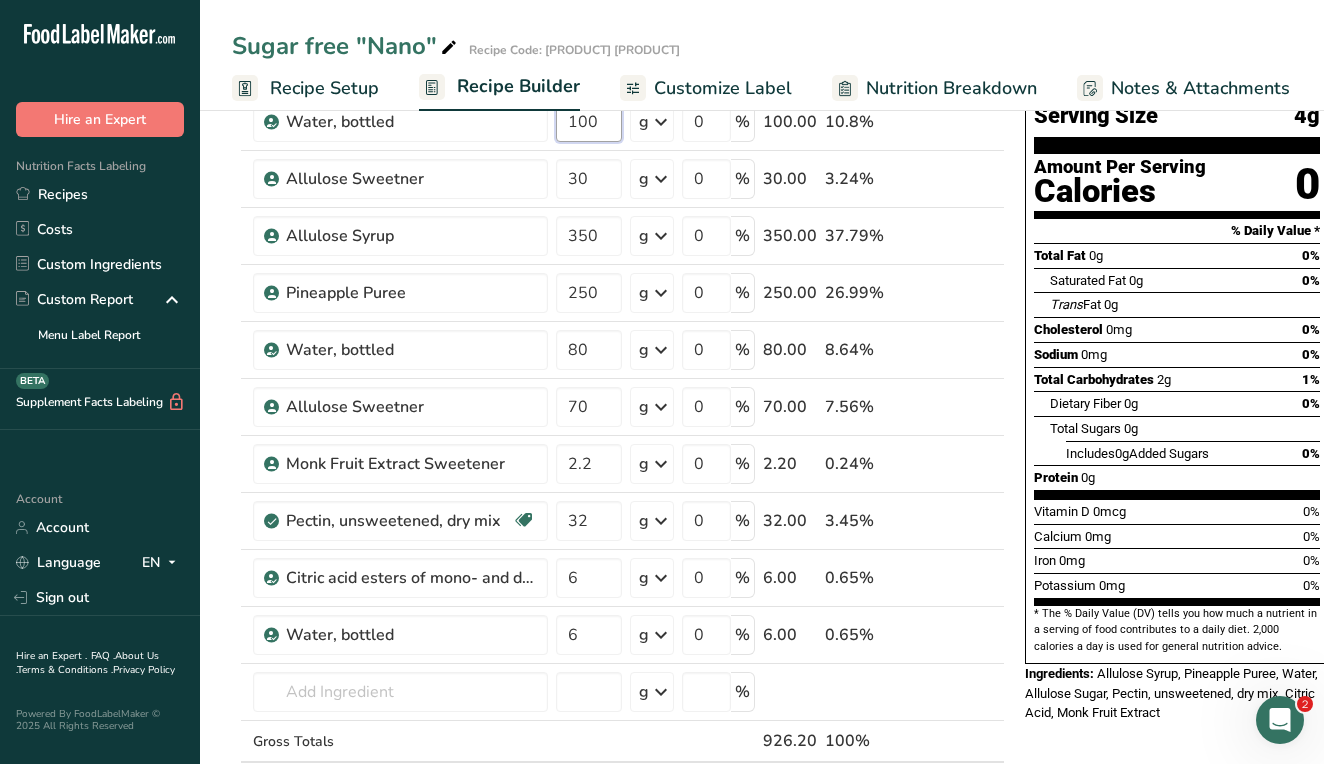 type on "100" 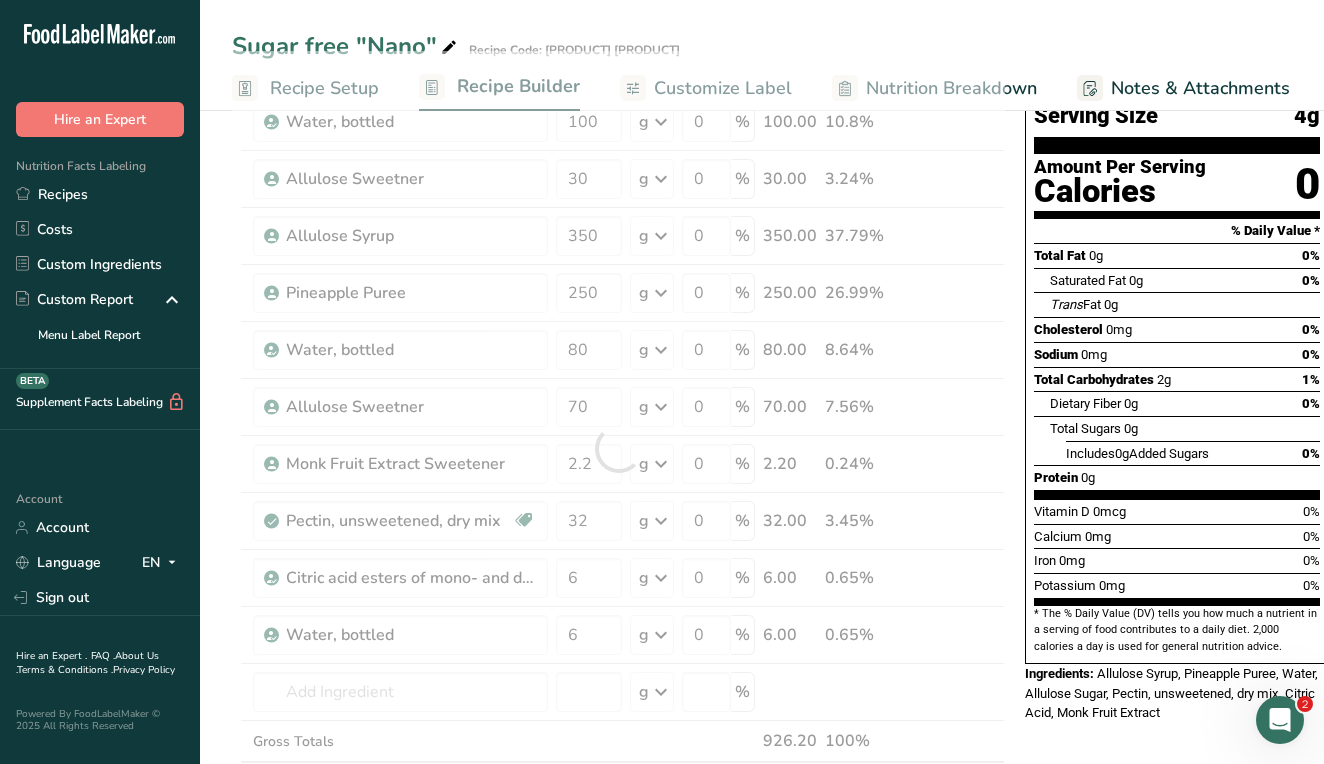 click on "Nutrition Facts
207 Servings Per Container
Serving Size
4g
Amount Per Serving
Calories
0
% Daily Value *
Total Fat
0g
0%
Saturated Fat
0g
0%
Trans  Fat
0g
Cholesterol
0mg
0%
Sodium
0mg
0%
Total Carbohydrates
2g
1%
Dietary Fiber
0g
0%" at bounding box center [1177, 765] 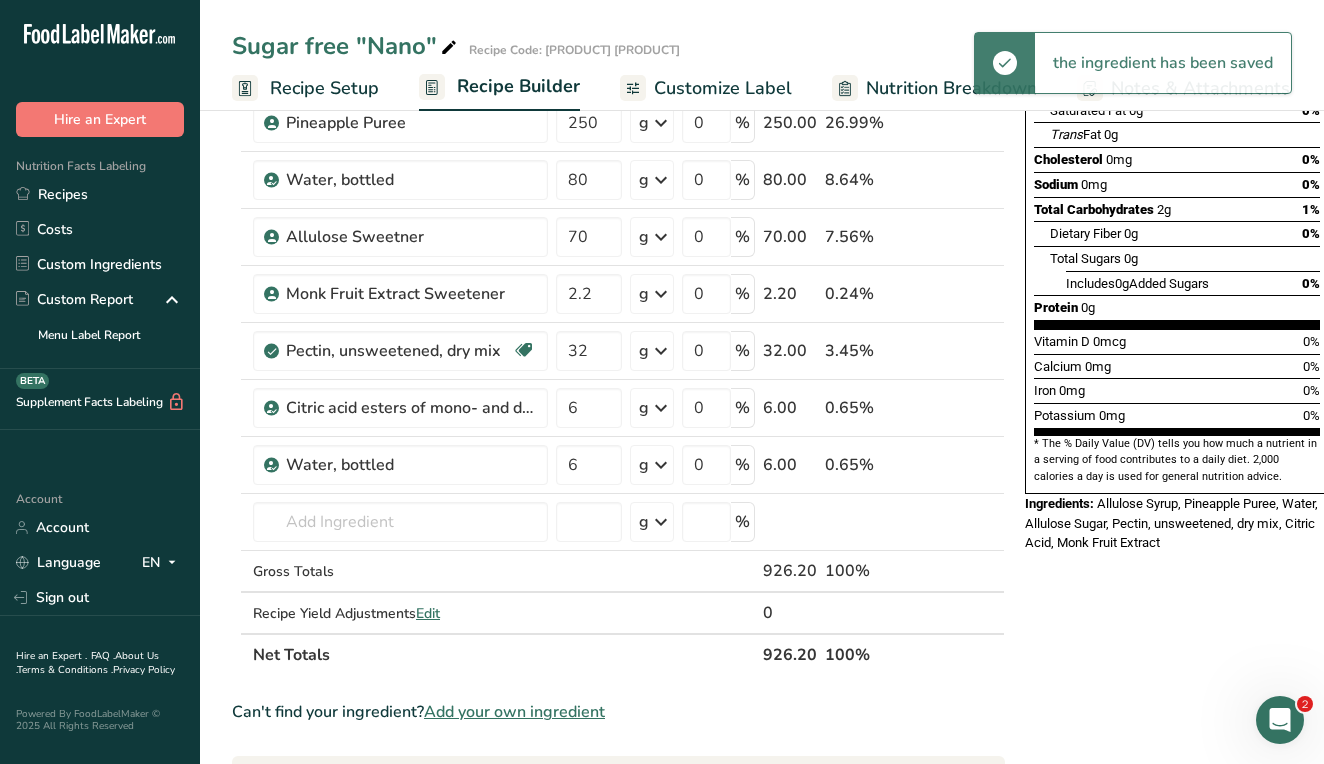 scroll, scrollTop: 342, scrollLeft: 0, axis: vertical 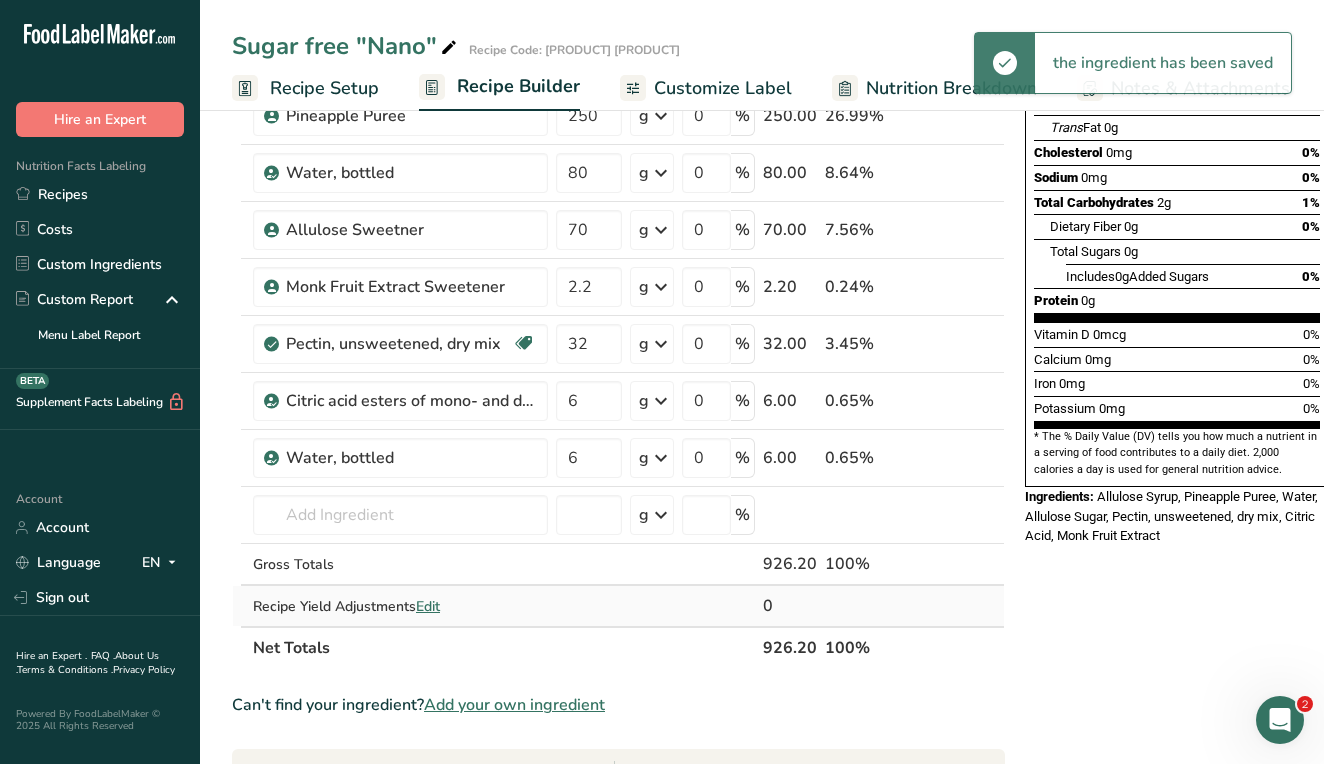 click on "Edit" at bounding box center [428, 606] 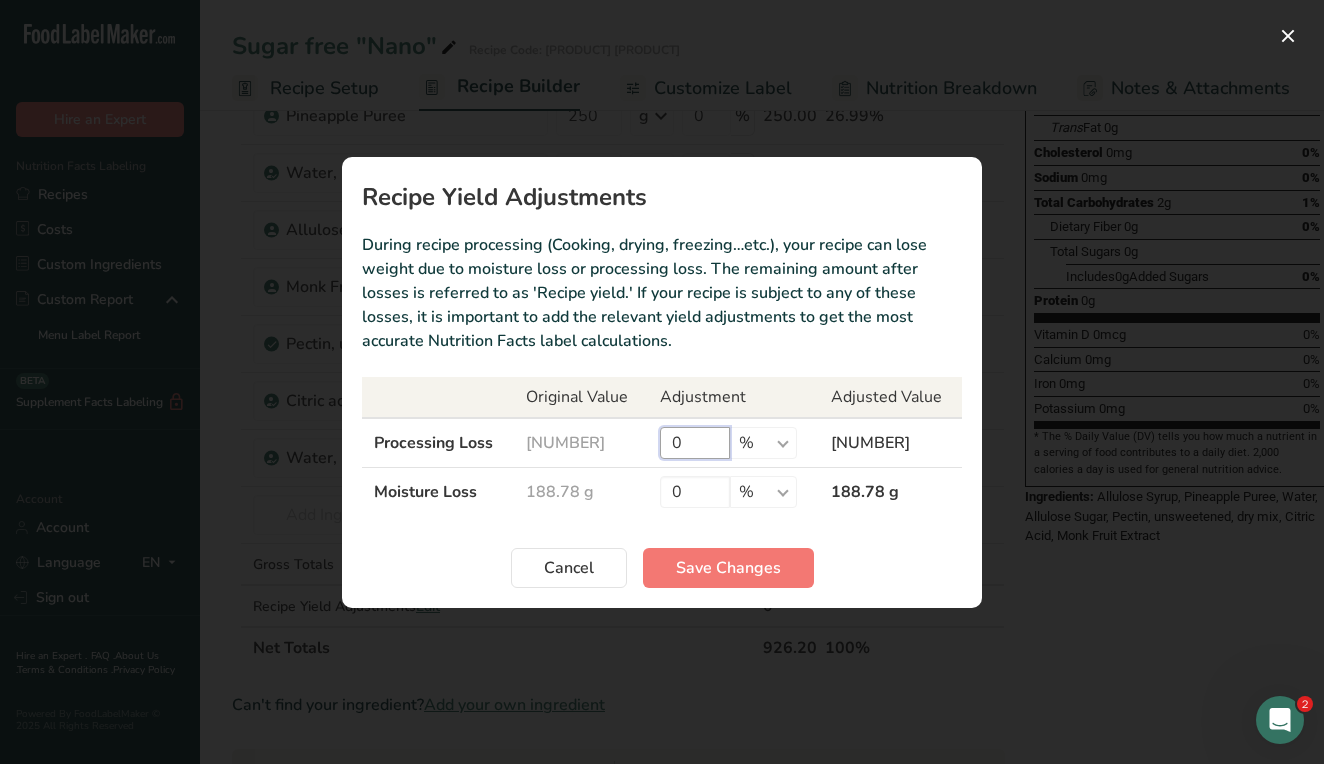 click on "0" at bounding box center (695, 443) 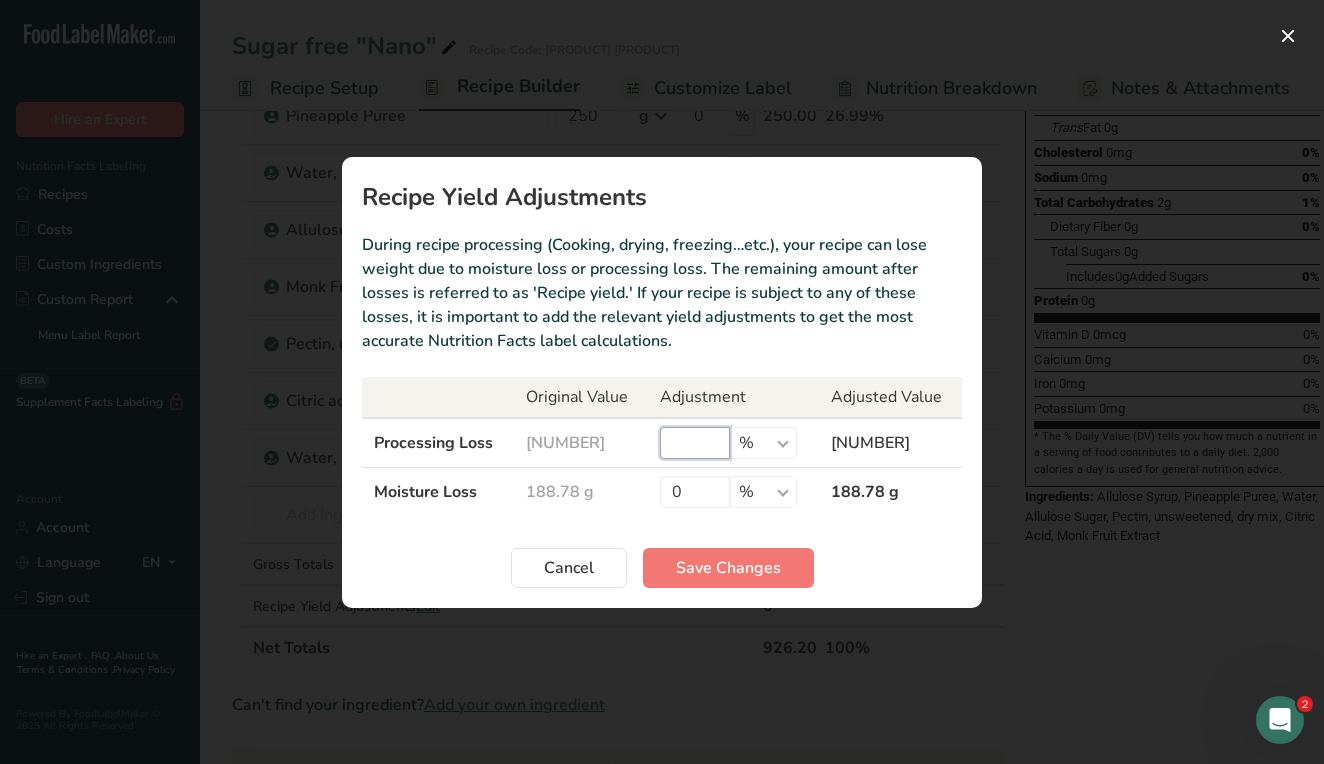 type on "1" 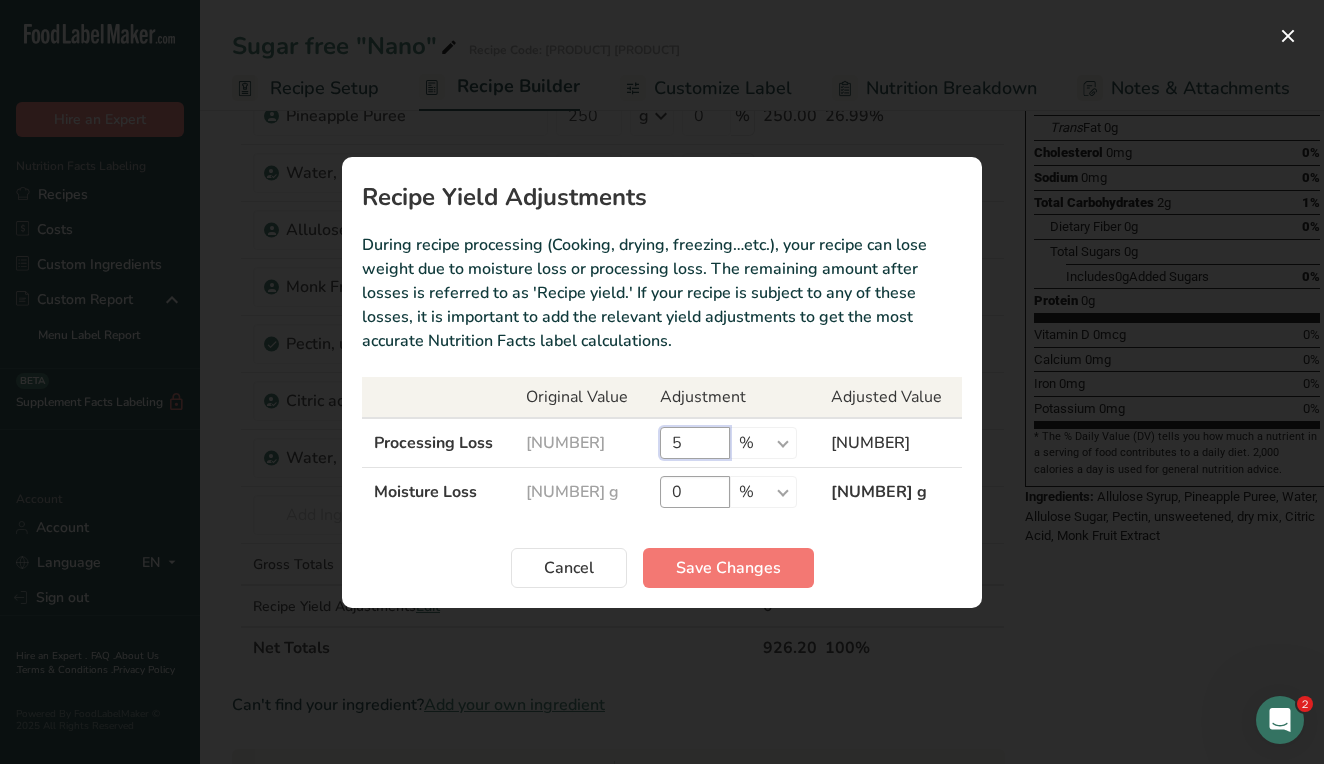 type on "5" 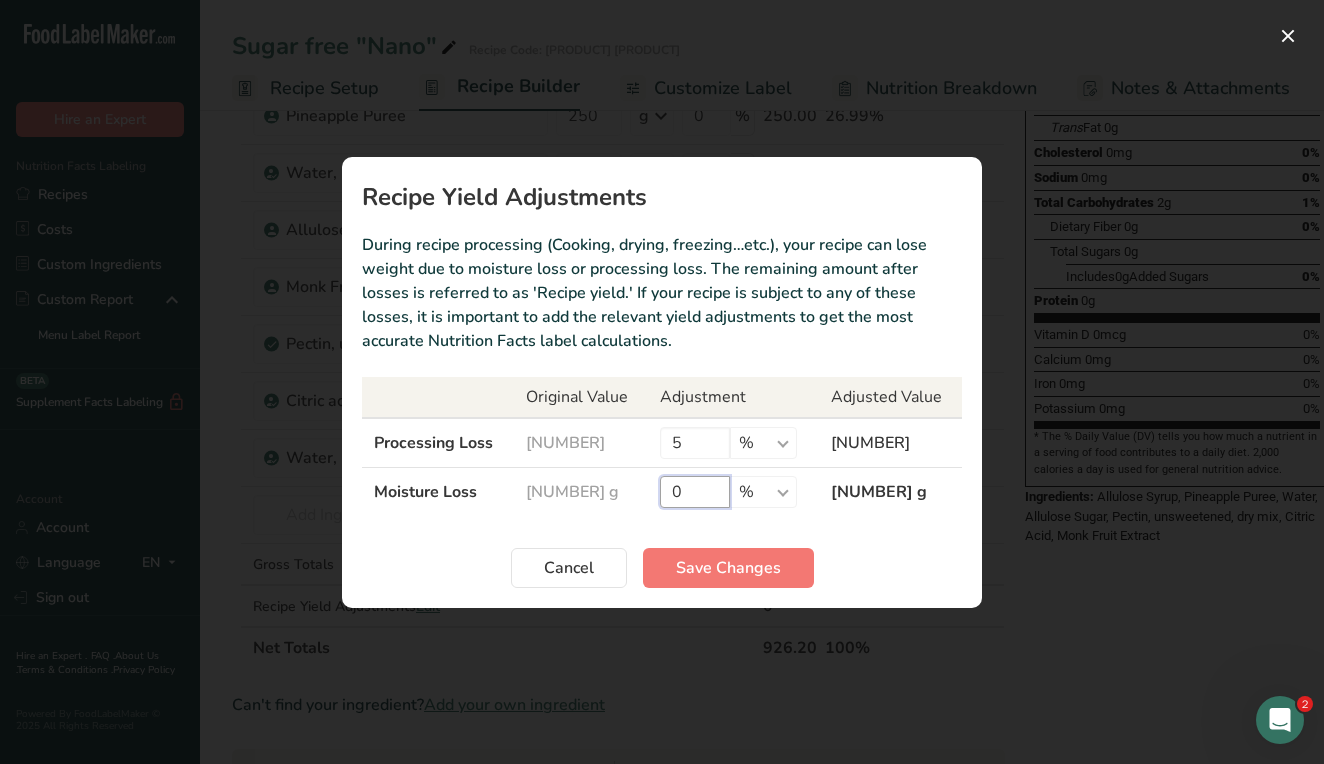 click on "0" at bounding box center [695, 492] 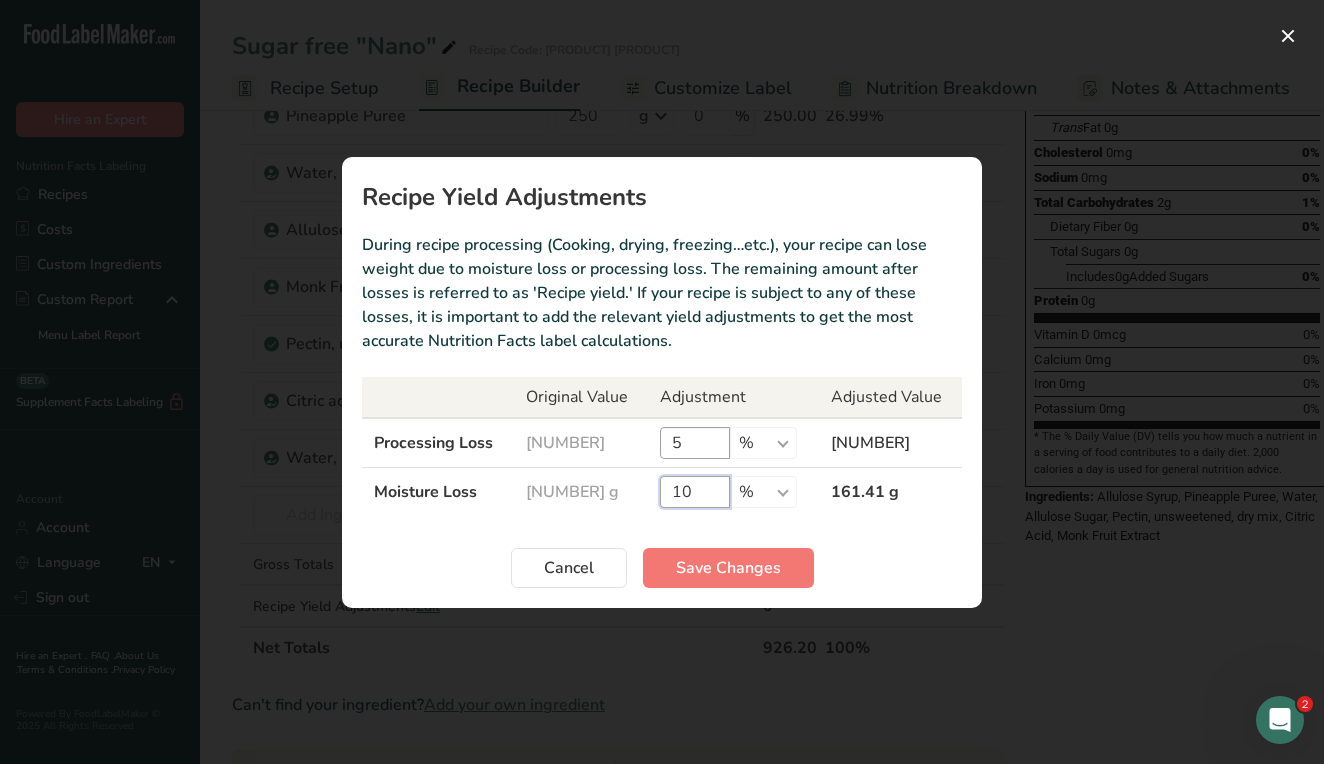 type on "10" 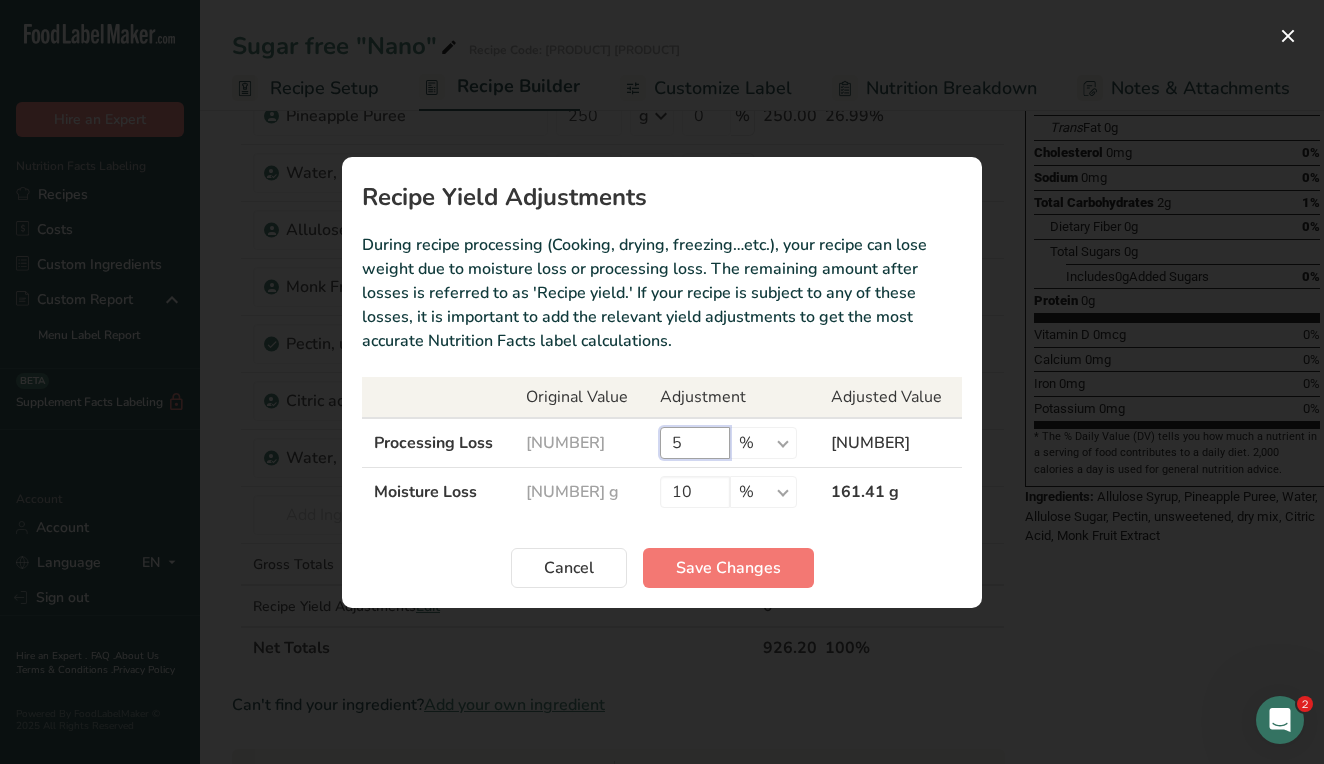 click on "5" at bounding box center (695, 443) 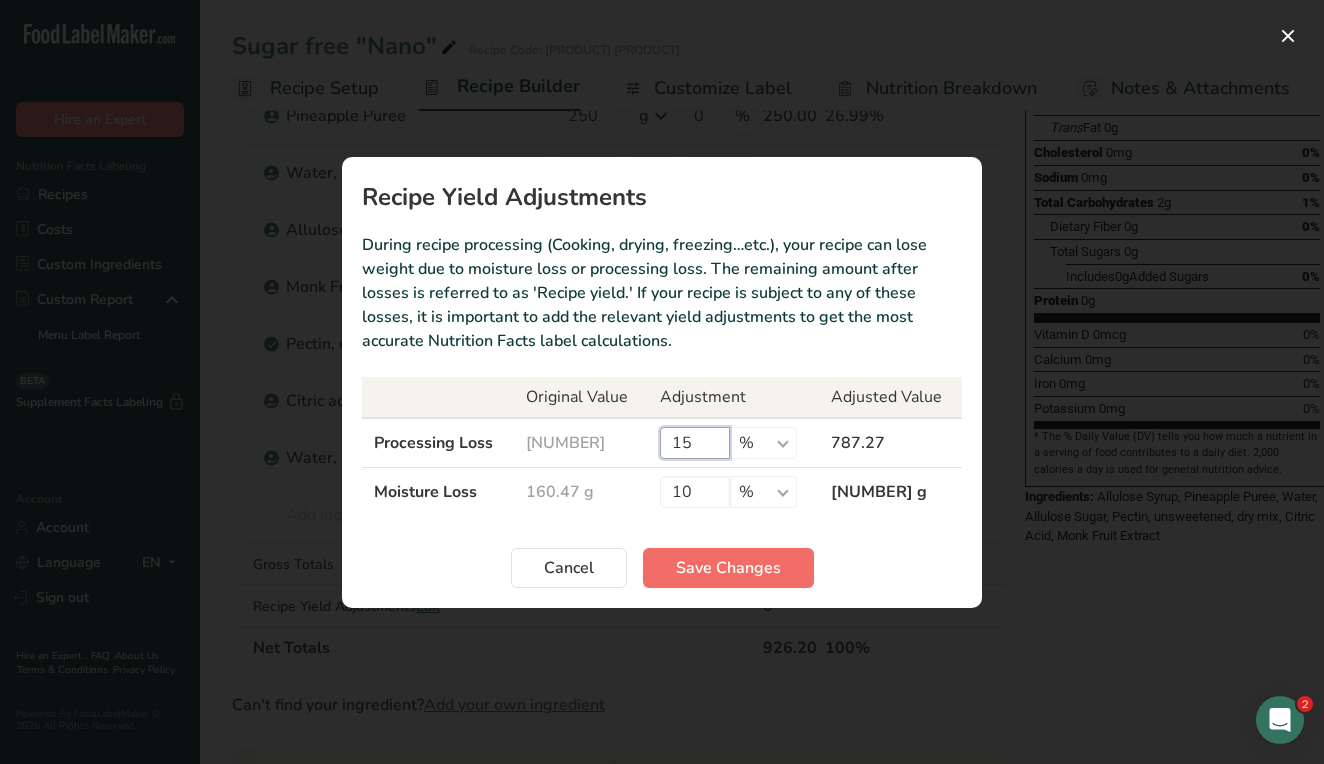 type on "15" 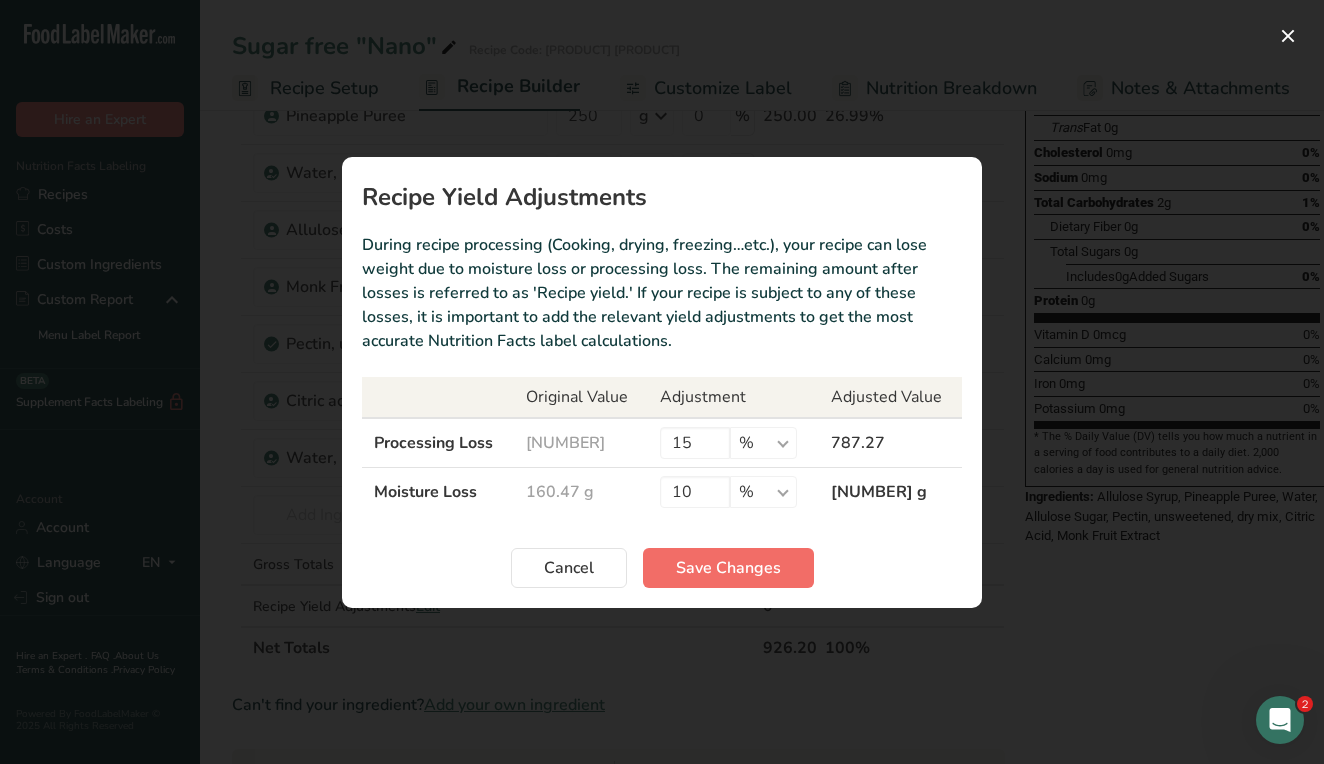 click on "Save Changes" at bounding box center (728, 568) 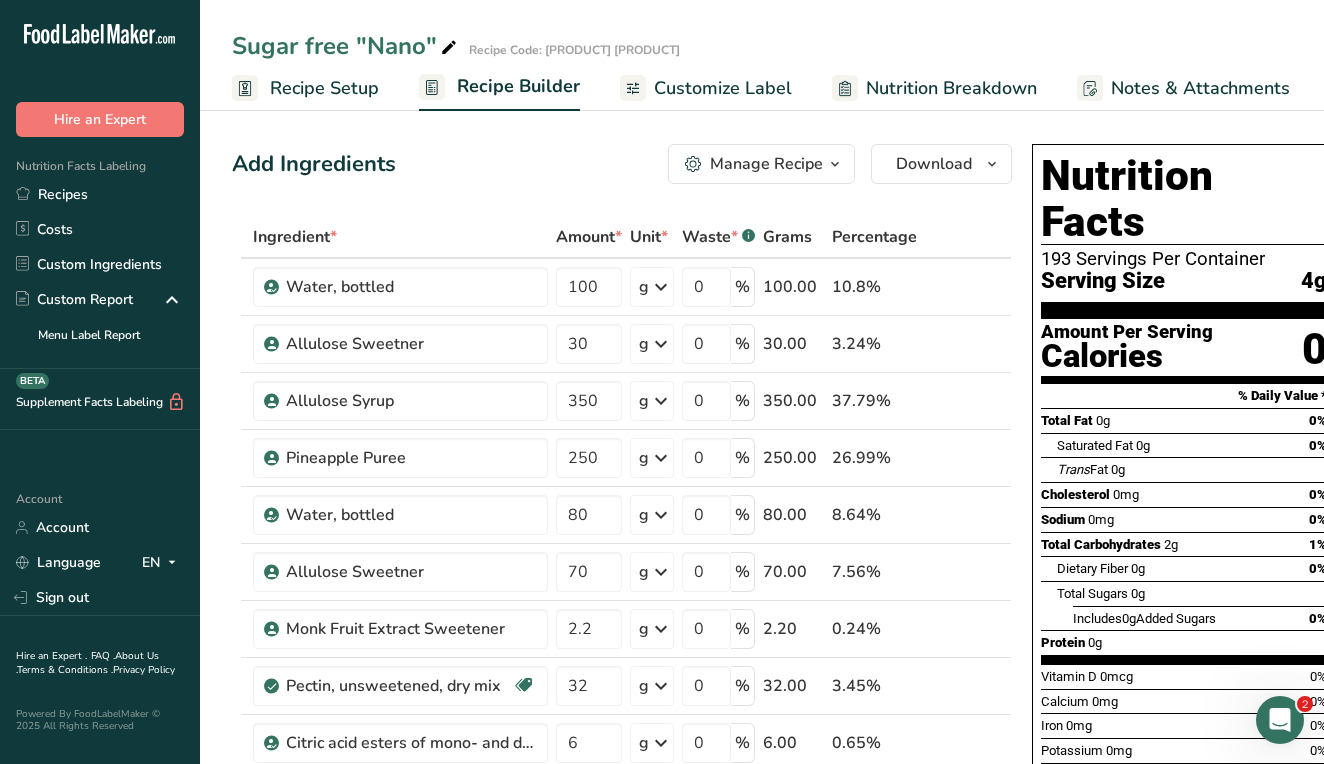 scroll, scrollTop: 0, scrollLeft: 0, axis: both 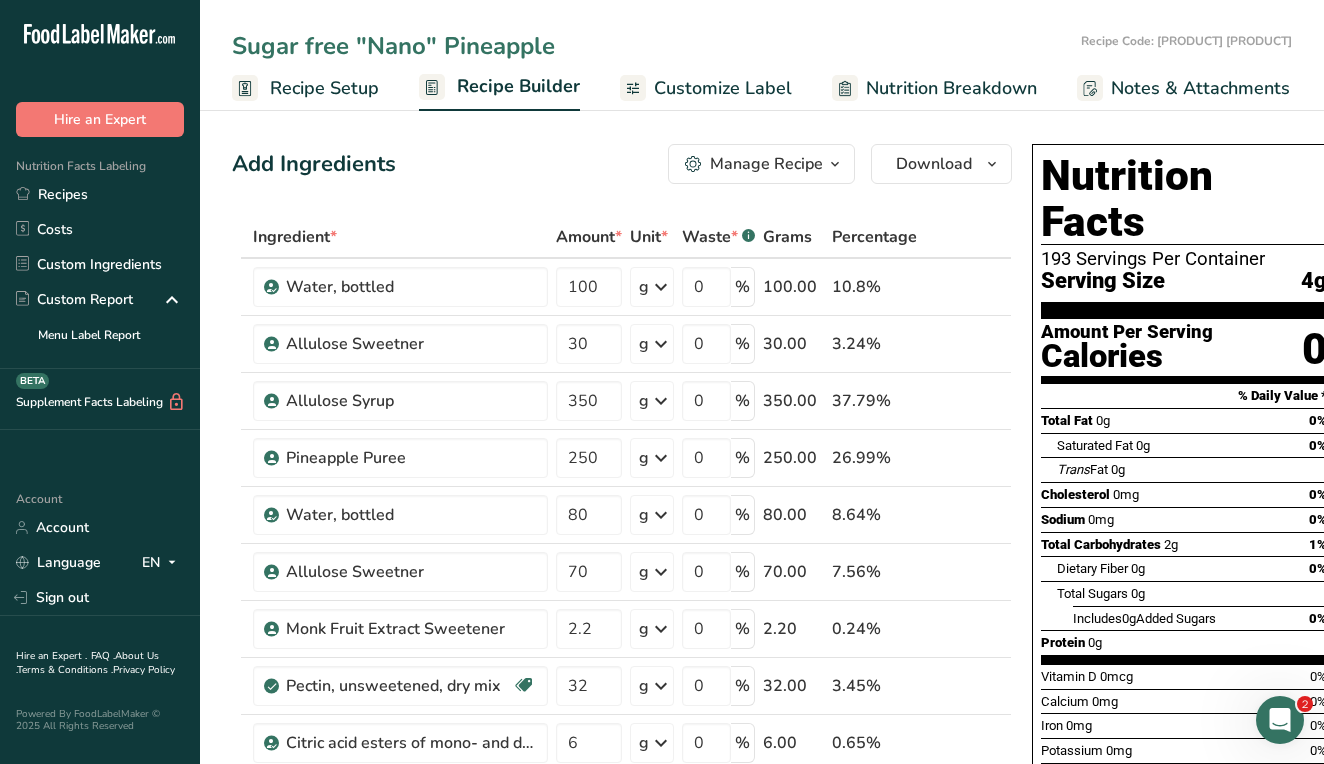 type on "Sugar free "Nano" Pineapple" 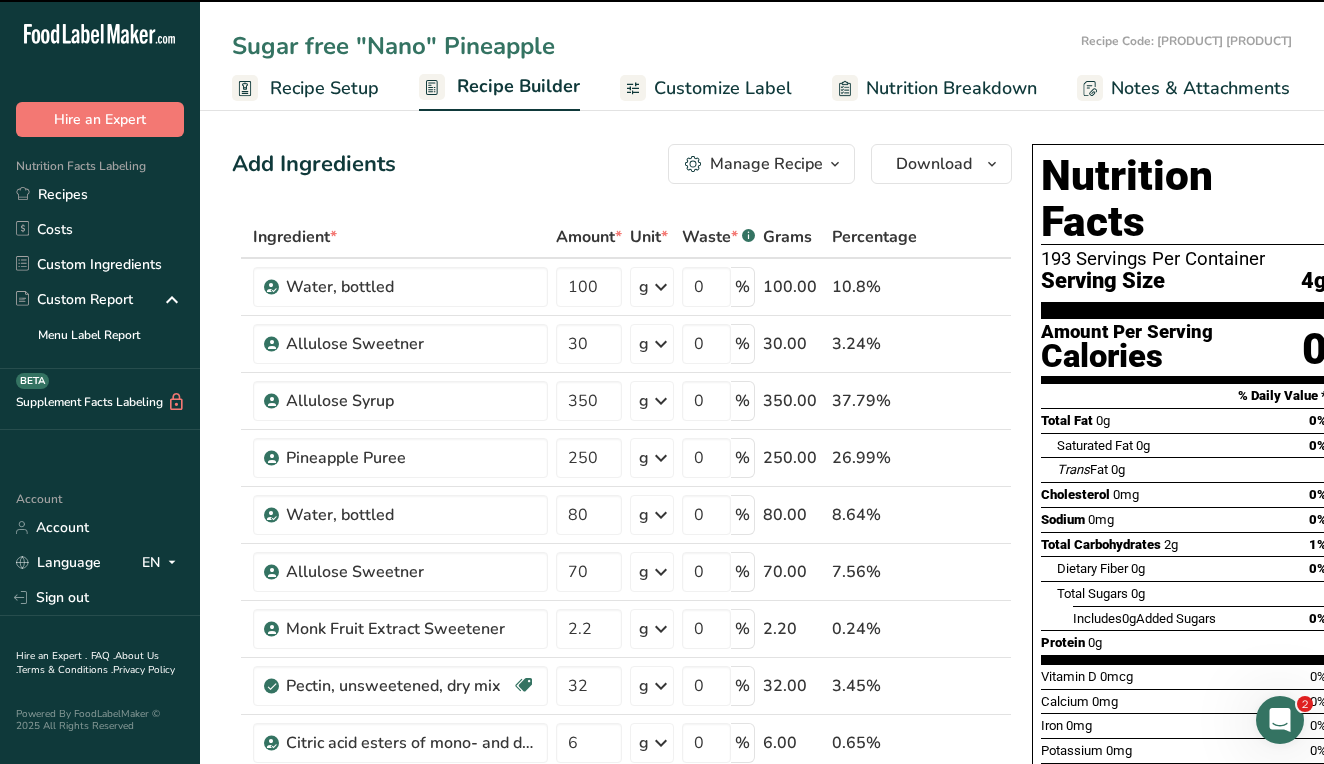click on "Customize Label" at bounding box center [723, 88] 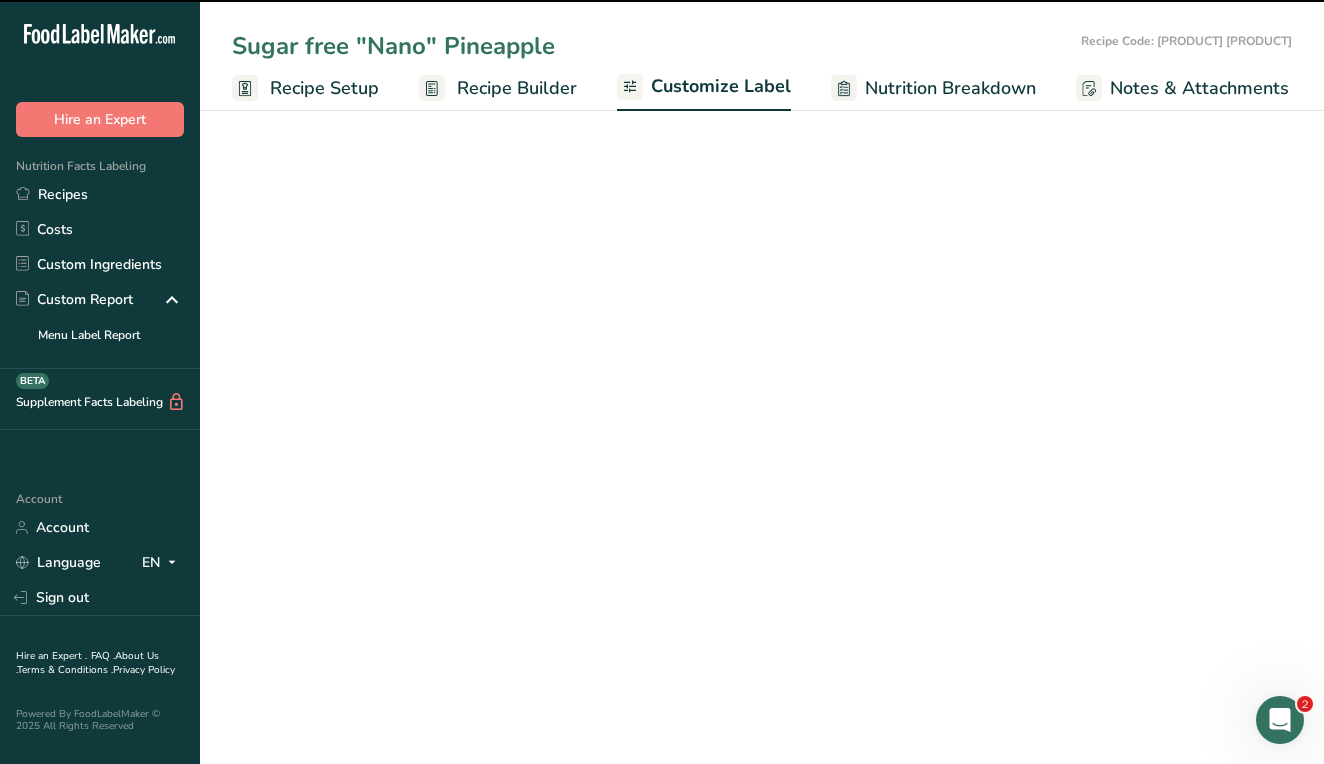 scroll, scrollTop: 0, scrollLeft: 197, axis: horizontal 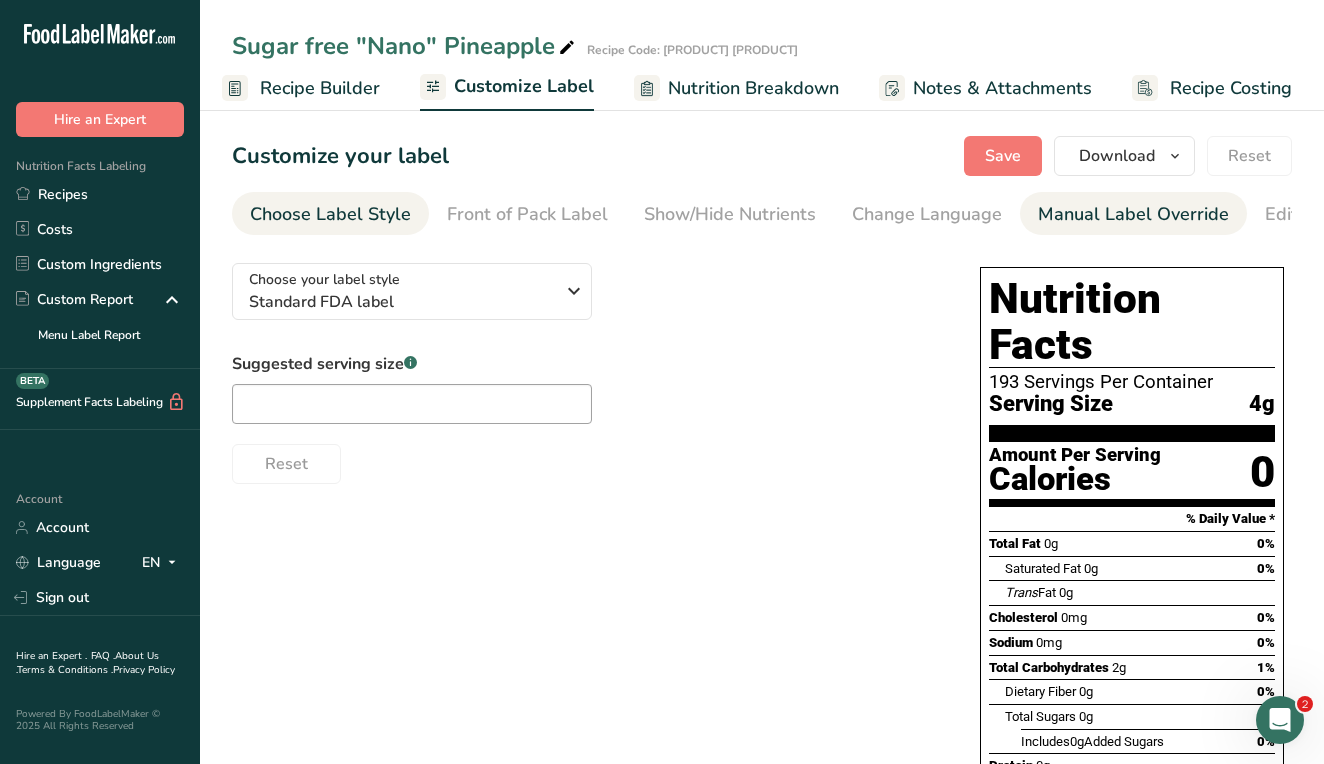 click on "Manual Label Override" at bounding box center [1133, 214] 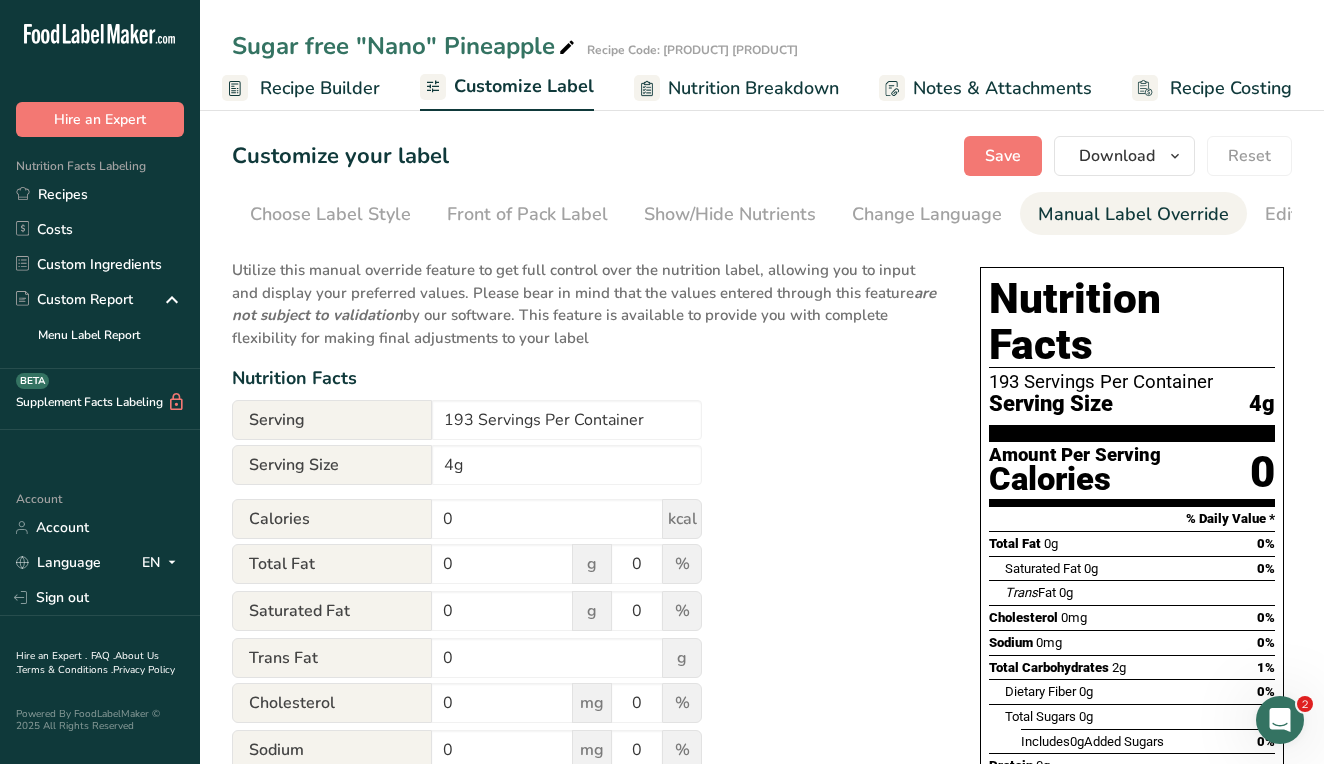 scroll, scrollTop: 0, scrollLeft: 393, axis: horizontal 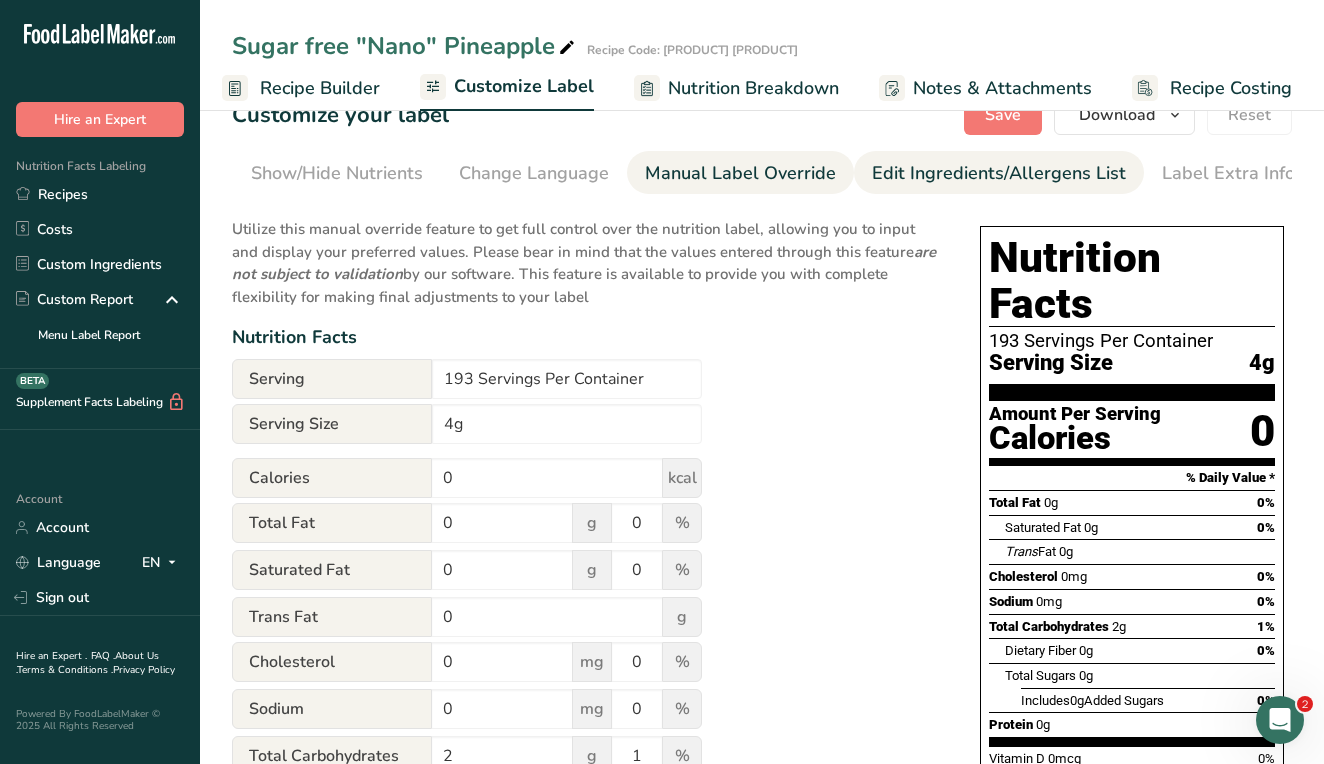 click on "Edit Ingredients/Allergens List" at bounding box center (999, 173) 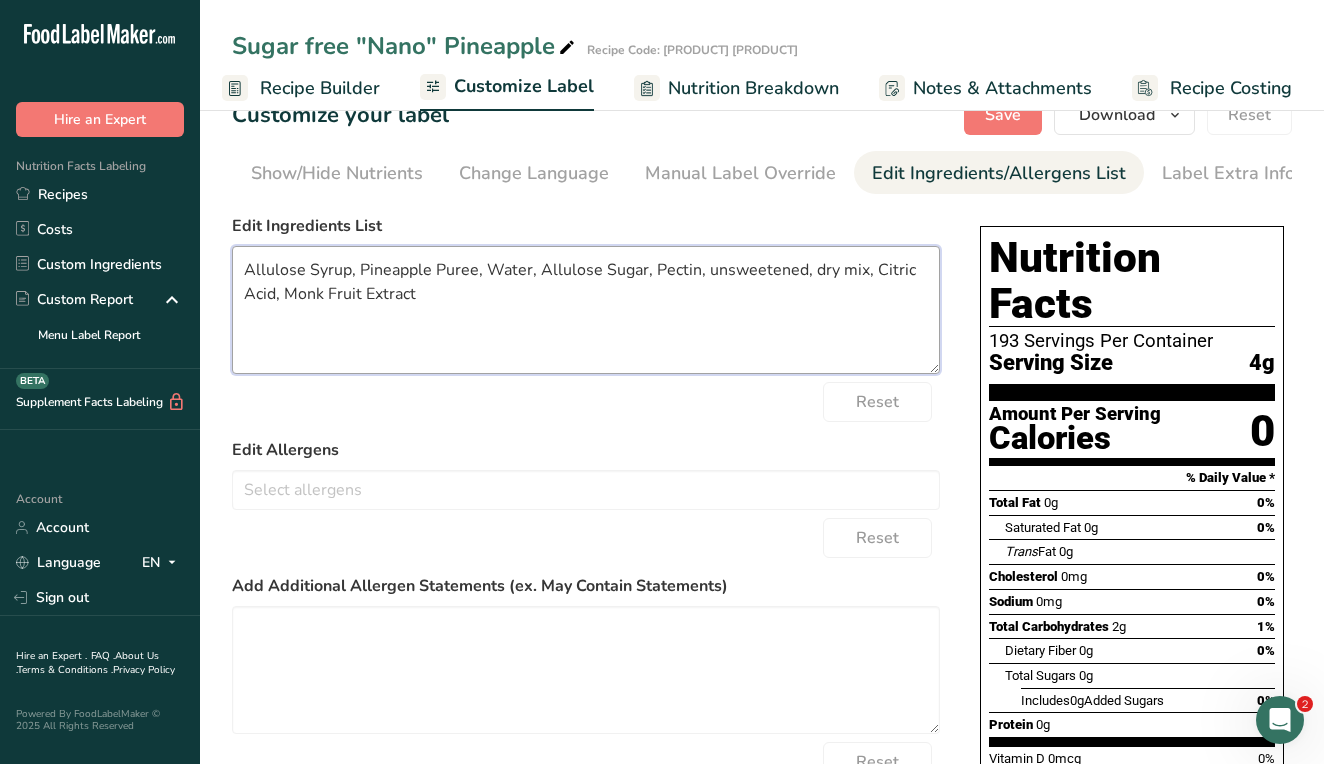 drag, startPoint x: 698, startPoint y: 283, endPoint x: 859, endPoint y: 279, distance: 161.04968 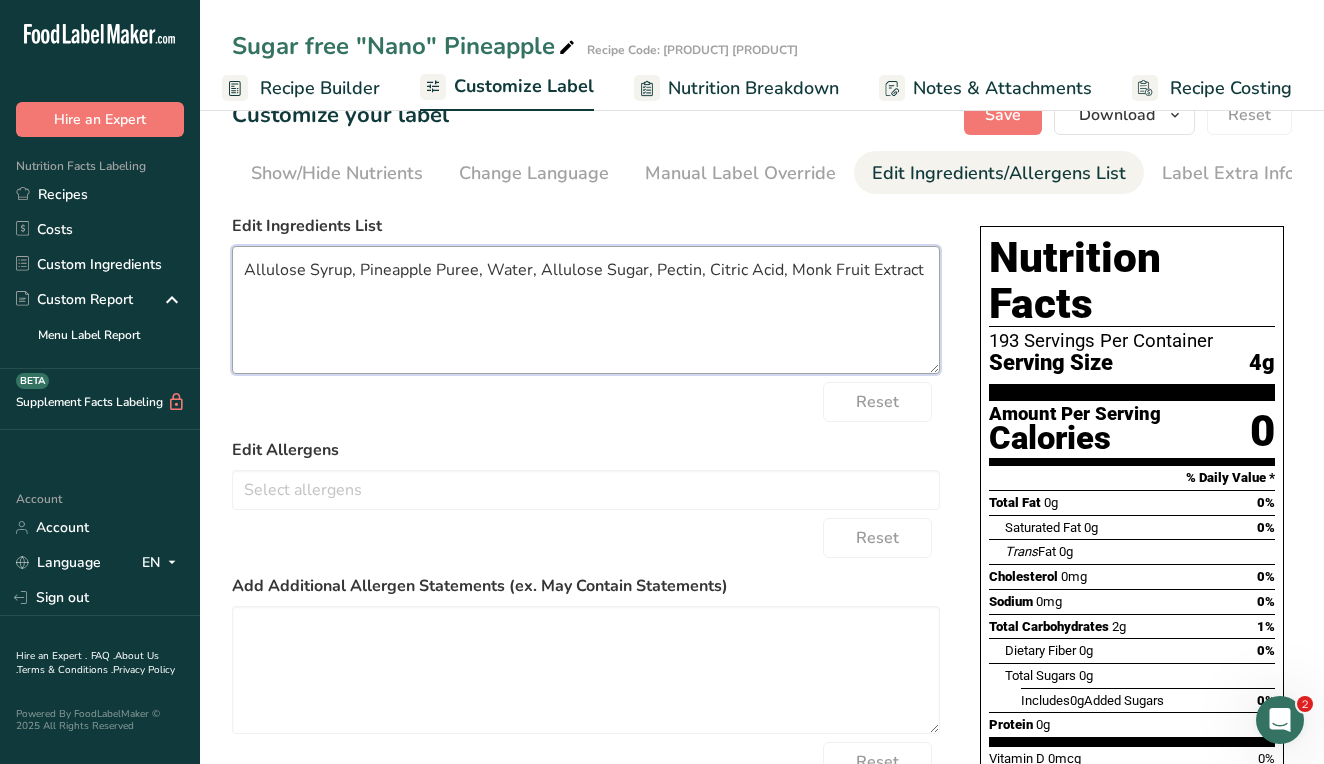 click on "Allulose Syrup, Pineapple Puree, Water, Allulose Sugar, Pectin, Citric Acid, Monk Fruit Extract" at bounding box center (586, 310) 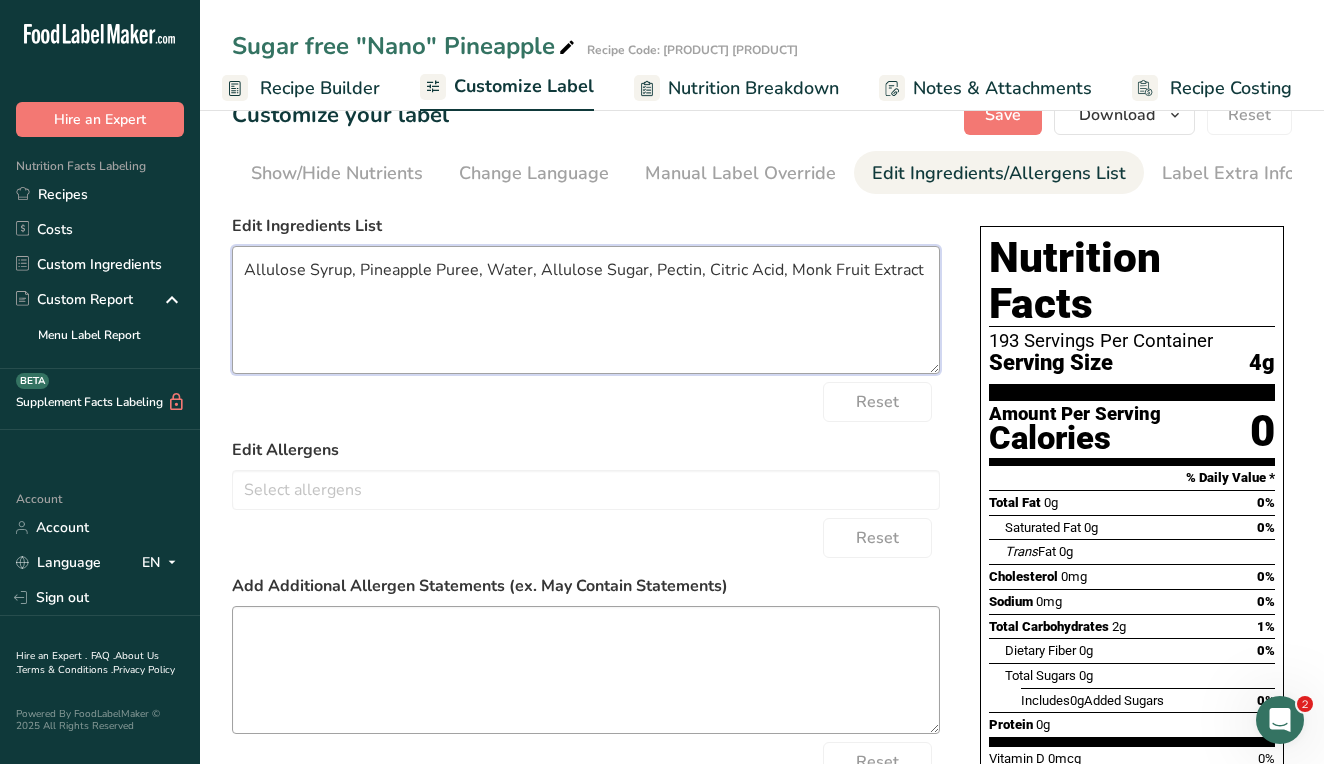 type on "Allulose Syrup, Pineapple Puree, Water, Allulose Sugar, Pectin, Citric Acid, Monk Fruit Extract" 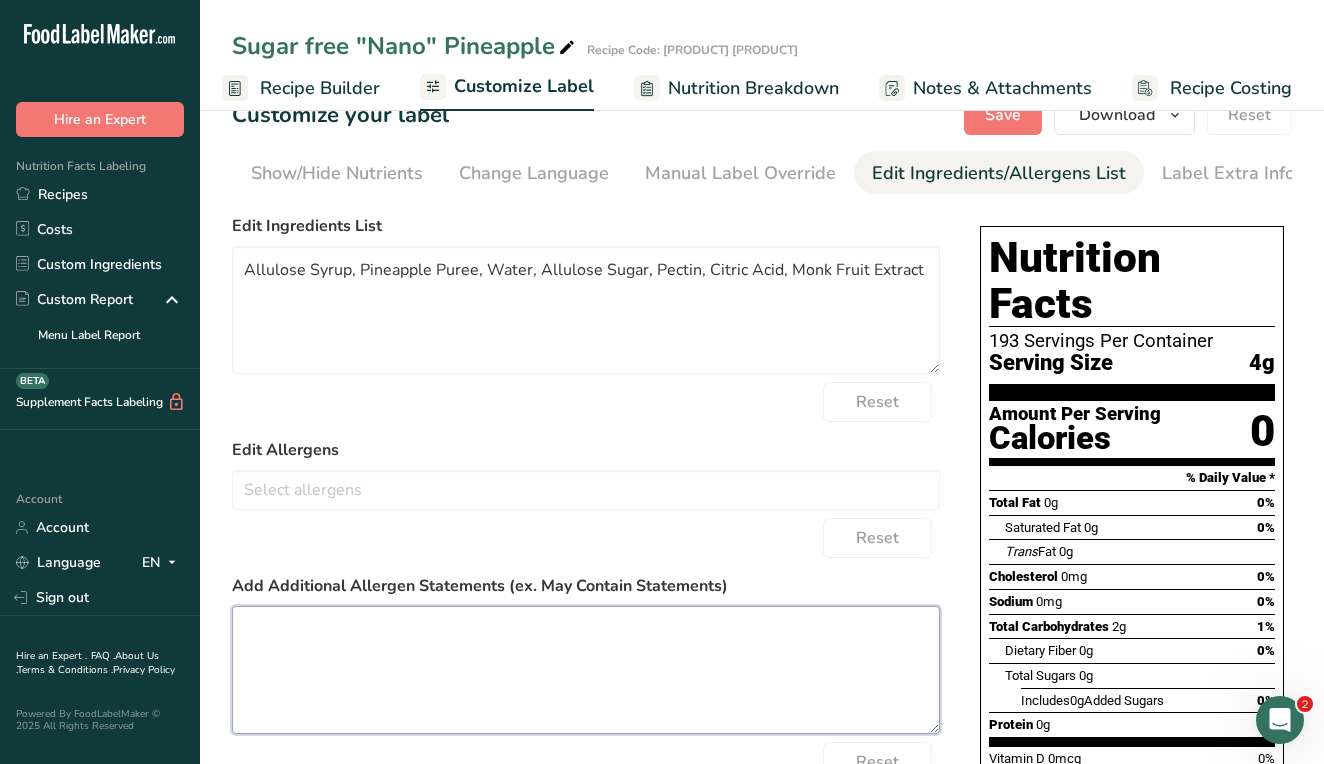 click at bounding box center [586, 670] 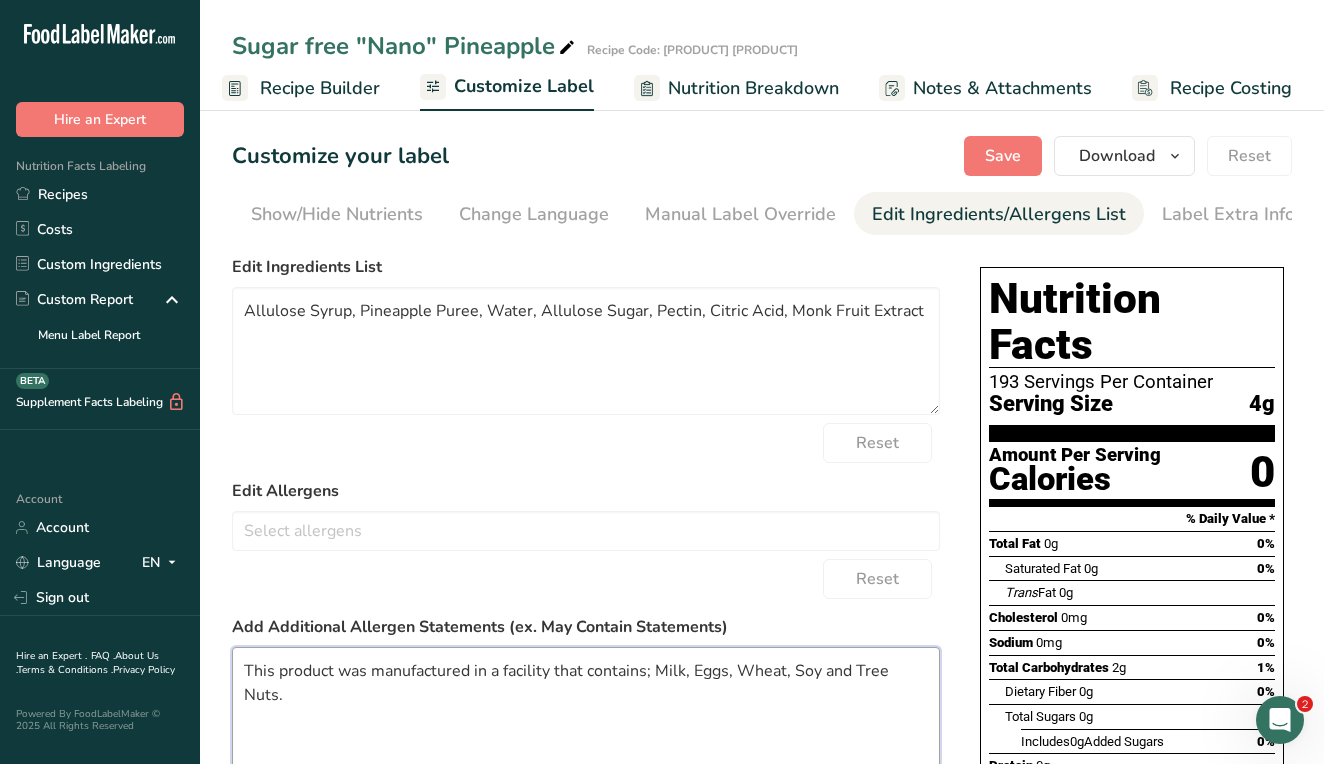scroll, scrollTop: 0, scrollLeft: 0, axis: both 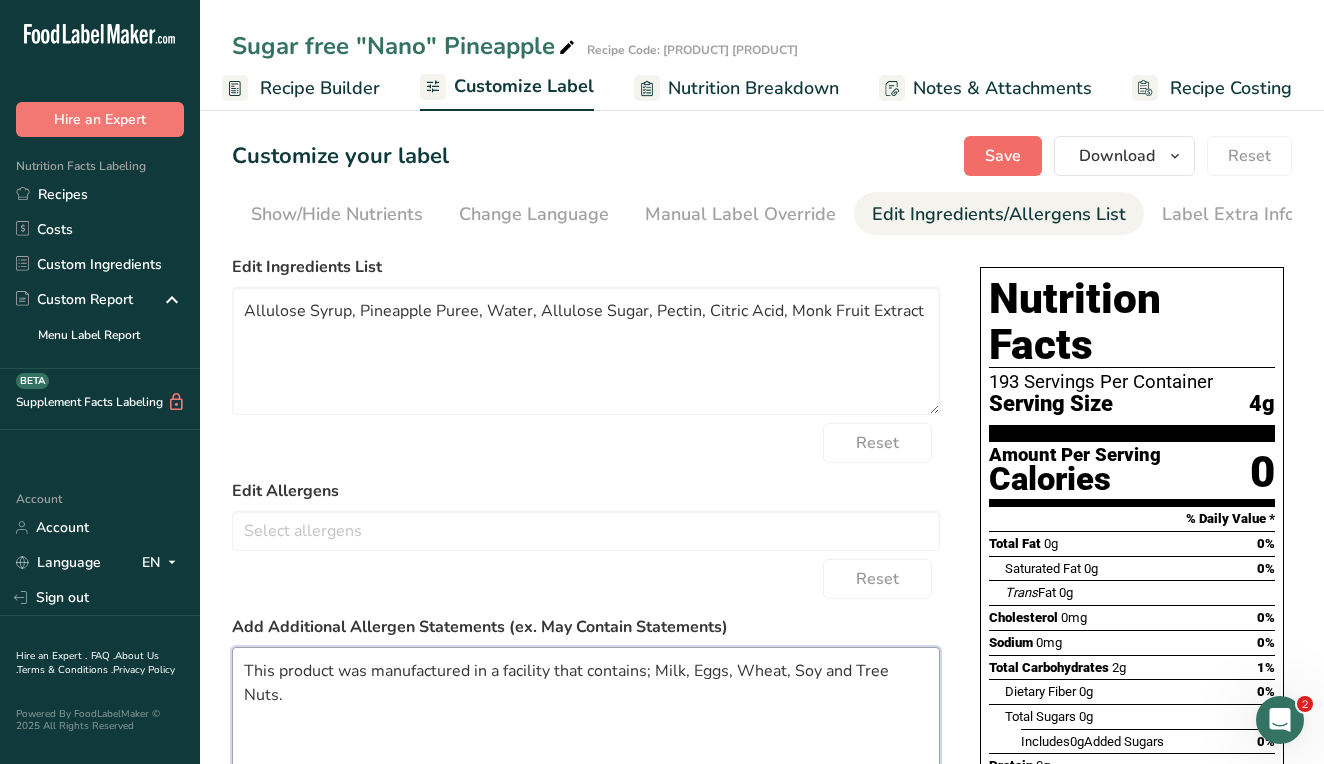 type on "This product was manufactured in a facility that contains; Milk, Eggs, Wheat, Soy and Tree Nuts." 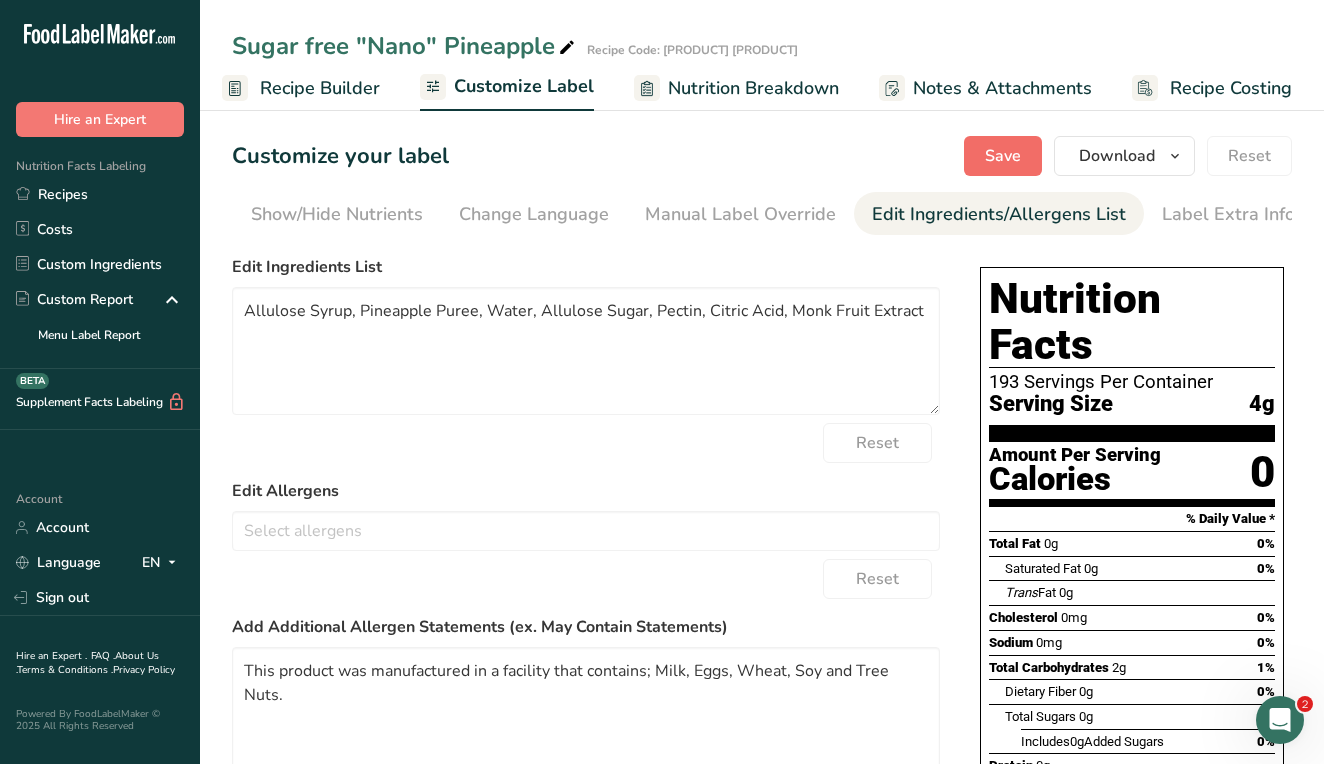 click on "Save" at bounding box center [1003, 156] 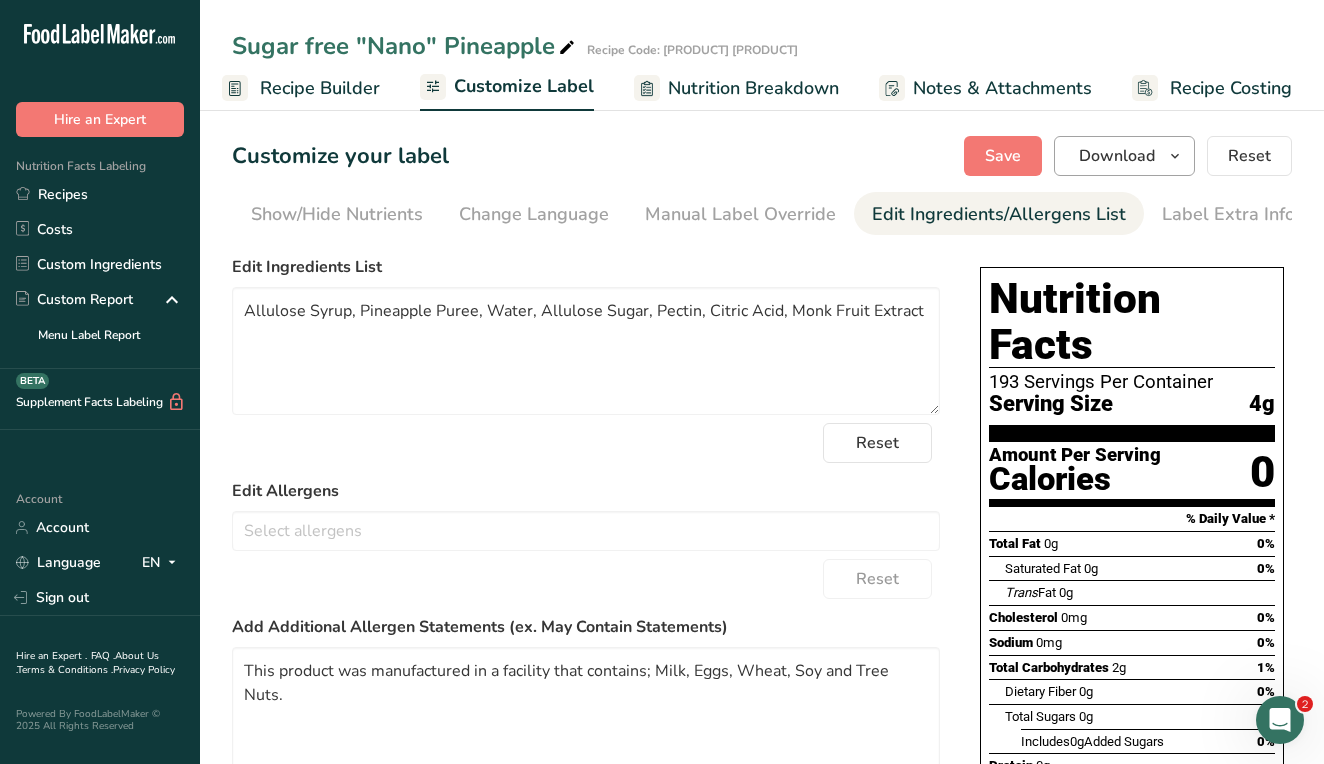 click on "Download" at bounding box center (1117, 156) 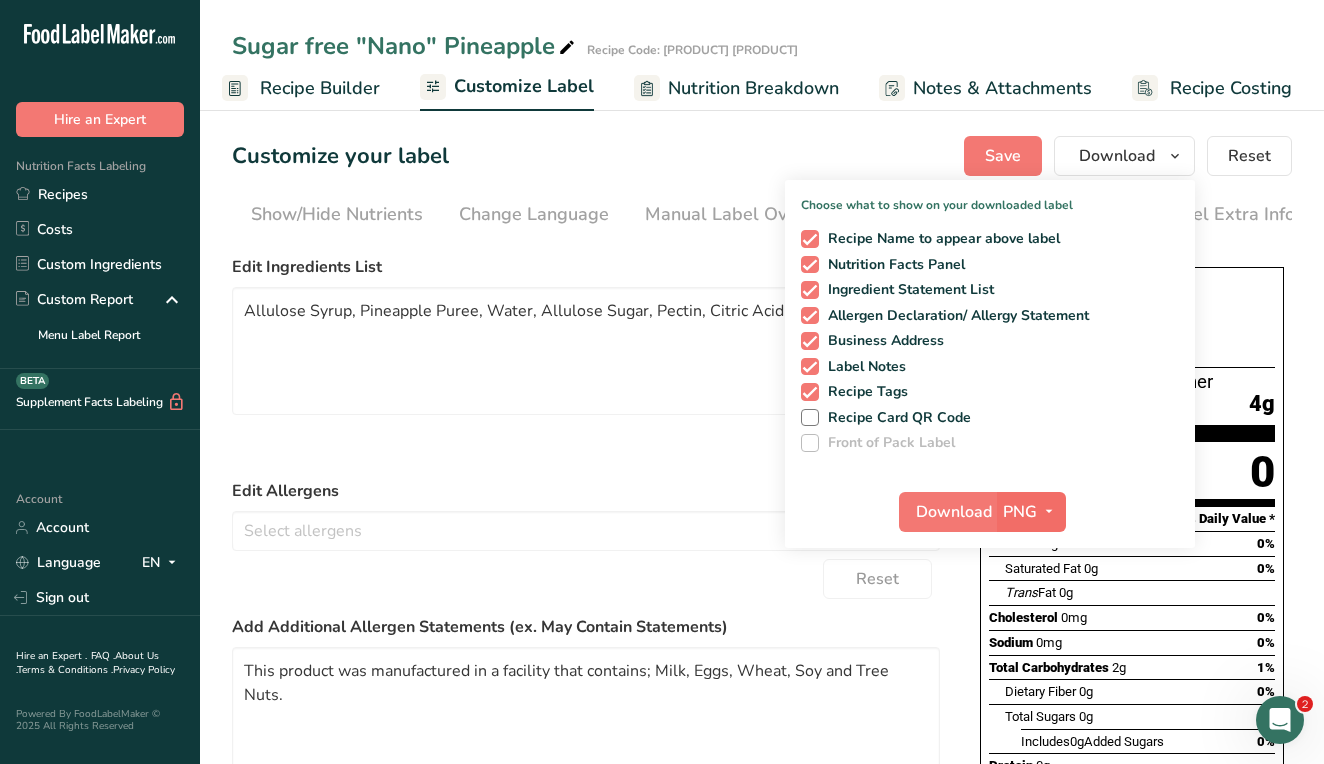 click on "PNG" at bounding box center (1020, 512) 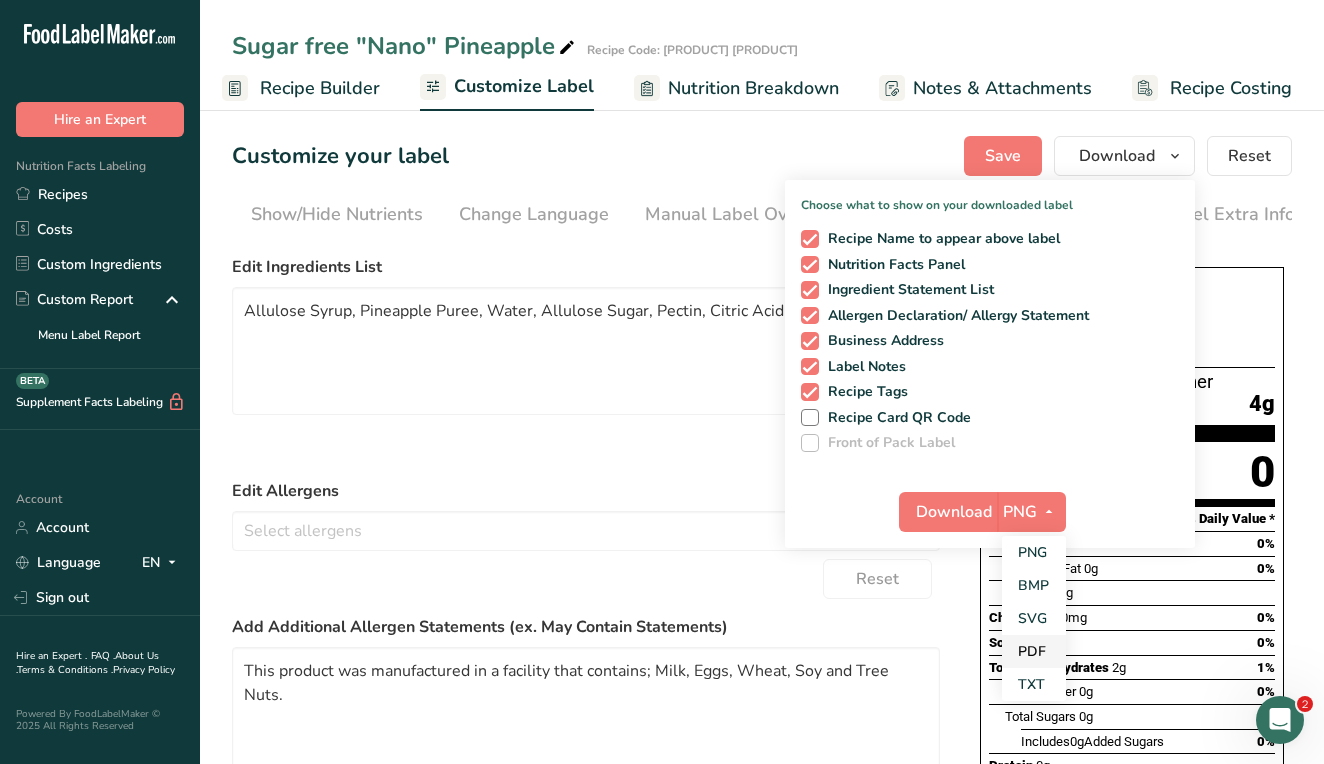 click on "PDF" at bounding box center [1034, 651] 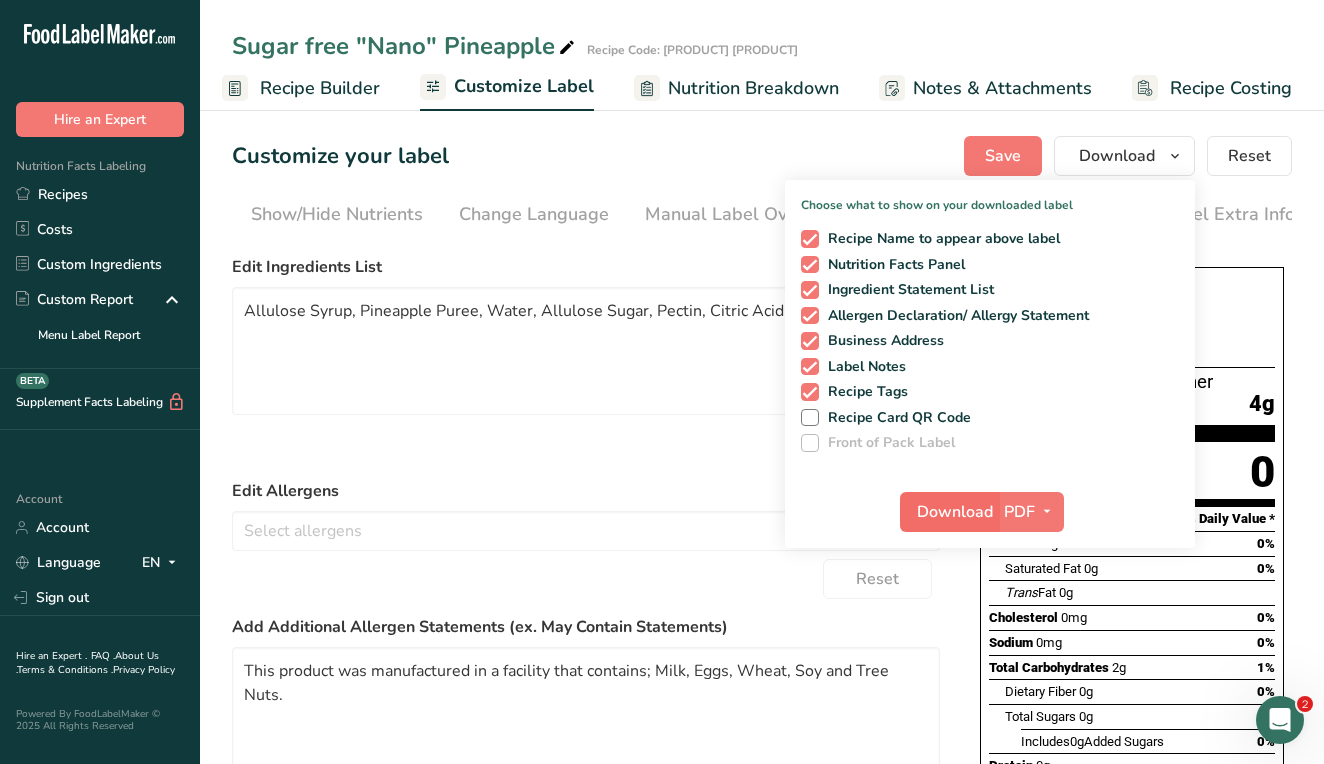 click on "Download" at bounding box center [955, 512] 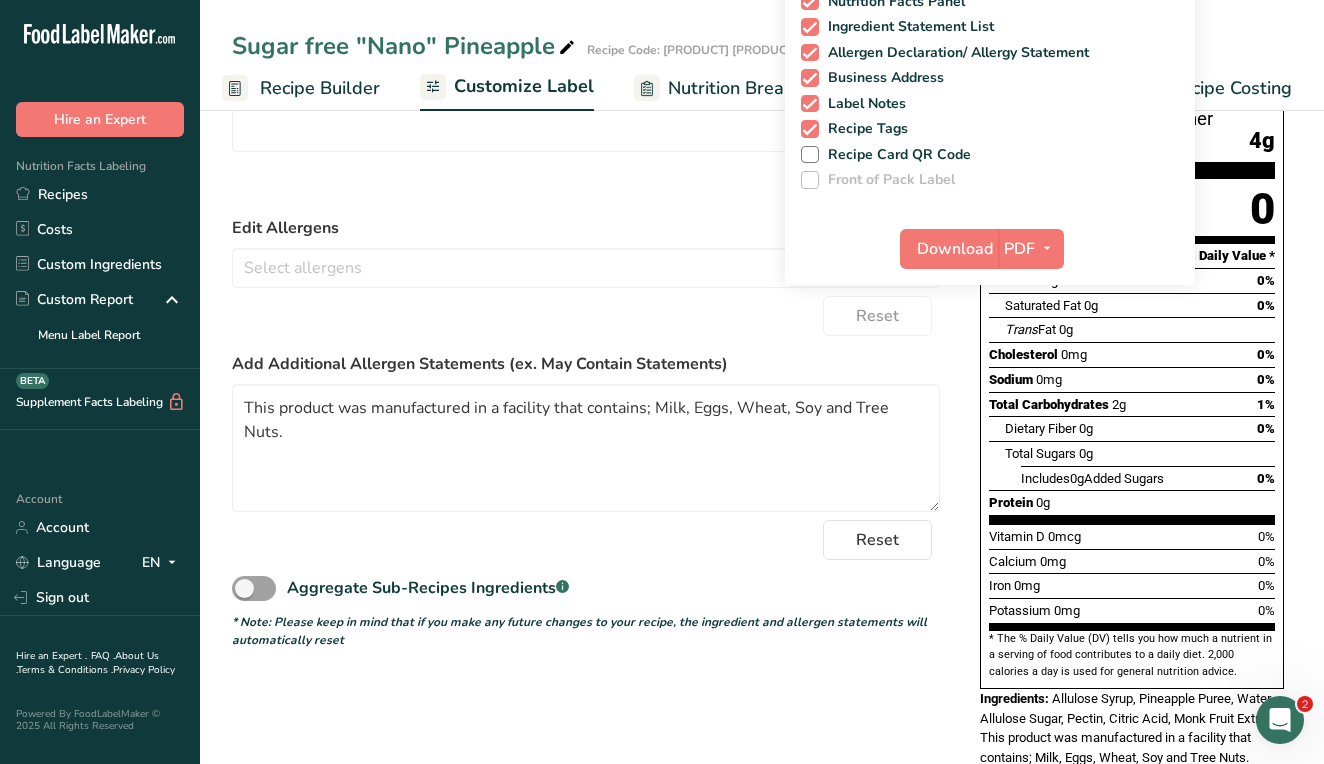 scroll, scrollTop: 262, scrollLeft: 0, axis: vertical 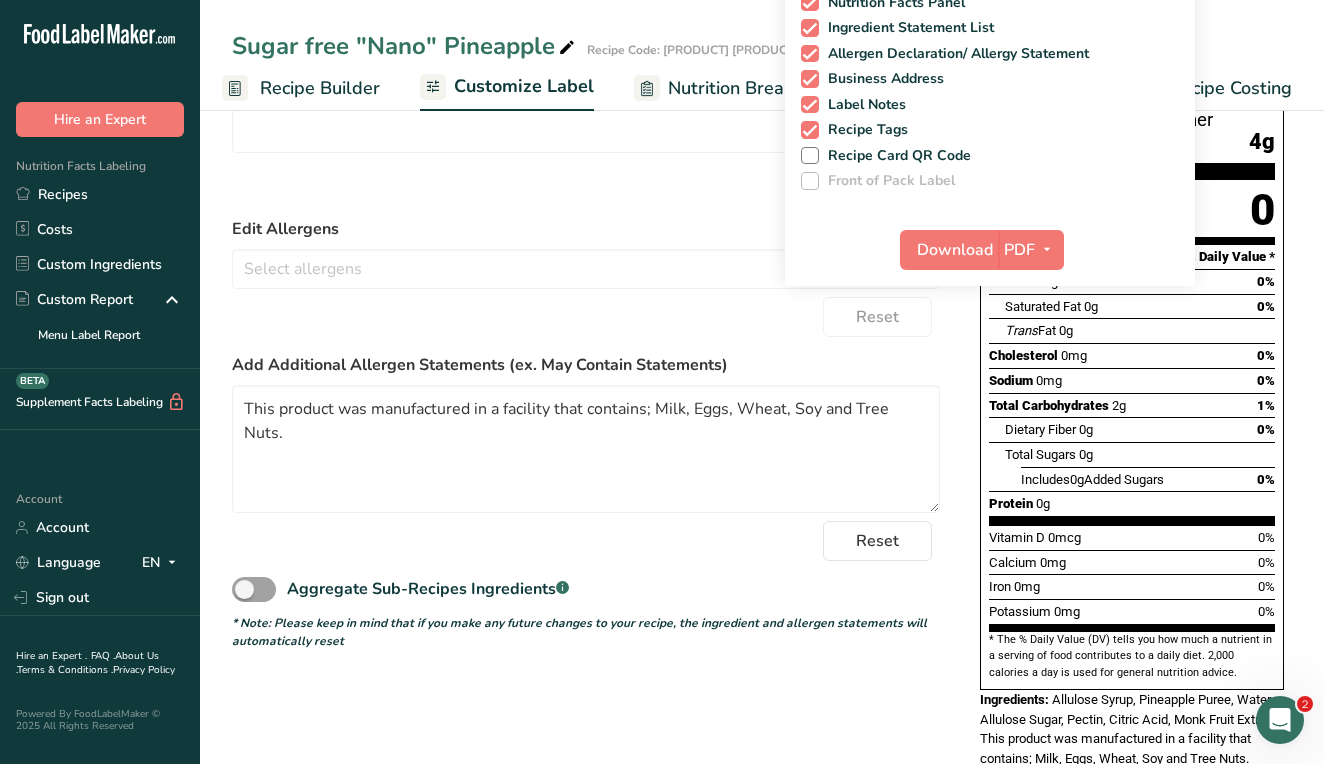 click on "Recipe Builder" at bounding box center (320, 88) 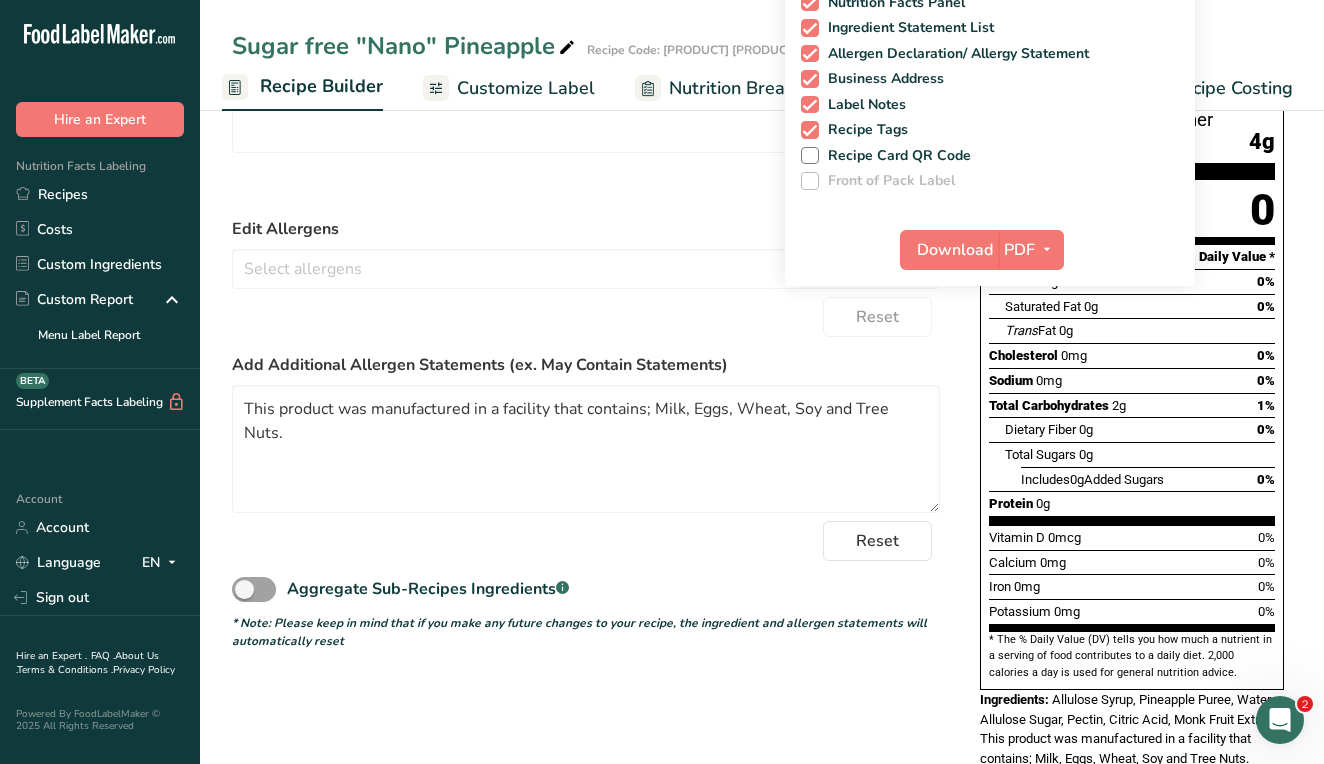 scroll, scrollTop: 0, scrollLeft: 193, axis: horizontal 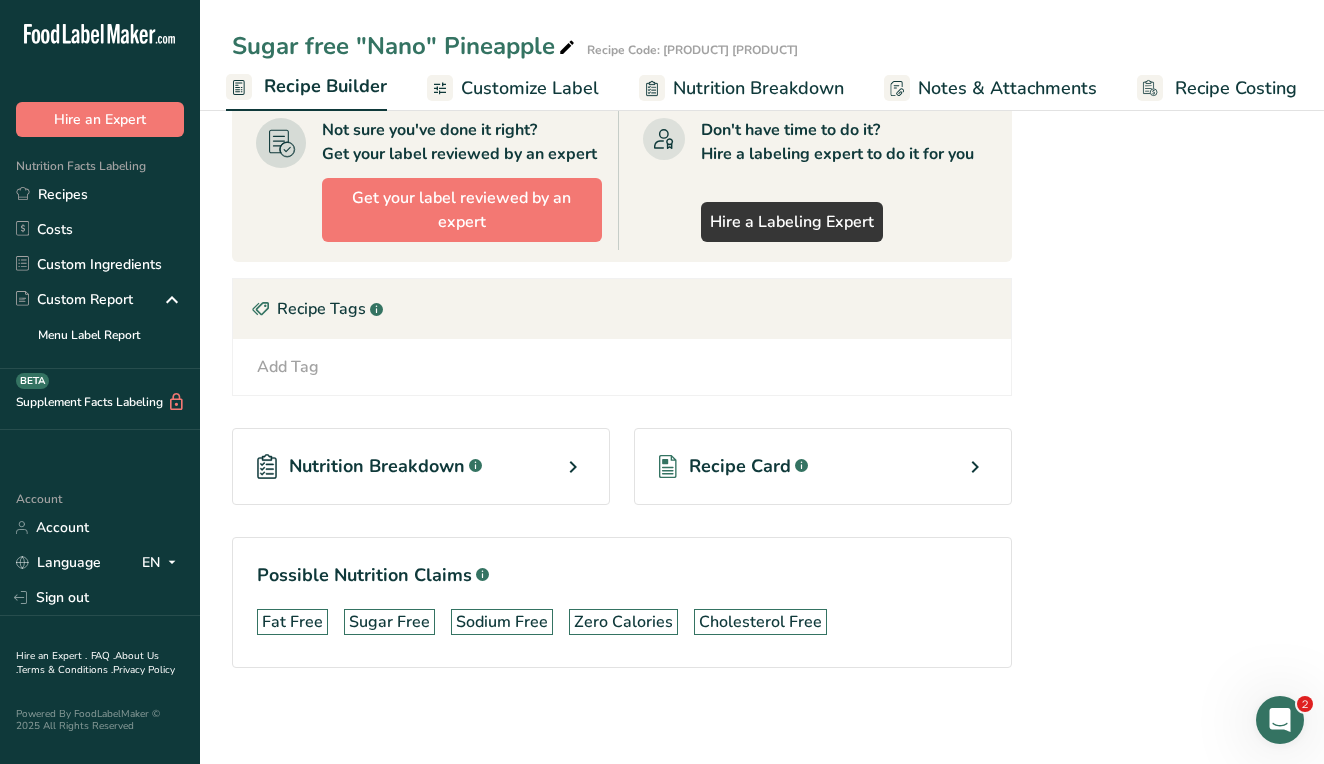 click on "Recipe Card
.a-a{fill:#347362;}.b-a{fill:#fff;}" at bounding box center [823, 466] 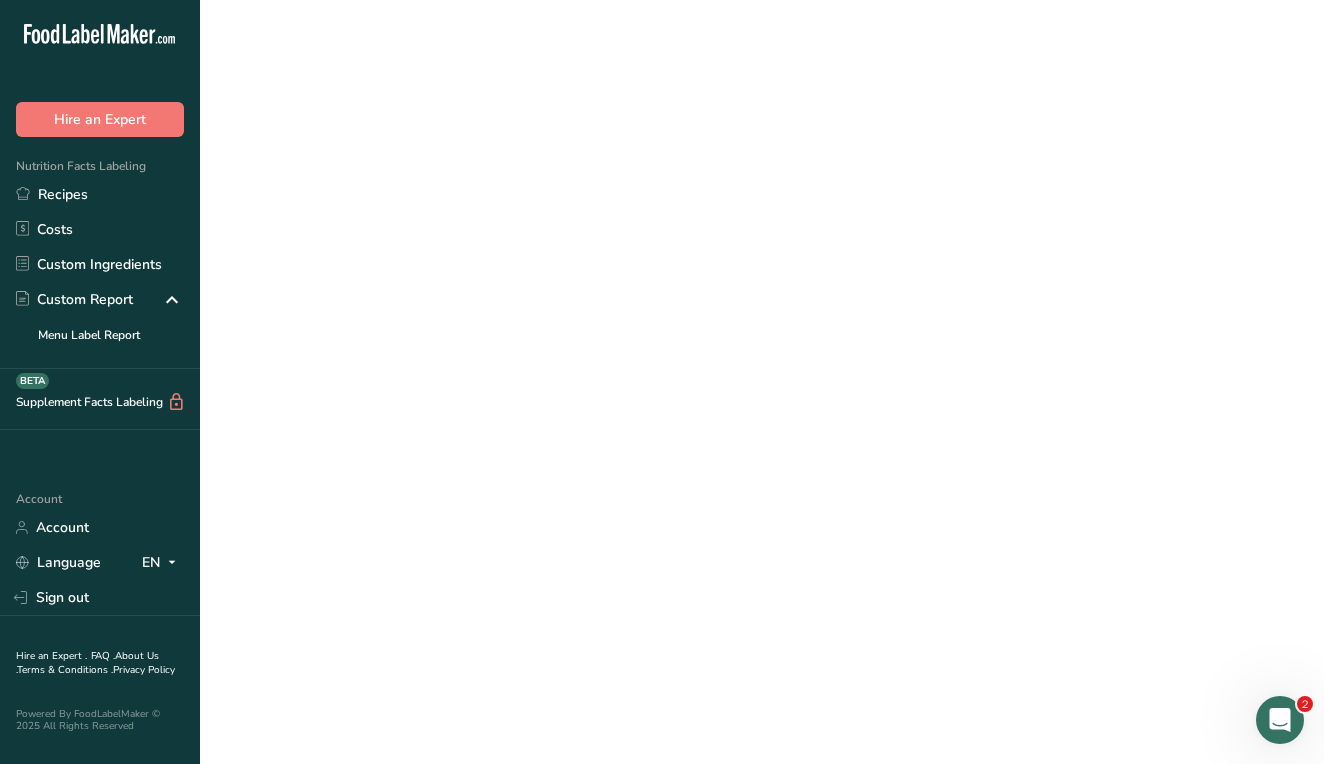 scroll, scrollTop: 0, scrollLeft: 0, axis: both 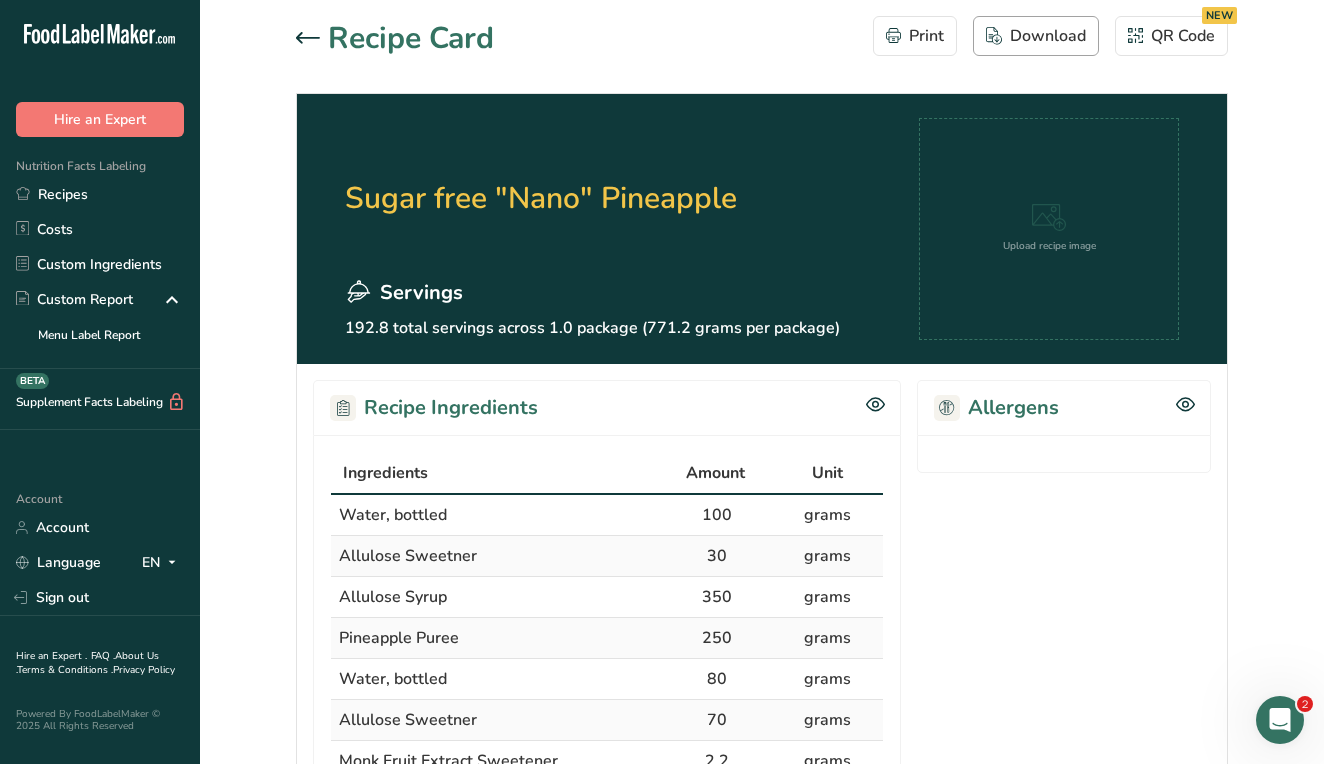 click on "Download" at bounding box center [1036, 36] 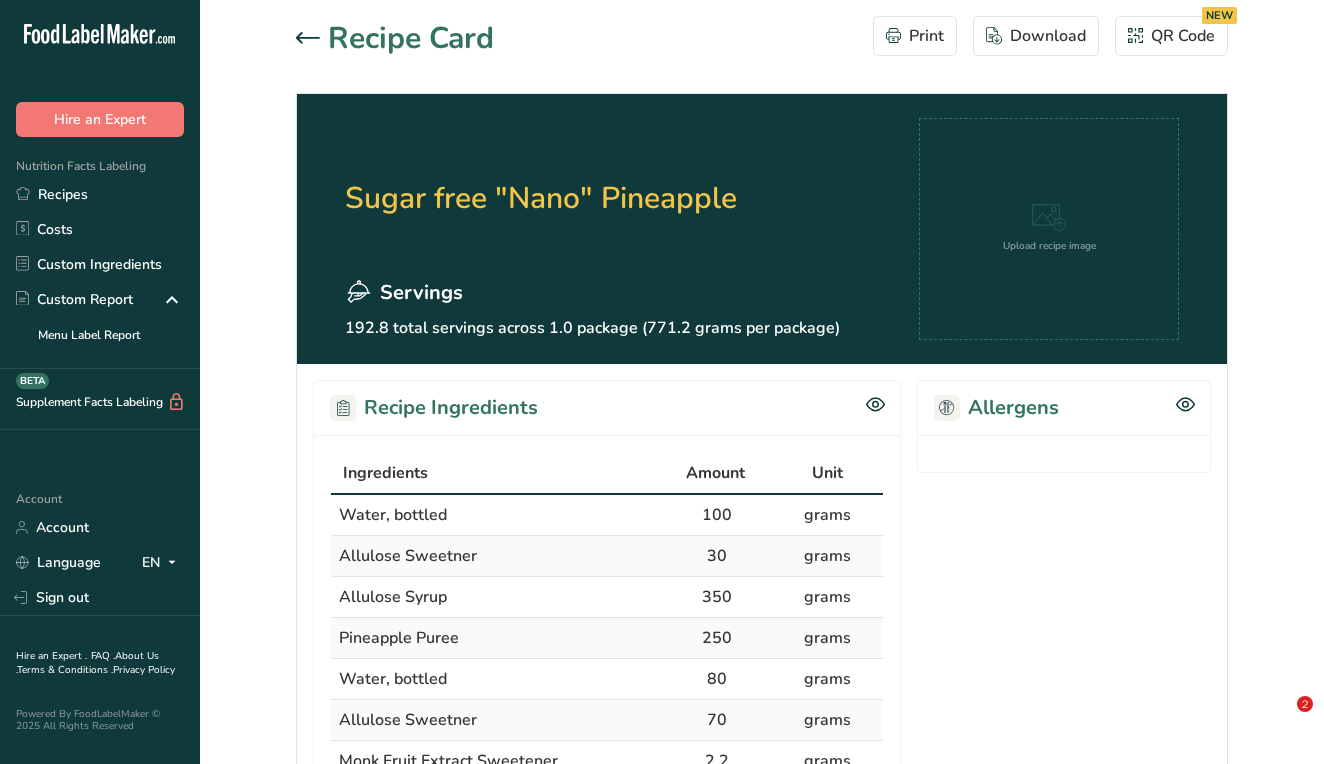 scroll, scrollTop: 0, scrollLeft: 0, axis: both 